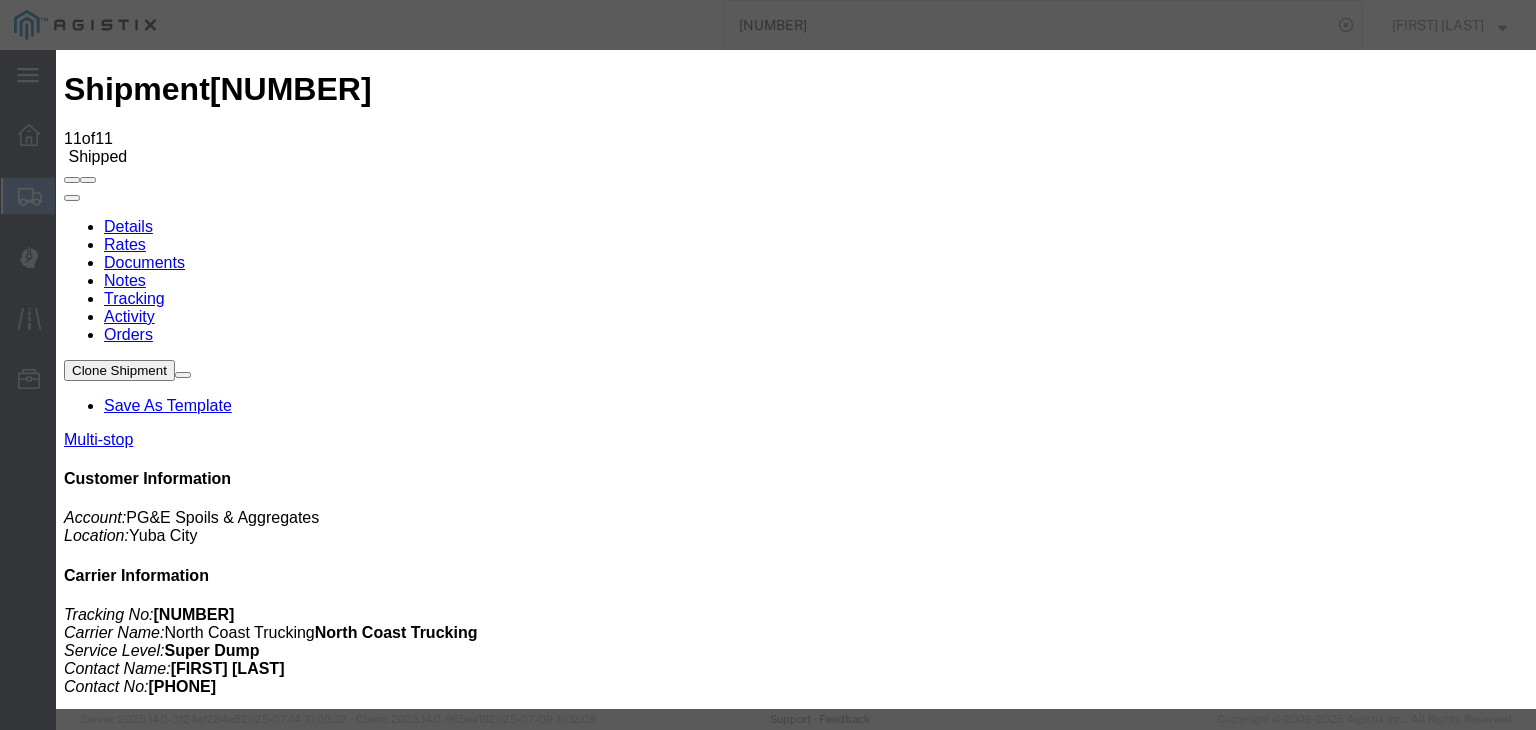 click on "11:00 AM" at bounding box center (168, 5532) 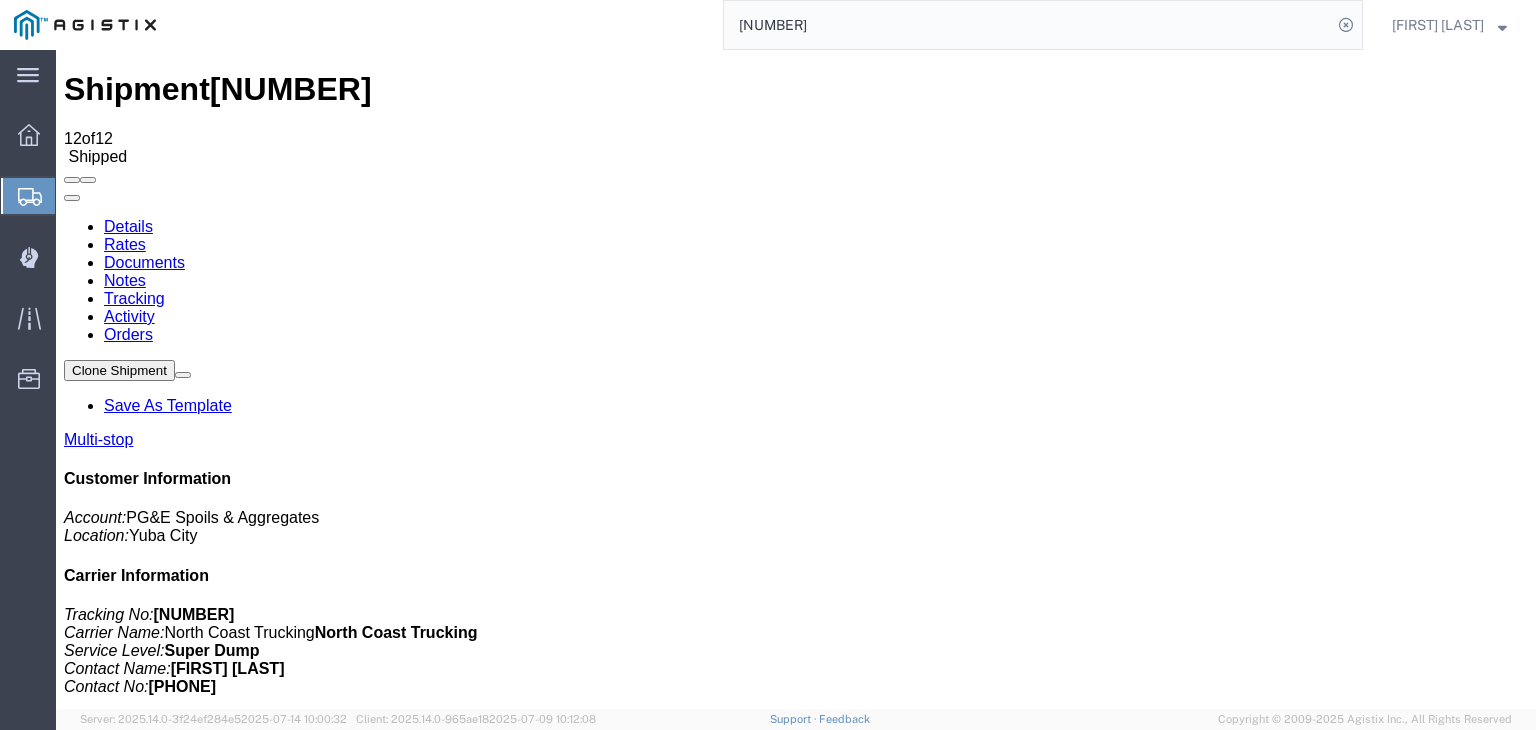 drag, startPoint x: 1028, startPoint y: 181, endPoint x: 980, endPoint y: 239, distance: 75.28612 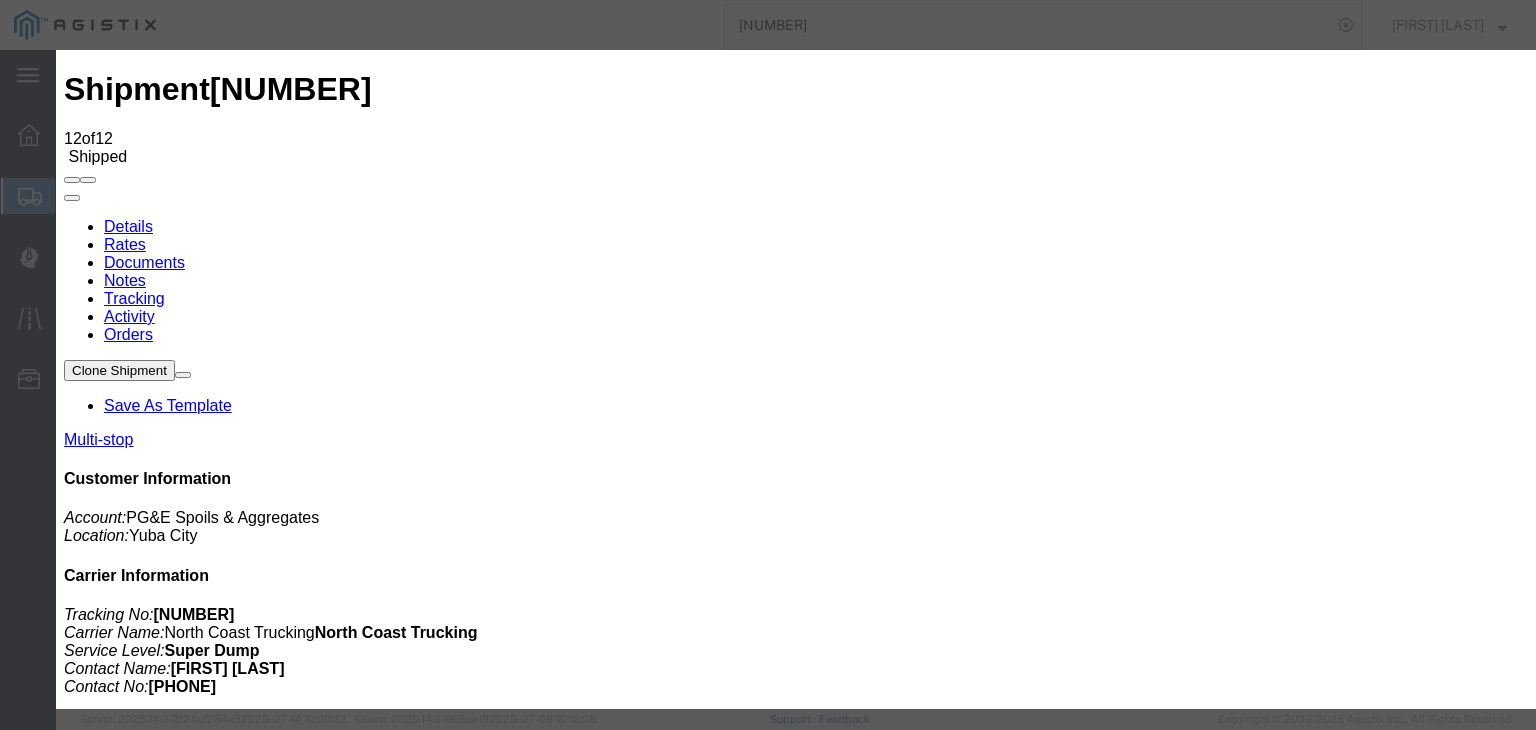 type on "07/15/2025" 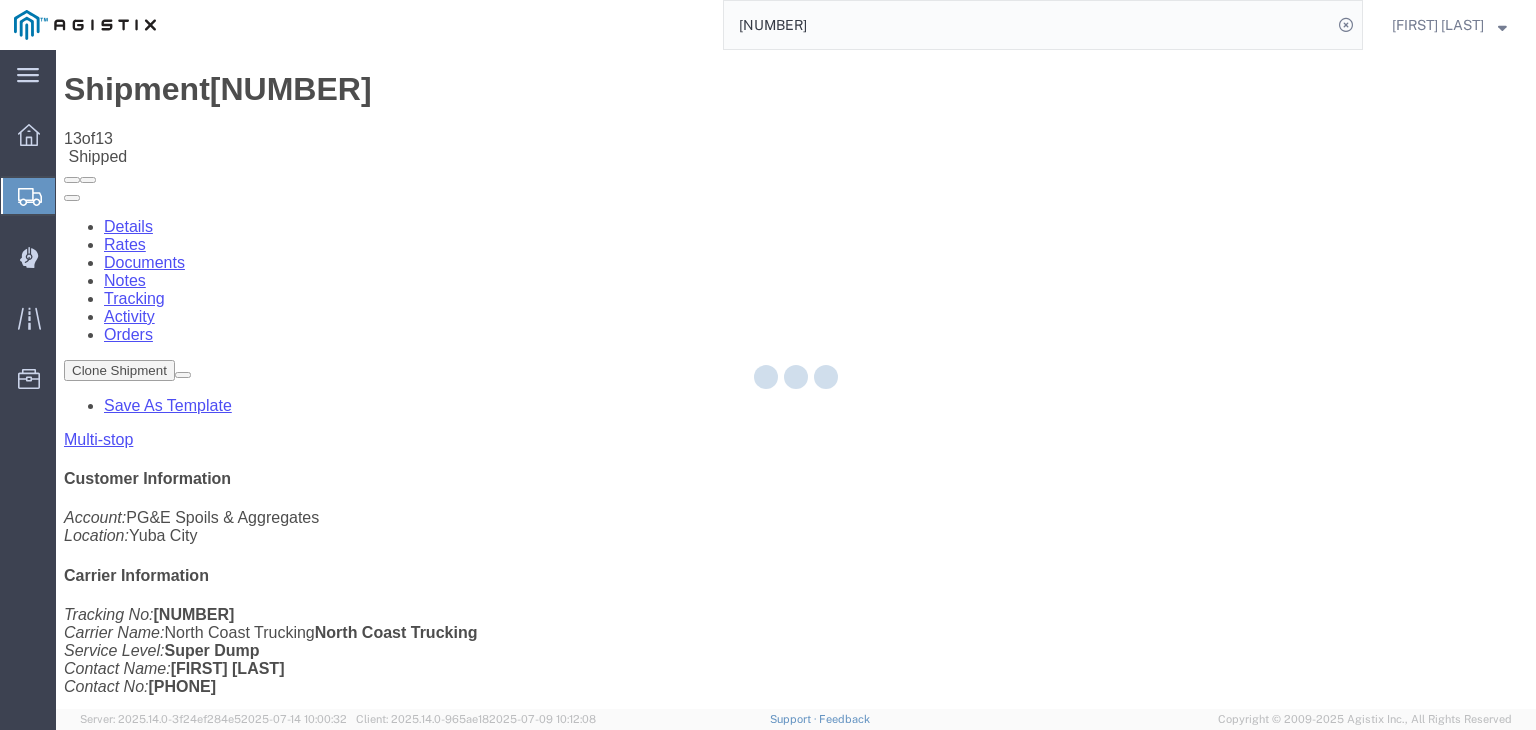 click 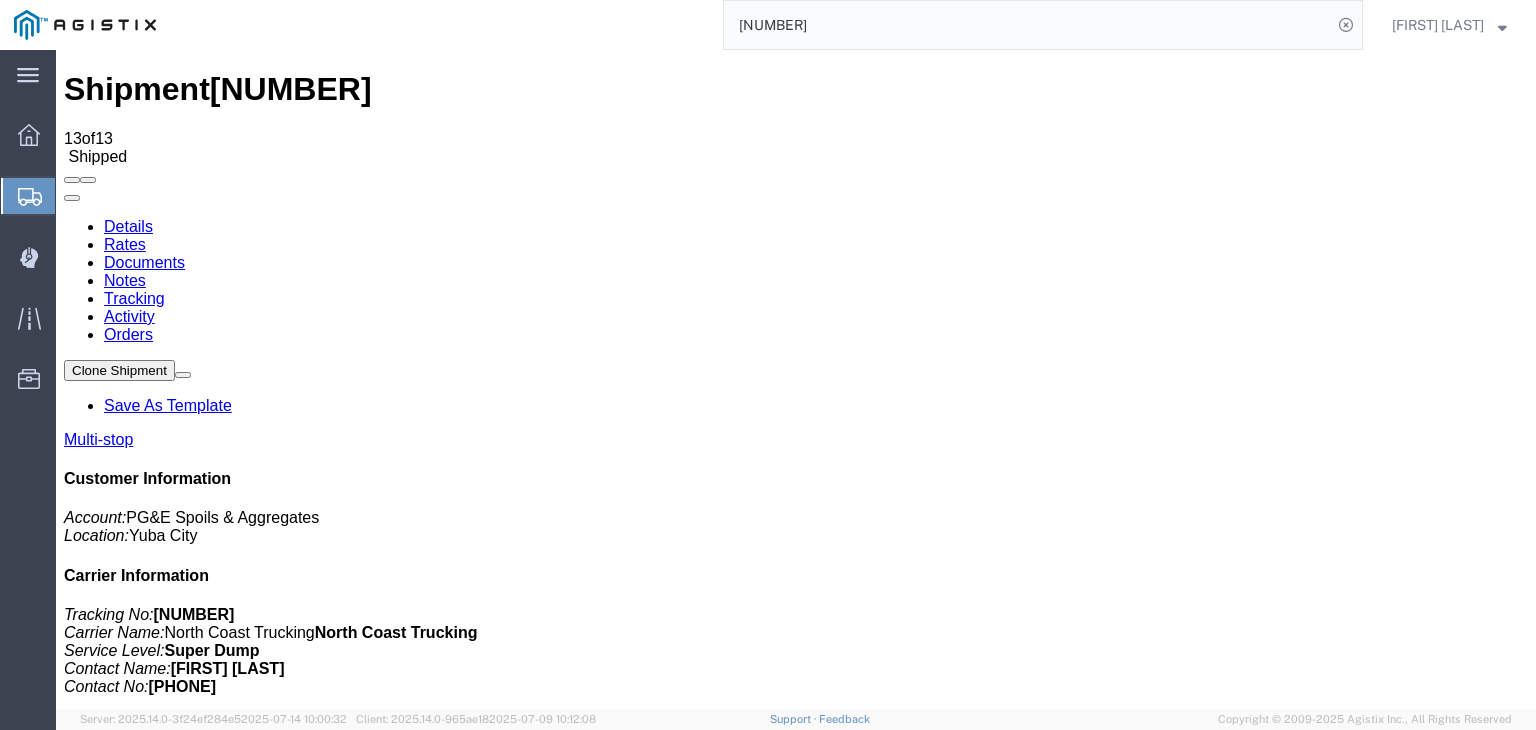 click on "Add New Tracking" at bounding box center [229, 1195] 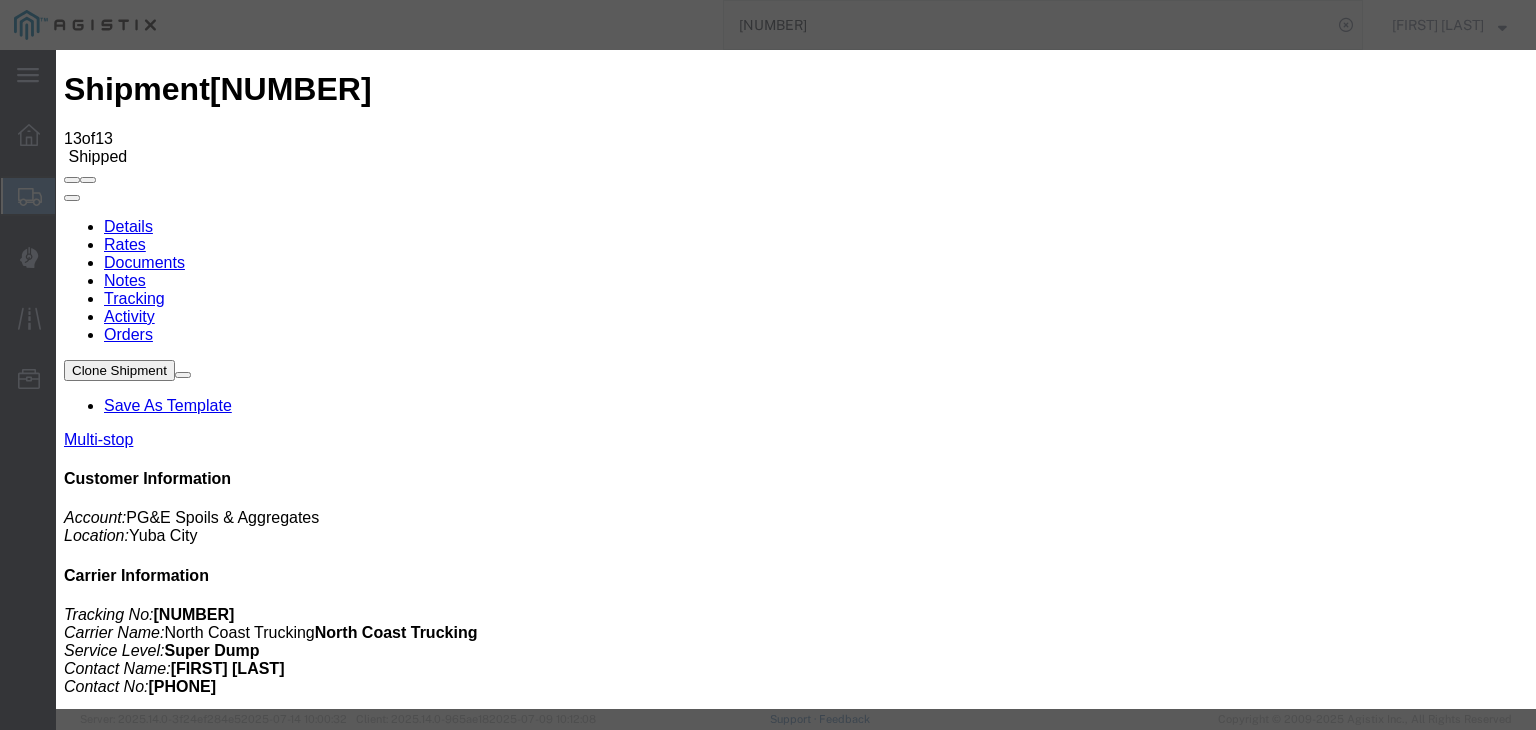 type on "07/15/2025" 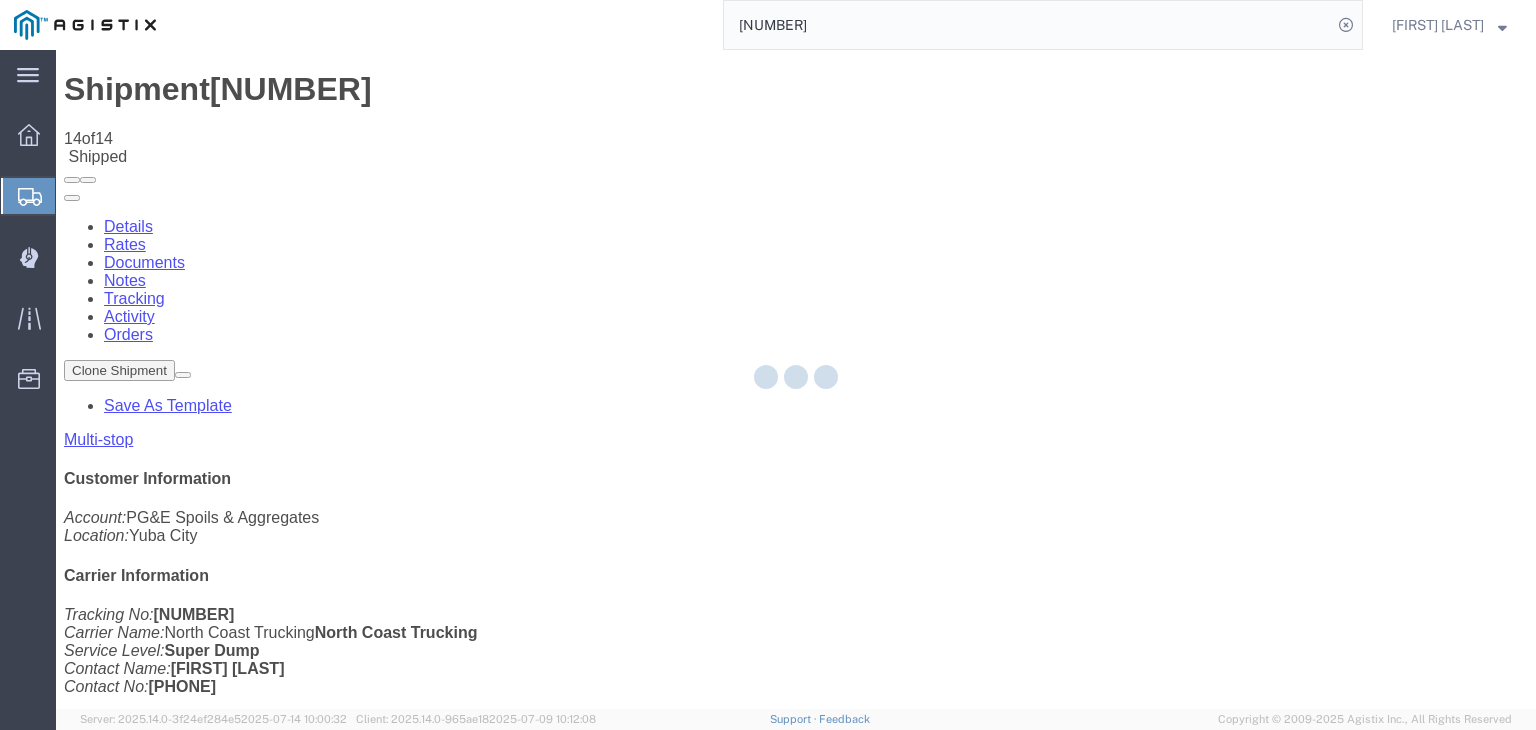 click 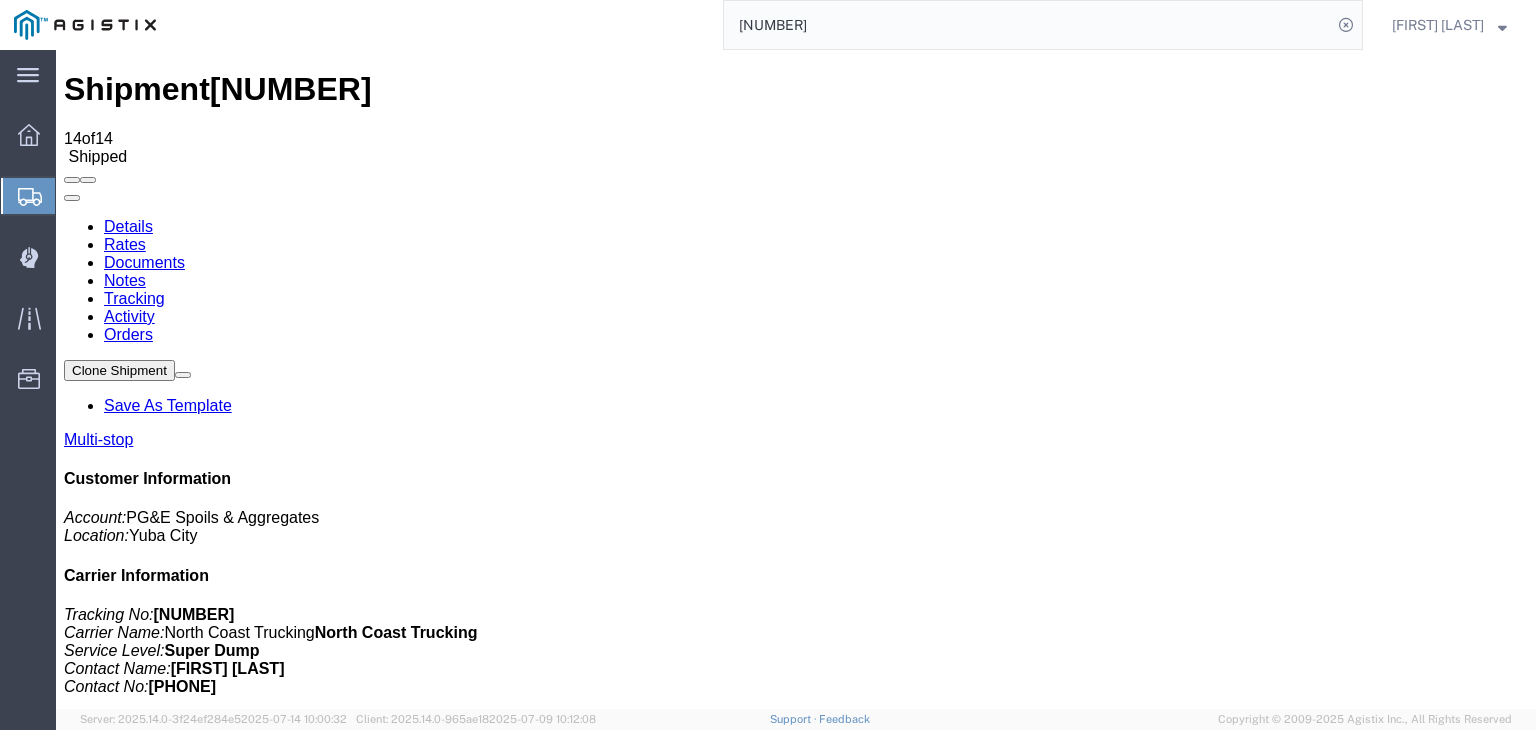 click on "Add New Tracking" at bounding box center [229, 1195] 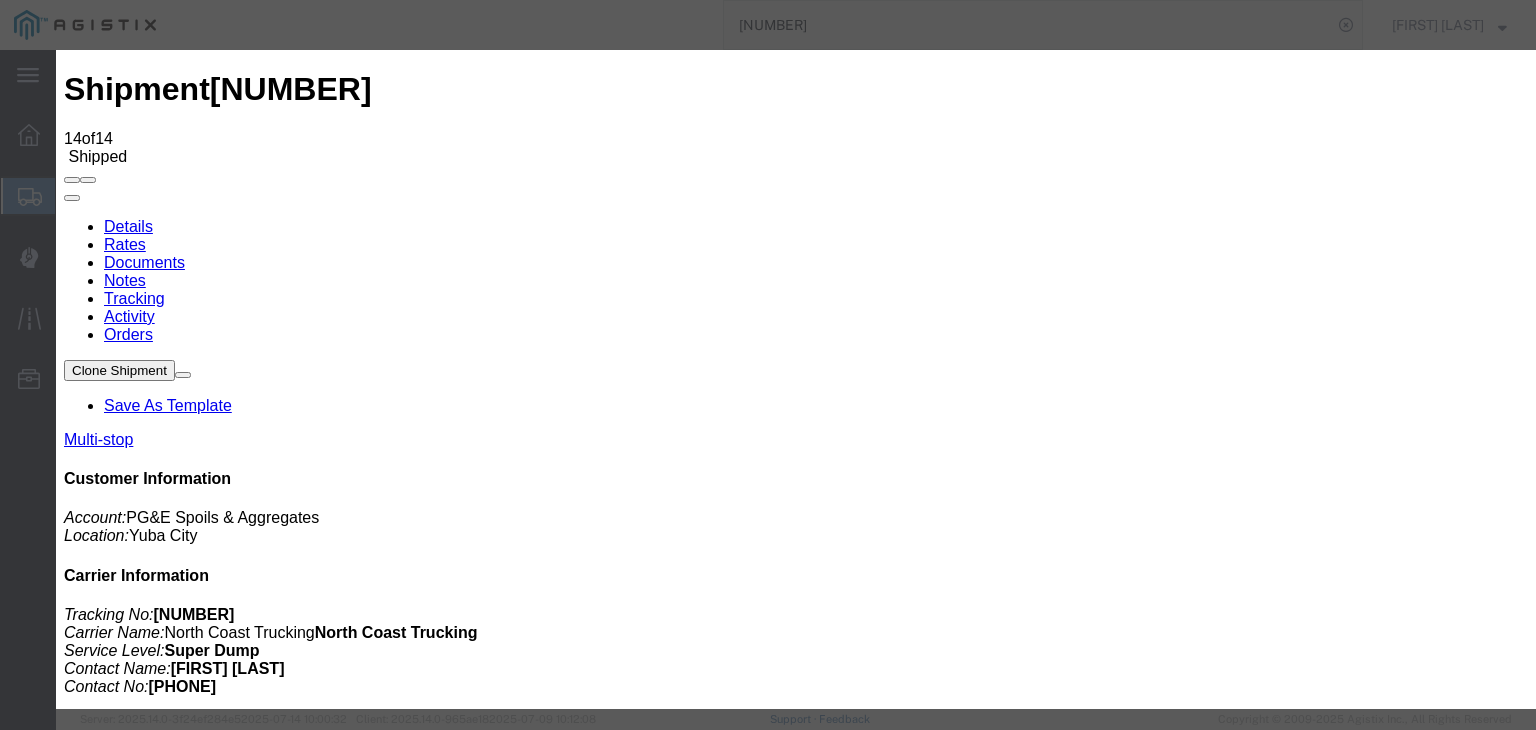 type on "07/15/2025" 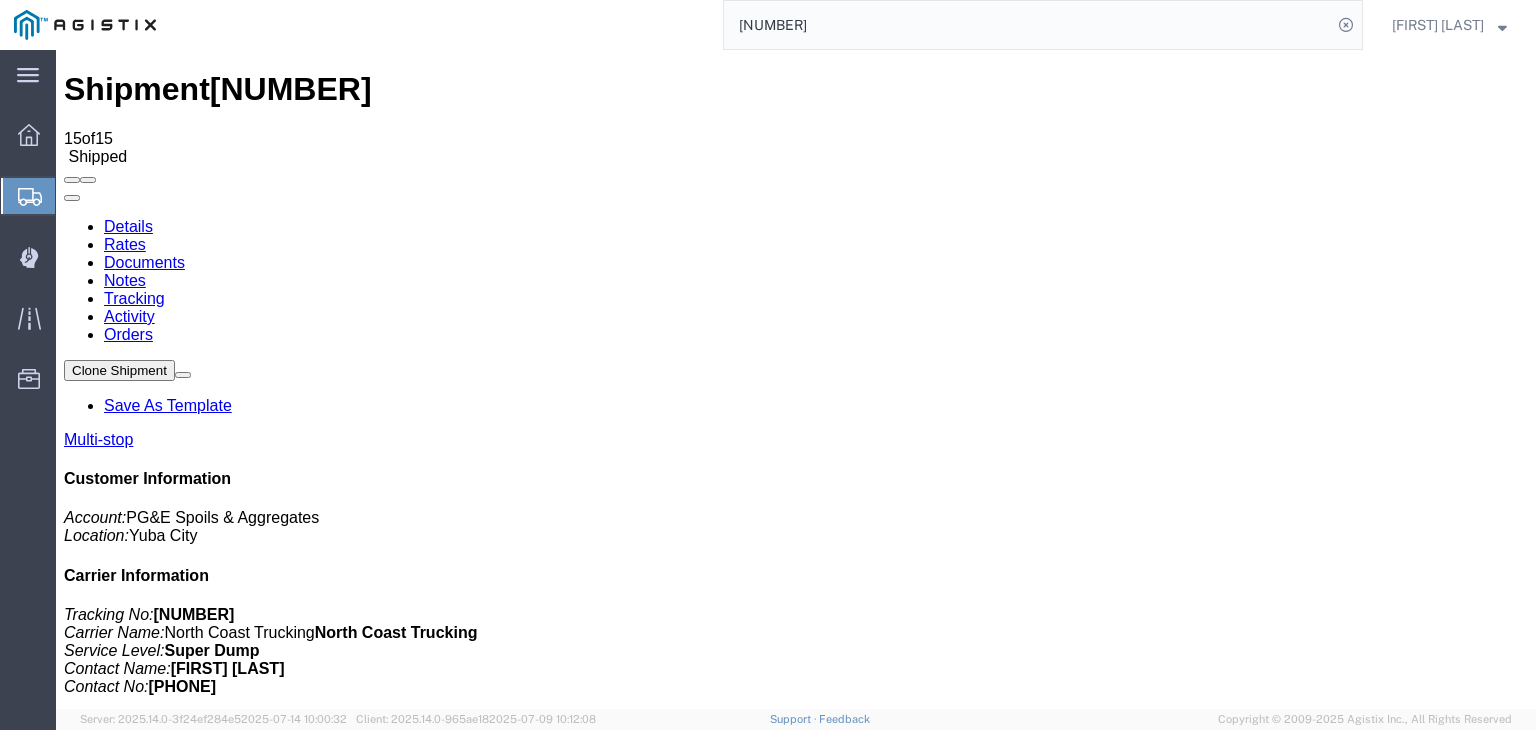 click on "Add New Tracking" at bounding box center (229, 1195) 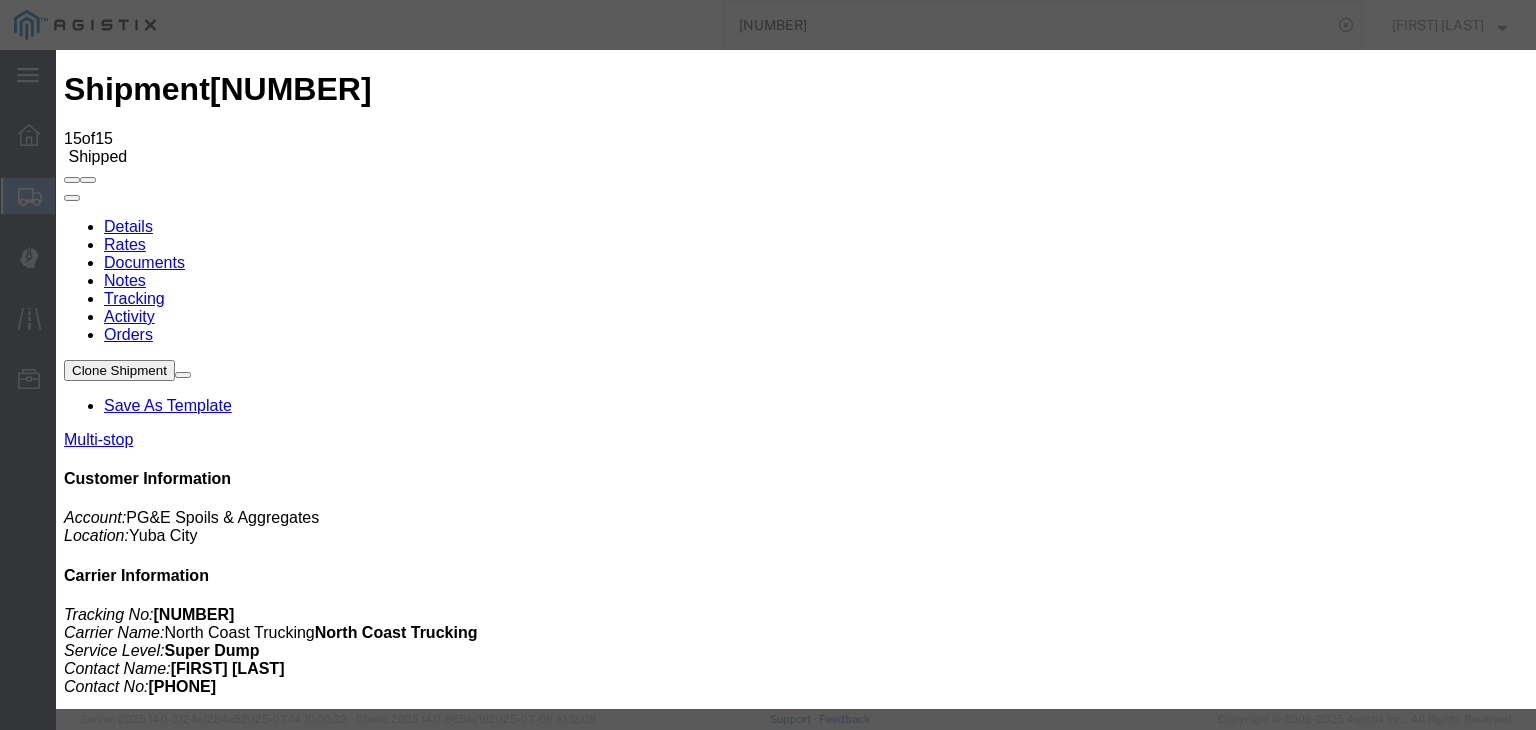type on "07/15/2025" 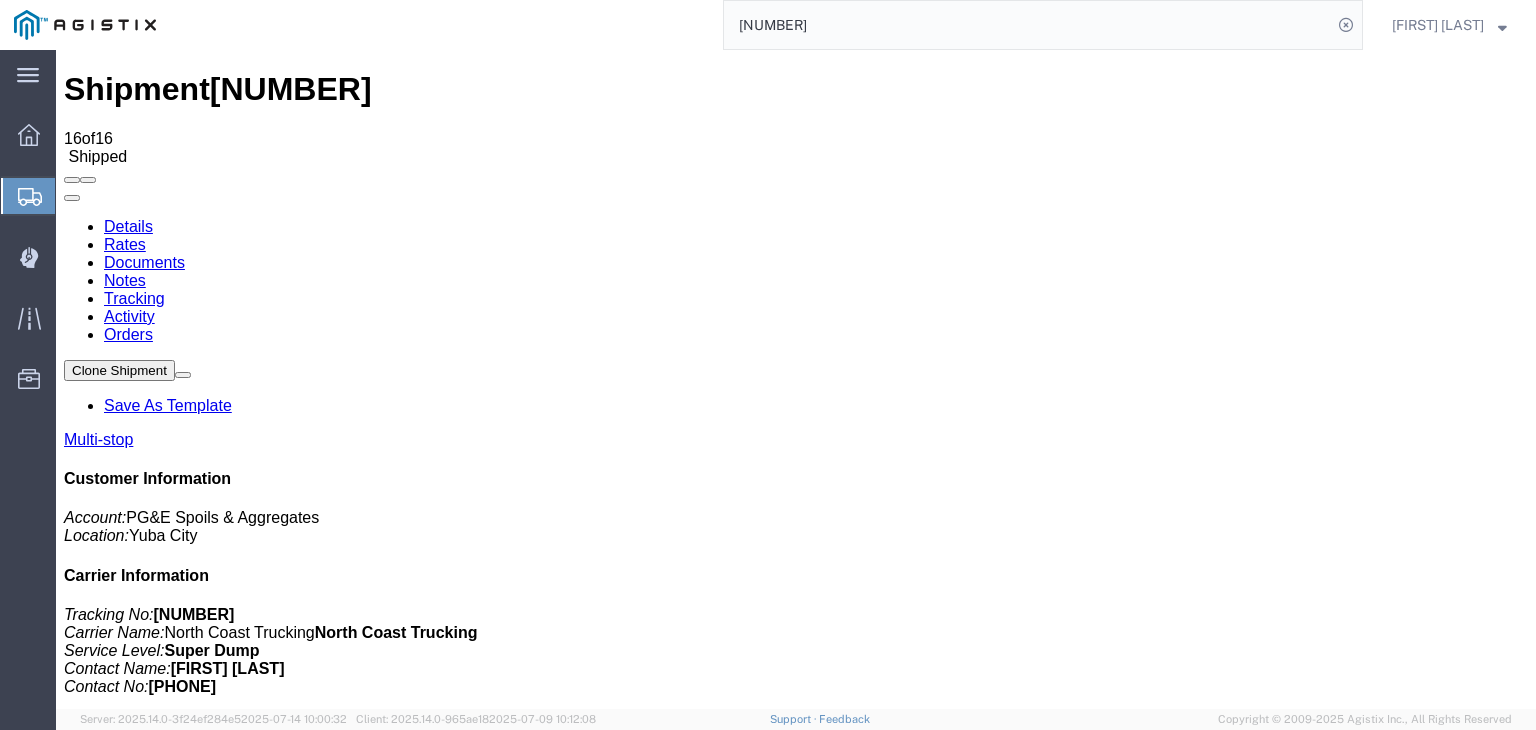 click on "Add New Tracking" at bounding box center [229, 1195] 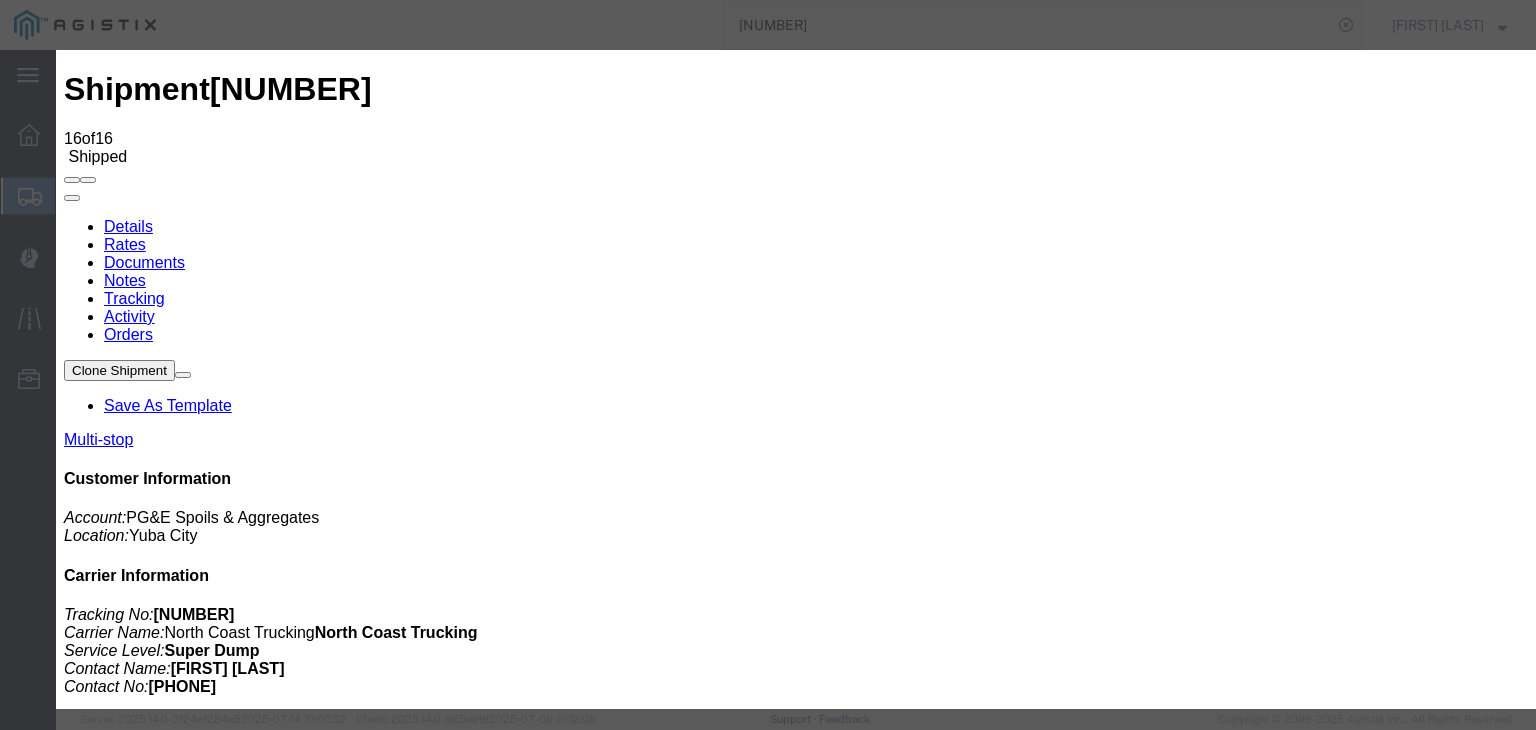 type on "07/15/2025" 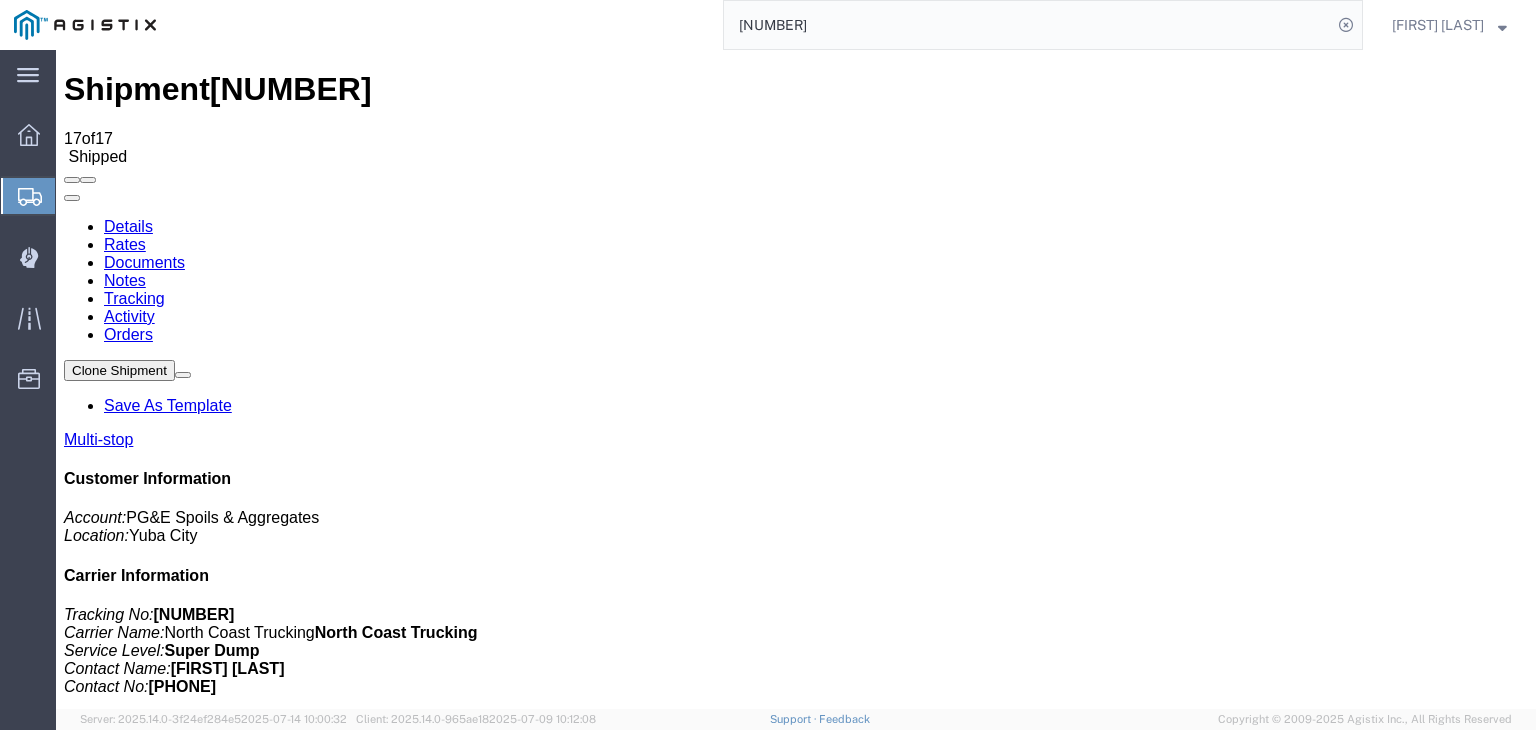 click on "Add New Tracking" at bounding box center (229, 1195) 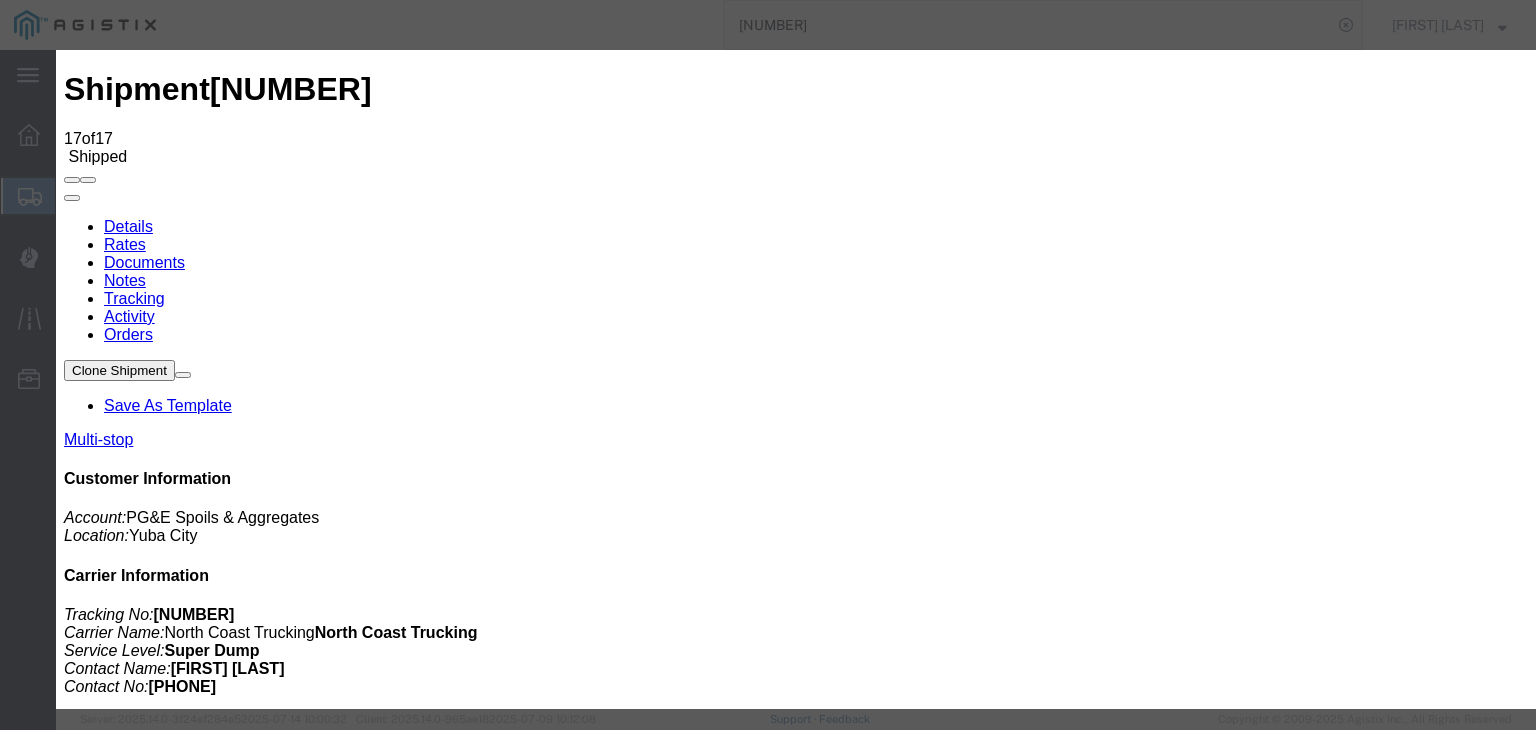 type on "07/15/2025" 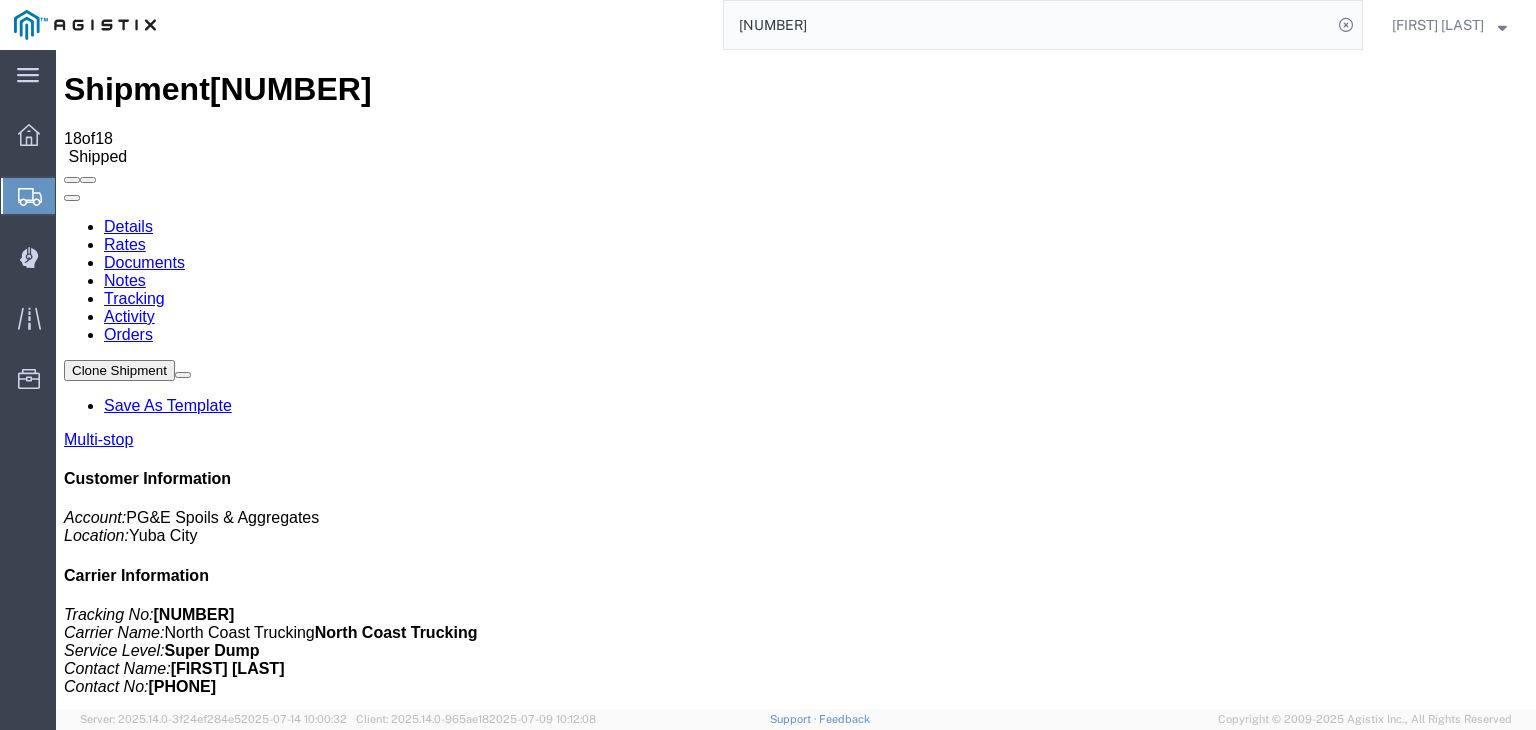 click on "Add New Tracking" at bounding box center [229, 1195] 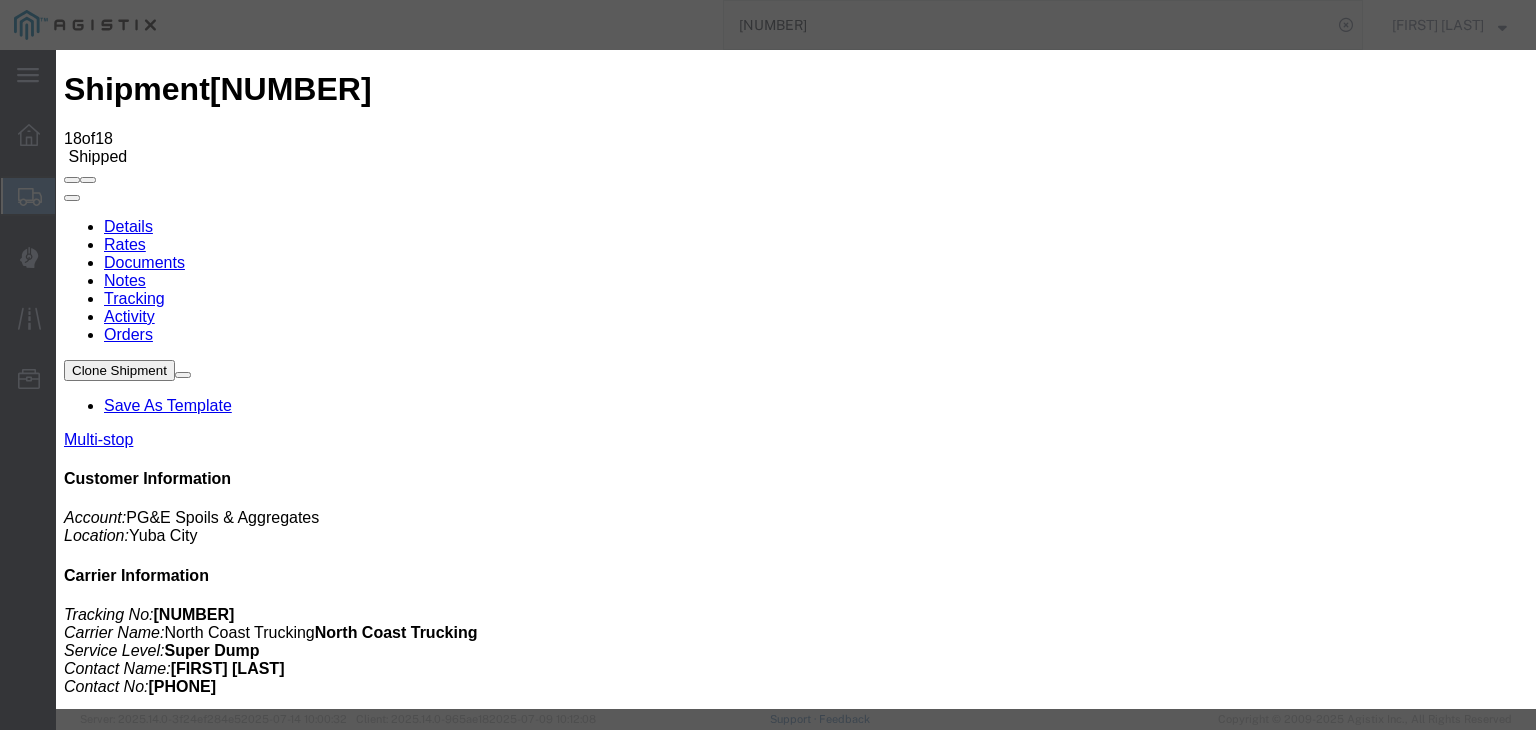 type on "07/15/2025" 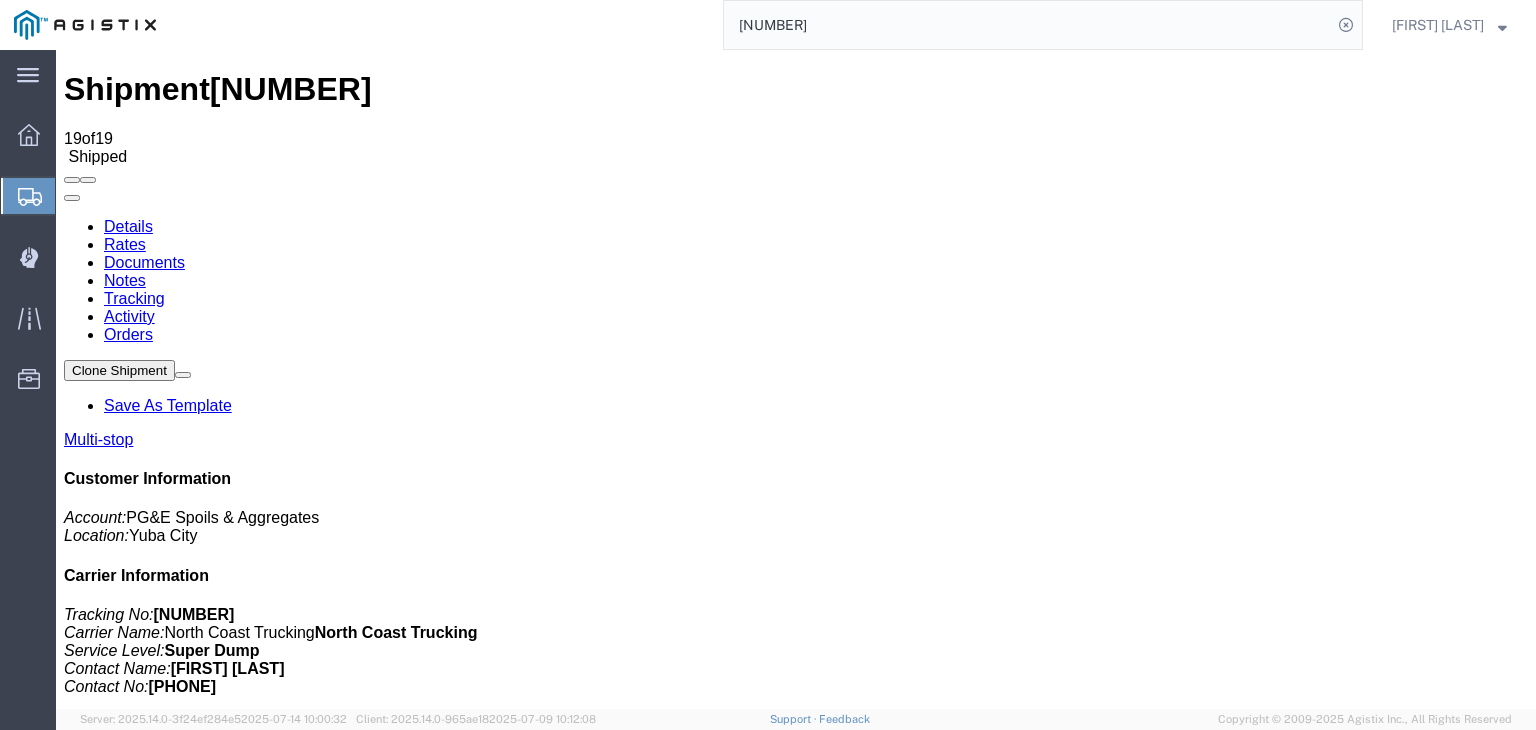click on "Add New Tracking" at bounding box center (229, 1195) 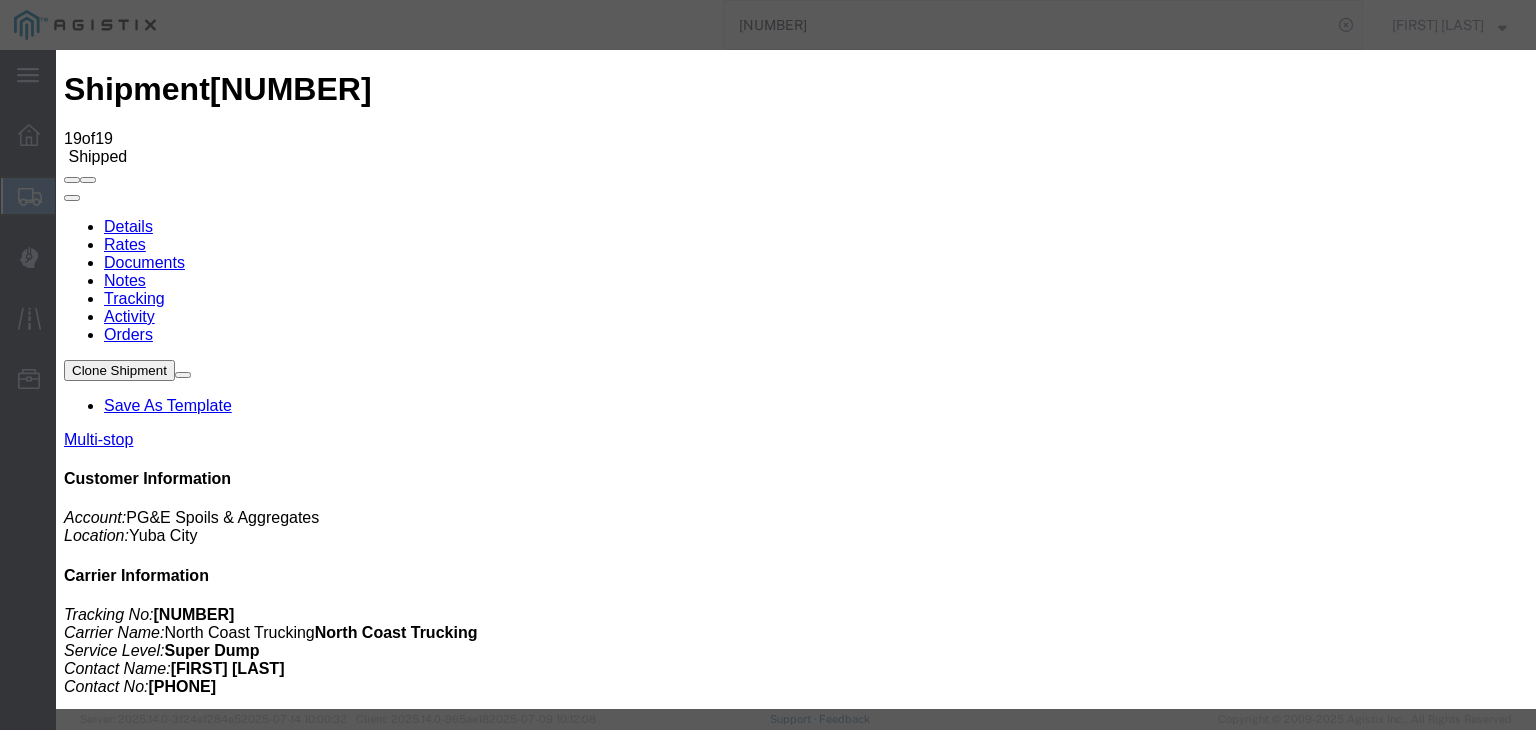 type on "07/15/2025" 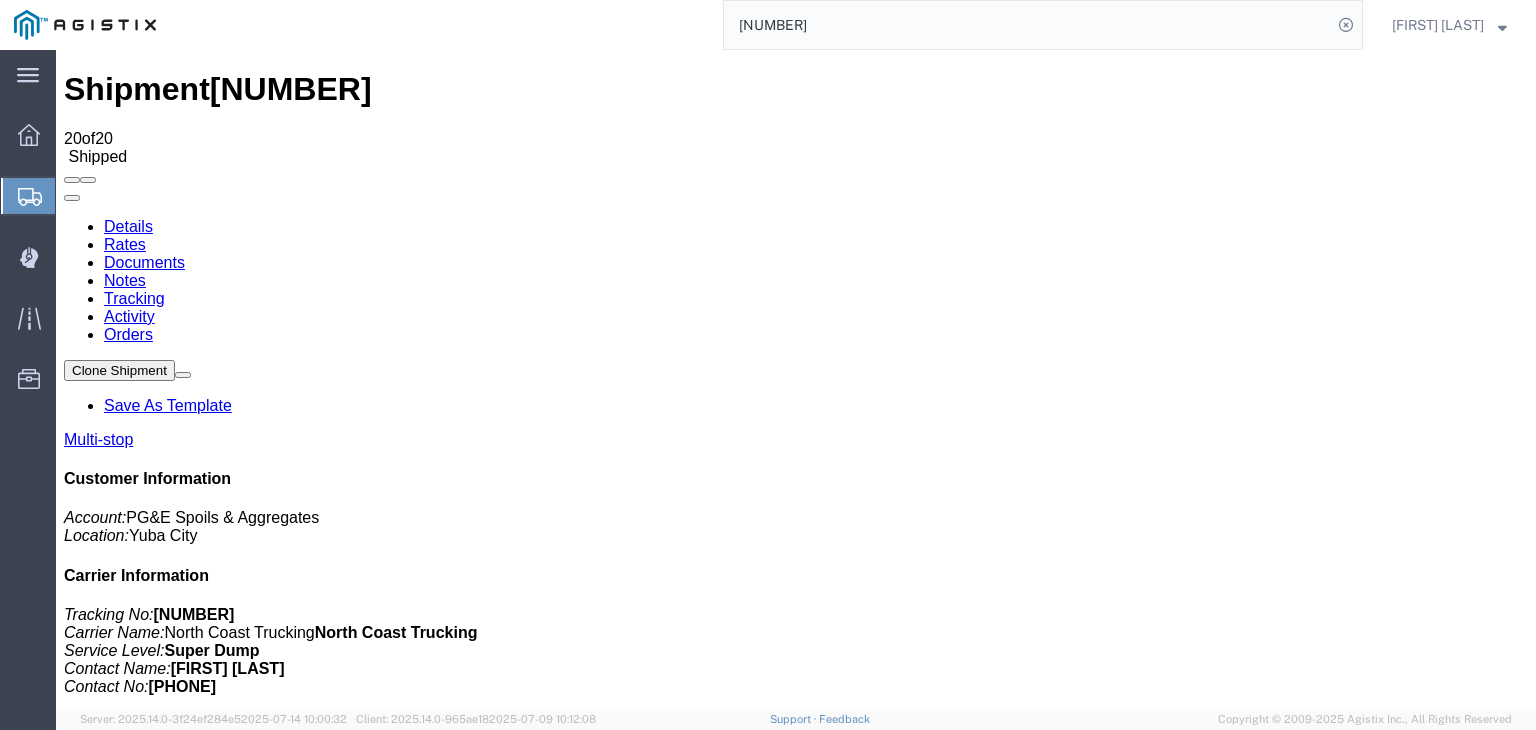 click on "Add New Tracking" at bounding box center [229, 1195] 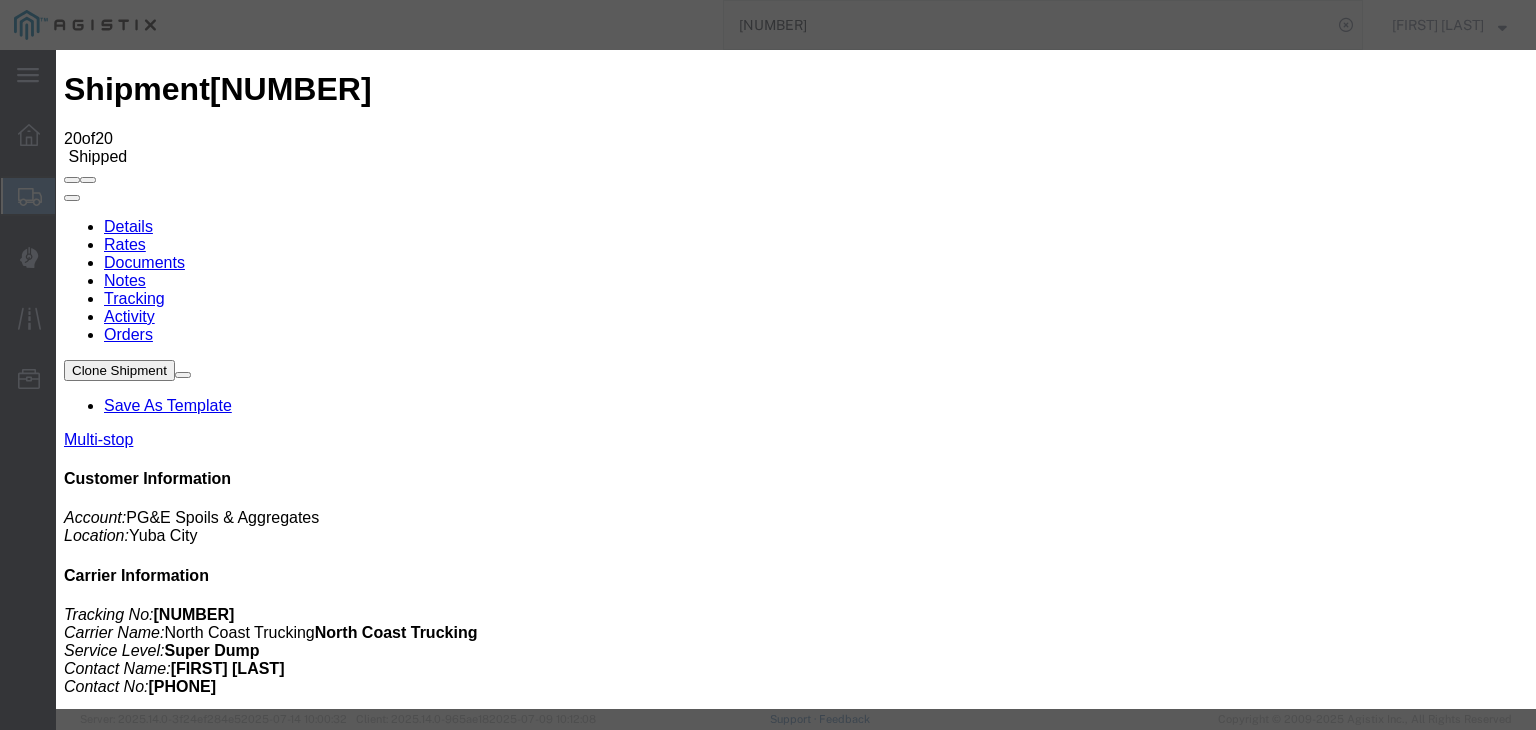 type on "07/15/2025" 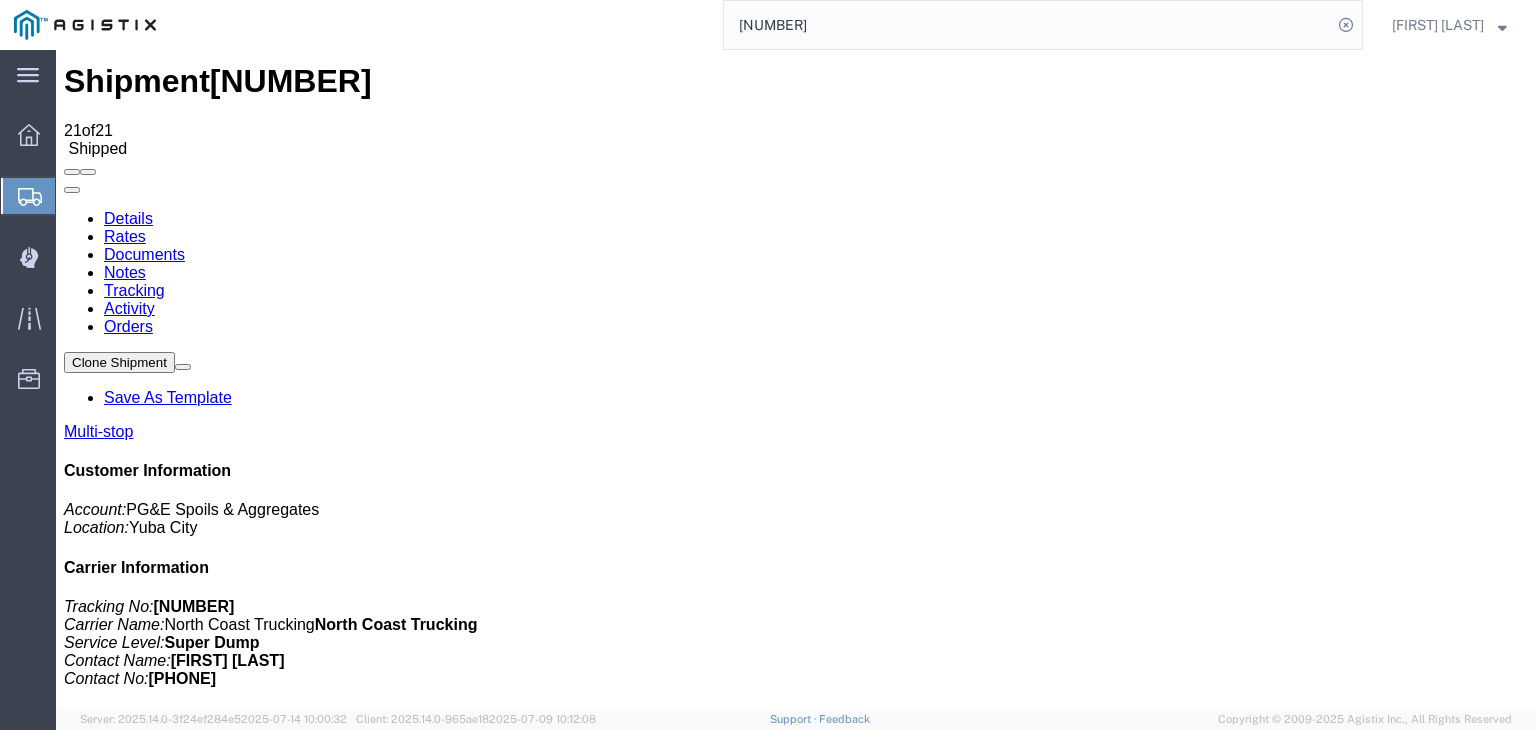scroll, scrollTop: 0, scrollLeft: 0, axis: both 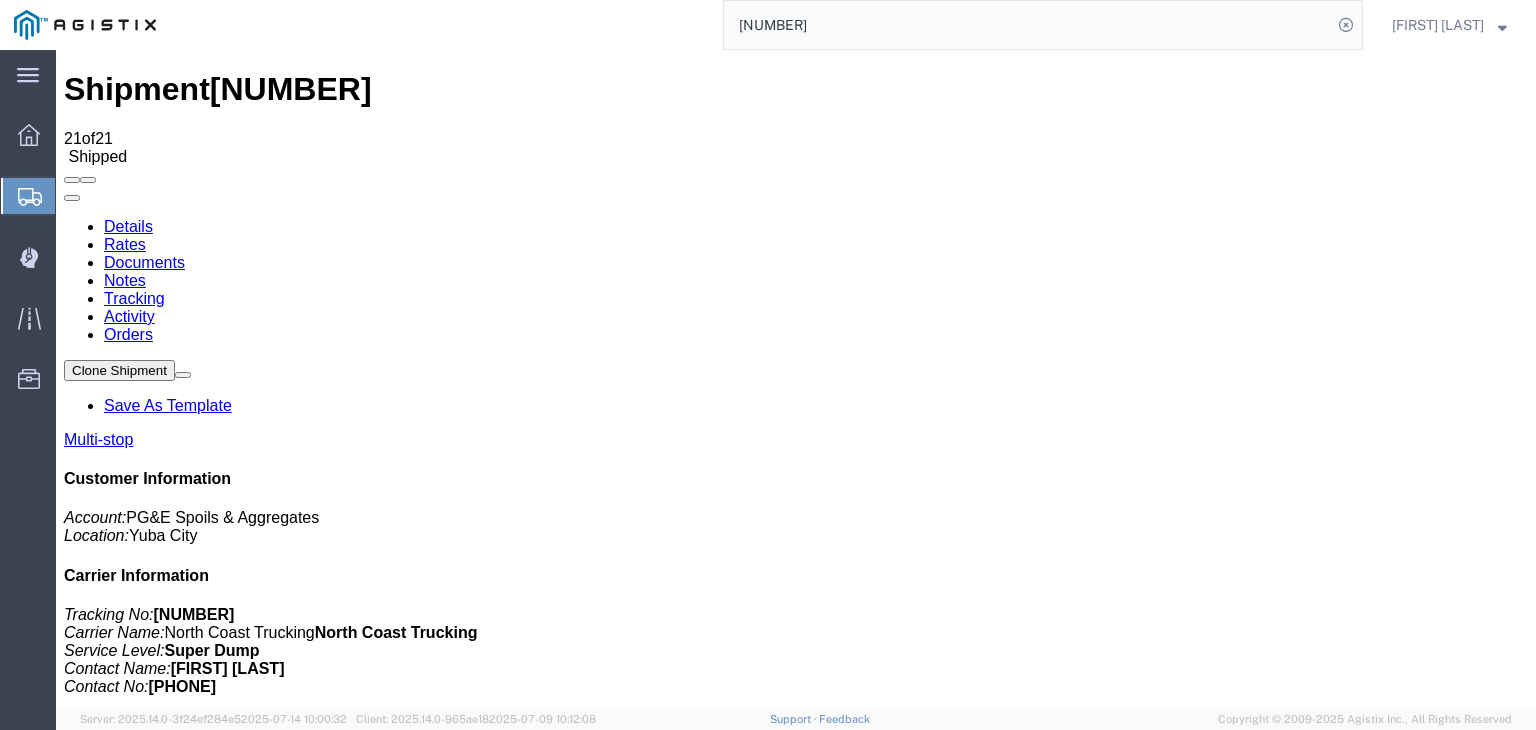 click on "Add New Tracking" at bounding box center [229, 1195] 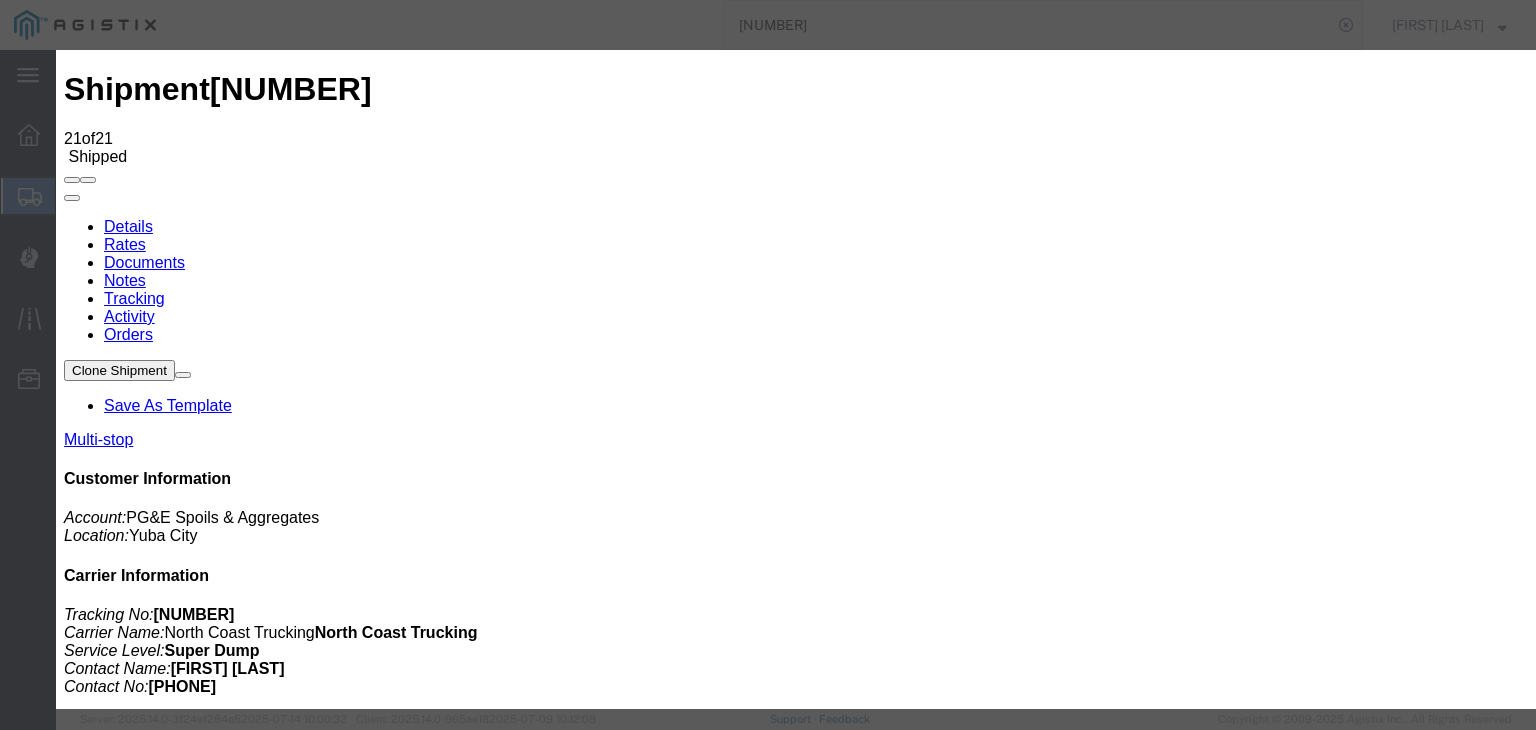 type on "07/15/2025" 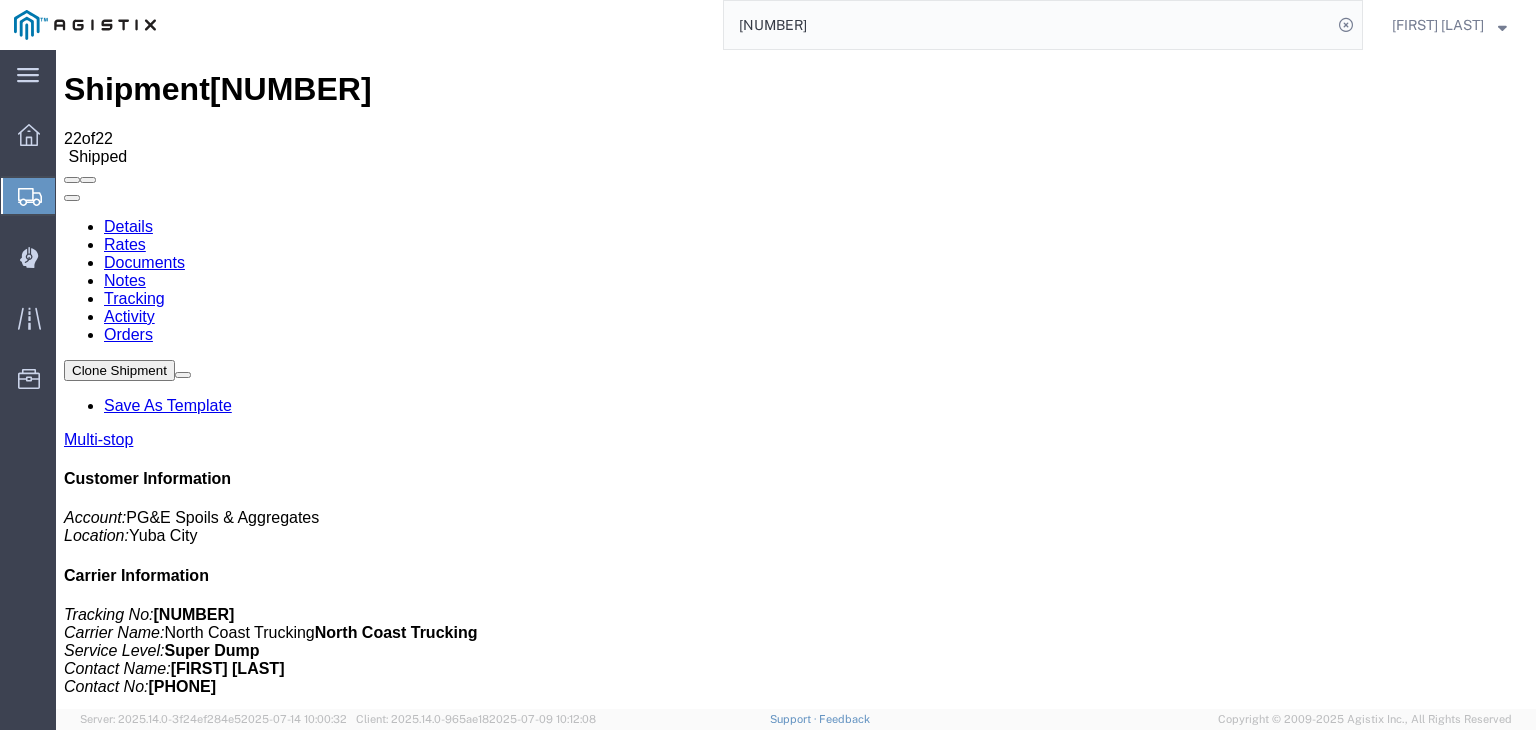 click on "Add New Tracking" at bounding box center [229, 1195] 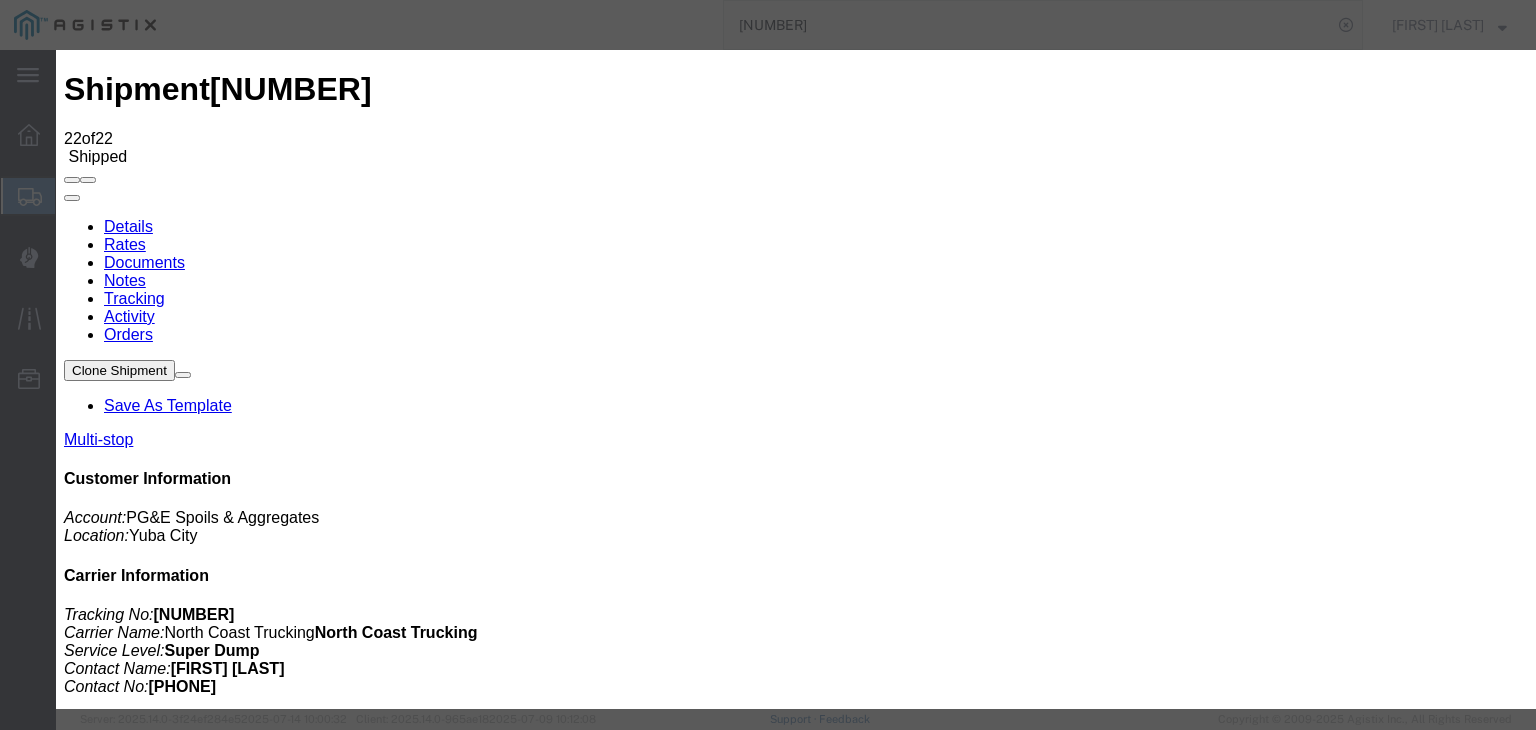 type on "07/15/2025" 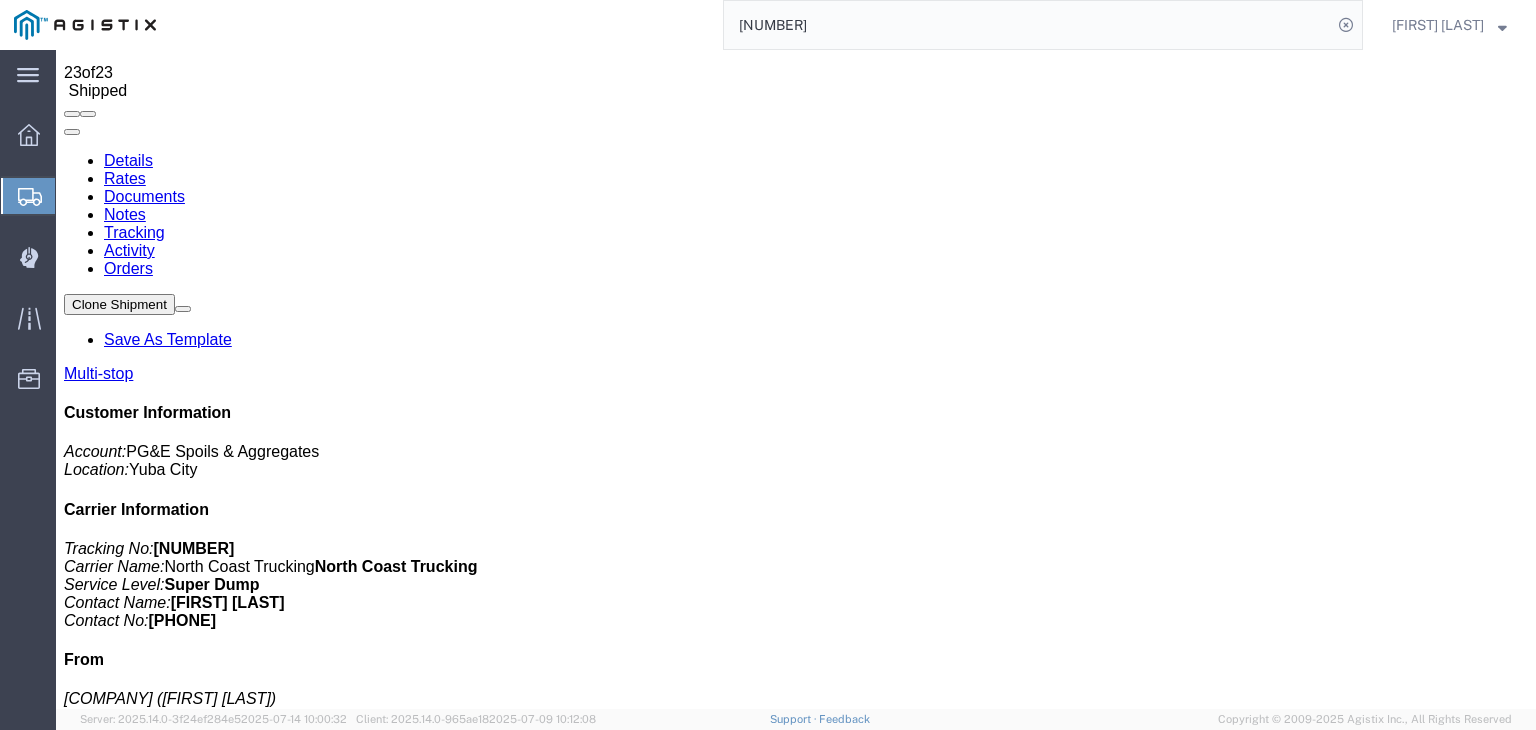 scroll, scrollTop: 0, scrollLeft: 0, axis: both 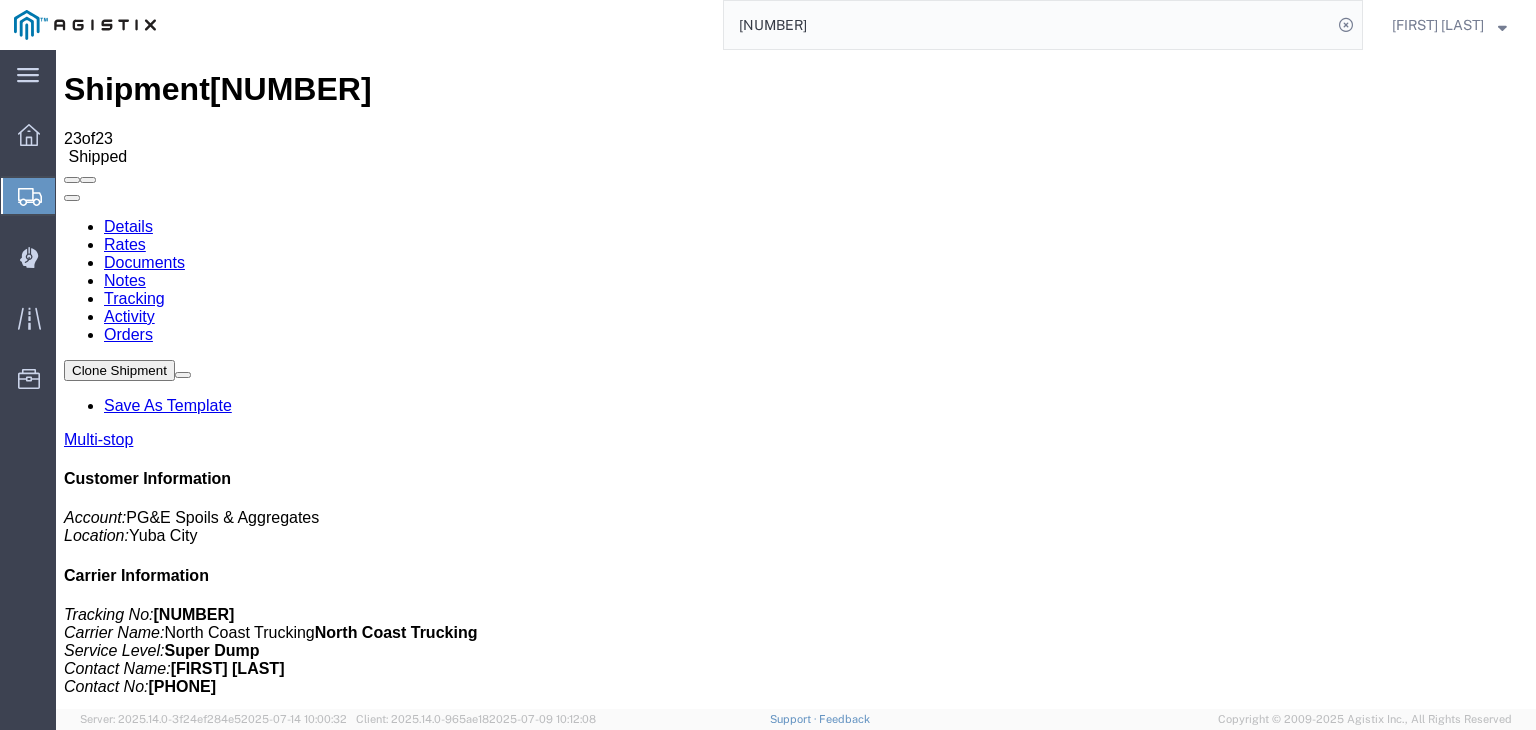 click on "Documents" at bounding box center [144, 262] 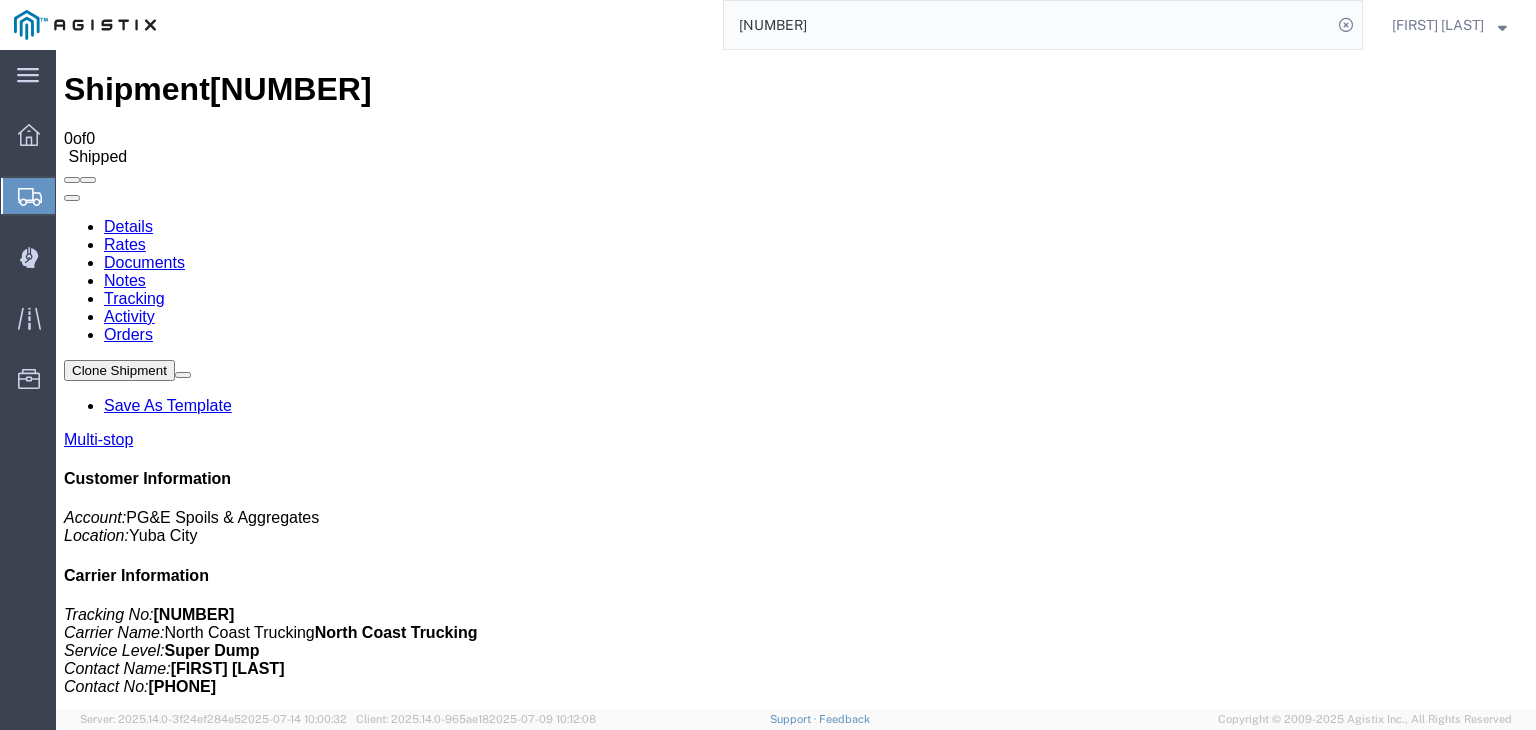 click on "Attach Documents" at bounding box center (126, 1175) 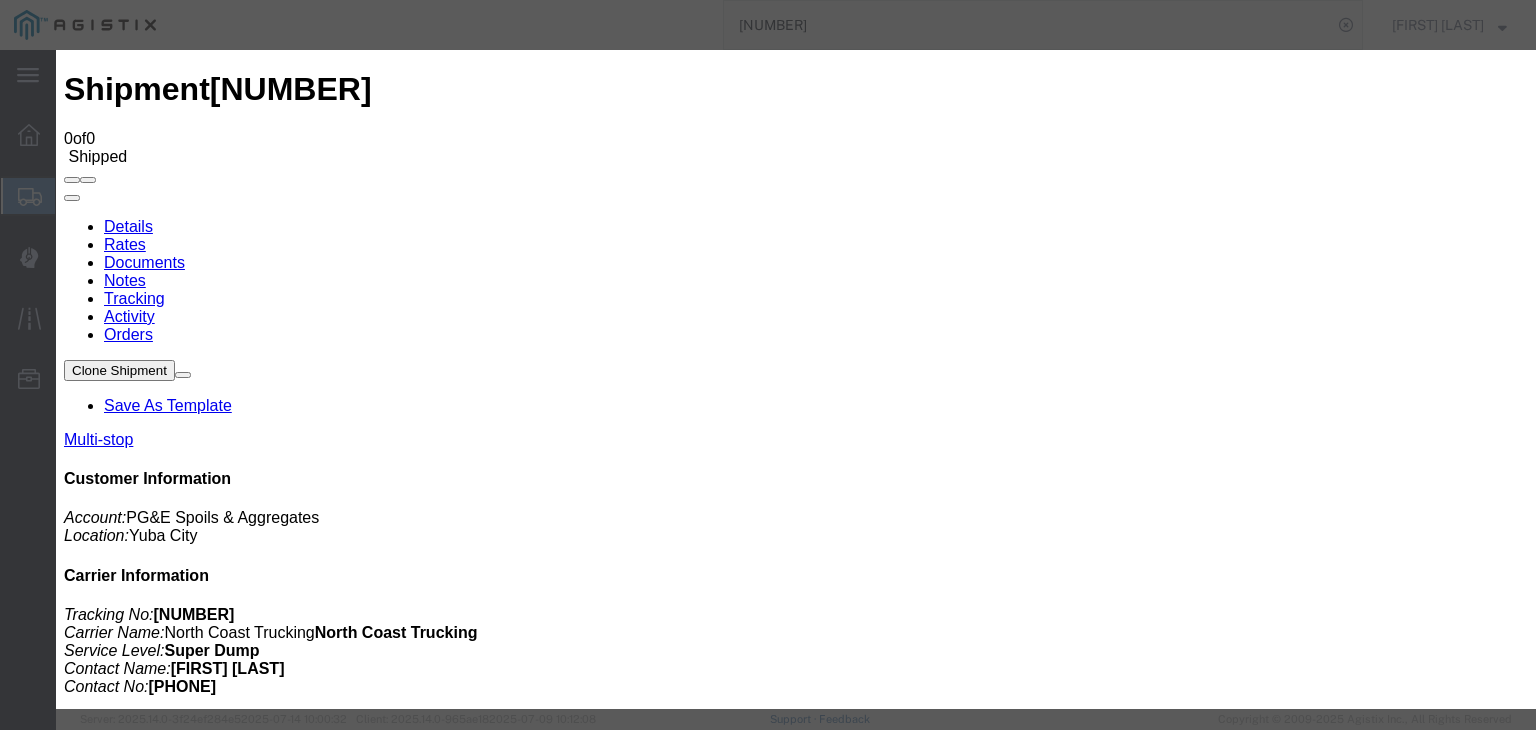 click on "No file chosen" at bounding box center [796, 1925] 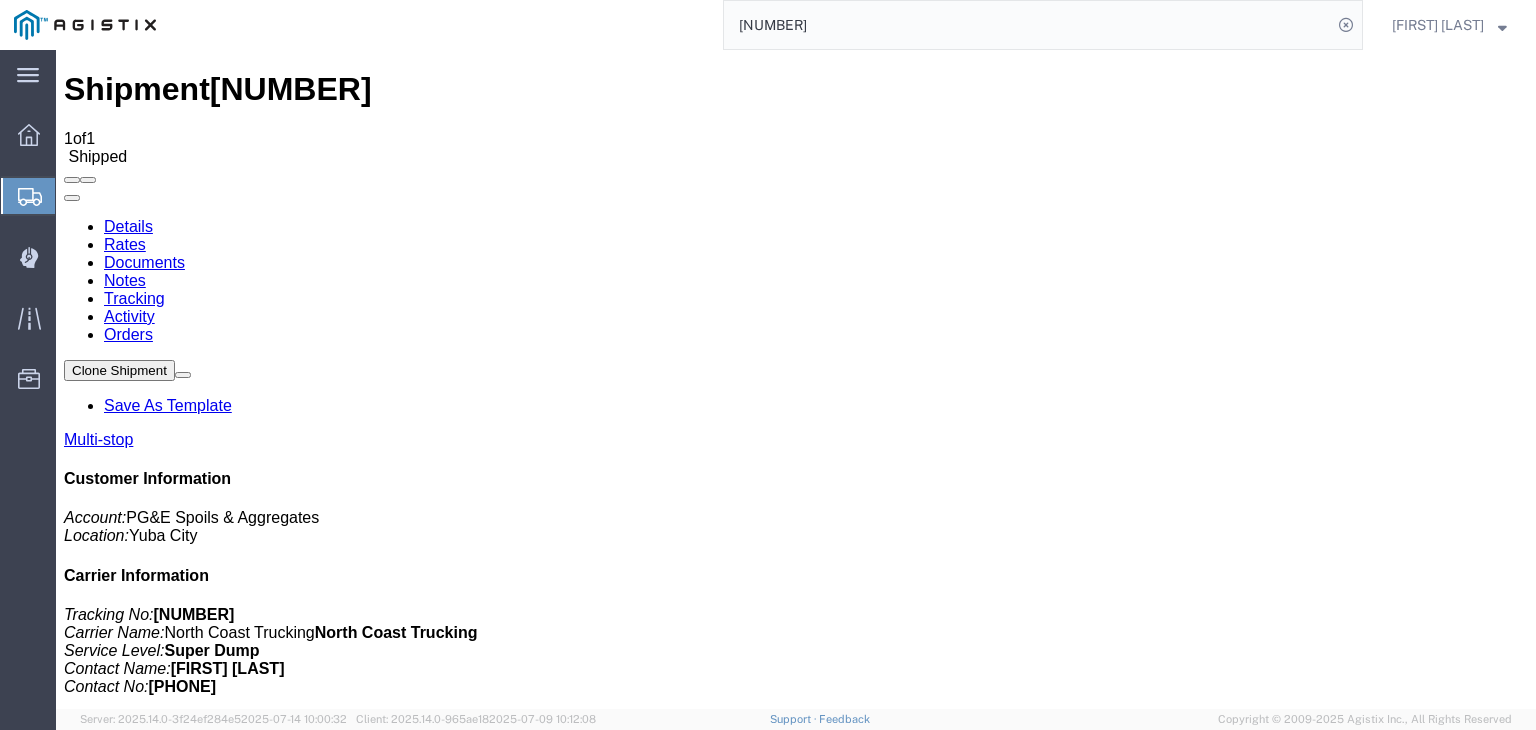 click on "Tracking" at bounding box center [134, 298] 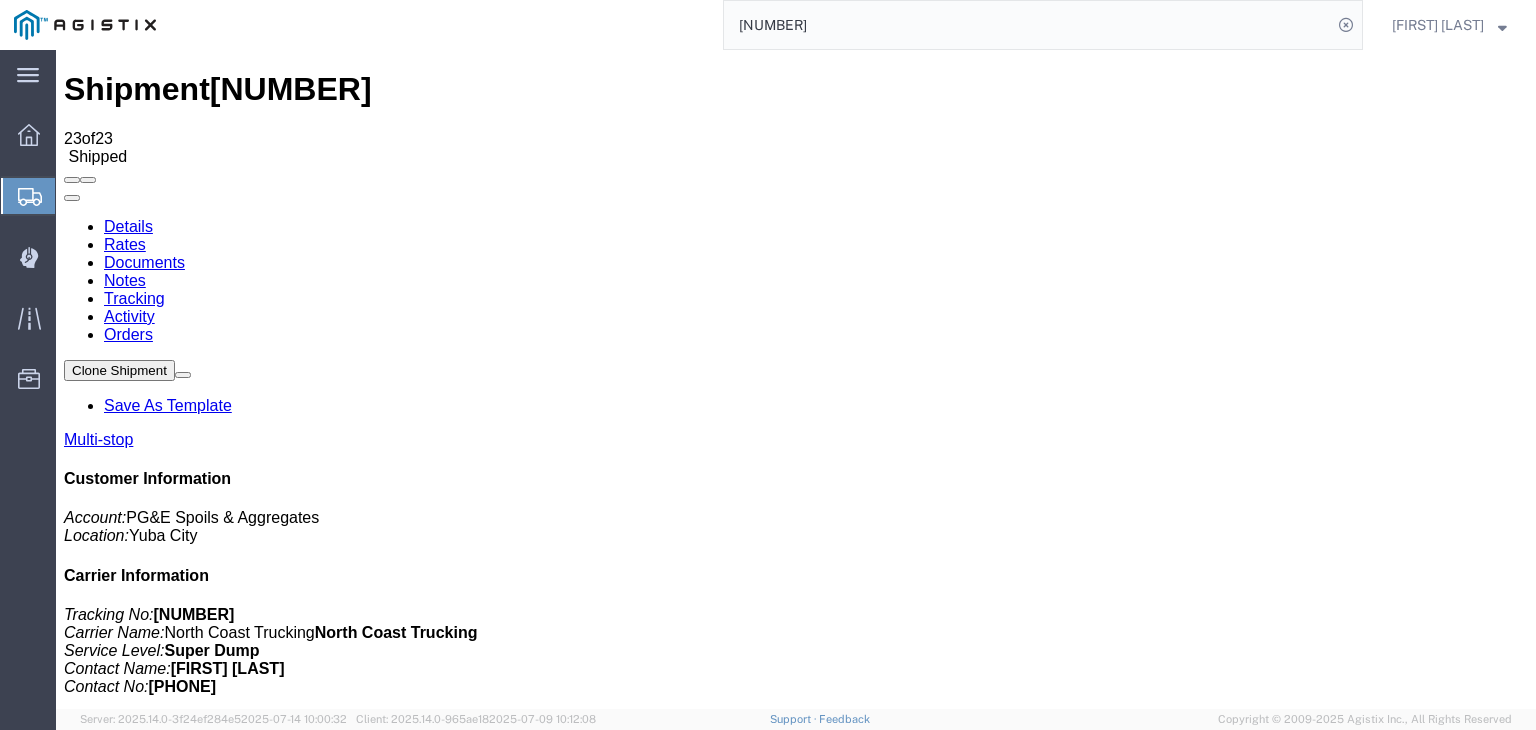 click on "Add New Tracking" at bounding box center (229, 1195) 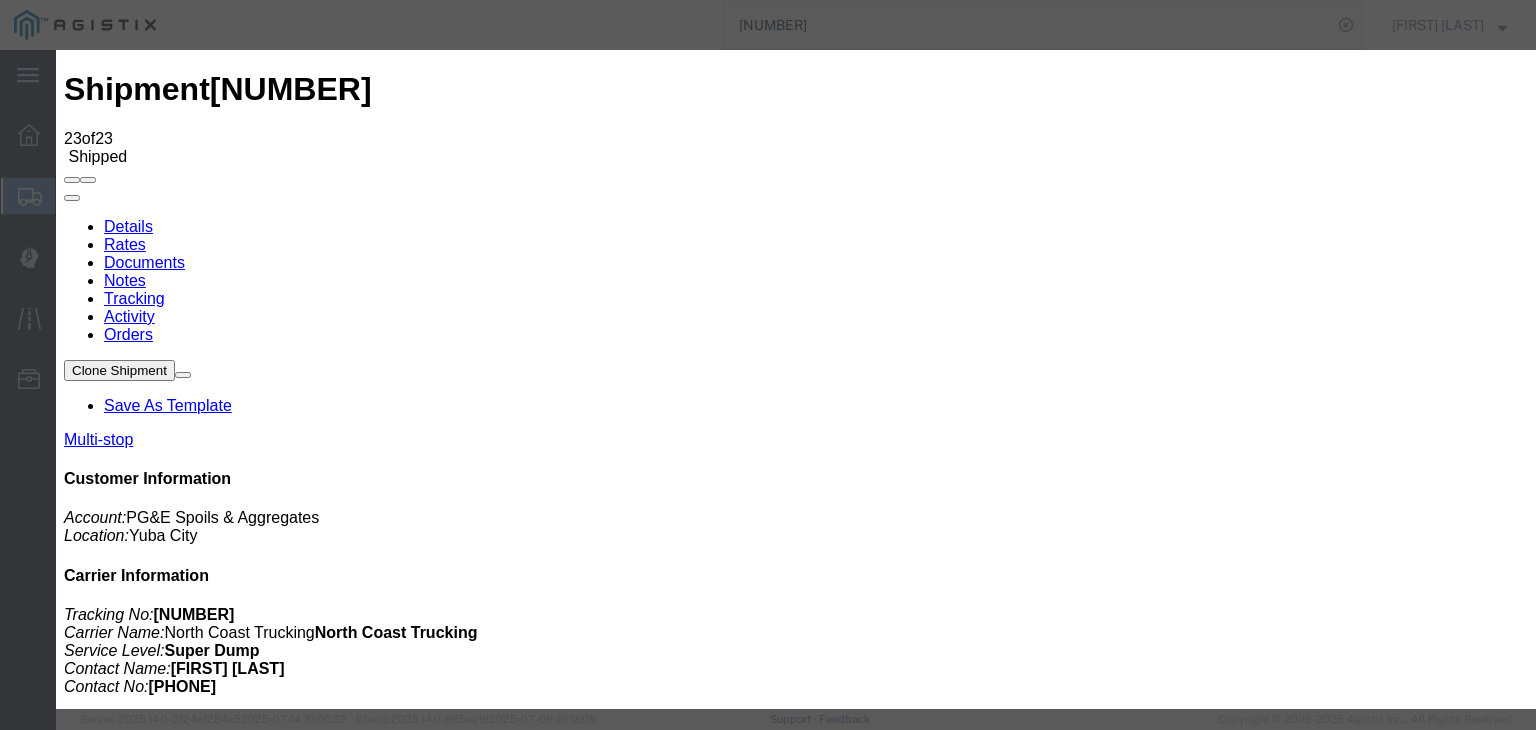 click on "07/15/2025" at bounding box center [168, 8409] 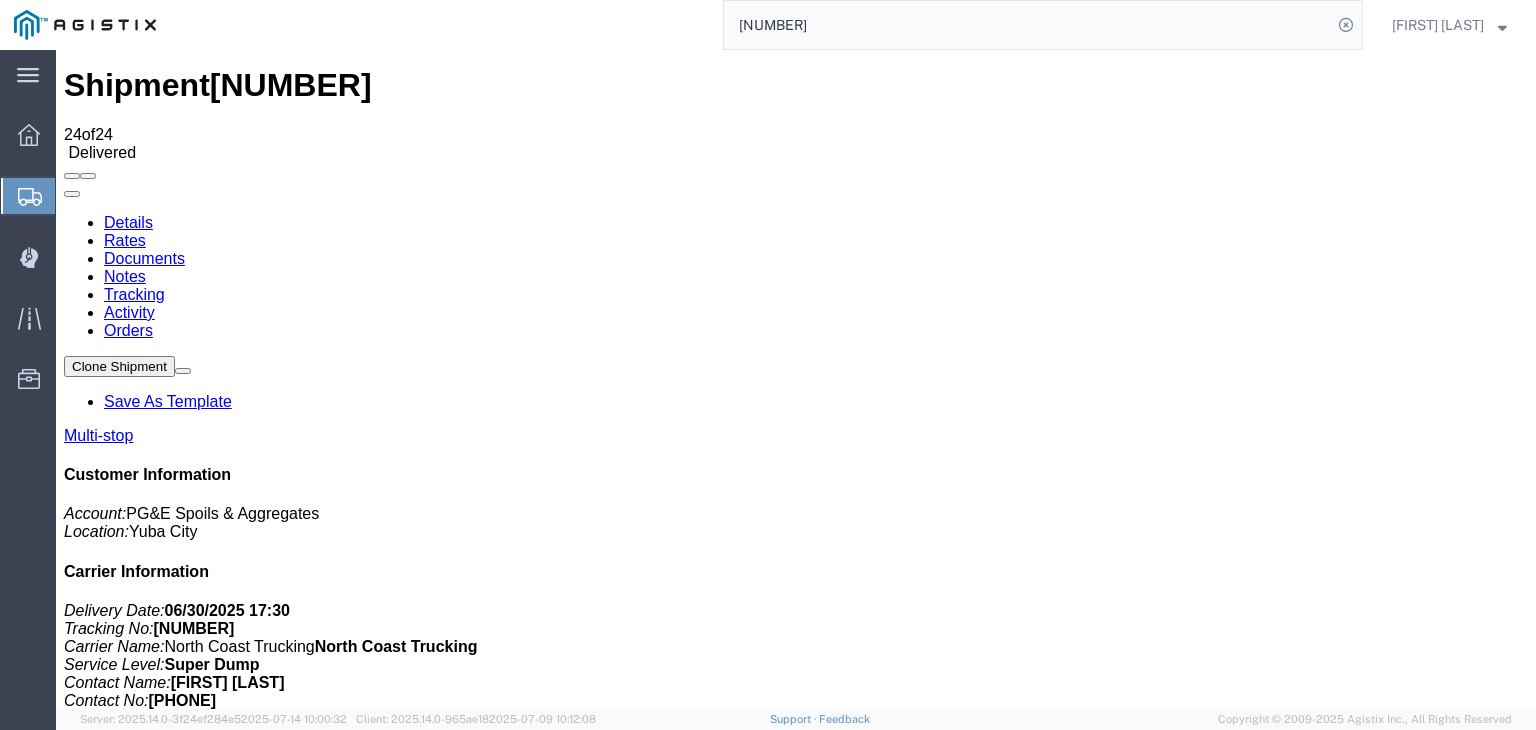 scroll, scrollTop: 0, scrollLeft: 0, axis: both 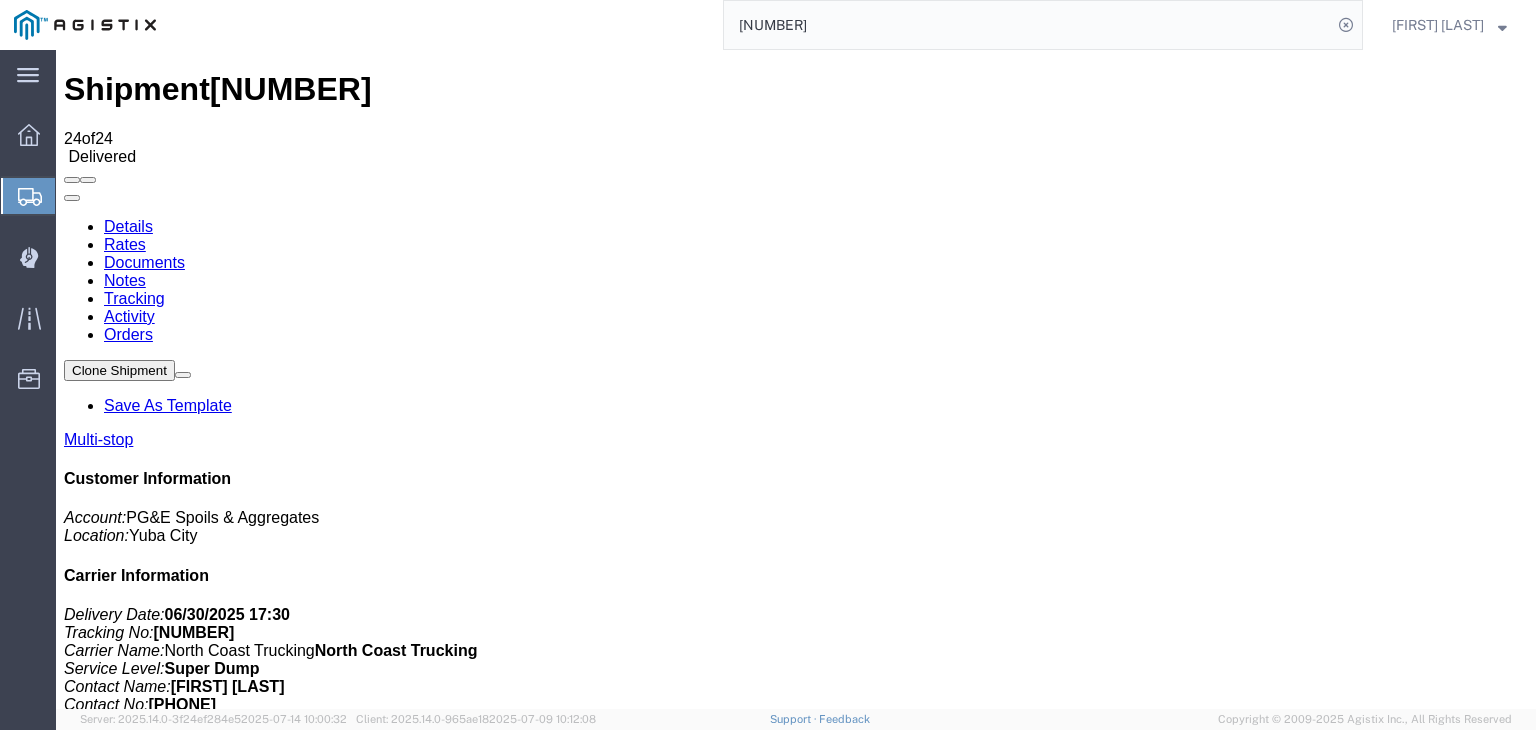 click on "Notes" at bounding box center [125, 280] 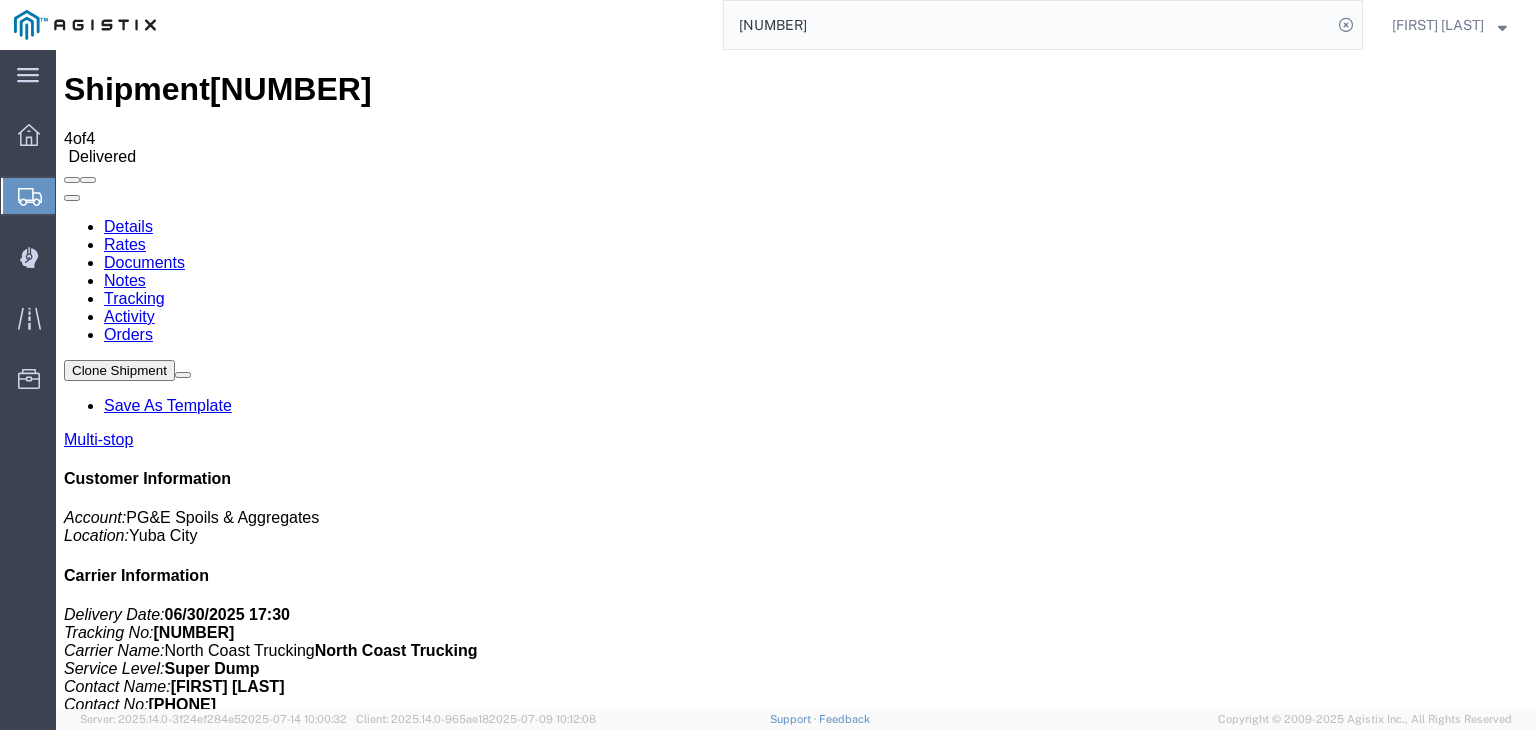 click on "56047970" 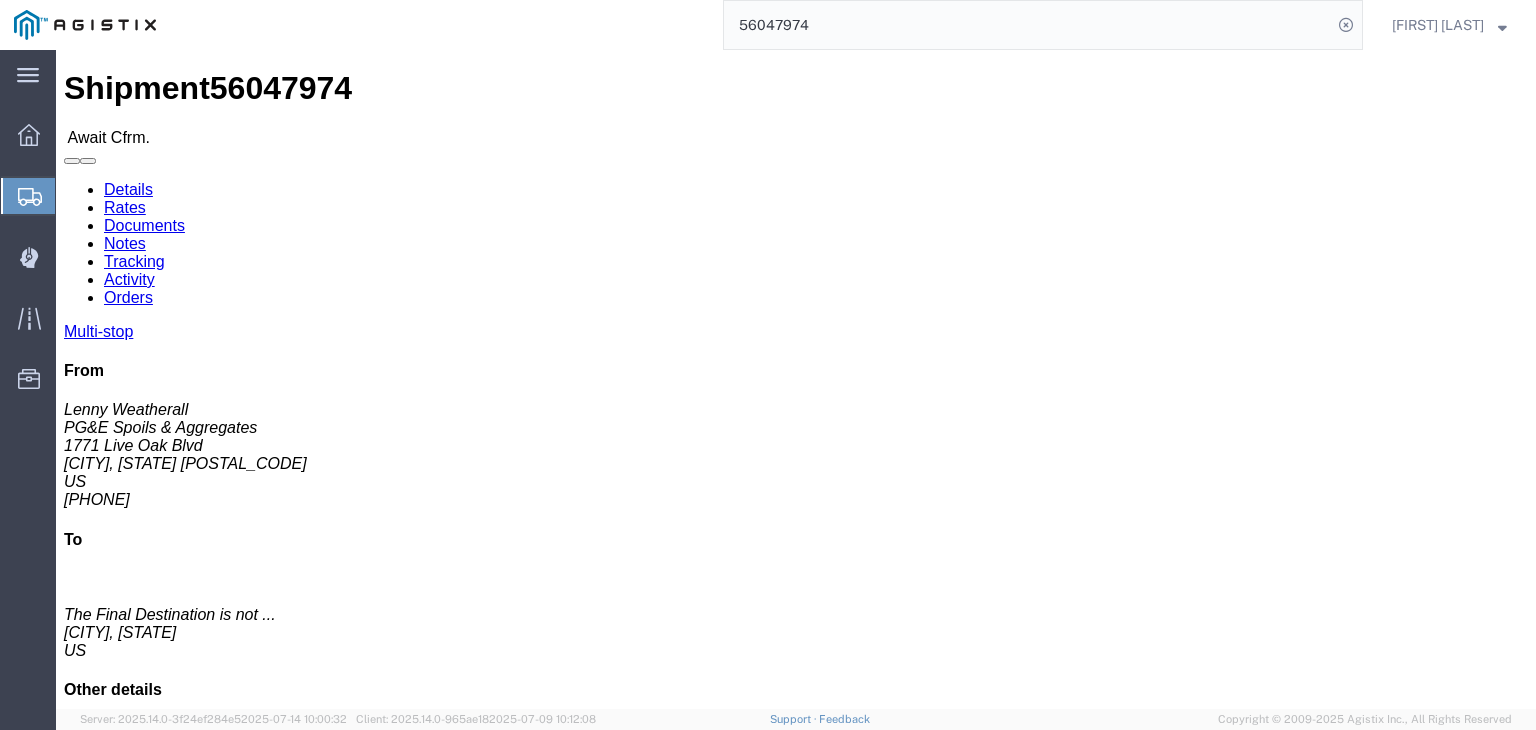 scroll, scrollTop: 0, scrollLeft: 0, axis: both 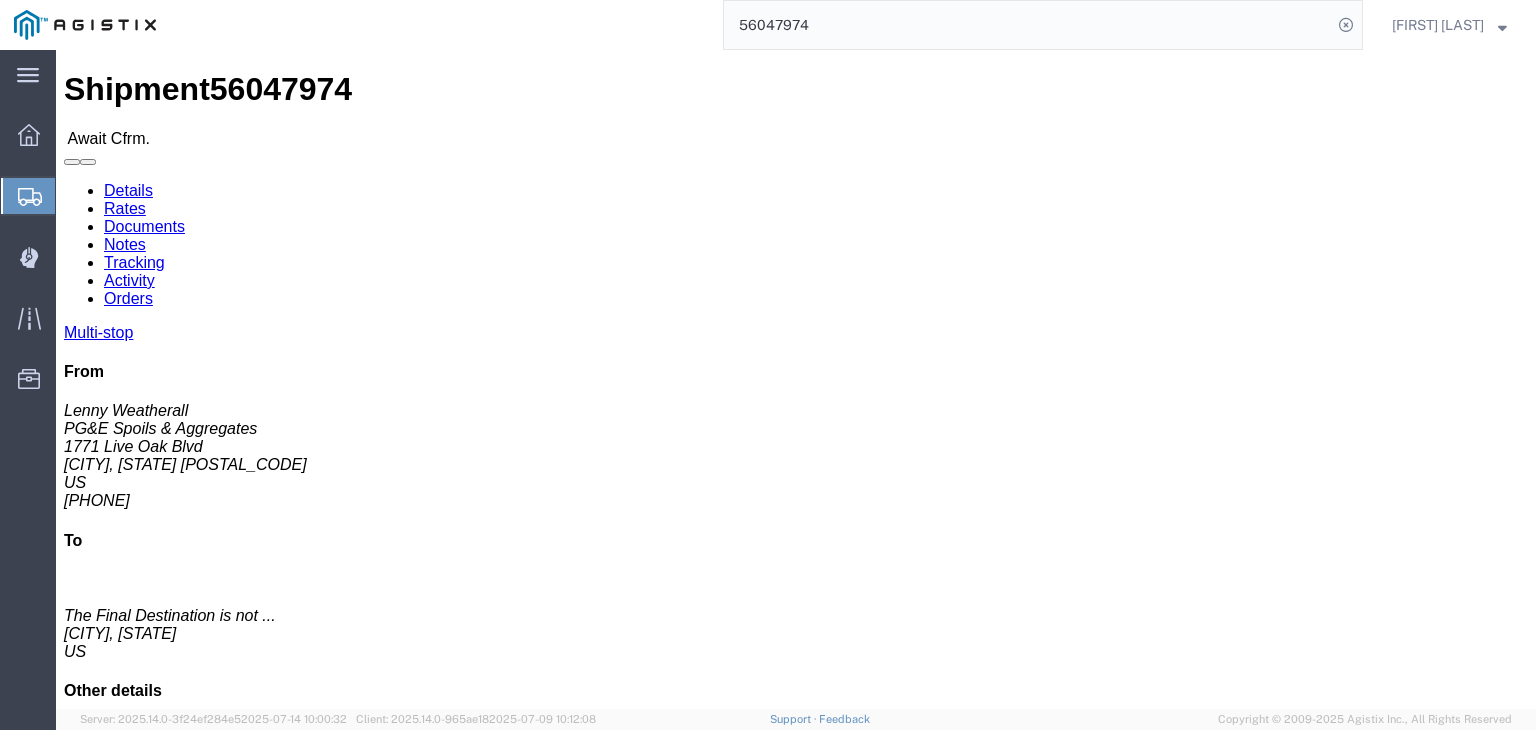 click on "Documents" 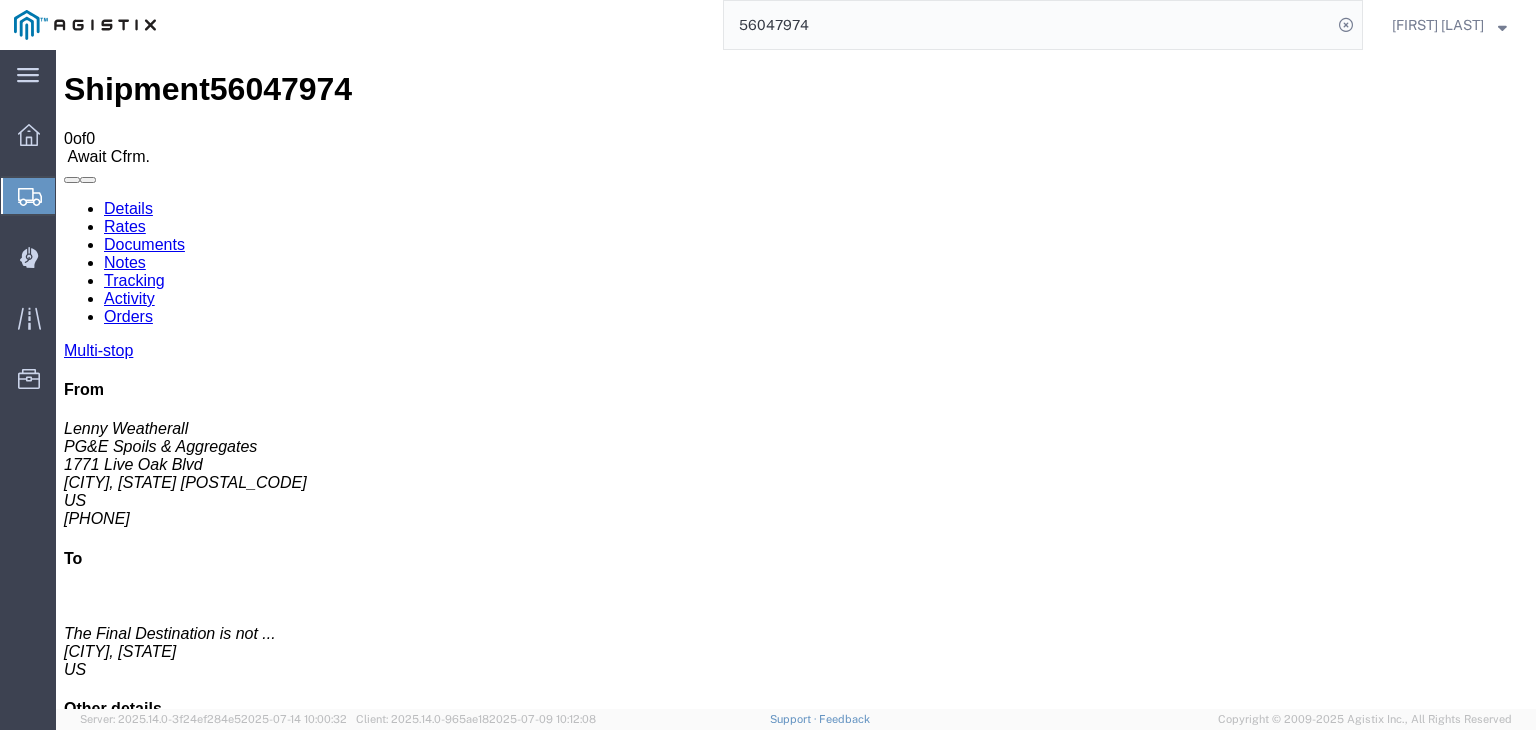 click on "Tracking" at bounding box center (134, 280) 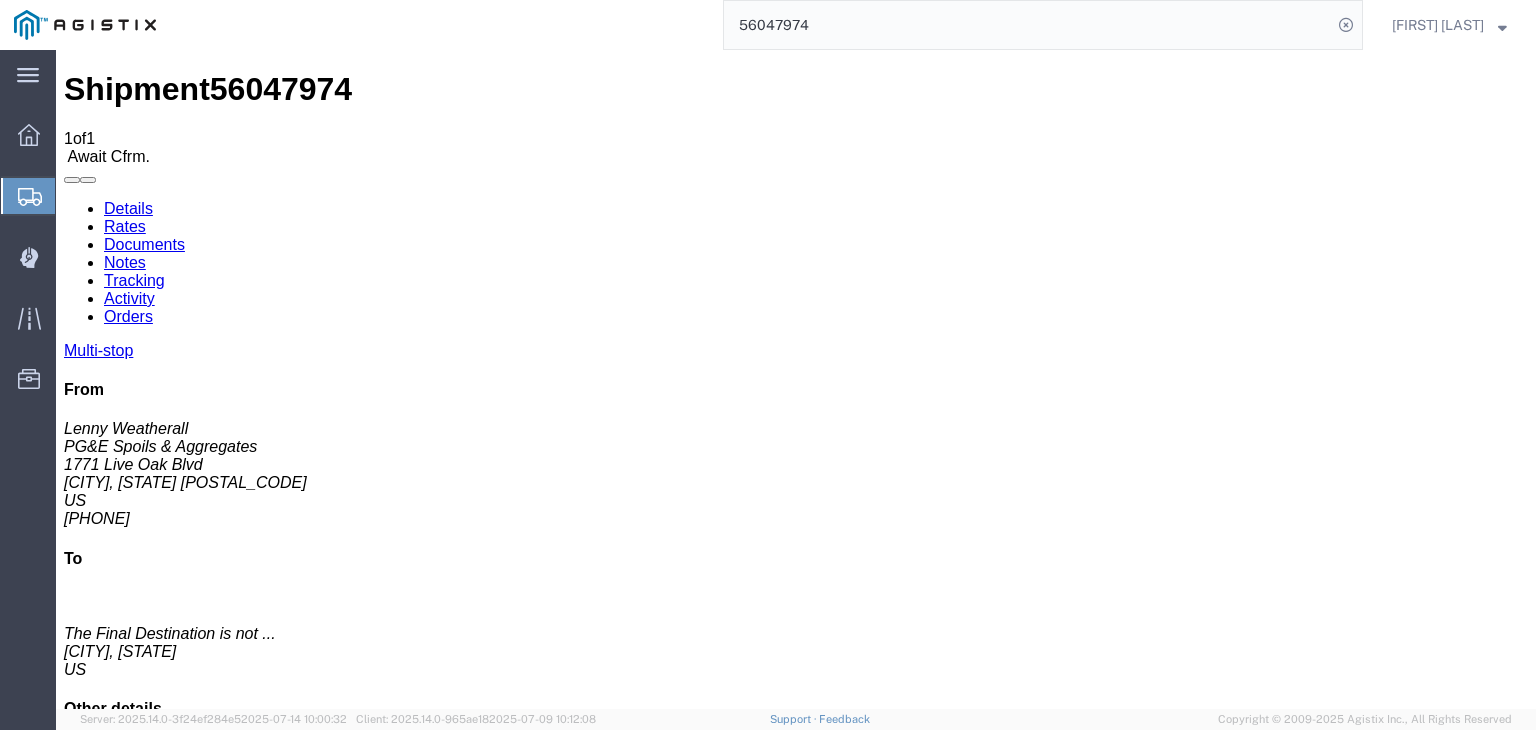 click on "Add New Tracking" at bounding box center (229, 1177) 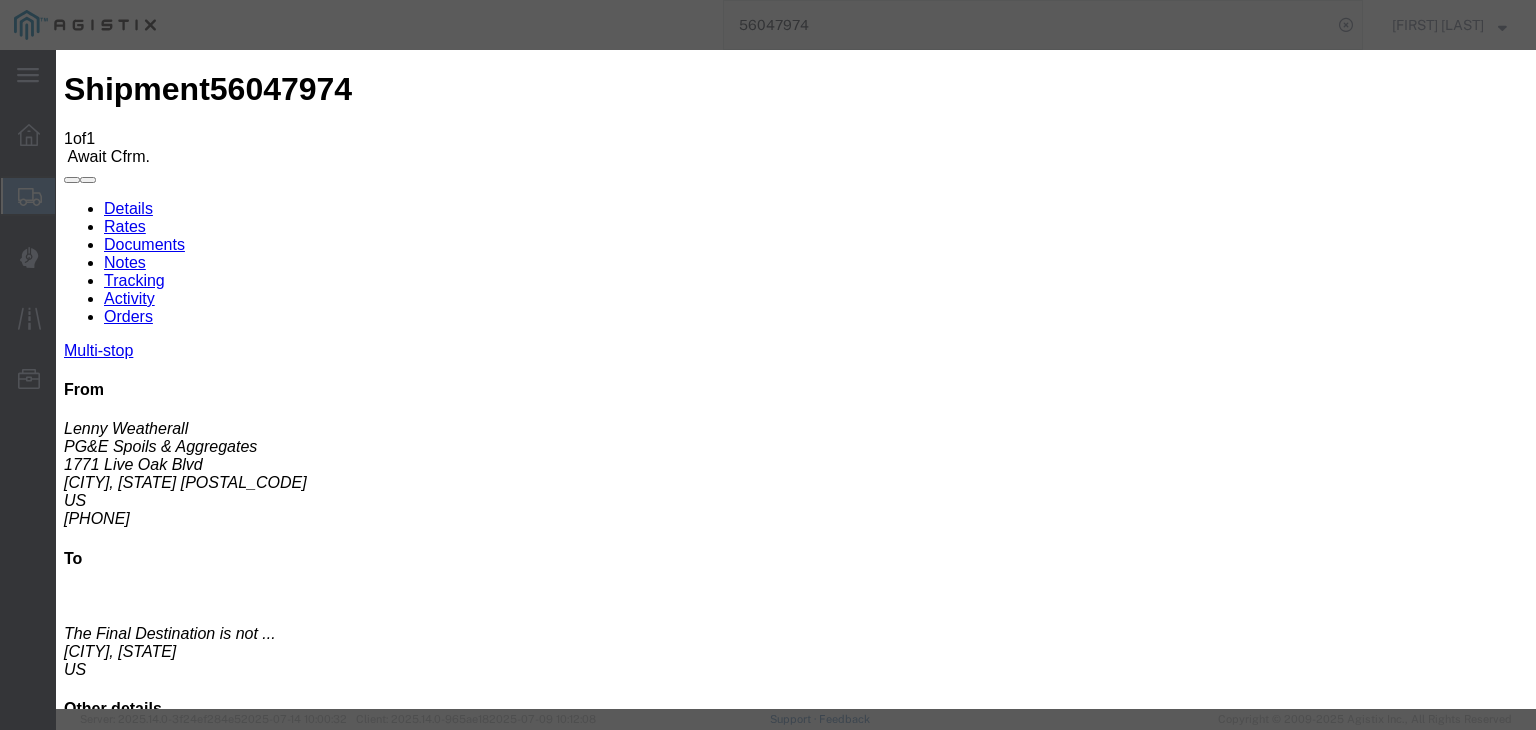 click on "07/15/2025" at bounding box center [168, 3045] 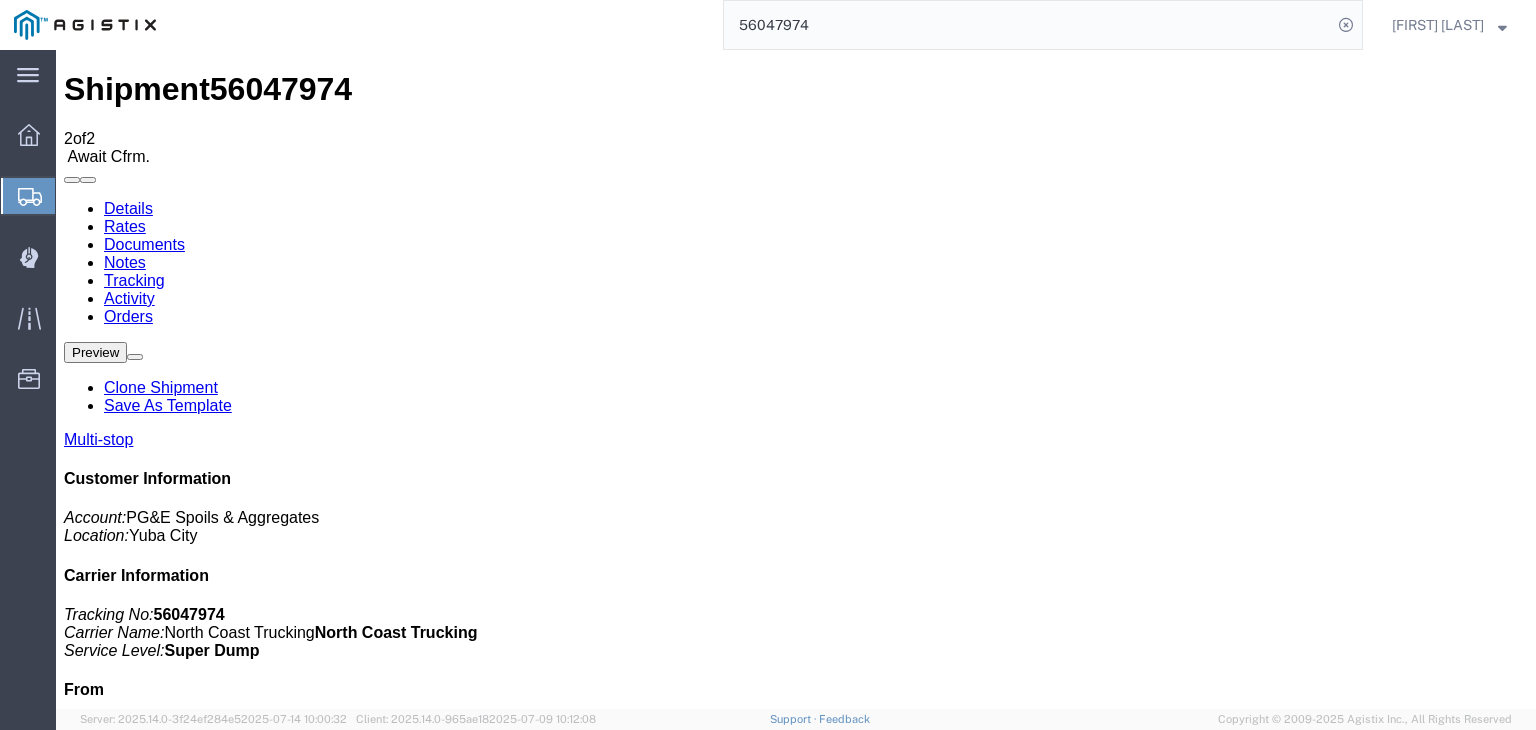 click on "Add New Tracking" at bounding box center [229, 1177] 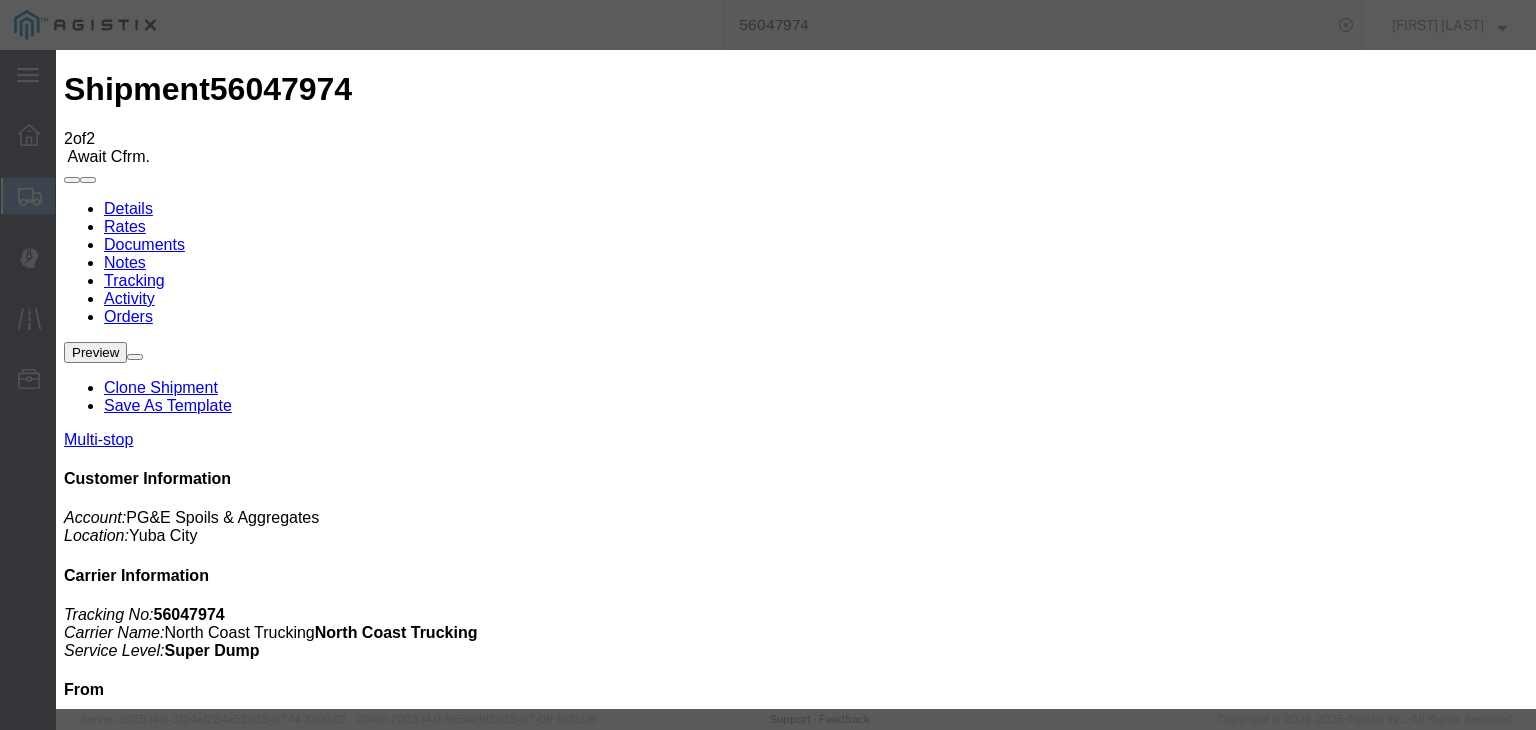 click on "07/15/2025" at bounding box center [168, 3288] 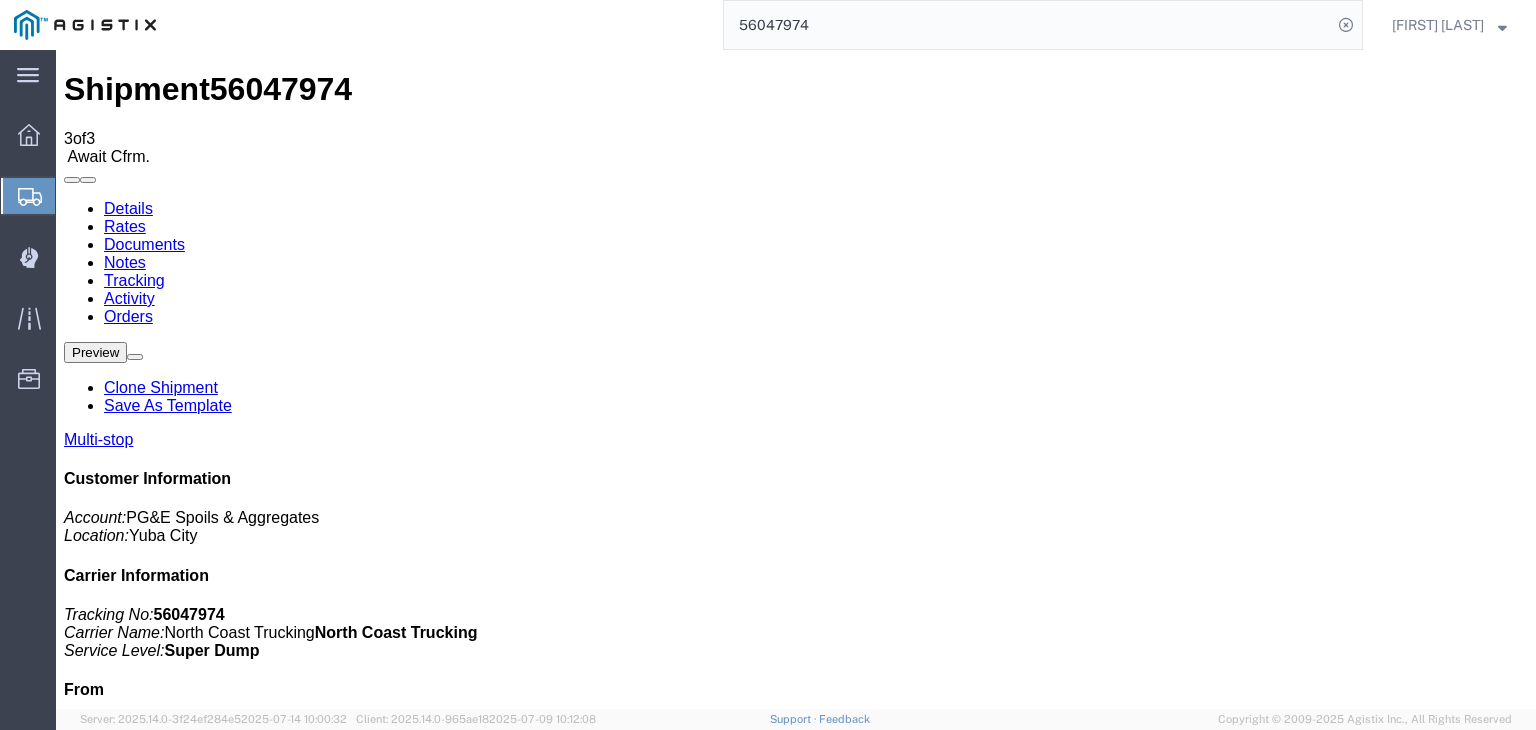 drag, startPoint x: 1016, startPoint y: 184, endPoint x: 1001, endPoint y: 282, distance: 99.14131 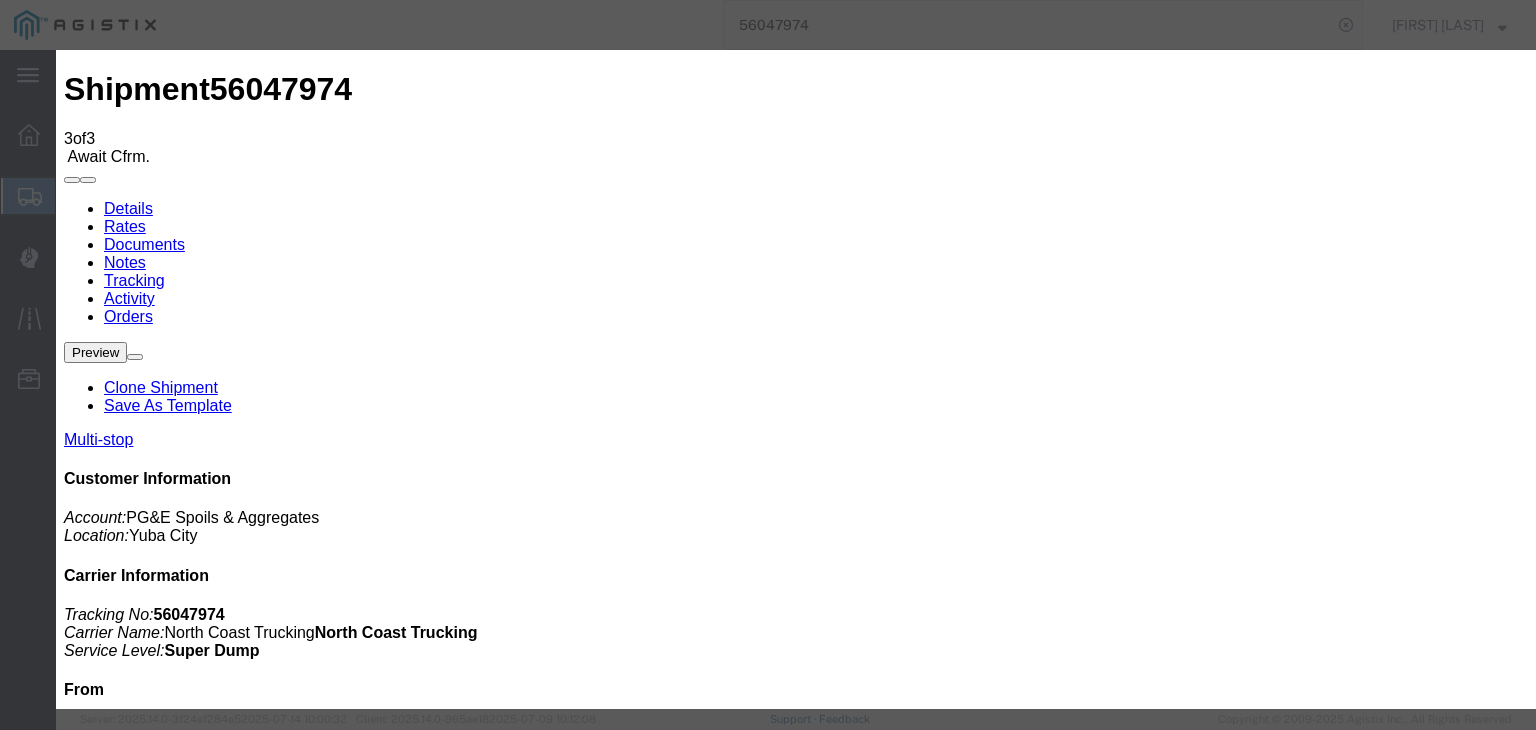click on "07/15/2025" at bounding box center [168, 3531] 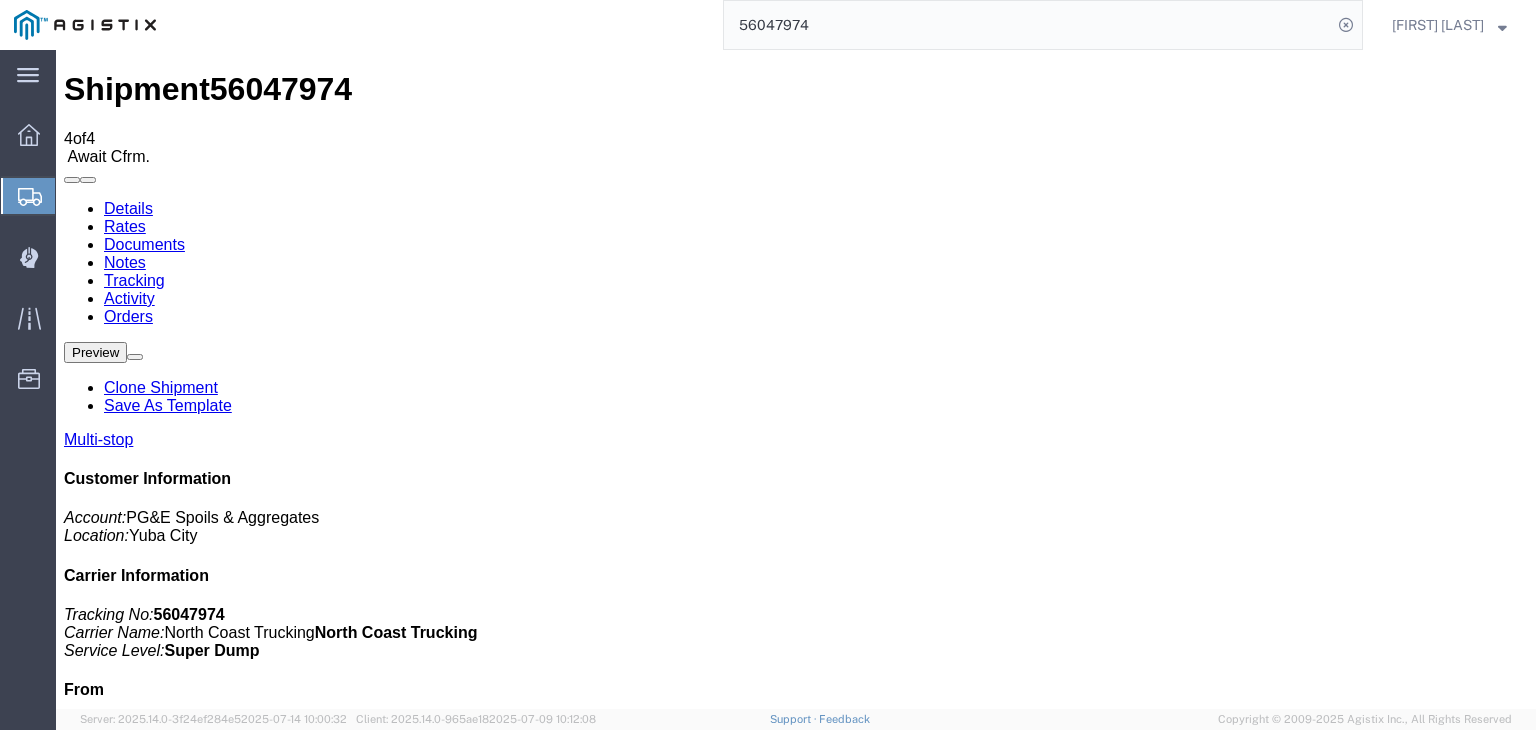 click on "Add New Tracking" at bounding box center (229, 1177) 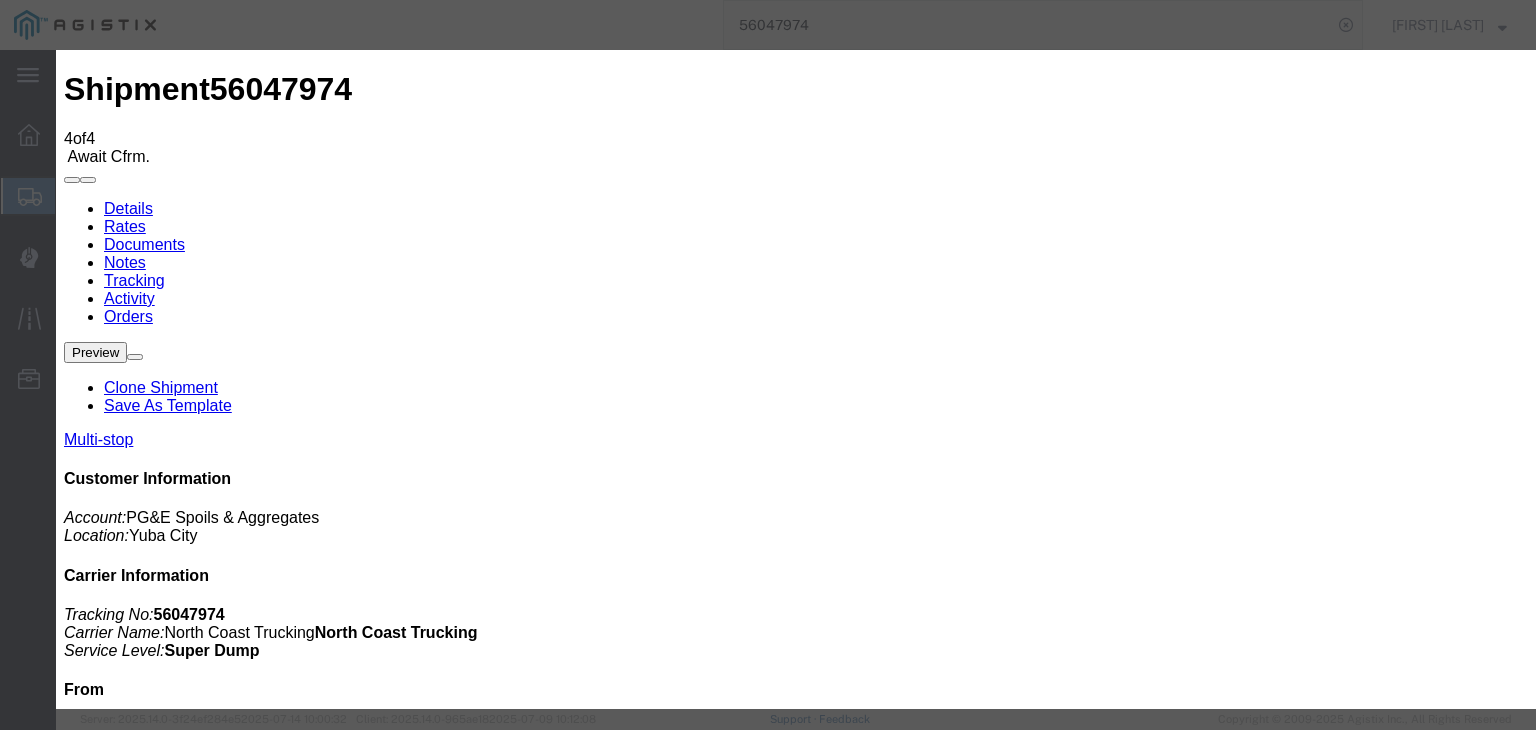 click on "07/15/2025" at bounding box center (168, 3774) 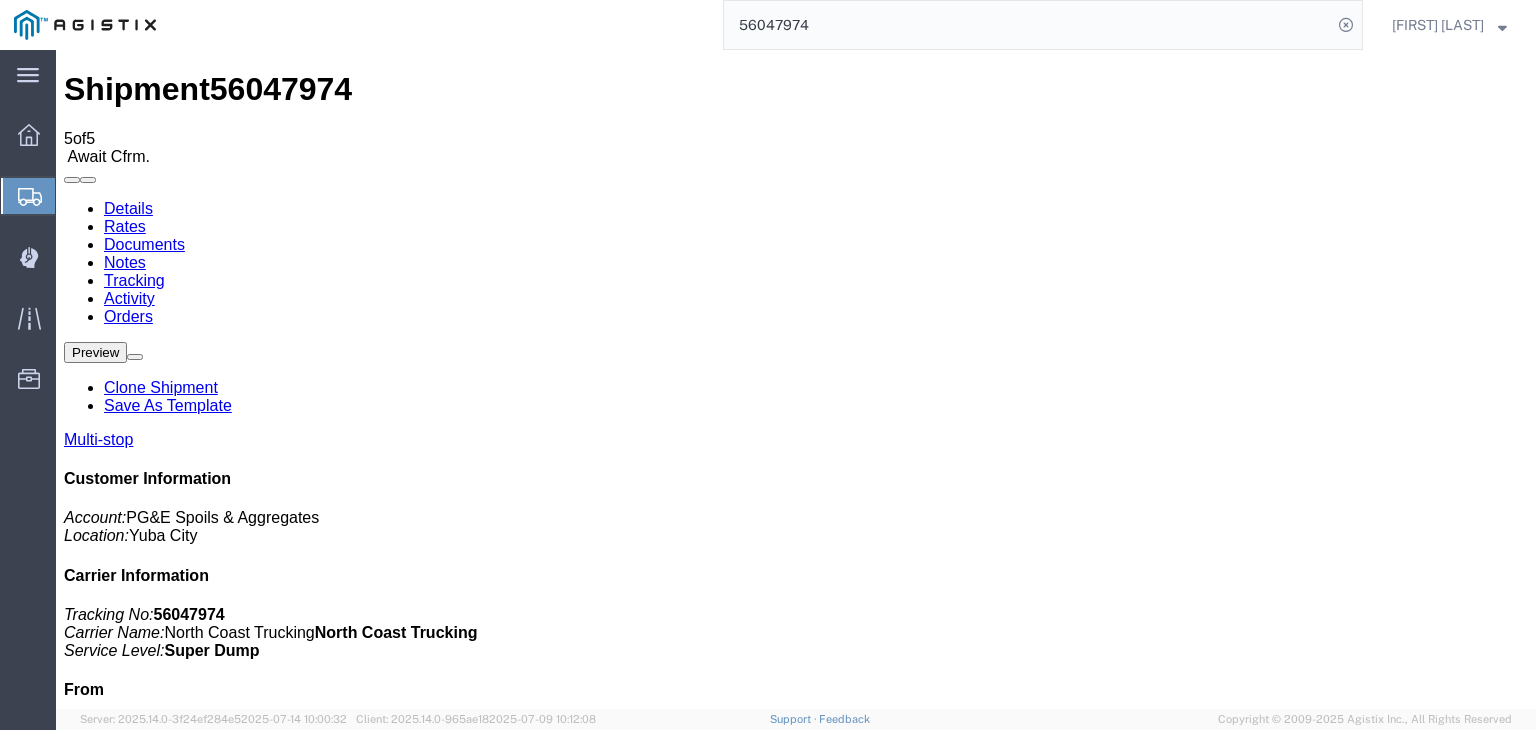 click on "Add New Tracking" at bounding box center (229, 1177) 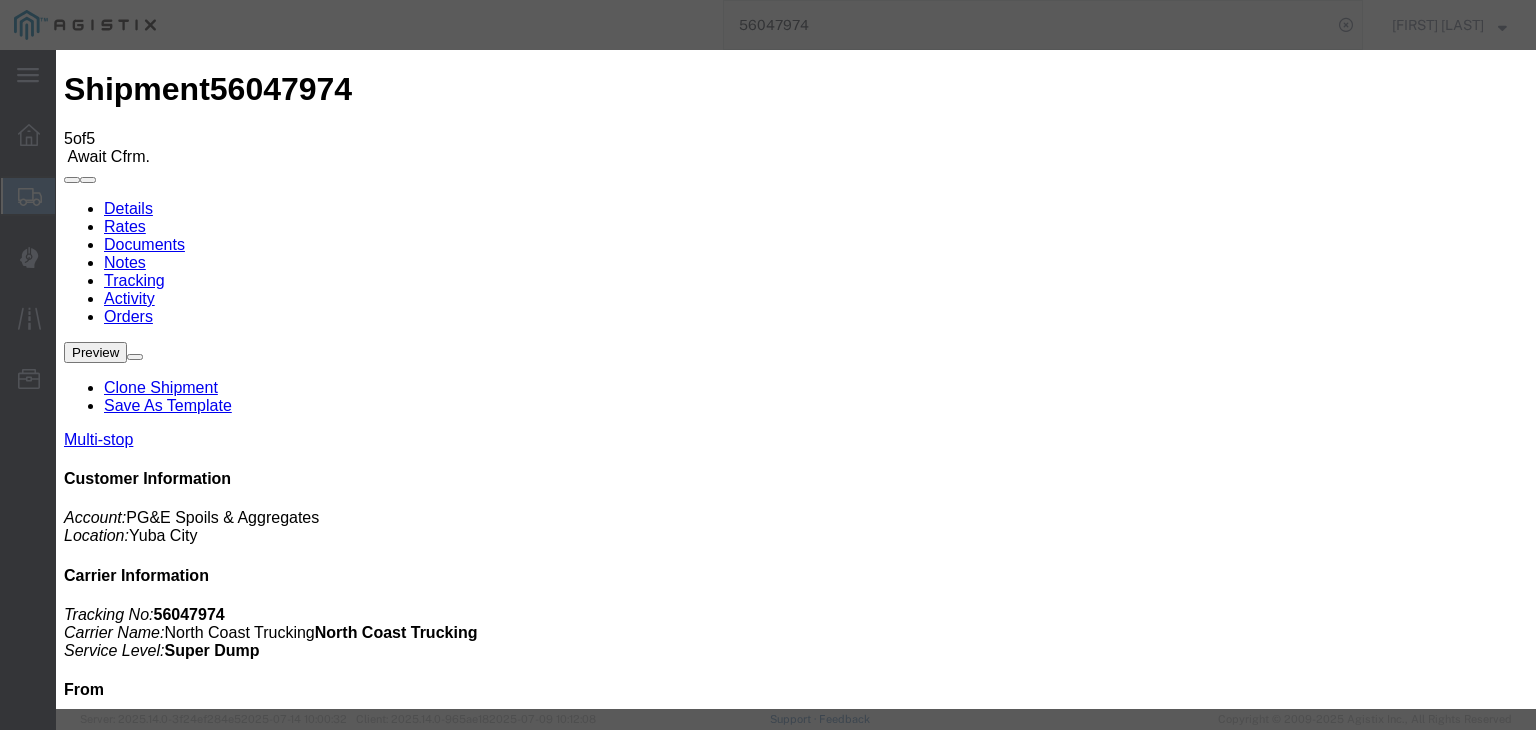 click on "07/15/2025" at bounding box center (168, 4017) 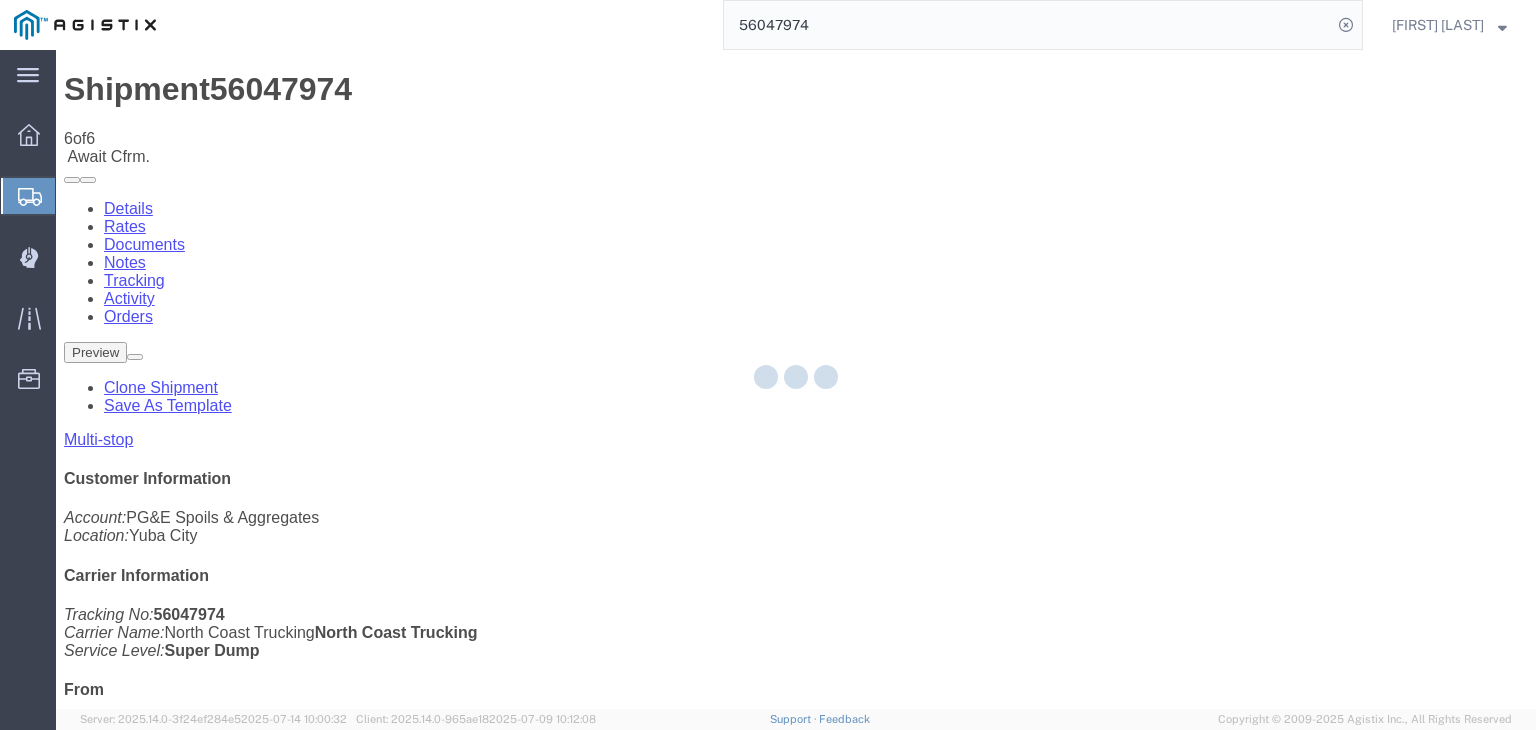 click 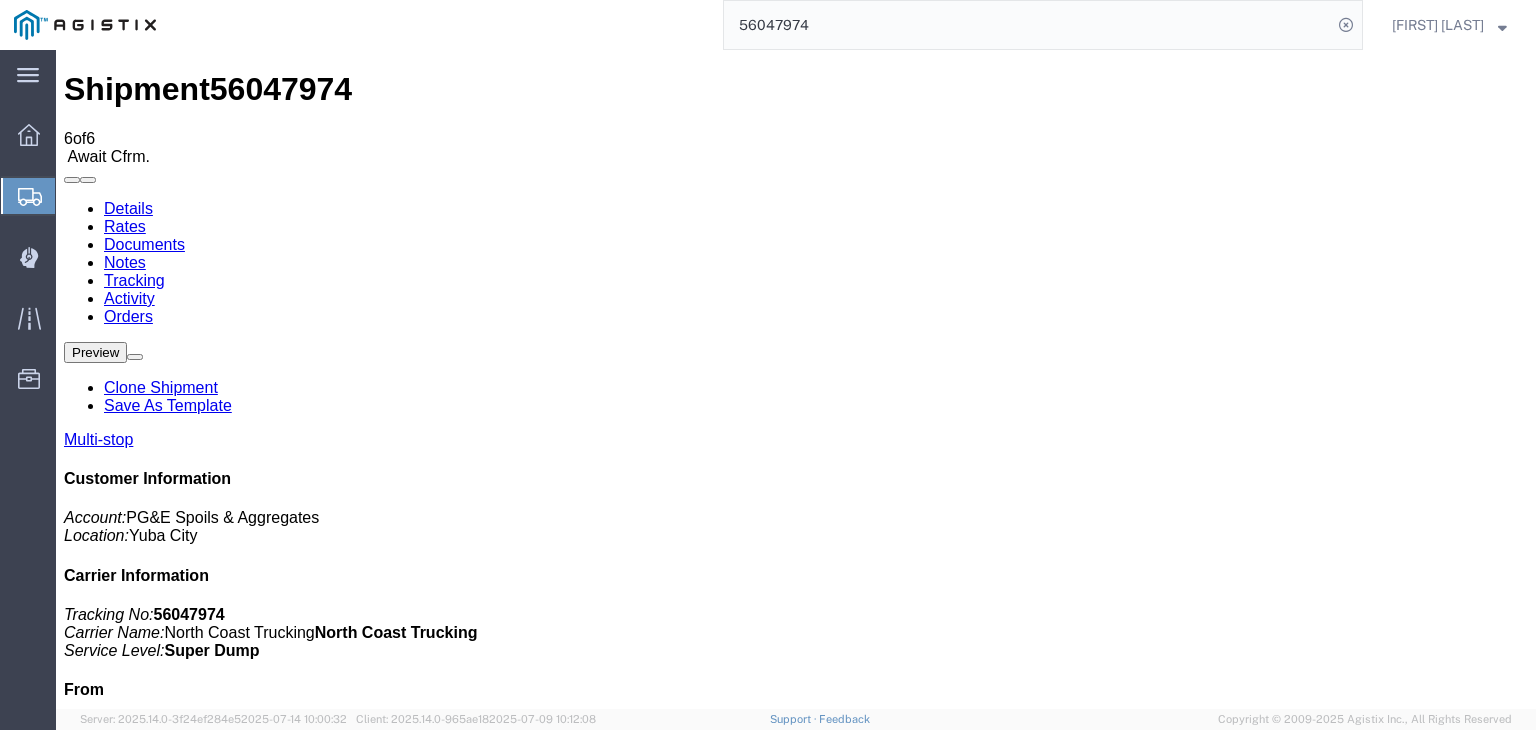 click on "Add New Tracking" at bounding box center (229, 1177) 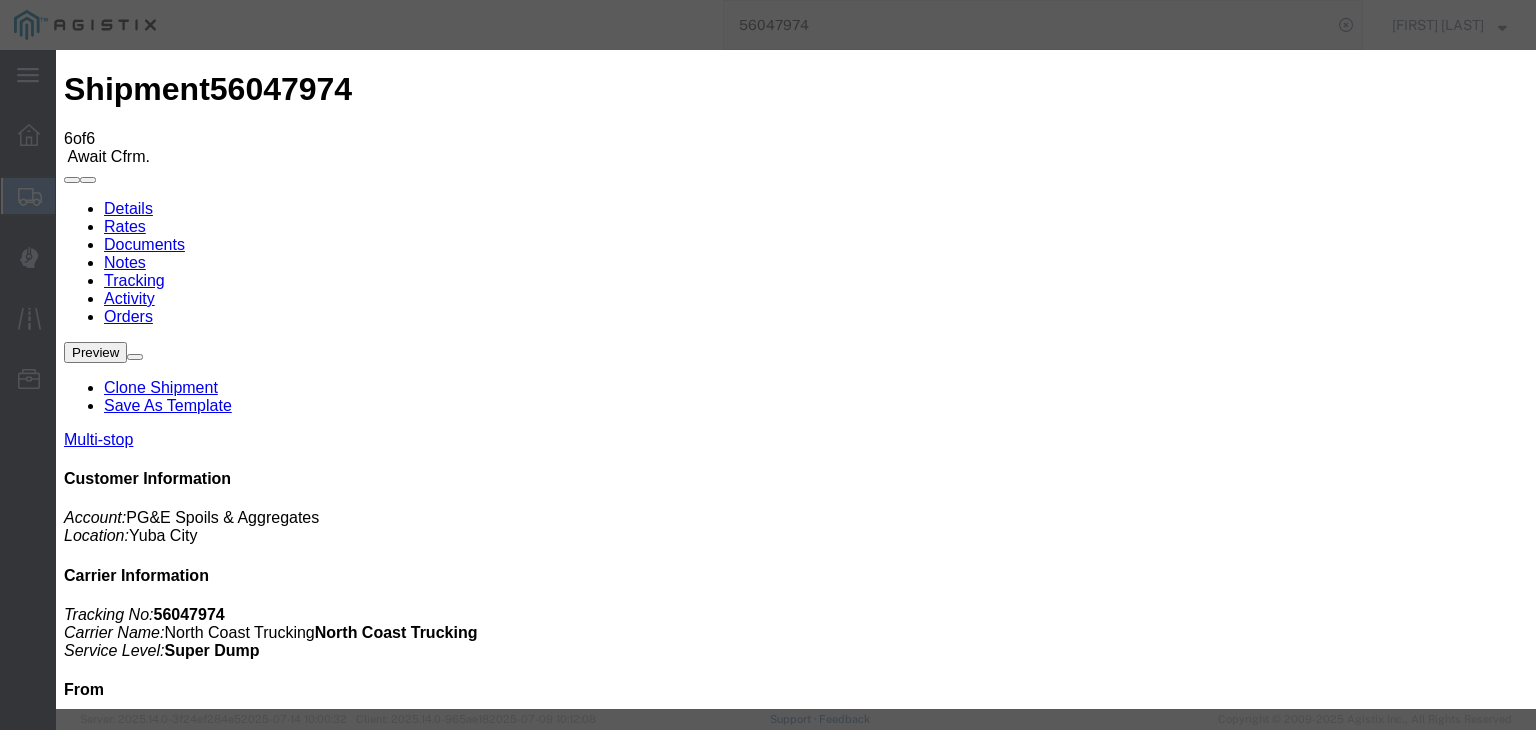 click on "07/15/2025" at bounding box center (168, 4260) 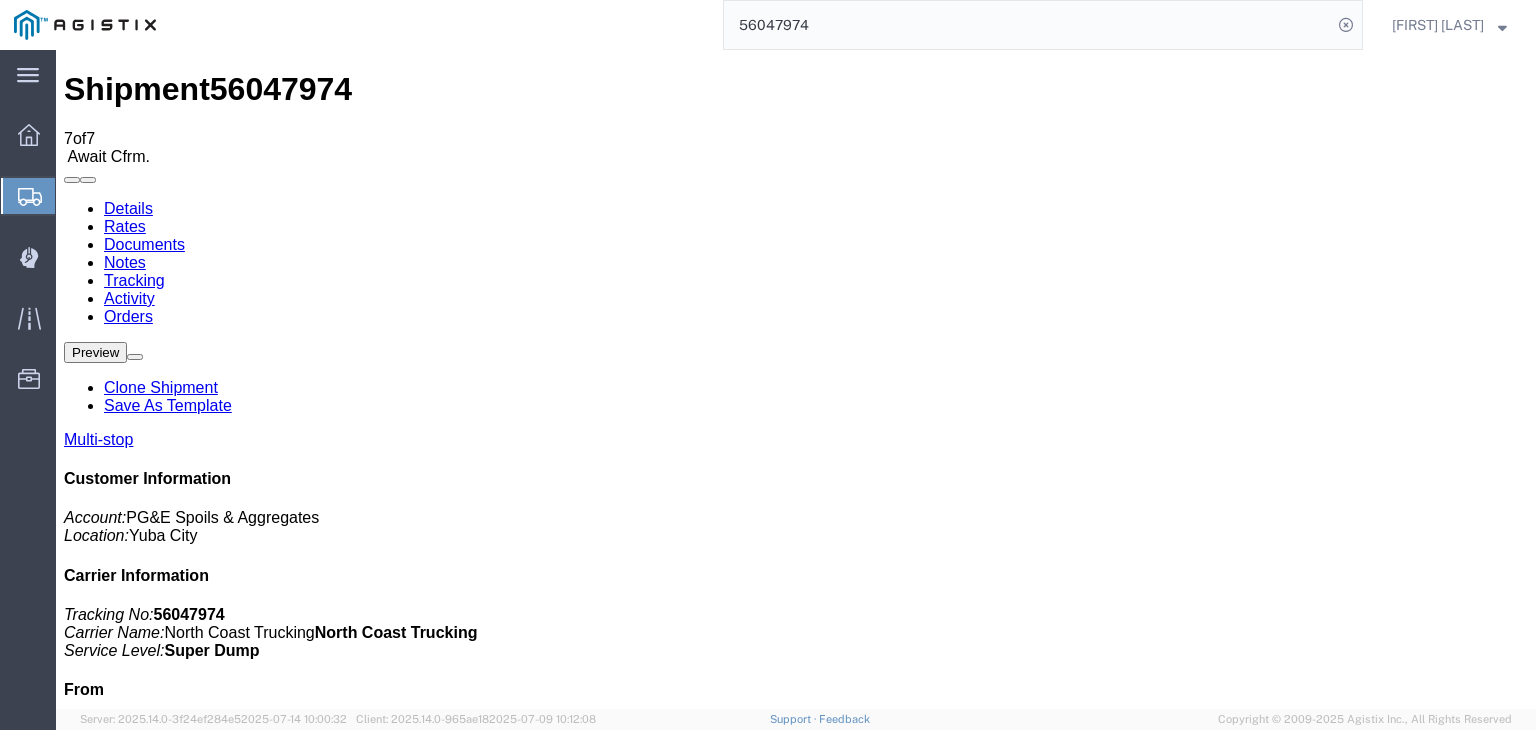 drag, startPoint x: 1103, startPoint y: 237, endPoint x: 1047, endPoint y: 187, distance: 75.073296 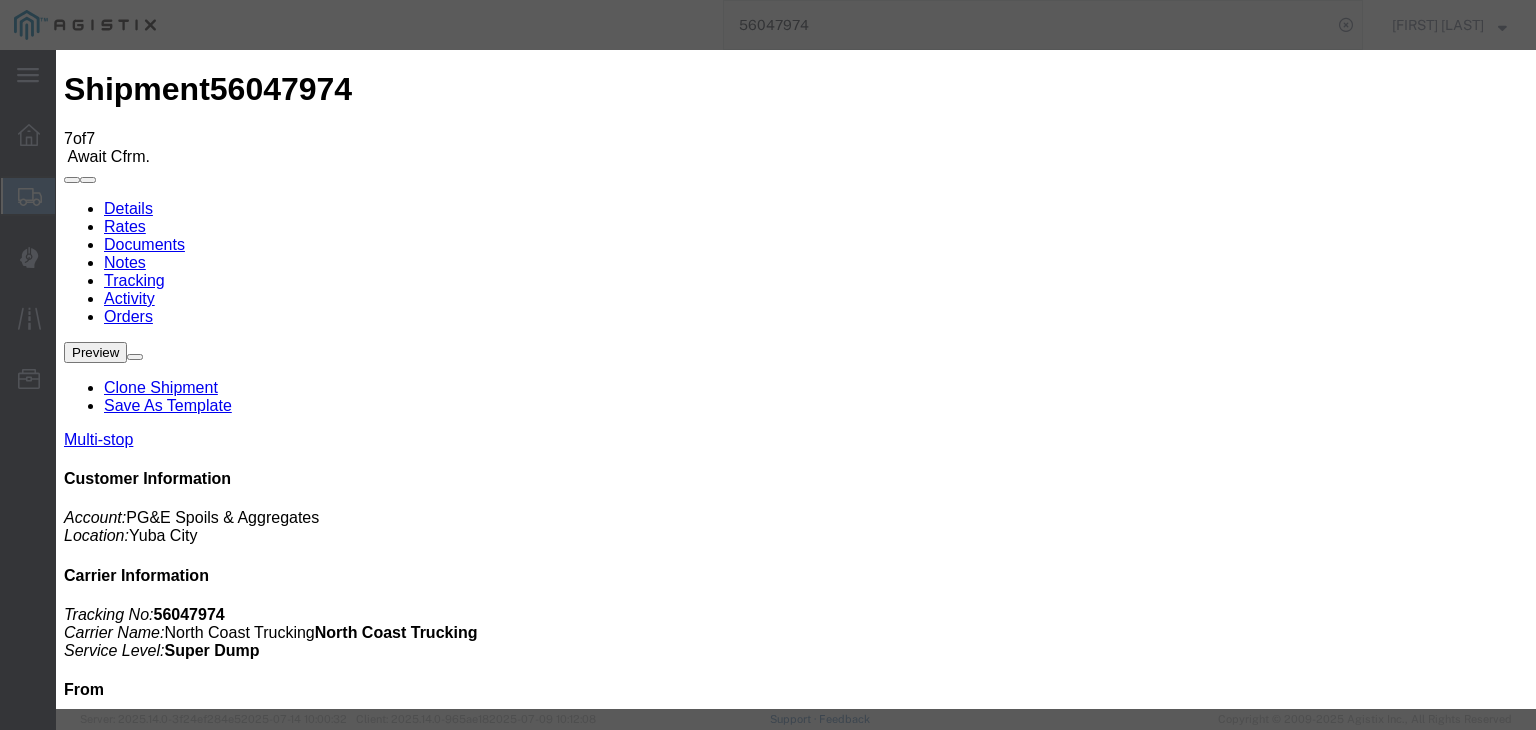 click on "07/15/2025" at bounding box center [168, 4503] 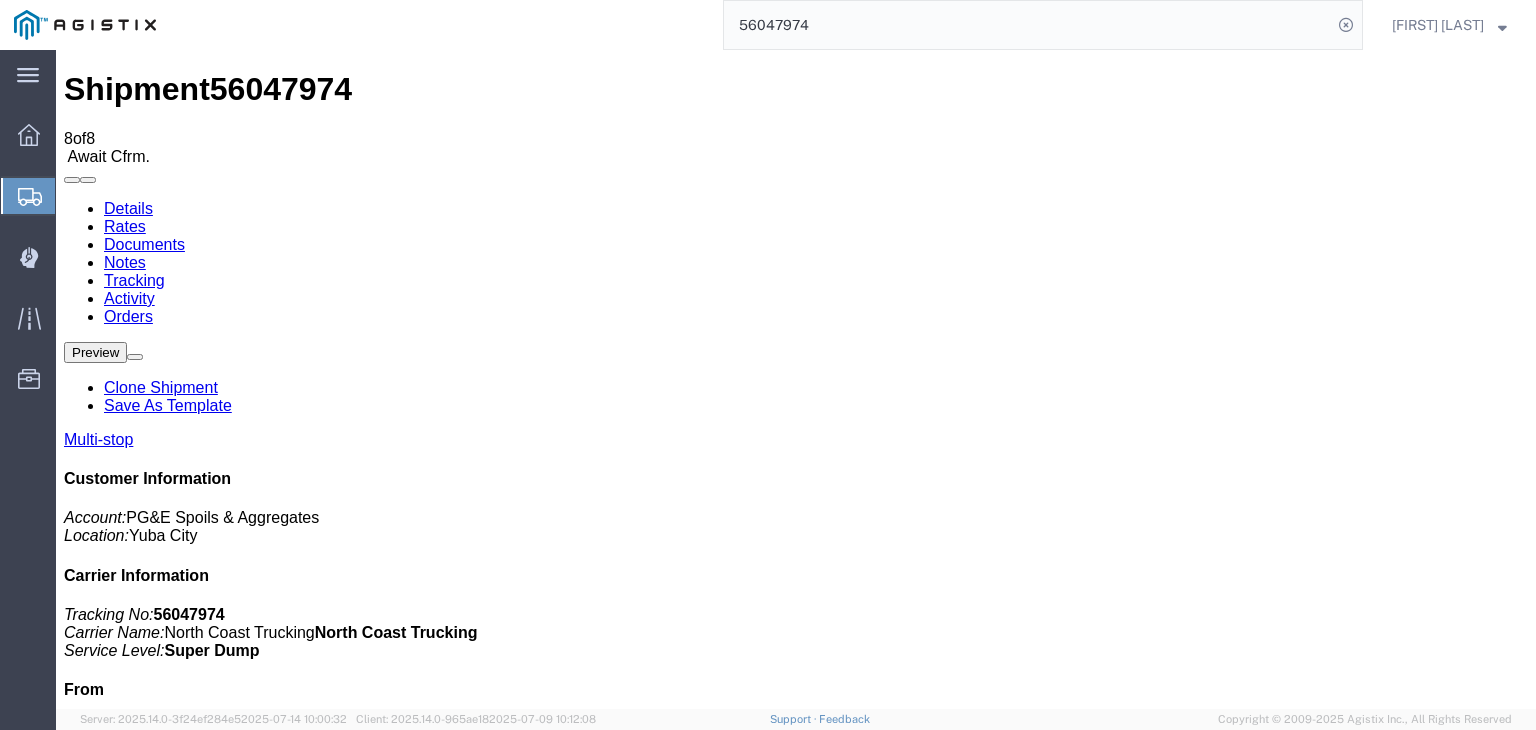 click on "Add New Tracking" at bounding box center (229, 1177) 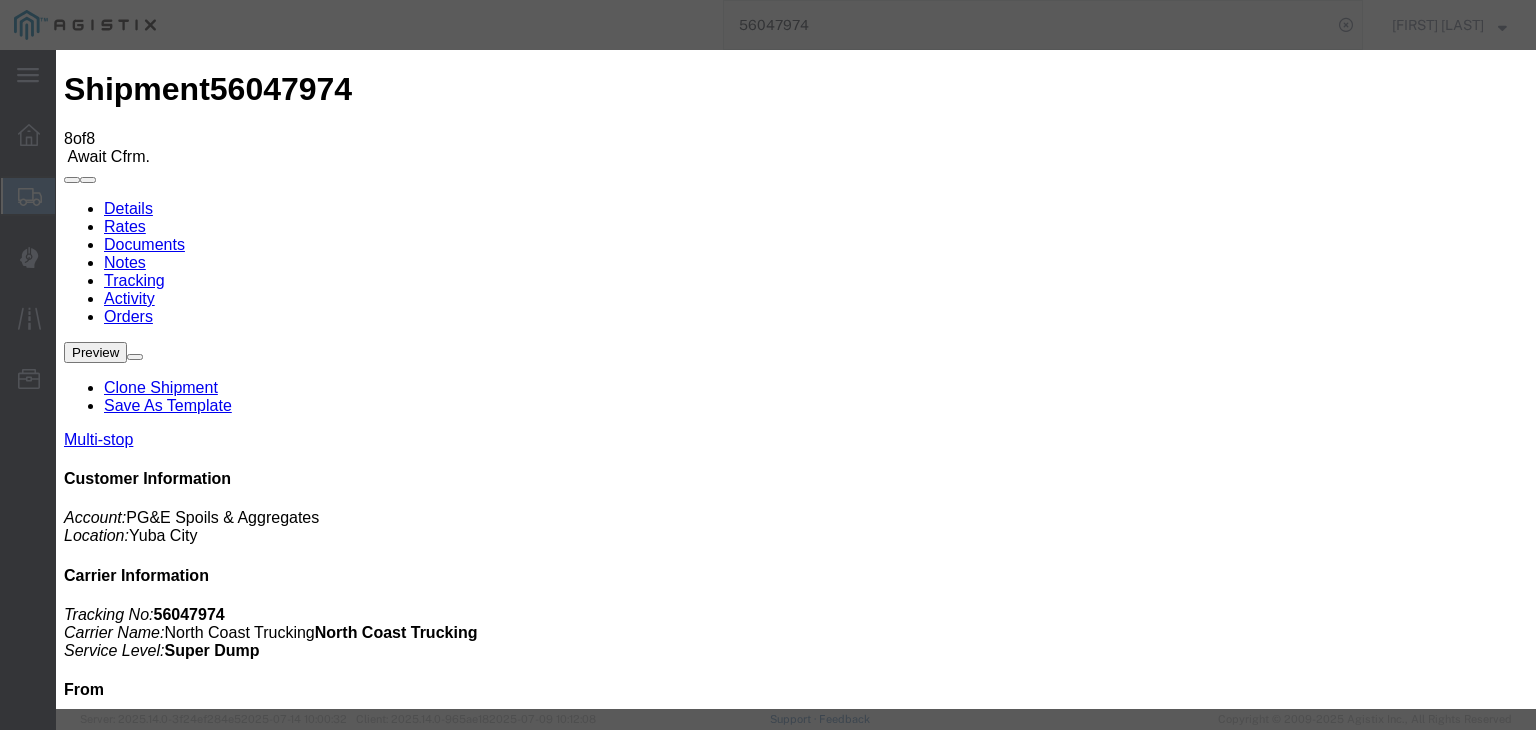 click on "07/15/2025" at bounding box center [168, 4746] 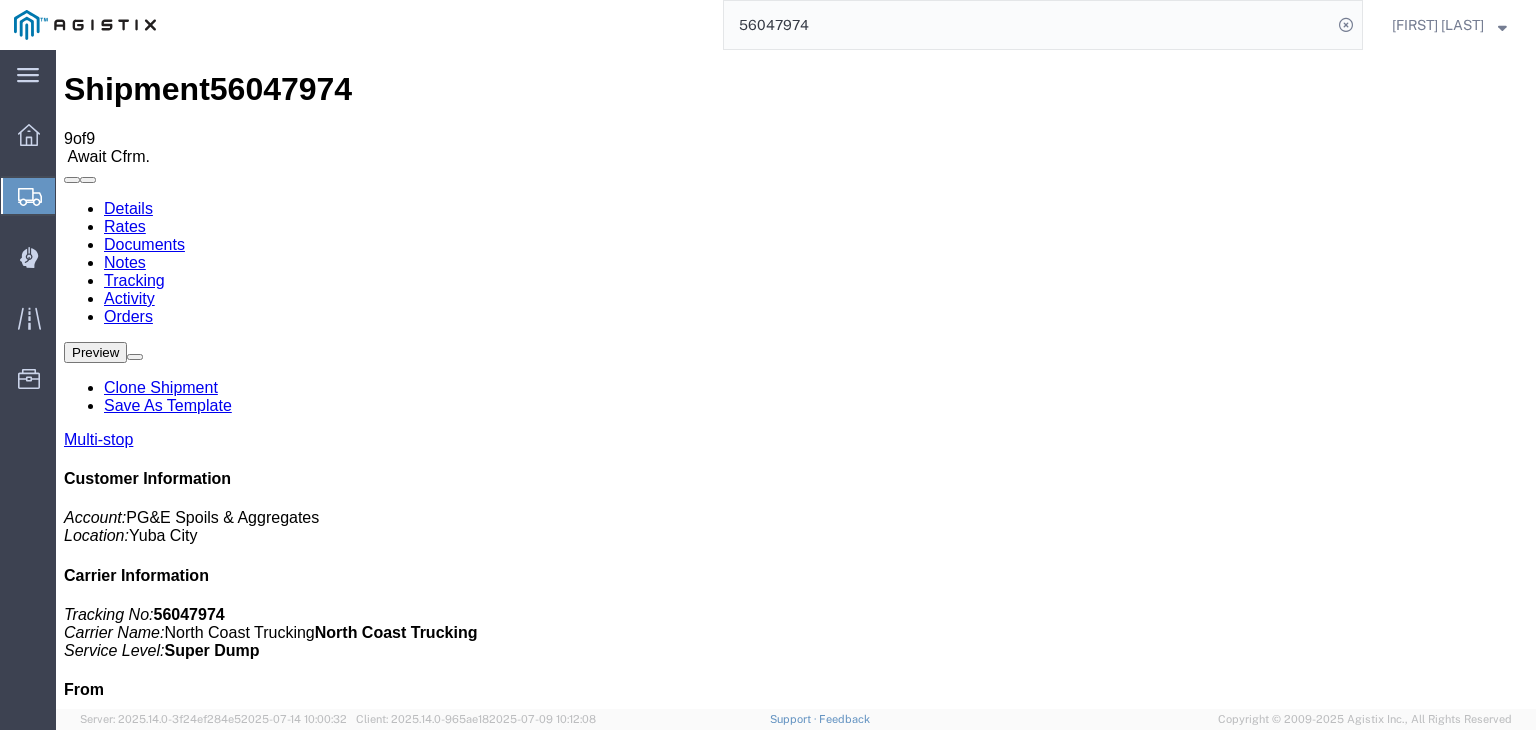 click on "Add New Tracking" at bounding box center [229, 1177] 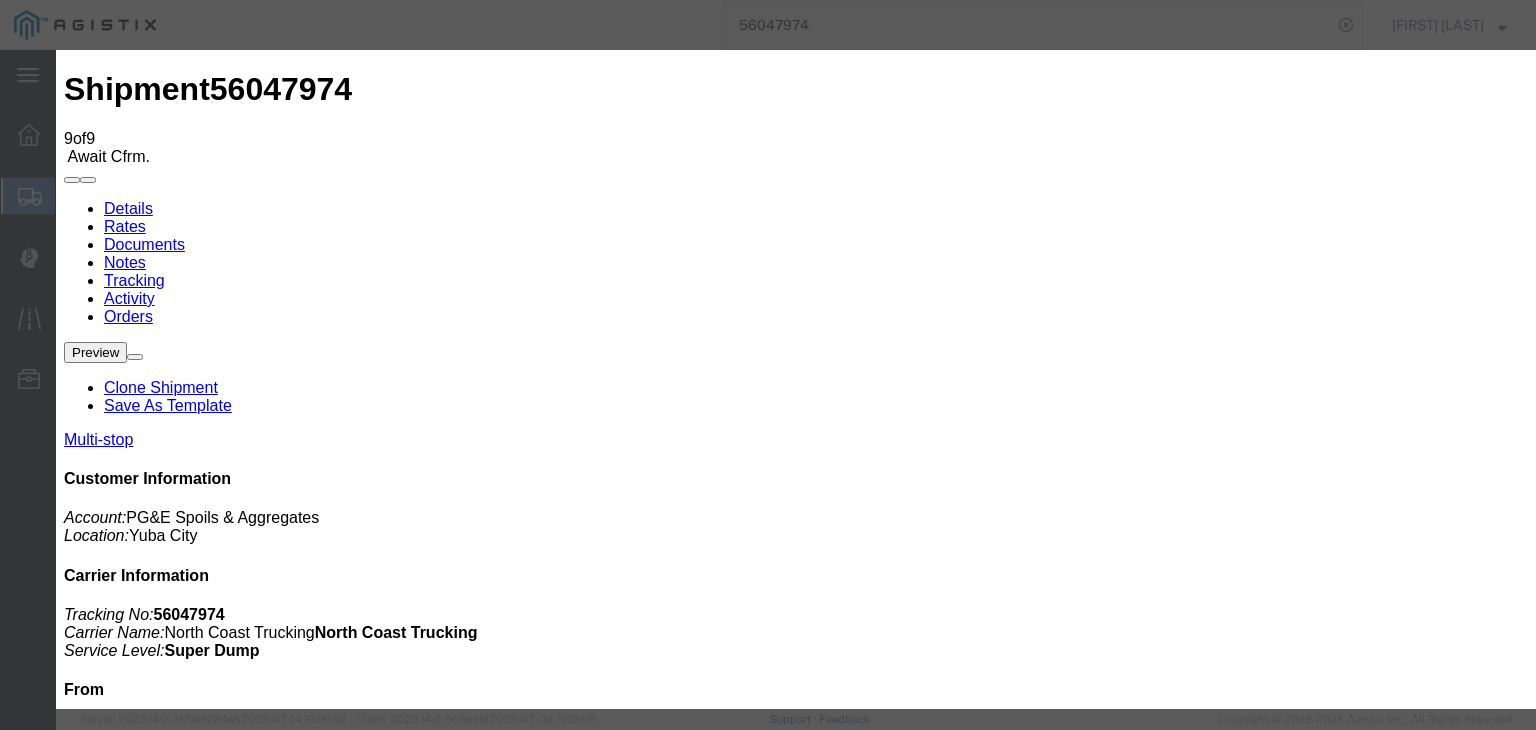 click on "07/15/2025" at bounding box center (168, 4989) 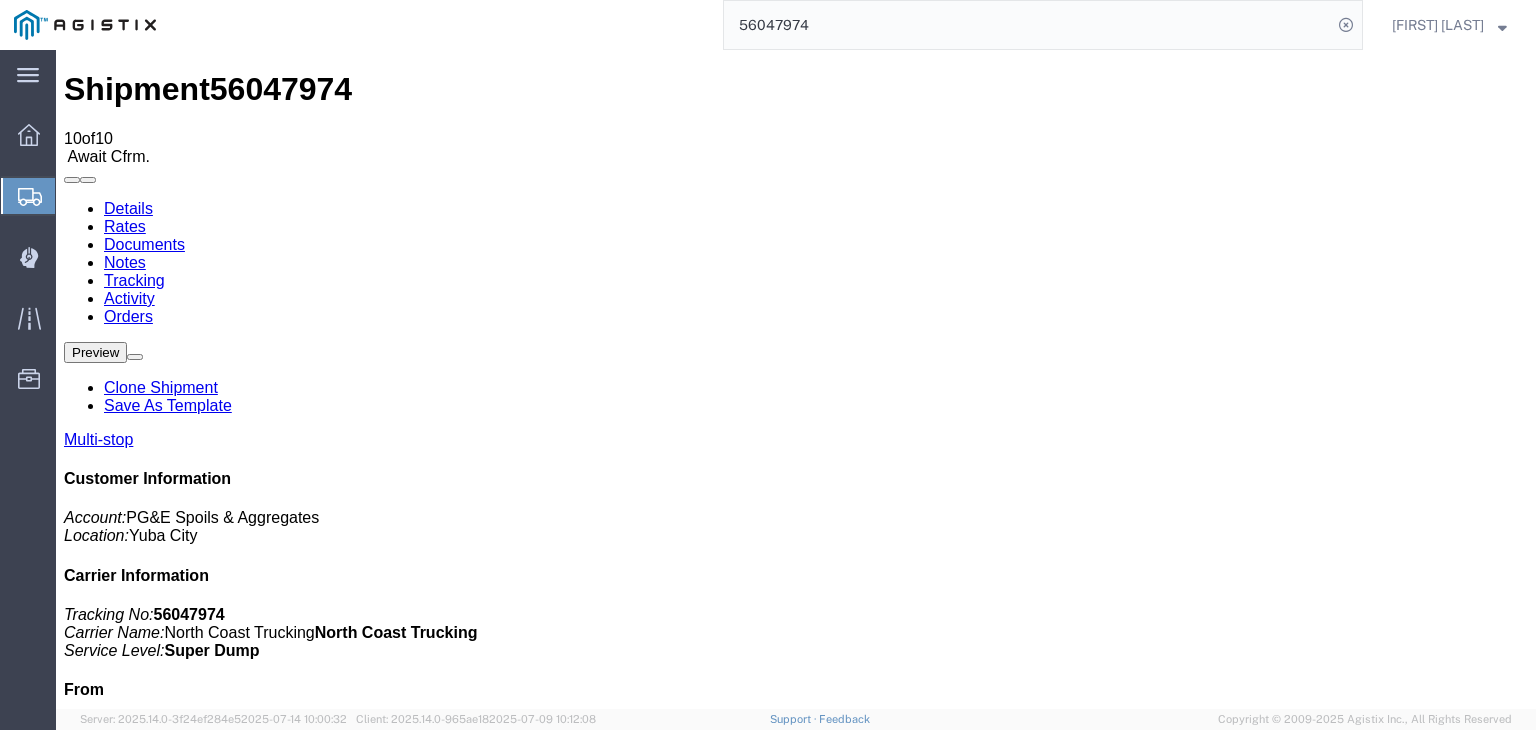 click on "Add New Tracking" at bounding box center (229, 1177) 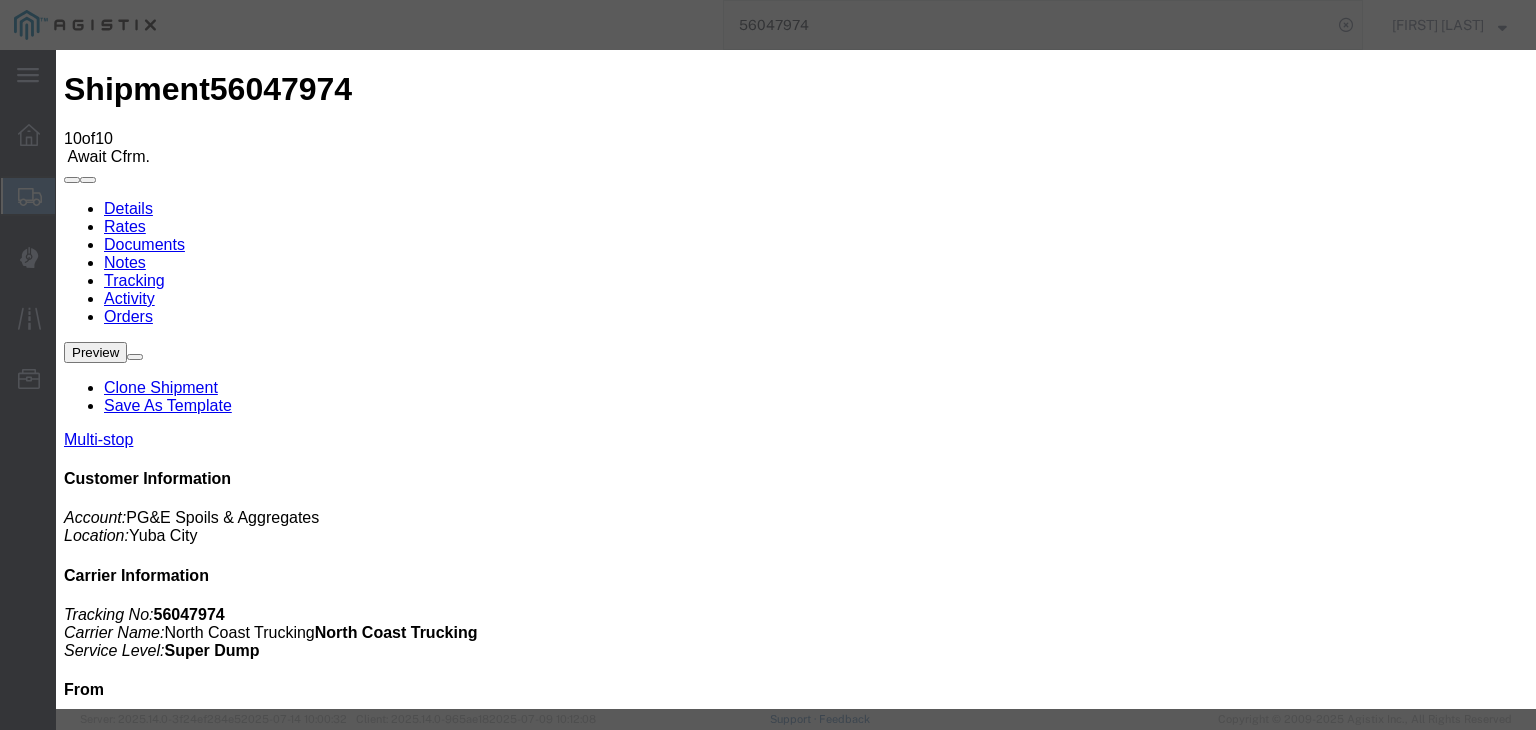 click on "07/15/2025" at bounding box center [168, 5232] 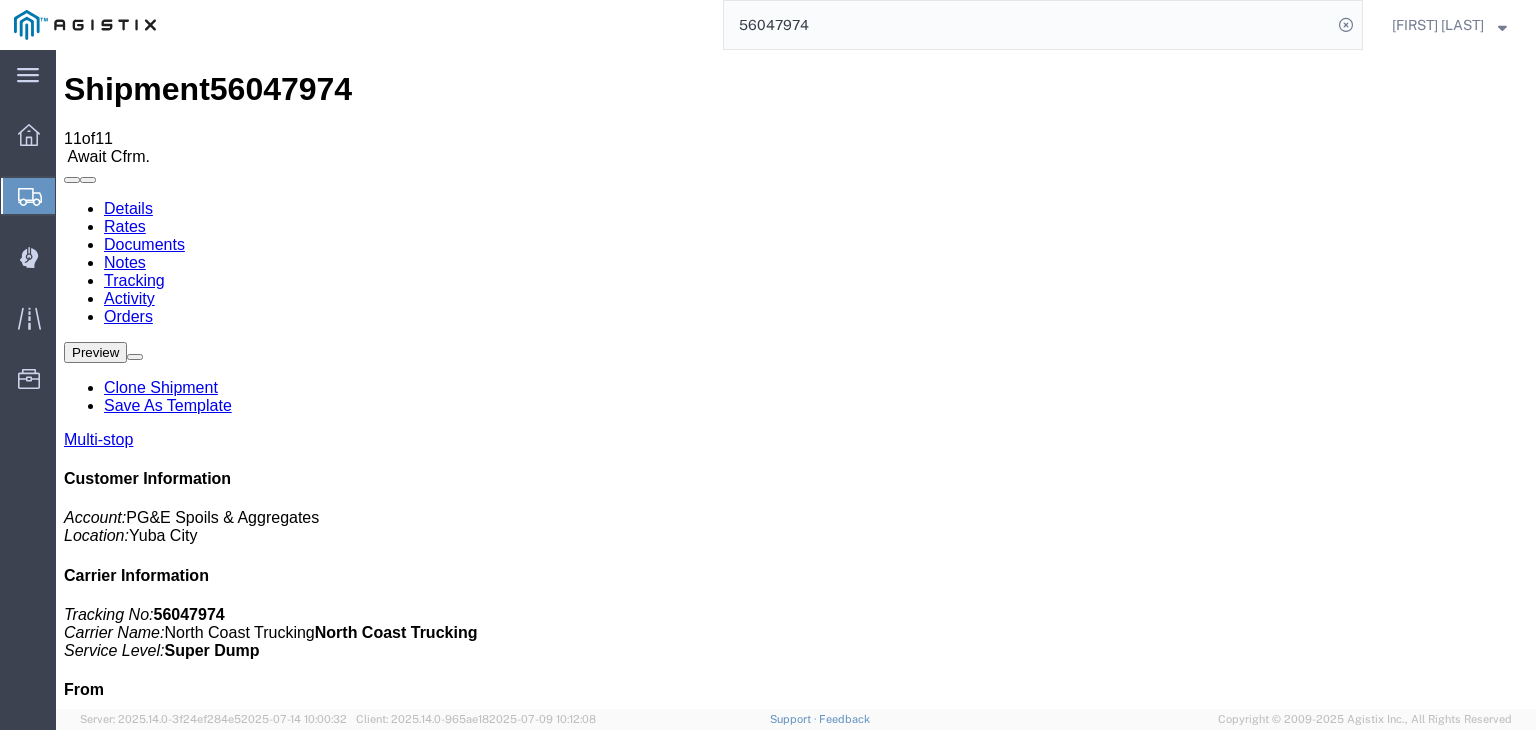 click on "Add New Tracking" at bounding box center [229, 1177] 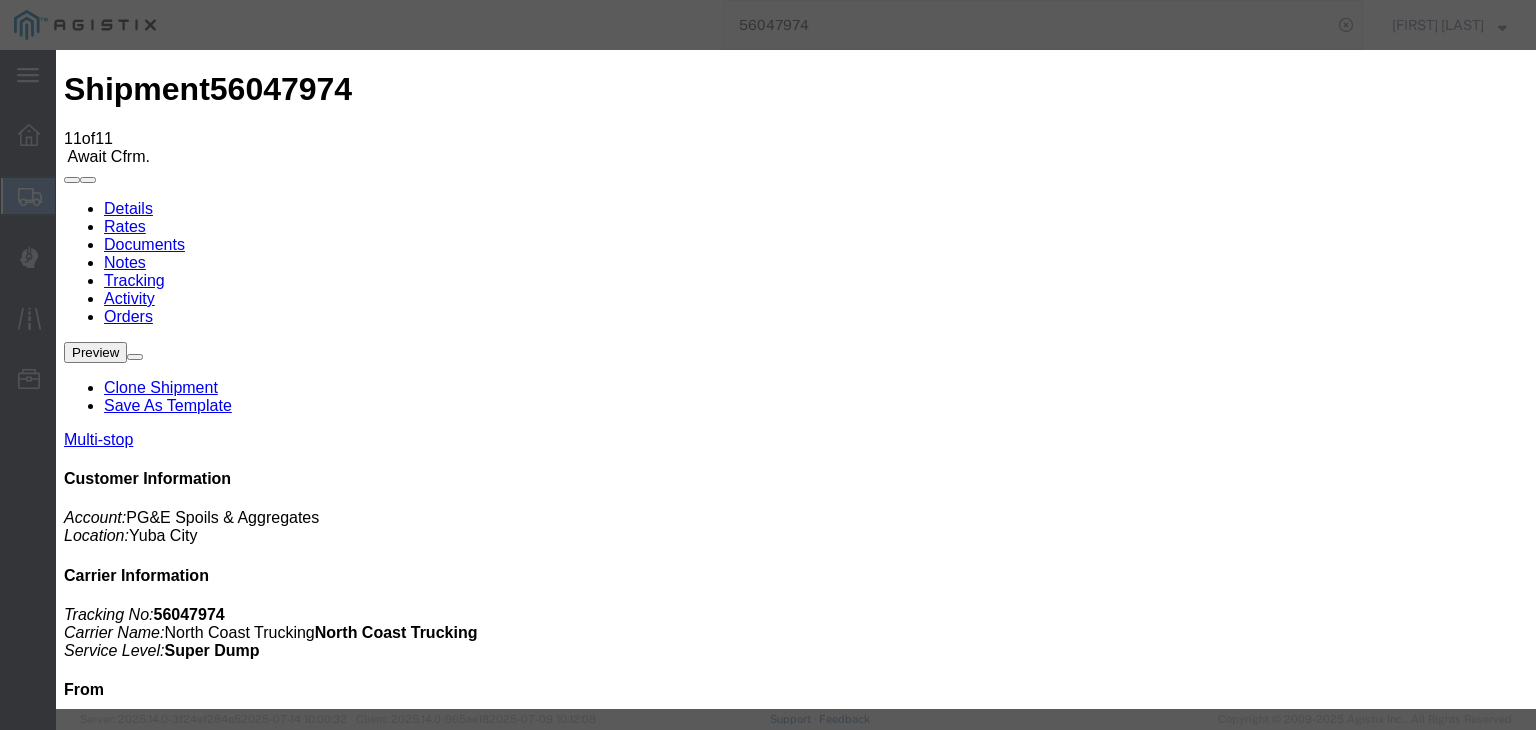 click on "07/15/2025" at bounding box center (168, 5475) 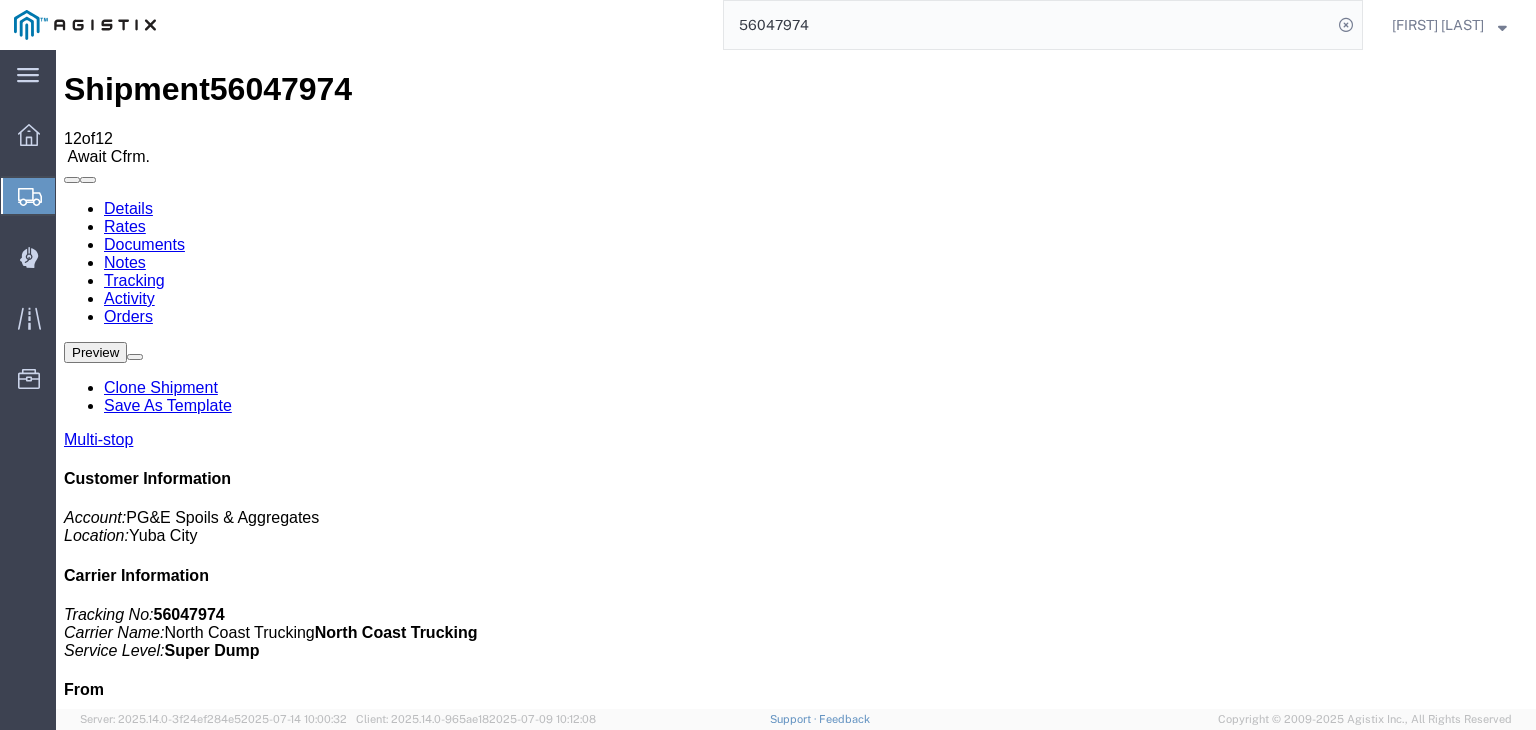 click on "Add New Tracking" at bounding box center (229, 1177) 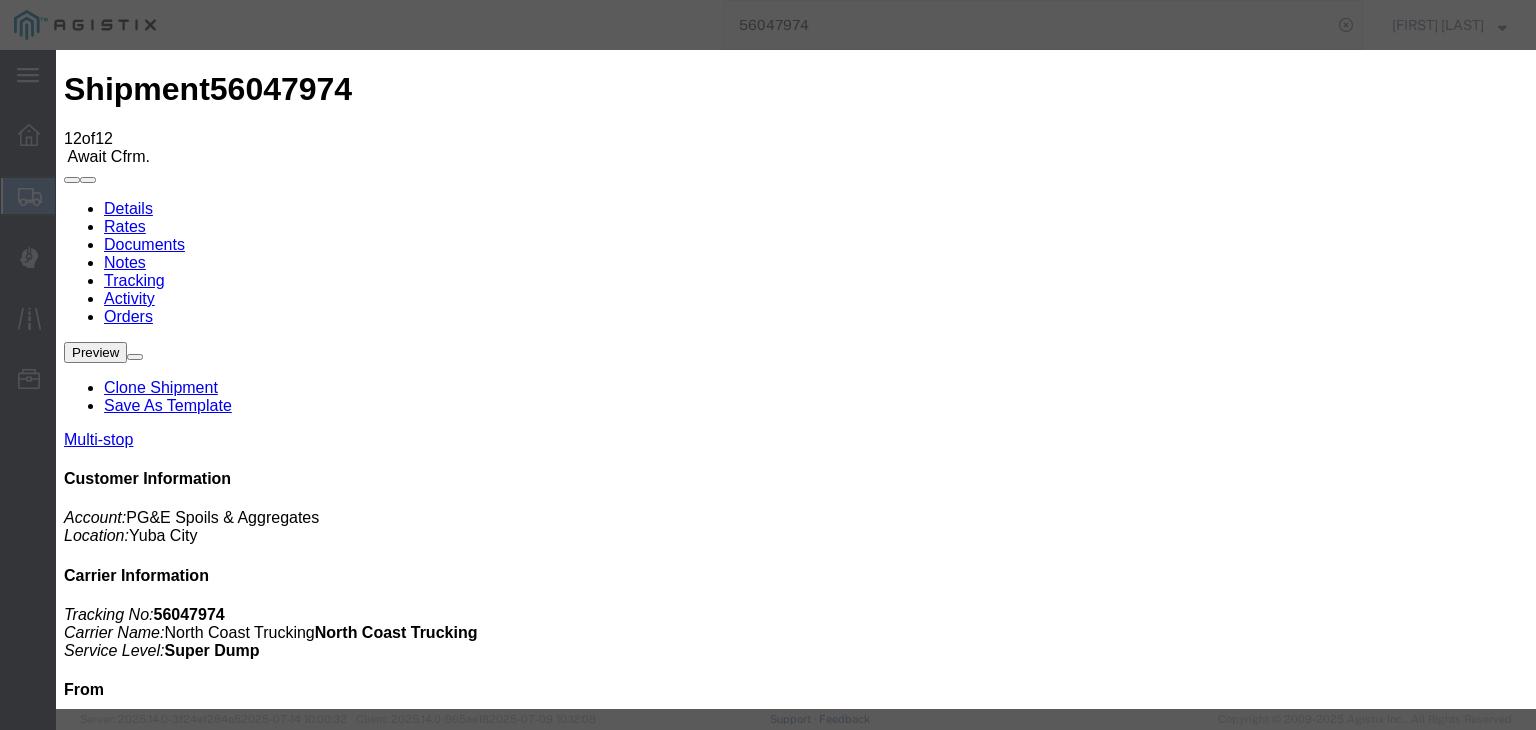 click on "07/15/2025" at bounding box center [168, 5718] 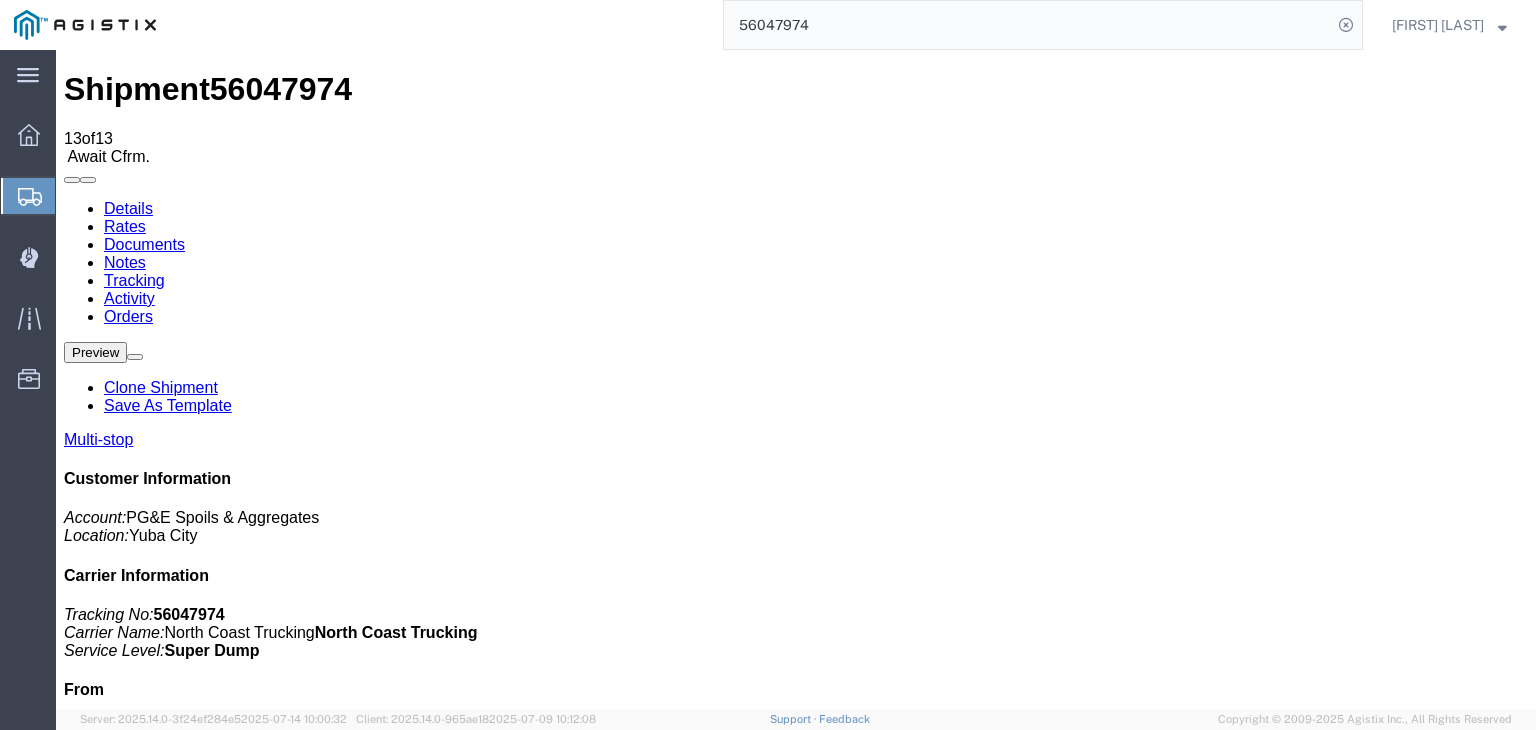 click on "Add New Tracking" at bounding box center (229, 1177) 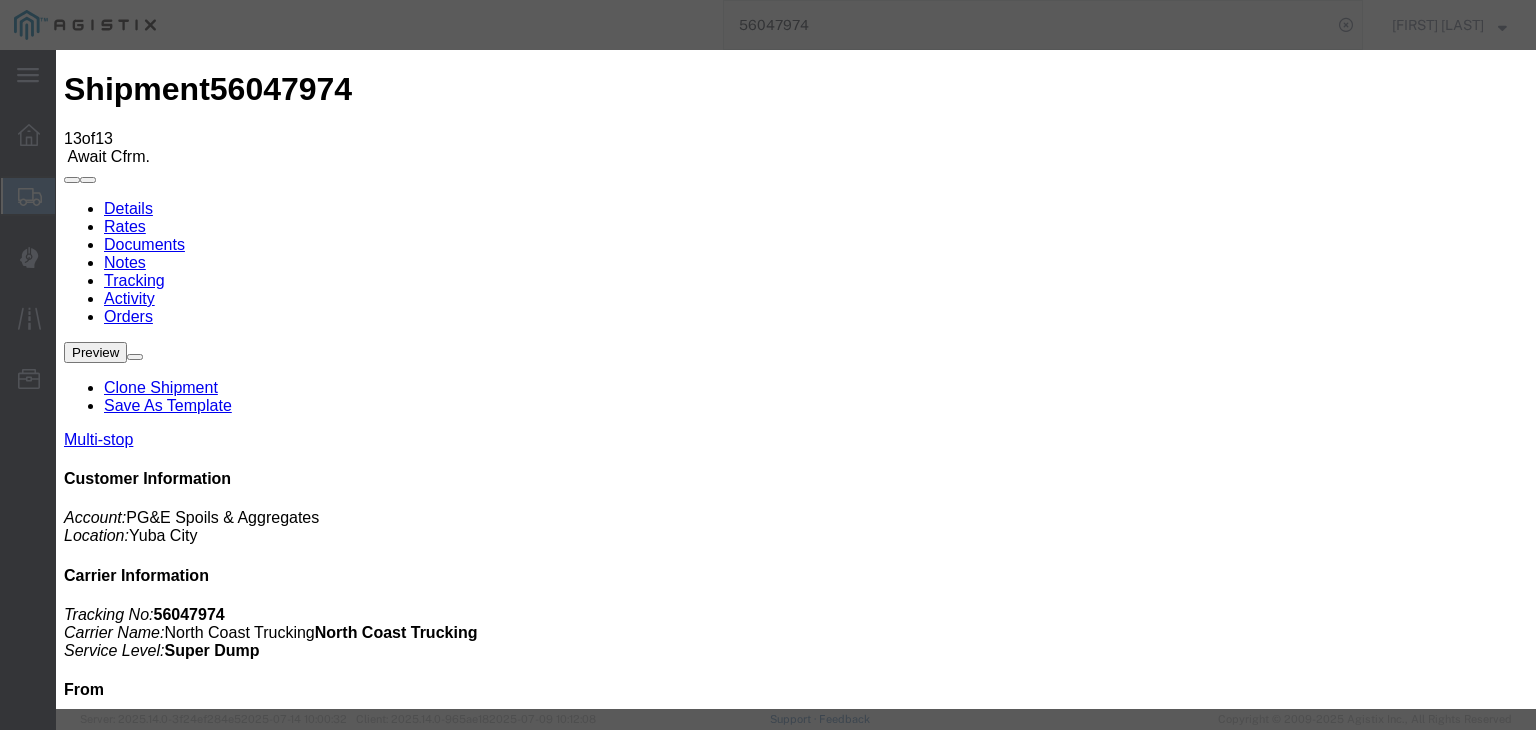 click on "07/15/2025" at bounding box center (168, 5961) 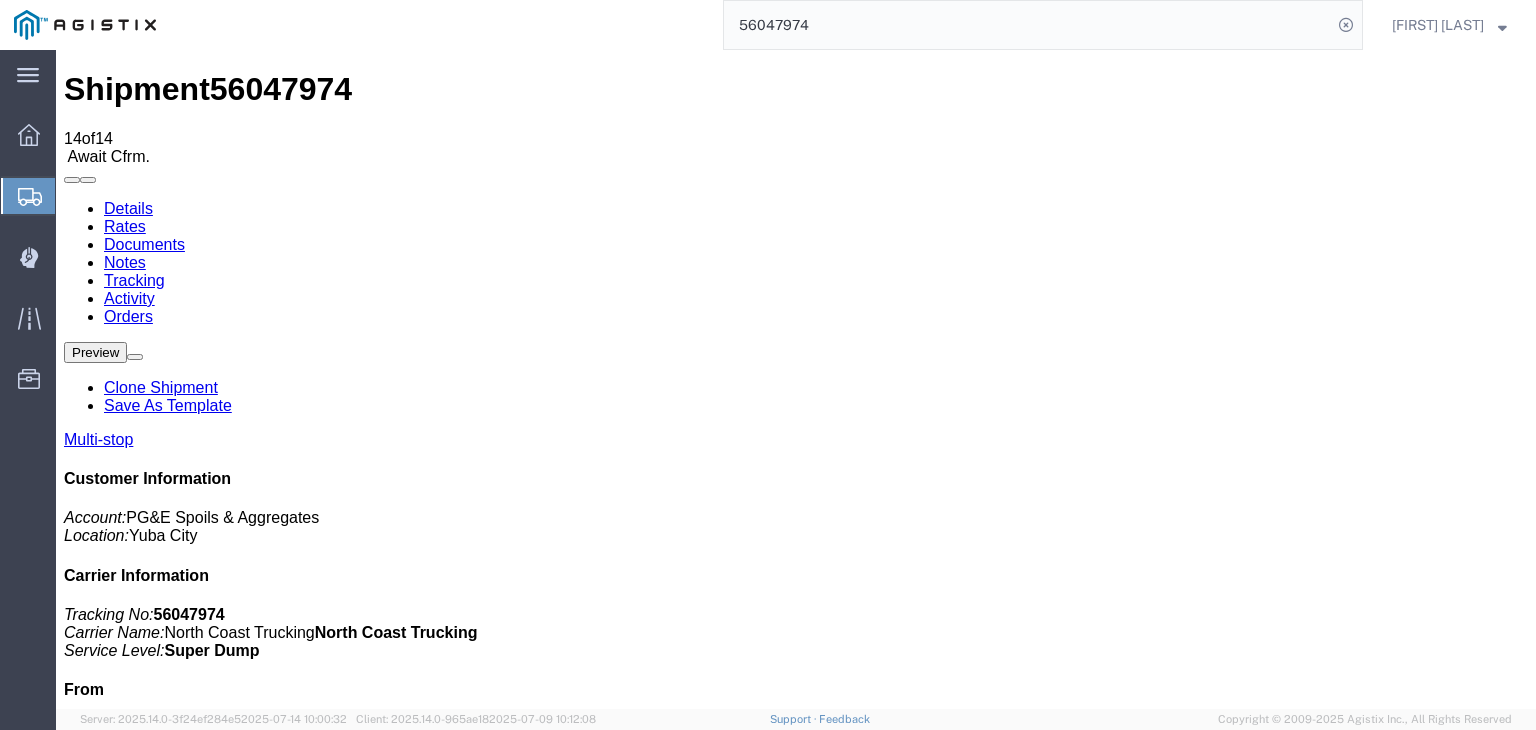 click on "Add New Tracking" at bounding box center [229, 1177] 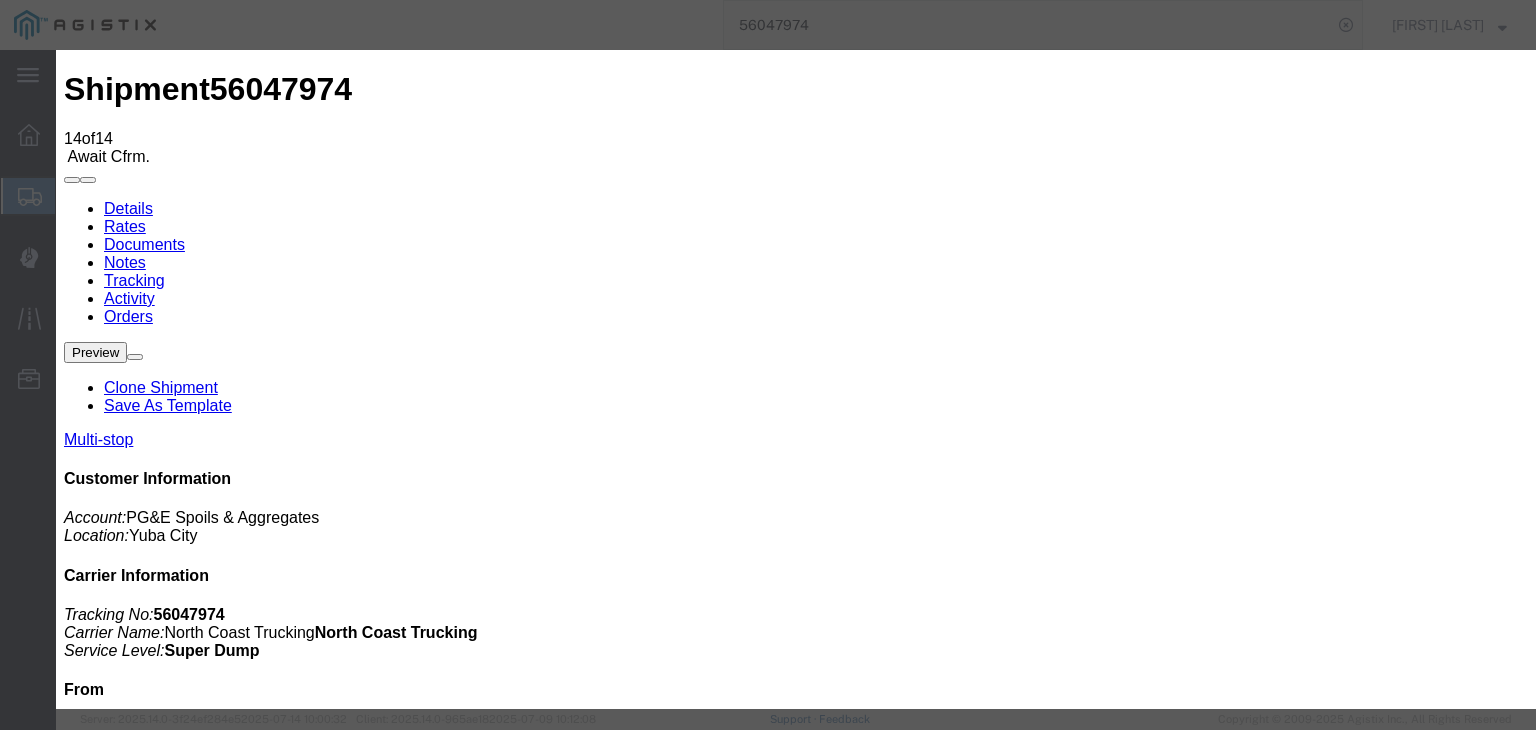 click on "07/15/2025" at bounding box center (168, 6204) 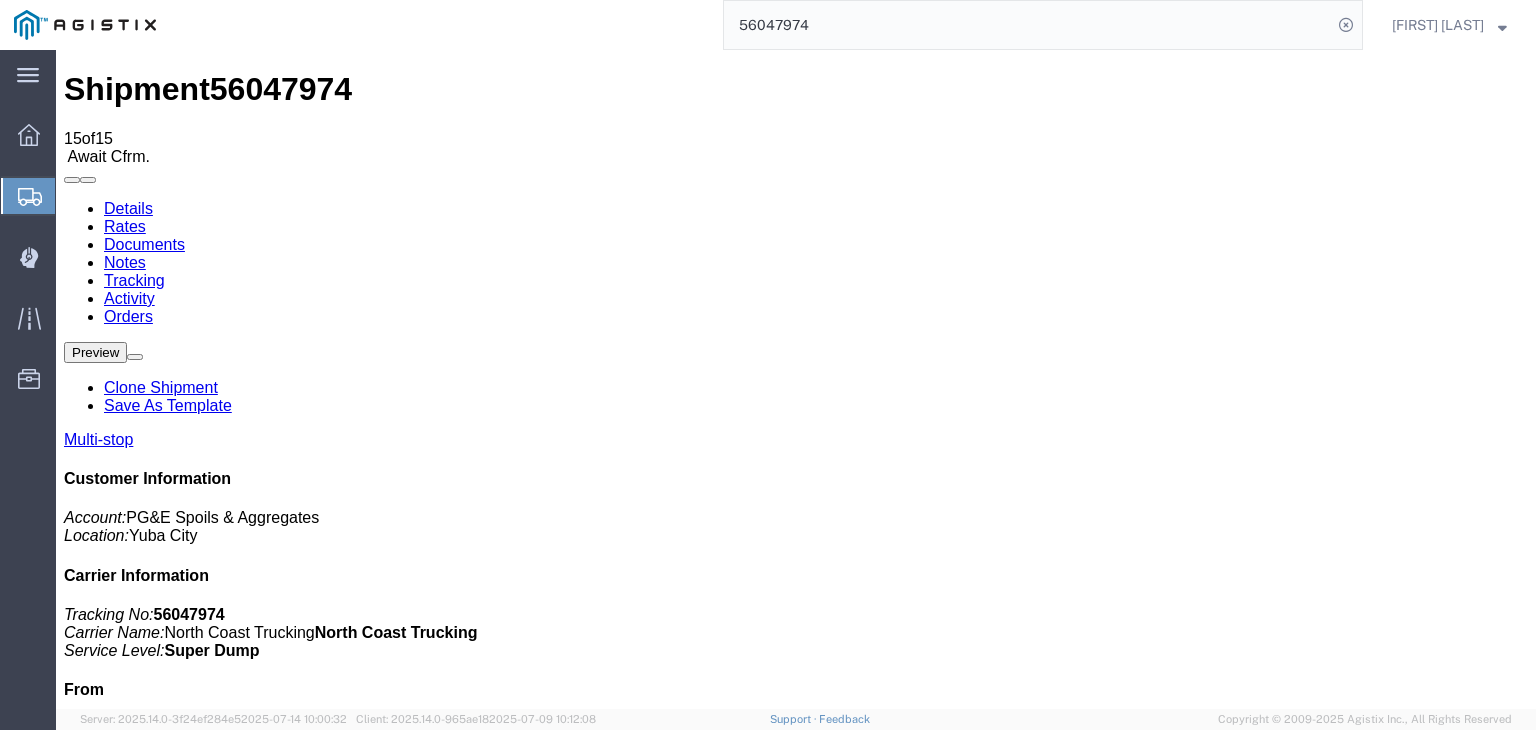 click on "Add New Tracking" at bounding box center [229, 1177] 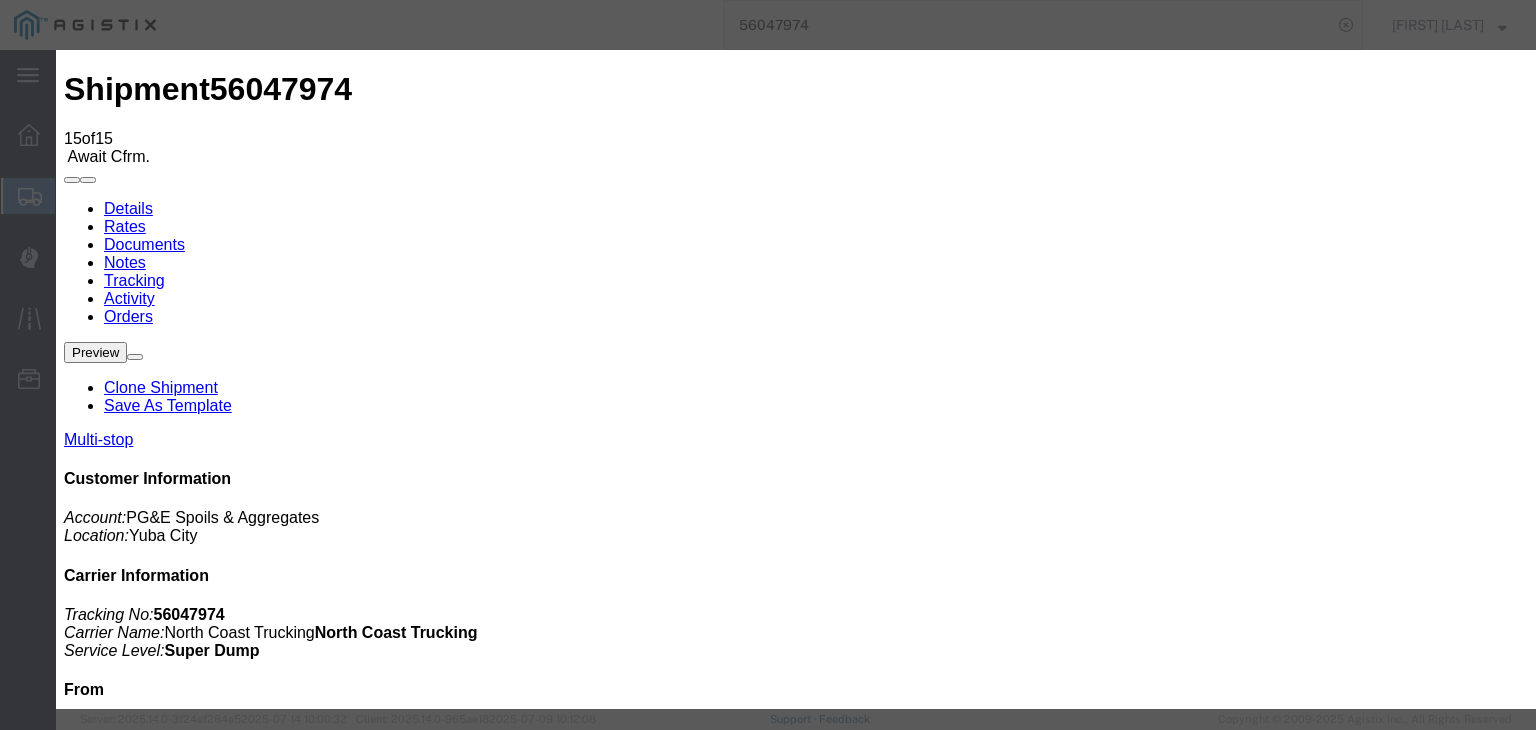 drag, startPoint x: 461, startPoint y: 221, endPoint x: 454, endPoint y: 247, distance: 26.925823 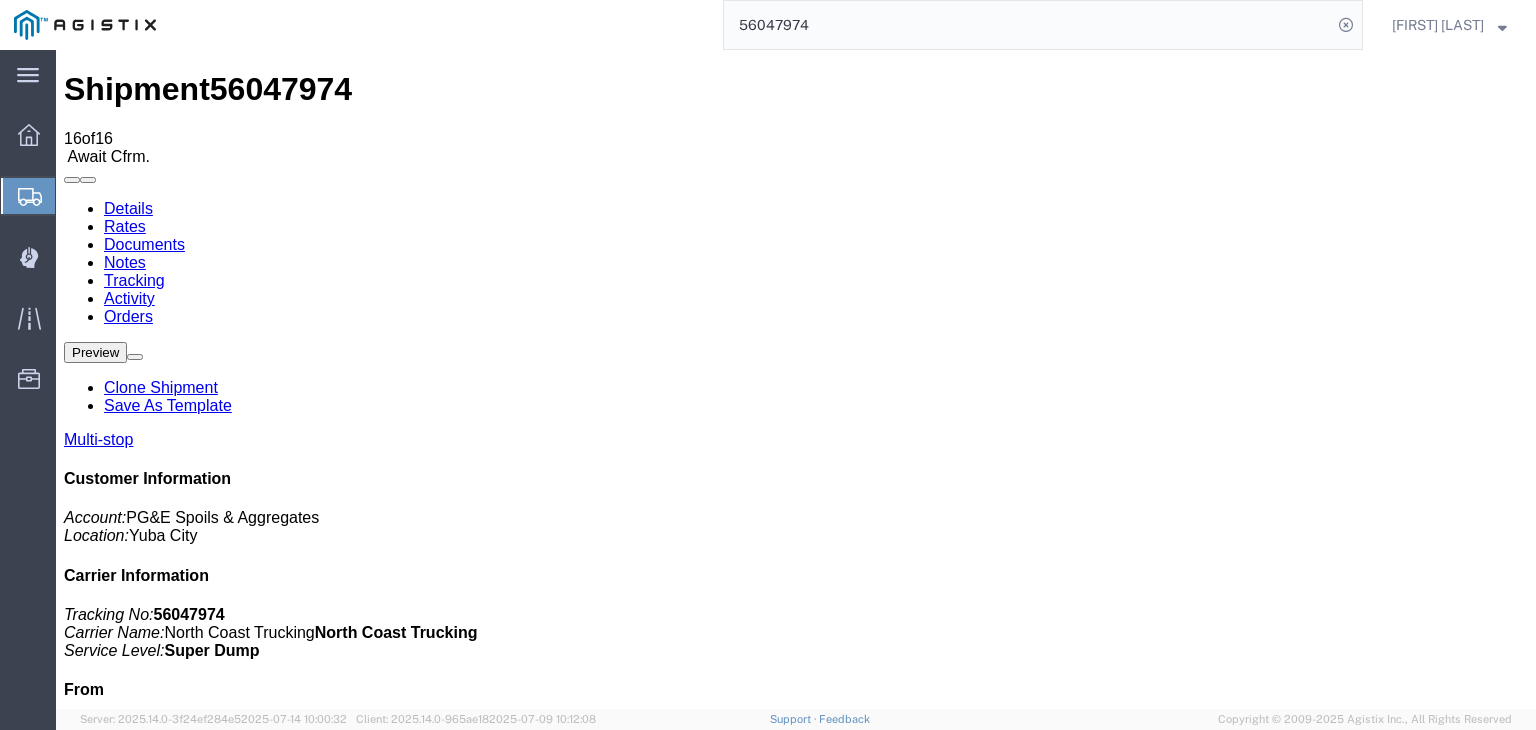 click on "Add New Tracking" at bounding box center [229, 1177] 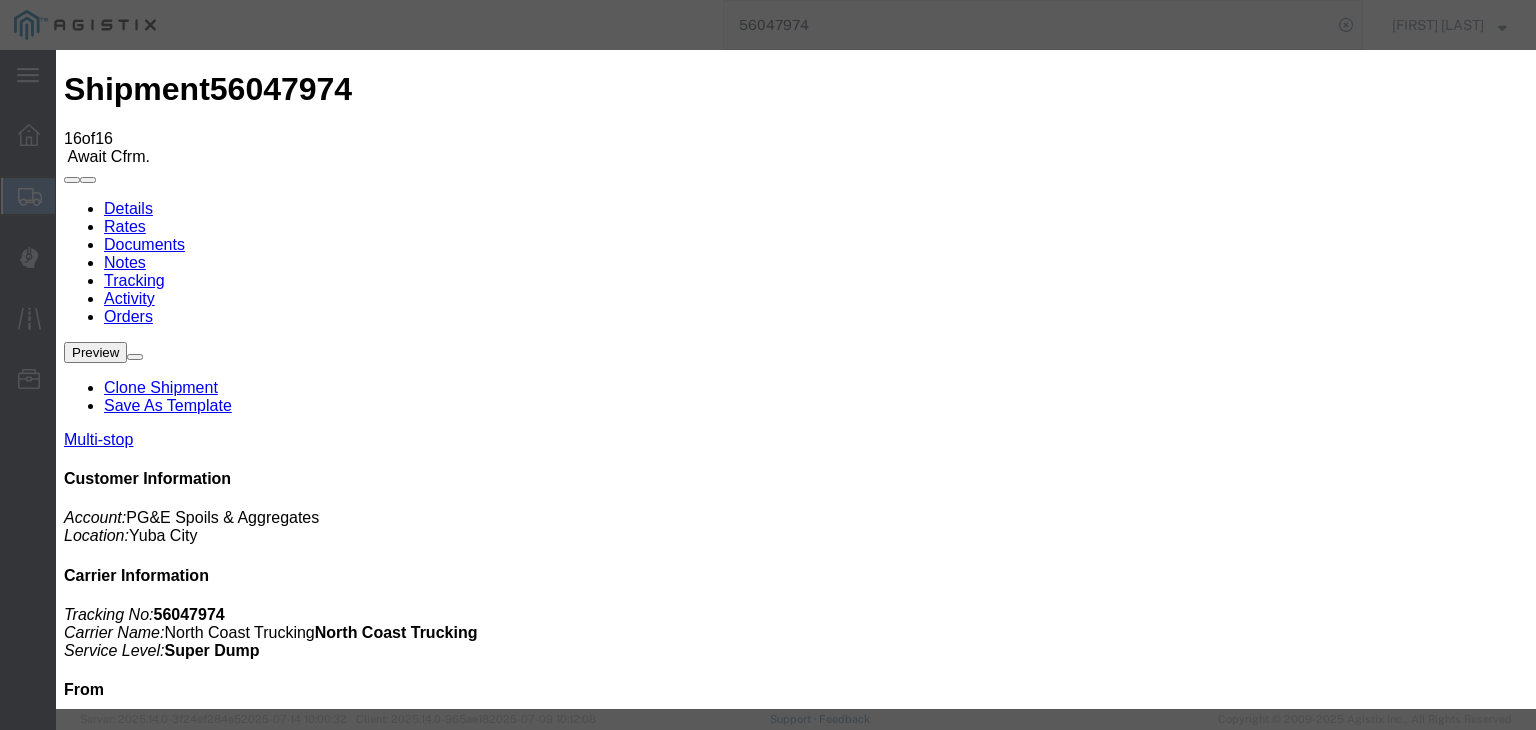 click on "07/15/2025" at bounding box center [168, 6690] 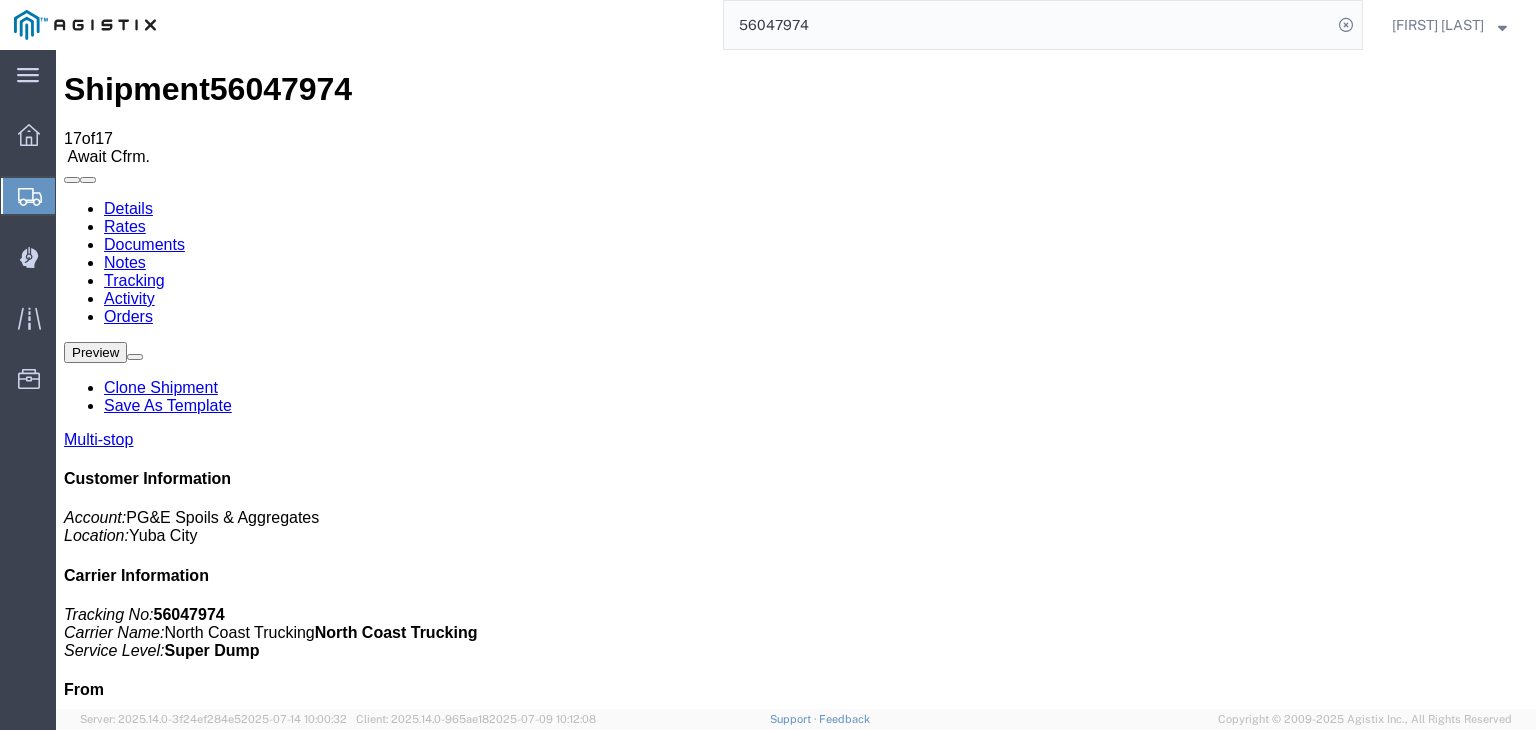 click on "Add New Tracking" at bounding box center (229, 1177) 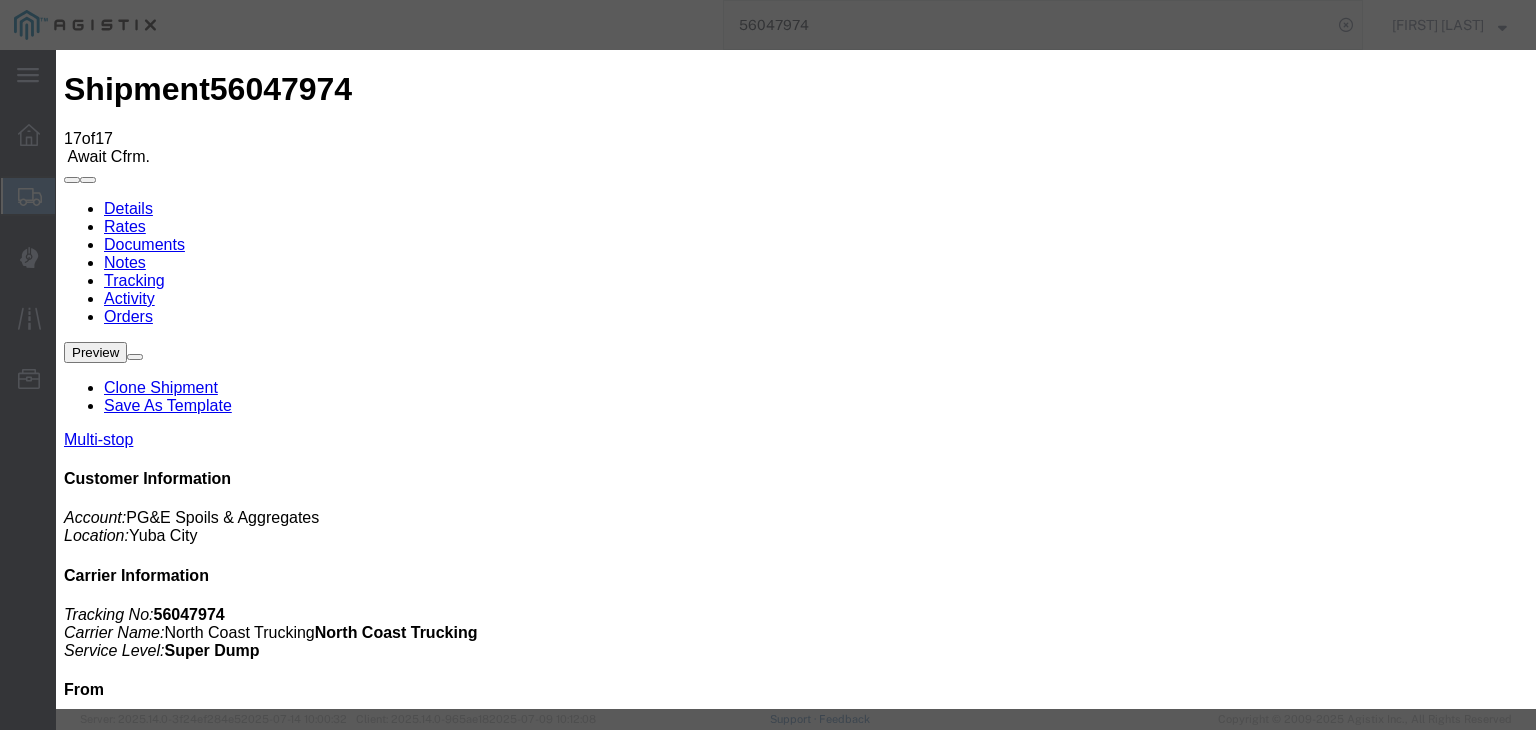 click on "07/15/2025" at bounding box center (168, 6933) 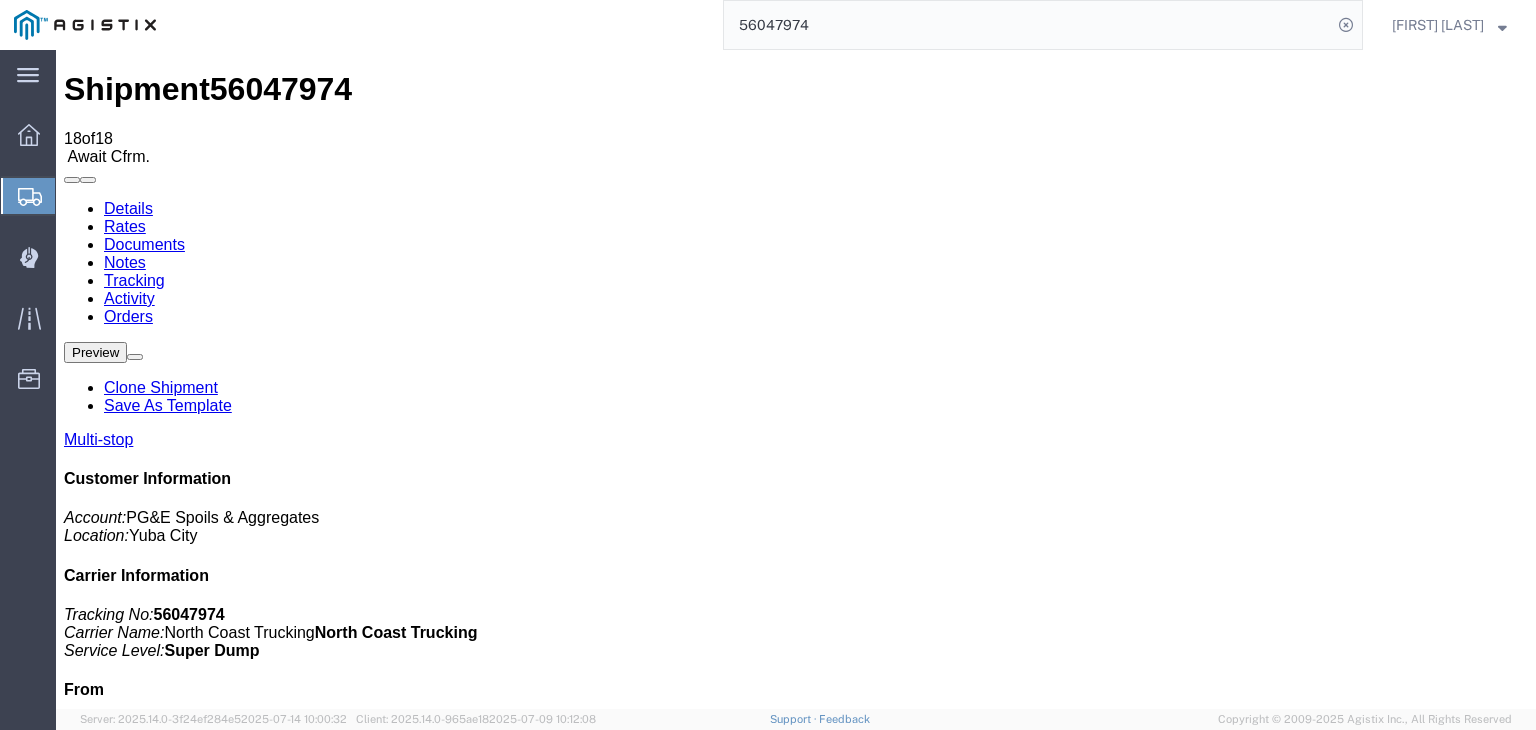 click on "Add New Tracking" at bounding box center [229, 1177] 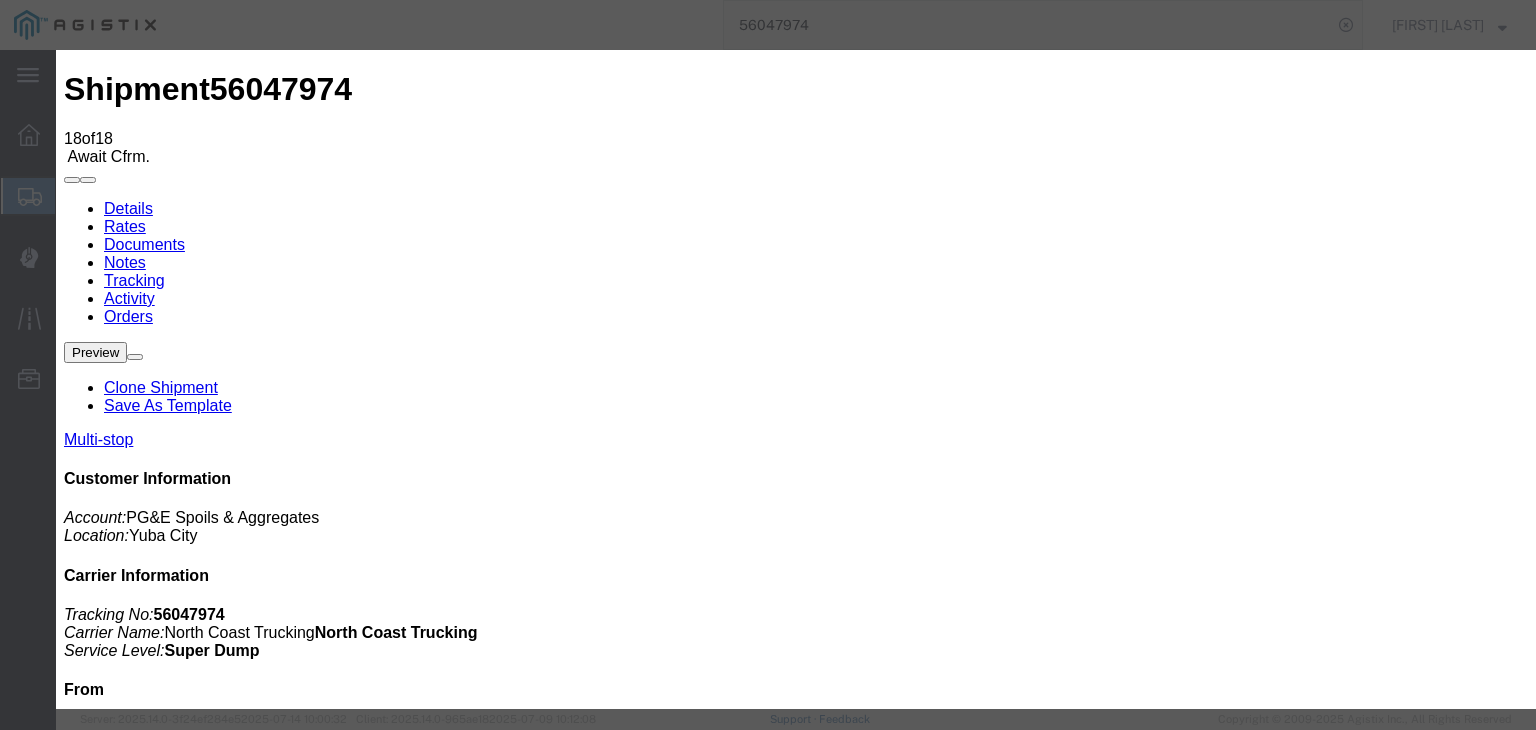 click on "07/15/2025" at bounding box center (168, 7176) 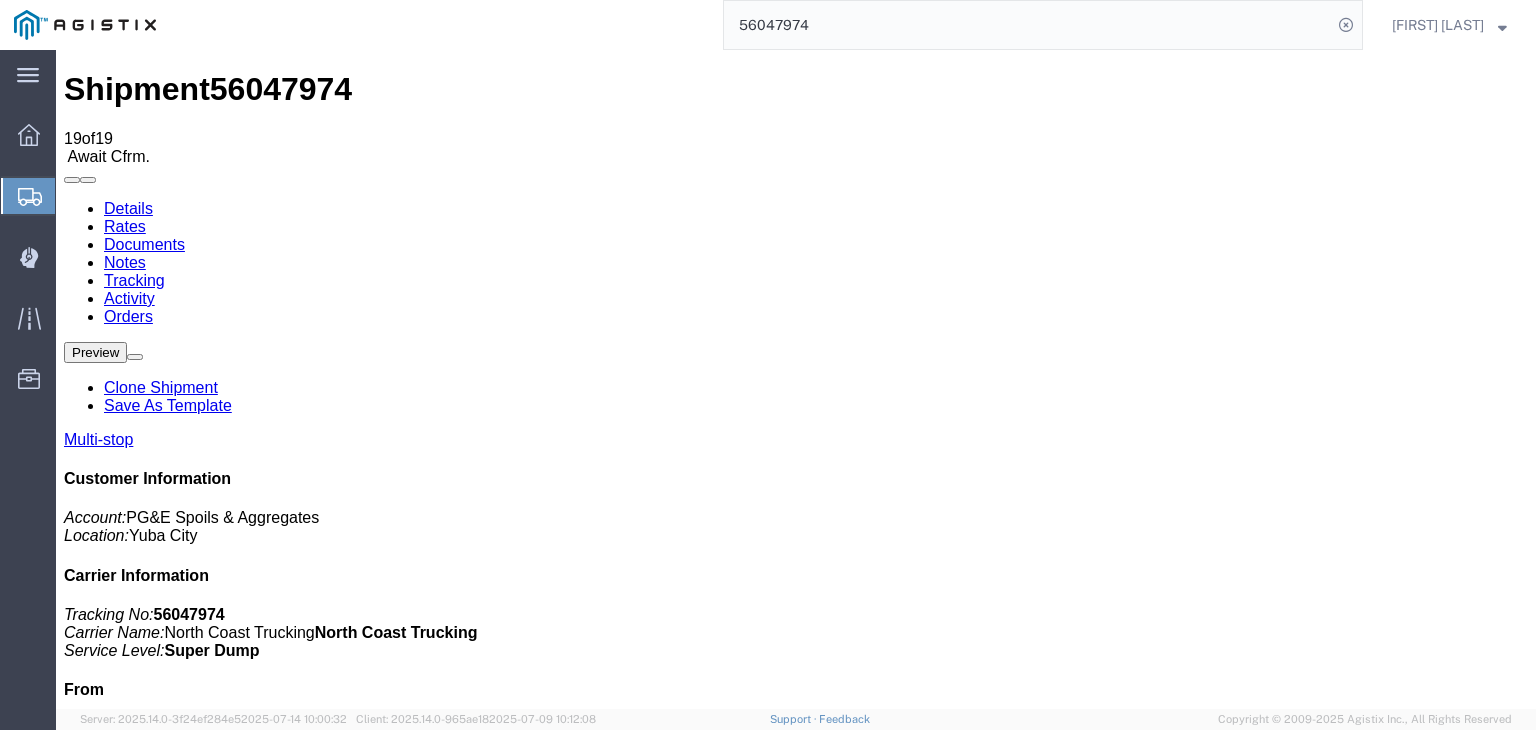 click on "Add New Tracking" at bounding box center [229, 1177] 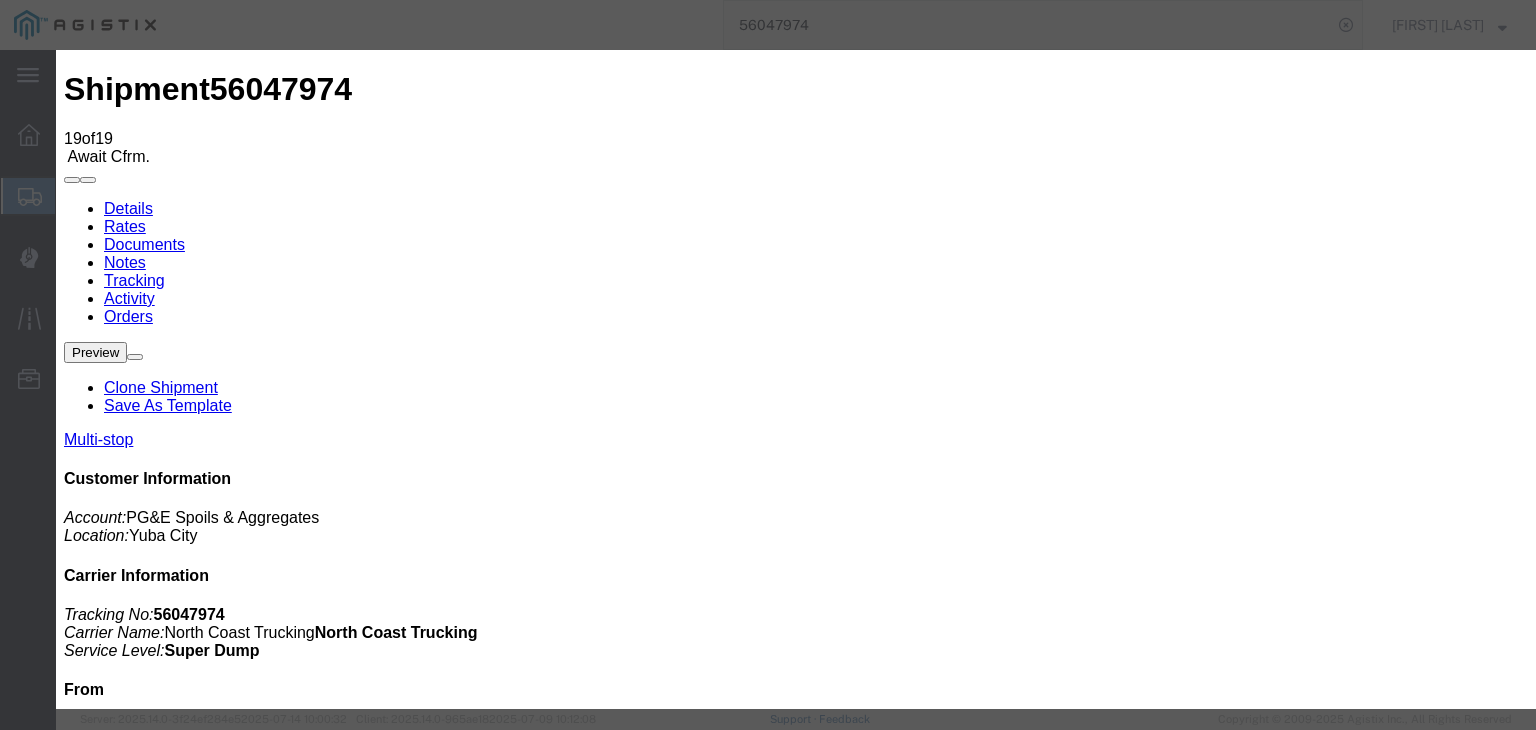 click on "07/15/2025" at bounding box center (168, 7419) 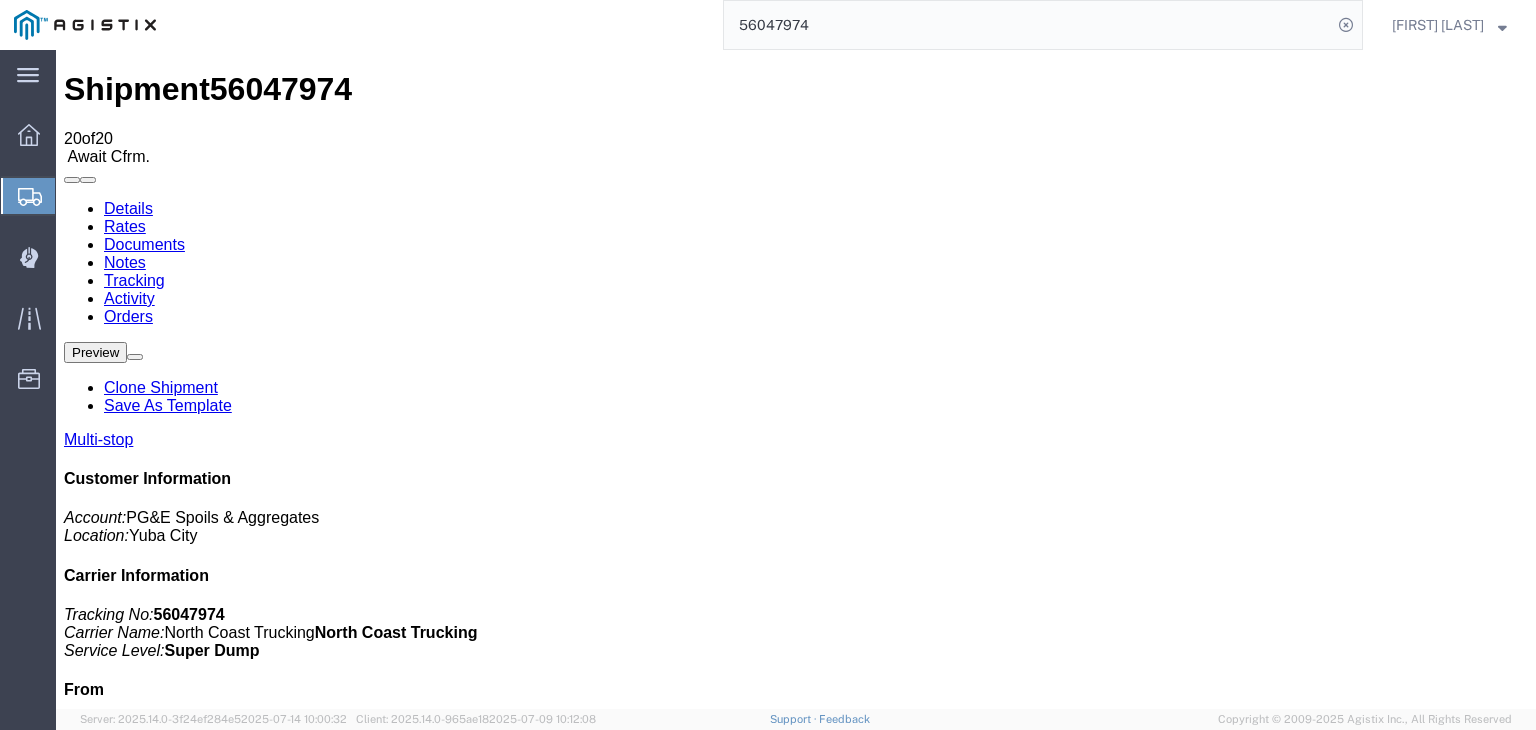 click on "Add New Tracking" at bounding box center [229, 1177] 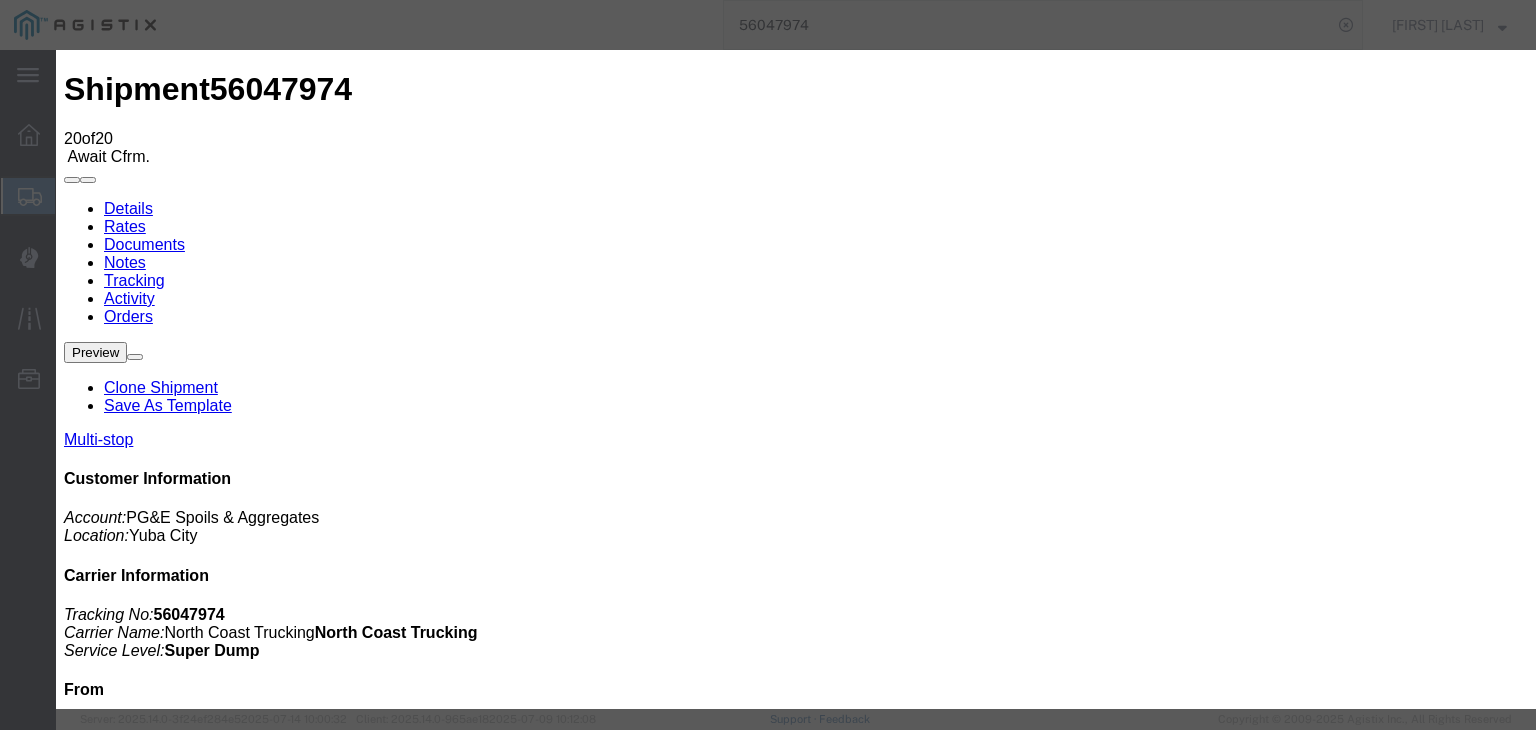 click on "07/15/2025" at bounding box center [168, 7662] 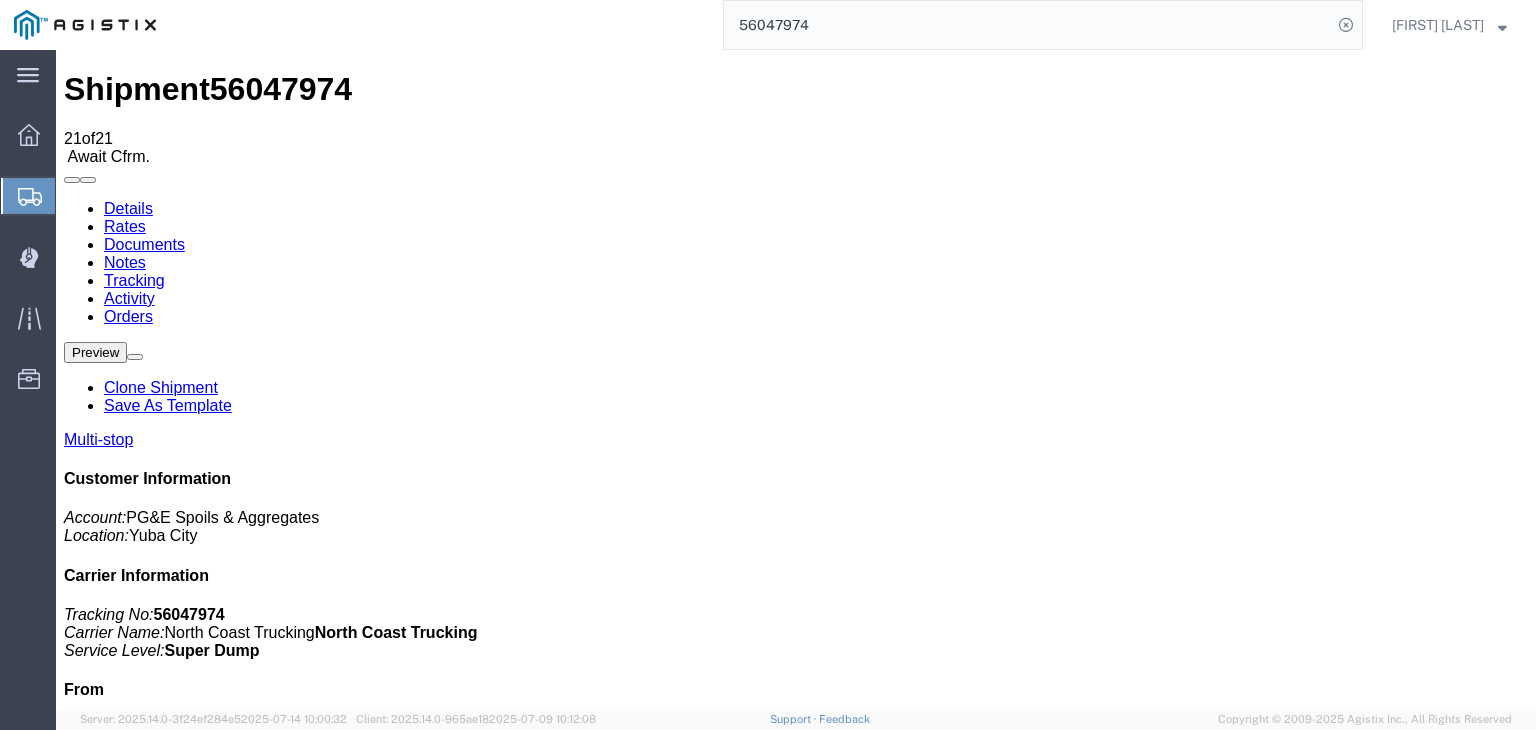click on "Add New Tracking" at bounding box center (229, 1177) 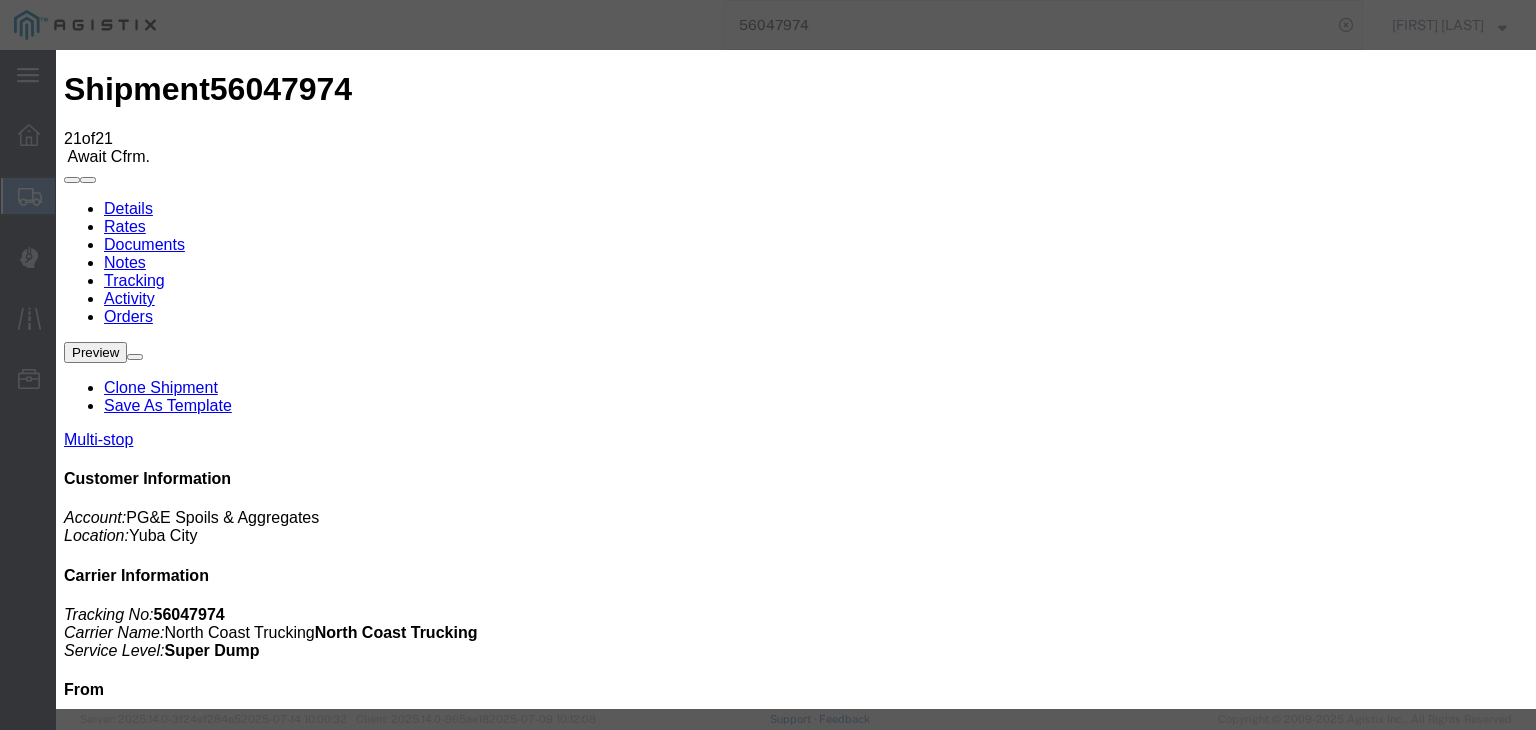 click on "07/15/2025" at bounding box center (168, 7905) 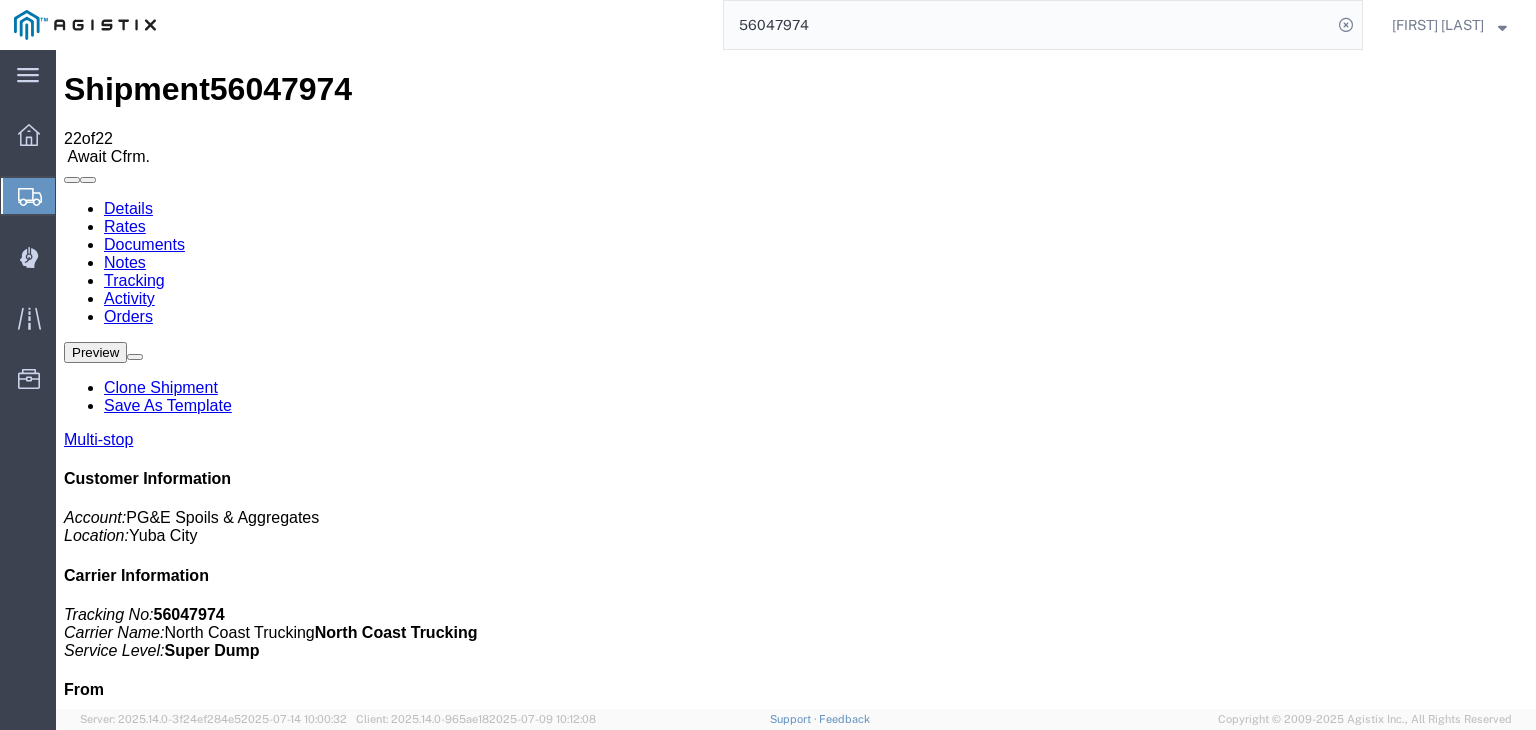 click on "Add New Tracking" at bounding box center (229, 1177) 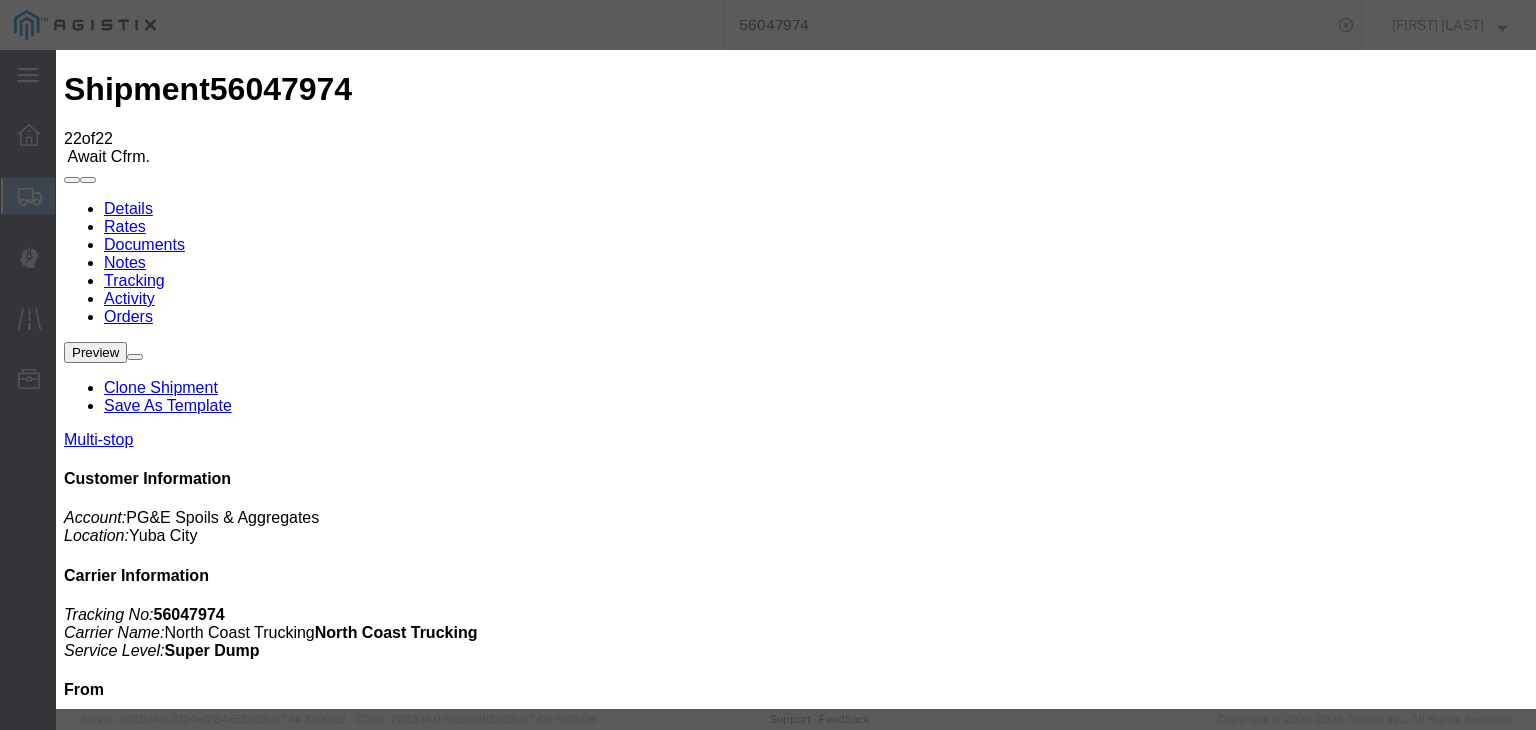 click on "07/15/2025" at bounding box center [168, 8148] 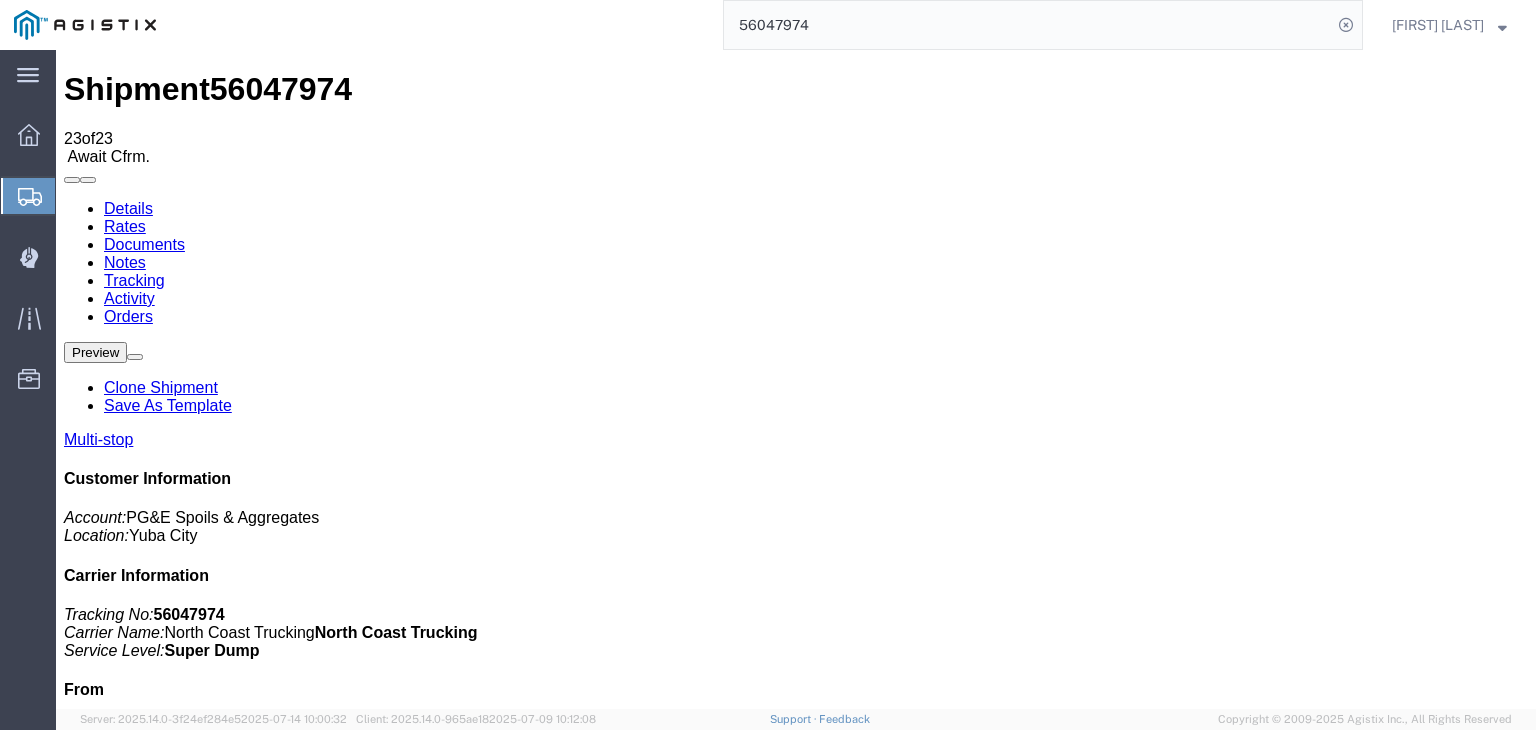 click on "Add New Tracking" at bounding box center [229, 1177] 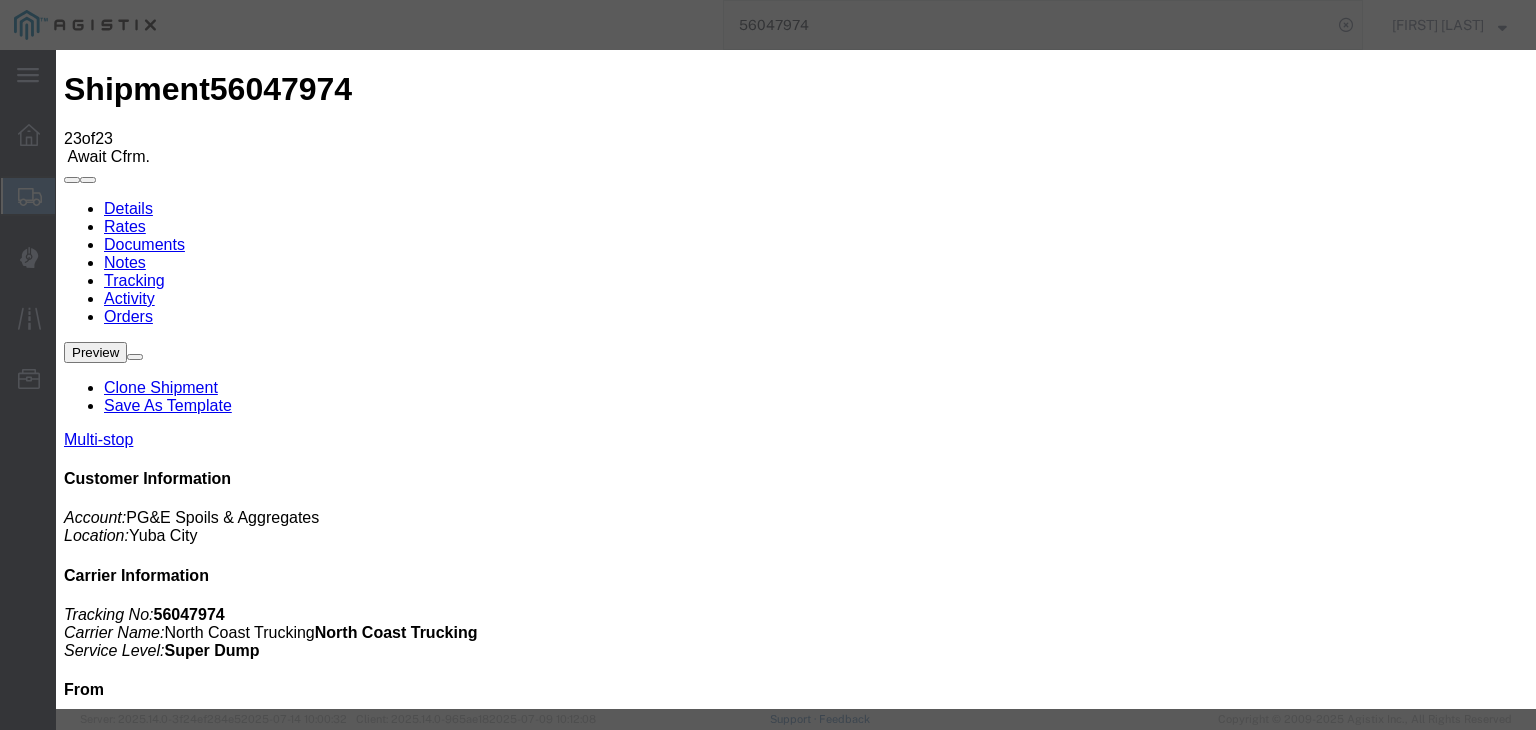 click on "07/15/2025" at bounding box center (168, 8391) 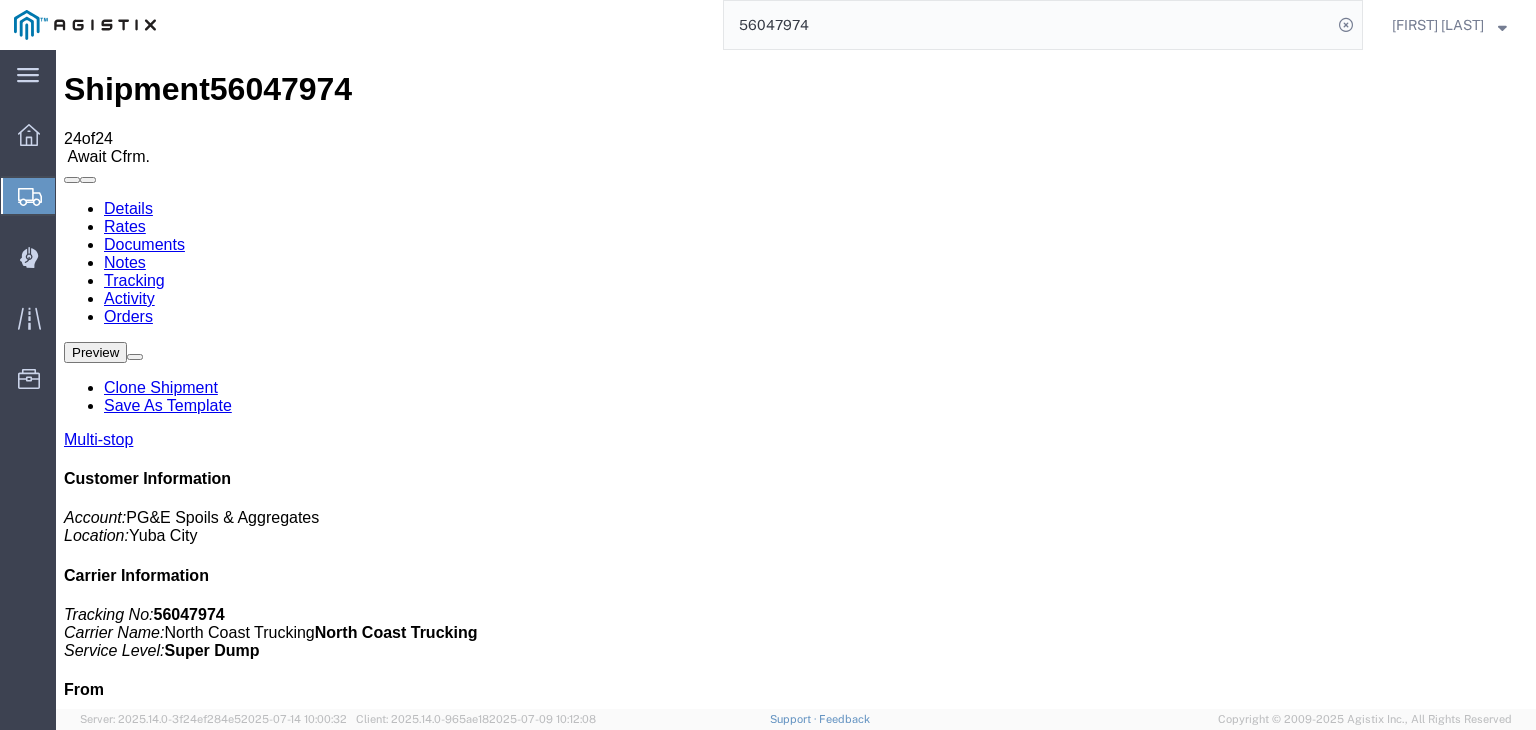 click on "Add New Tracking" at bounding box center (229, 1177) 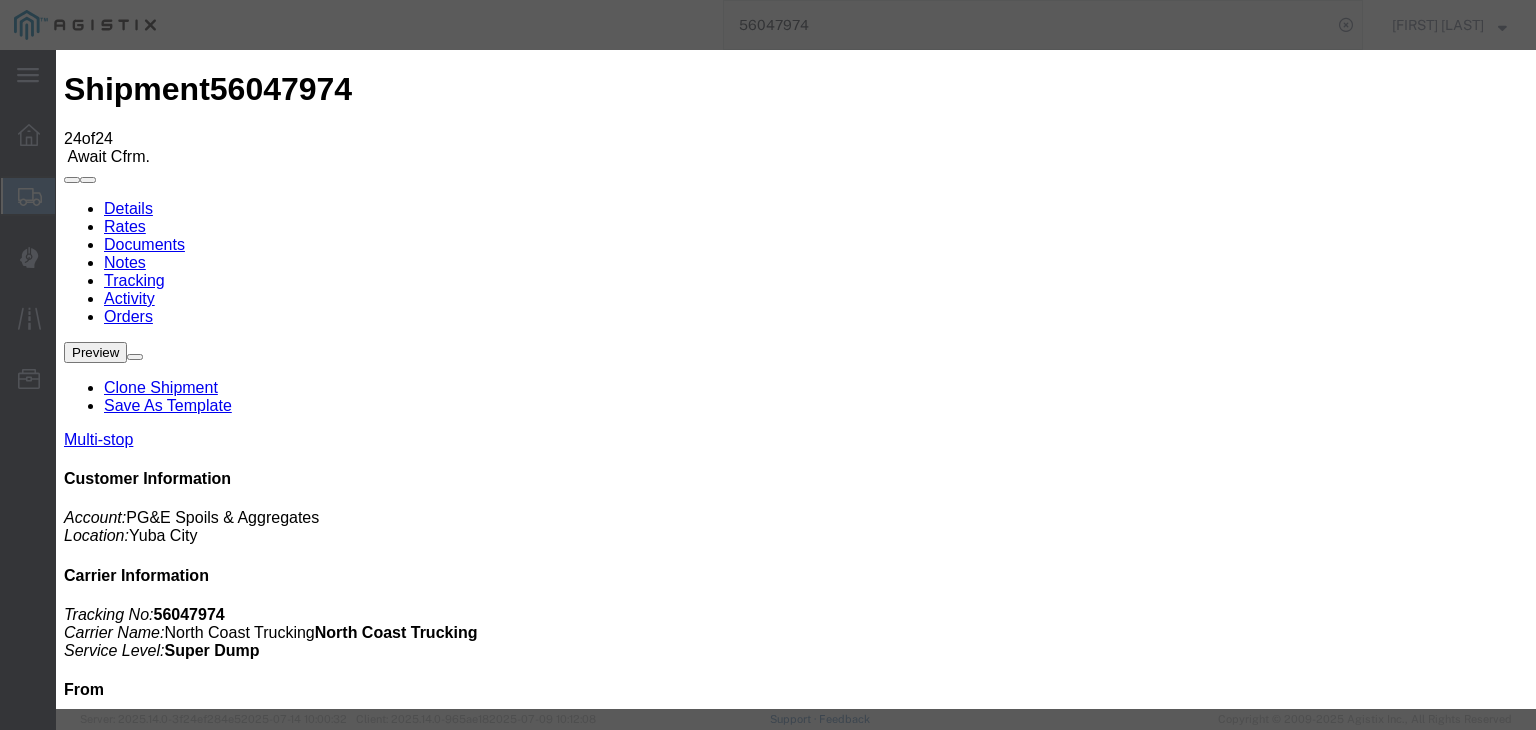 click on "Activity
Status Date
07/15/2025
Time
12:00 PM
Status
Select Arrival Notice Available Arrival Notice Imported Arrive at Delivery Location Arrive at Pick-Up Location Arrive at Terminal Location Attempted Delivery Attempted Pick-Up Awaiting Customs Clearance Awaiting Pick-Up Break Start Break Stop Cargo Damaged Cargo-Offloaded Cleared Customs Confirmed on Board Customs Delay Customs Hold Customs Released DEA Hold Intact DEA Intensive/Exam Delivered Delivery Appointment Scheduled Delivery Confirmation Delivery Dock Closed Delivery Refused Depart Delivery Location Depart Pick-Up Location Depart Terminal Location Documents Uploaded Entry Docs Received Entry Submitted Estimated date / time for ETA Expired Export Customs Cleared Export Customs Sent FDA Documents Sent FDA Exam FDA Hold FDA Released FDA Review Flight Update Forwarded Fully Released Import Customs Cleared In-Transit In-Transit with Partner ISF filed Loaded Loading Started Mechanical Delay Missed Pick-Up" at bounding box center [790, 8922] 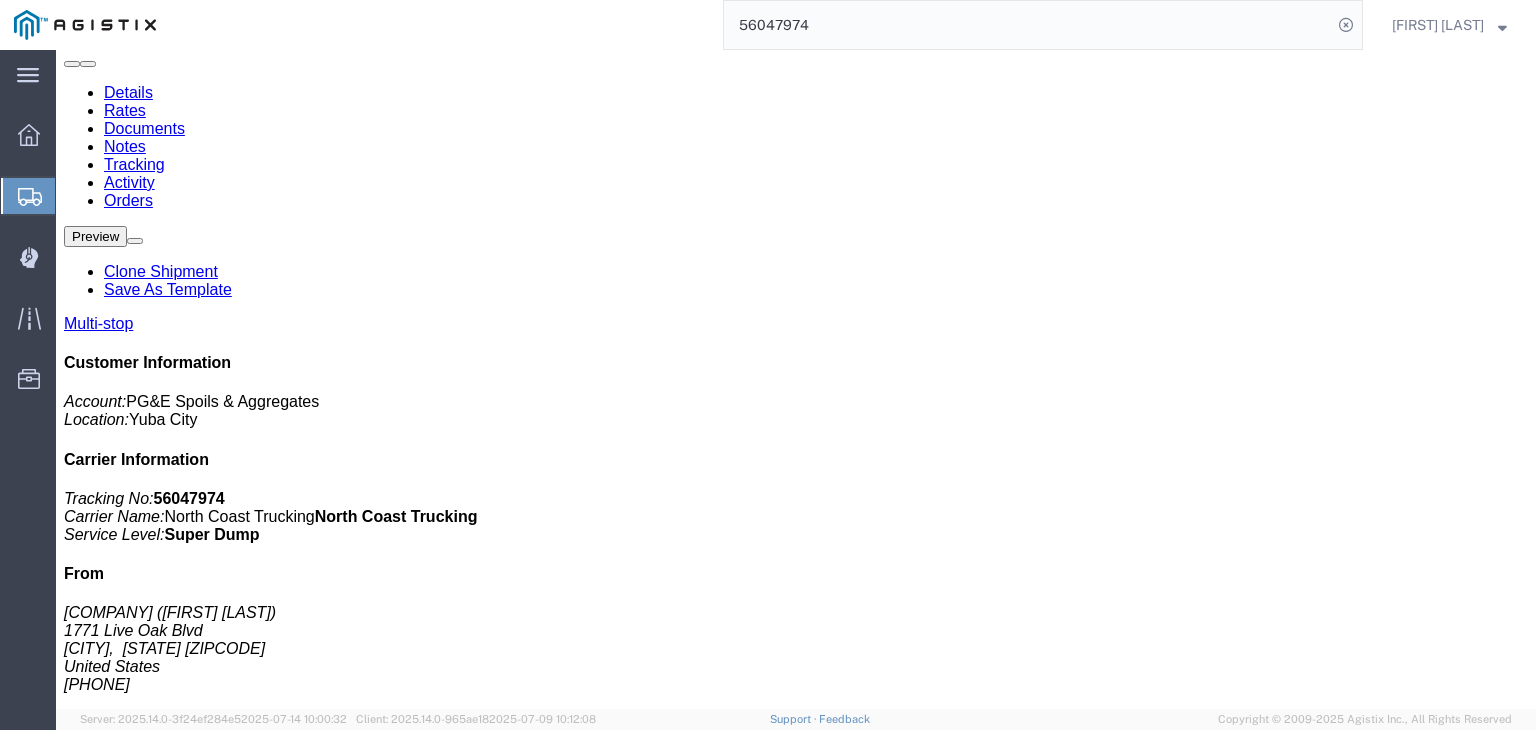 scroll, scrollTop: 0, scrollLeft: 0, axis: both 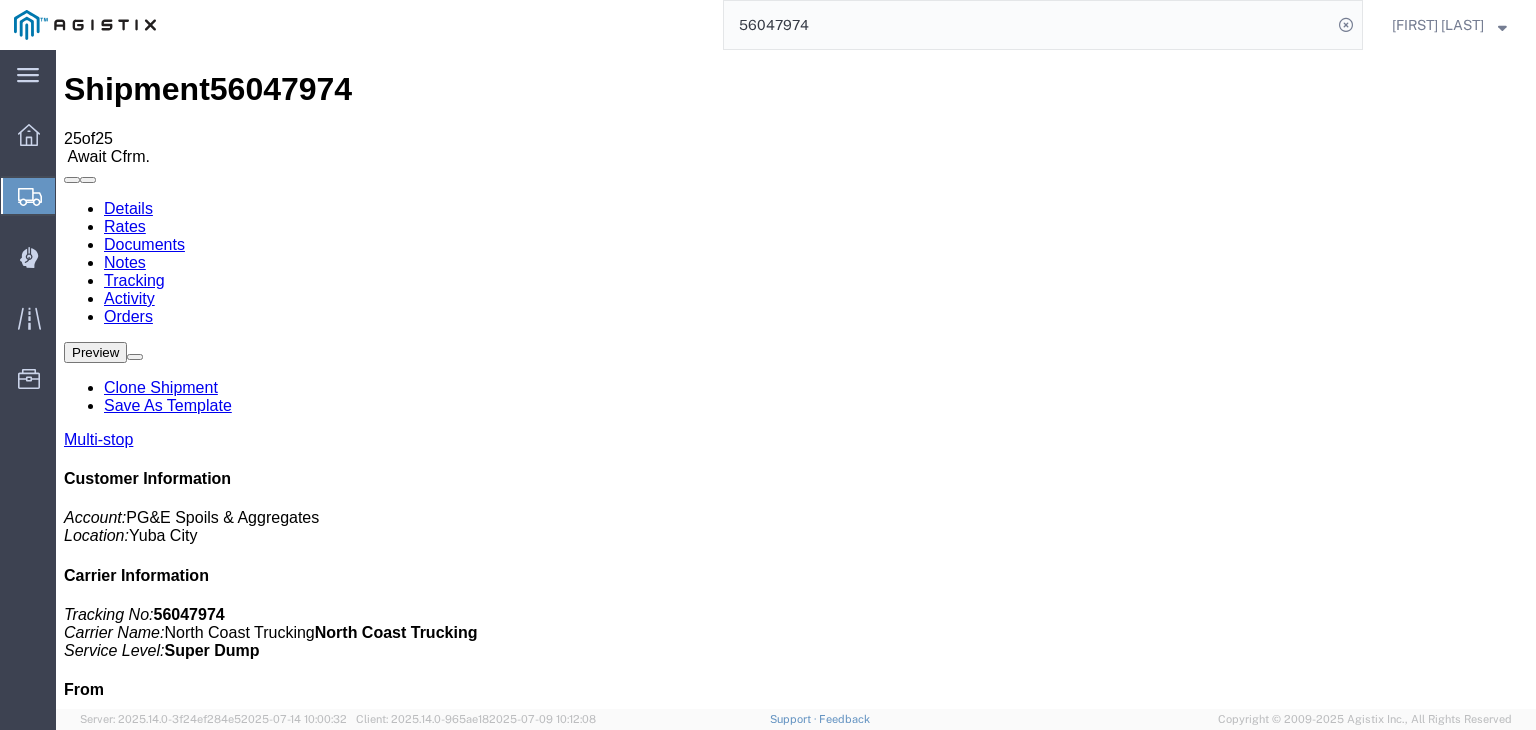 click on "Add New Tracking" at bounding box center (229, 1177) 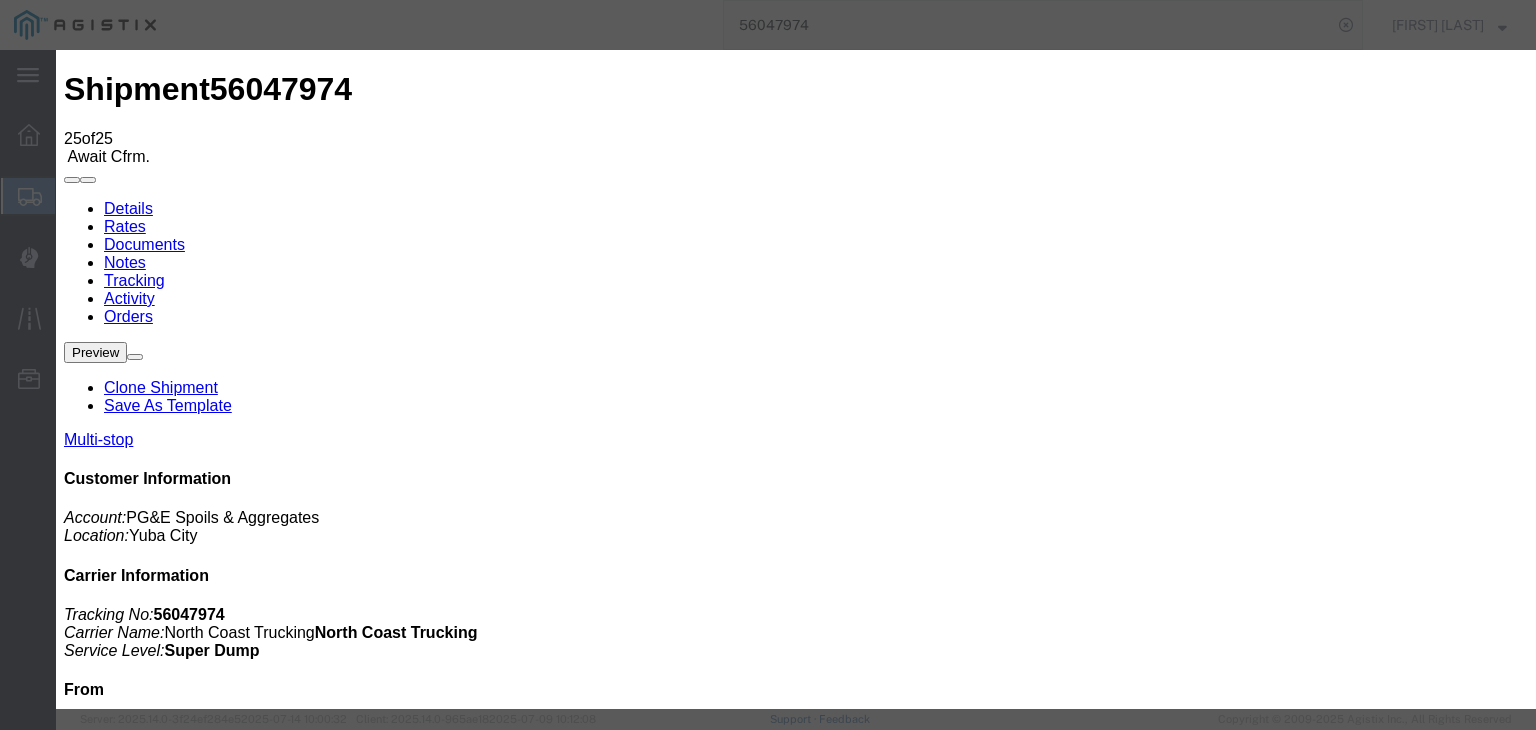 click on "07/15/2025" at bounding box center (168, 8877) 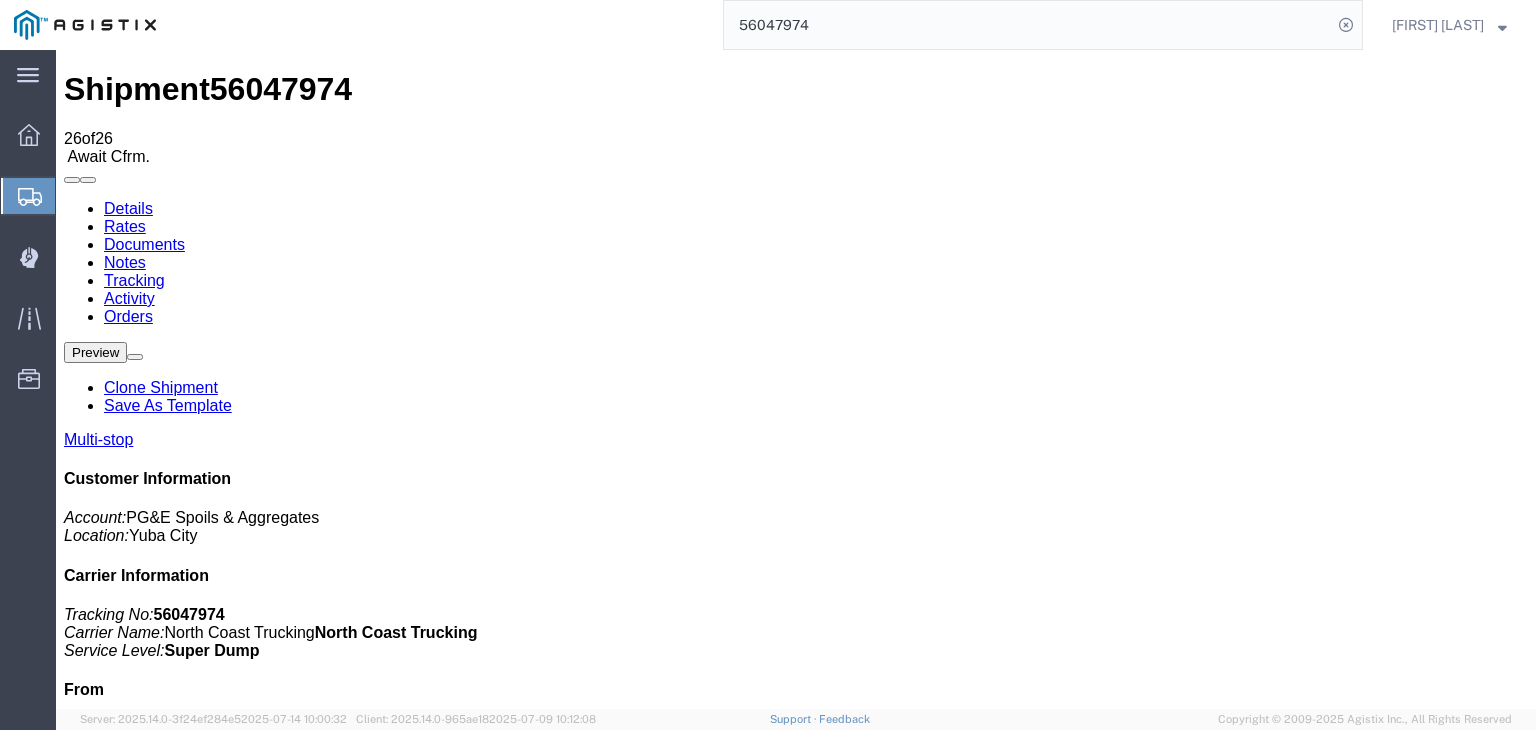 click on "Add New Tracking" at bounding box center [229, 1177] 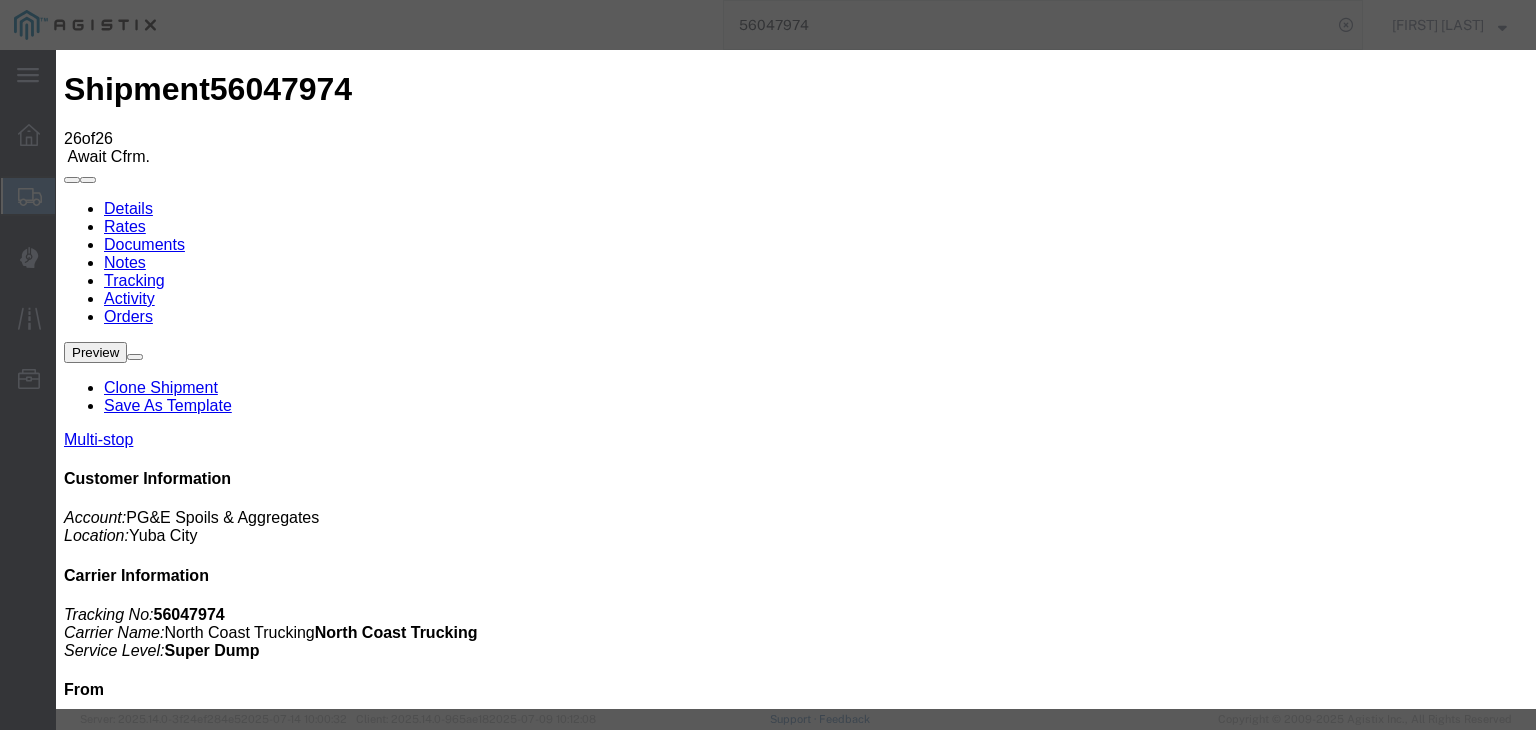 click on "07/15/2025" at bounding box center [168, 9120] 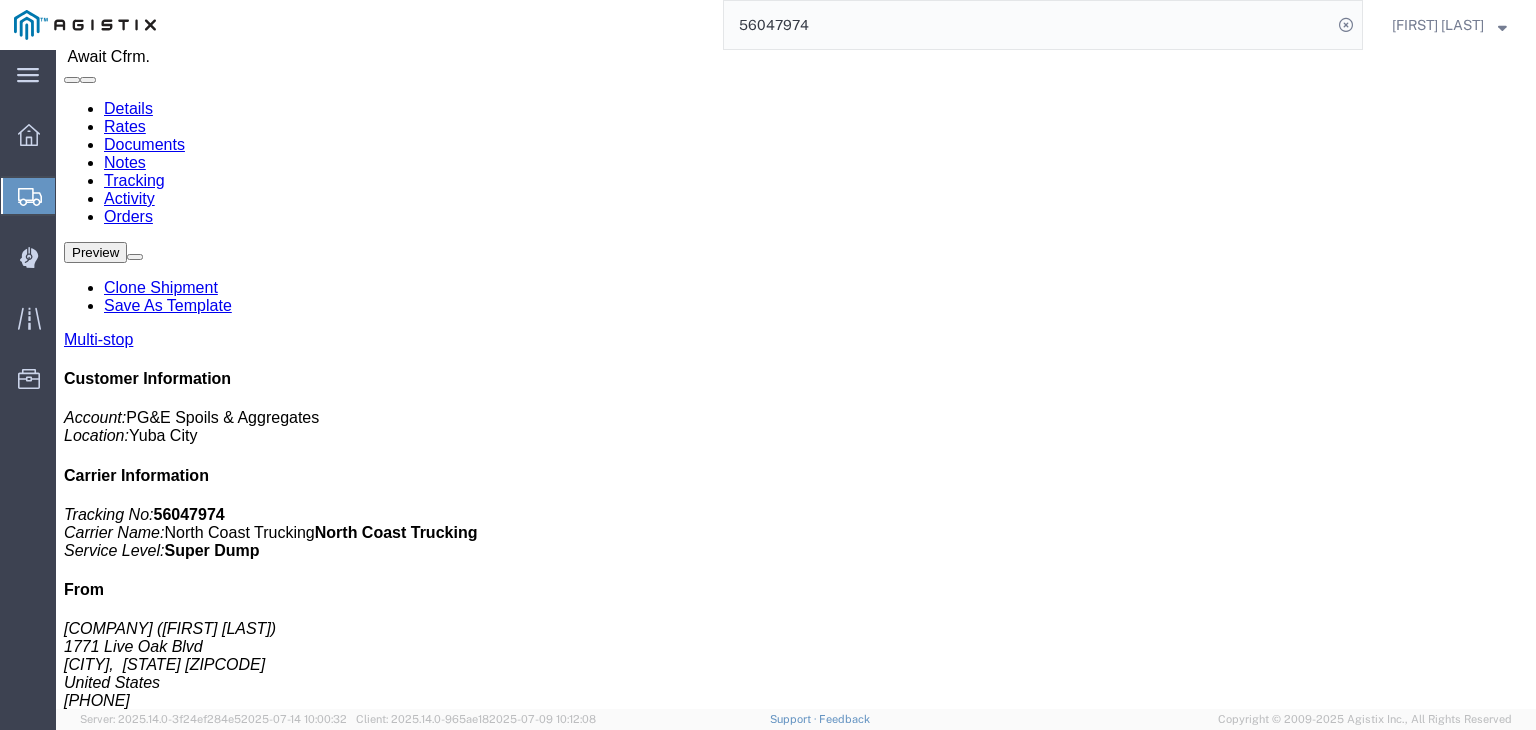 scroll, scrollTop: 0, scrollLeft: 0, axis: both 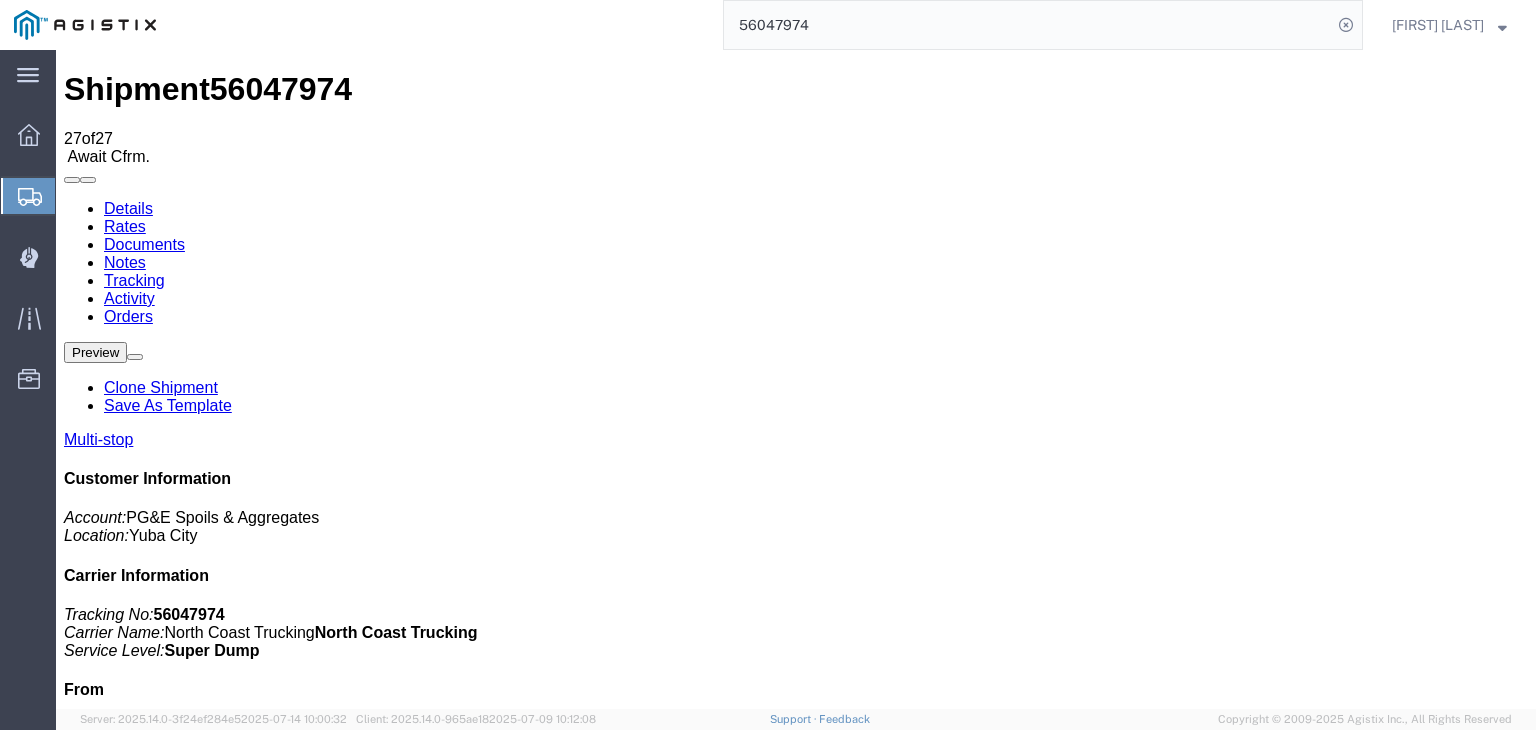 click on "Documents" at bounding box center (144, 244) 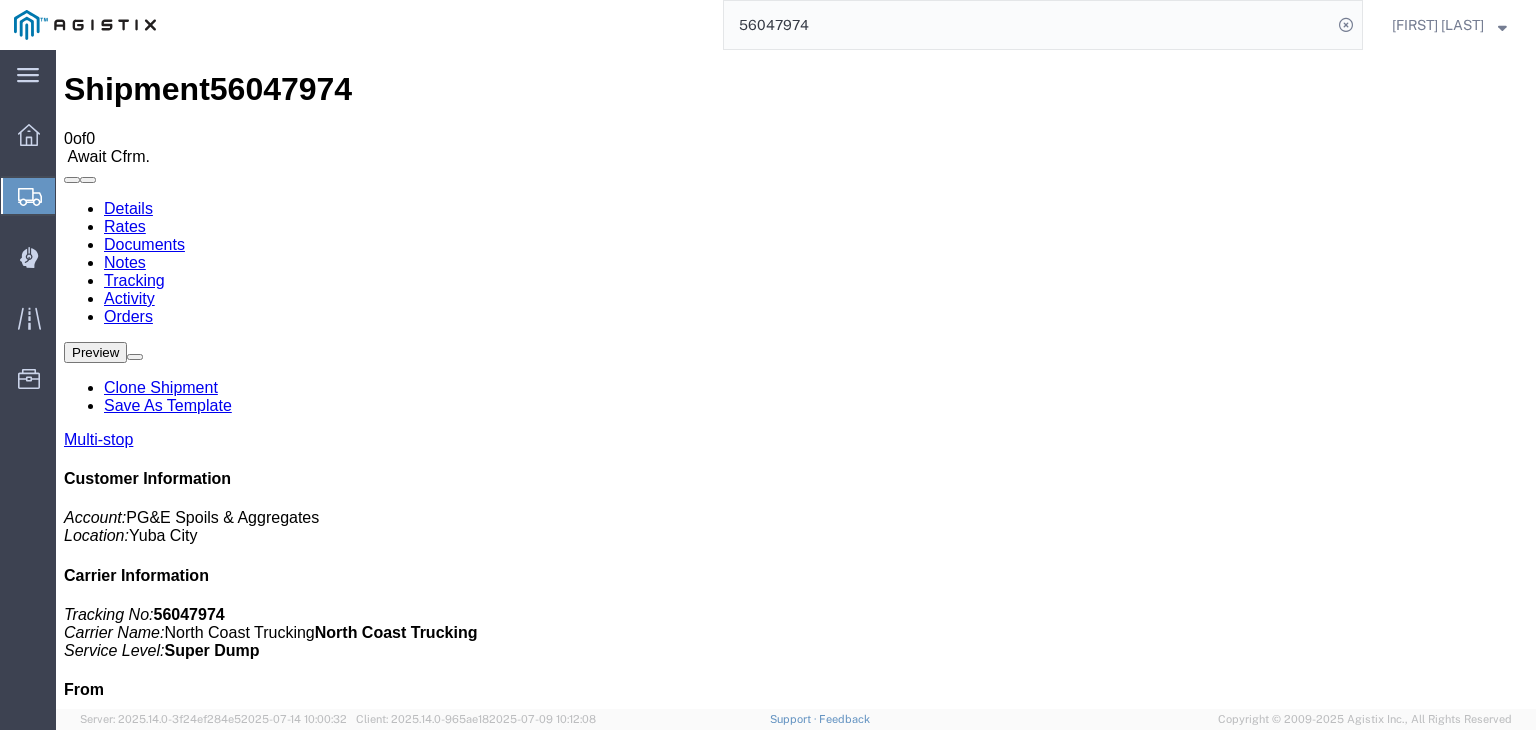 click on "Attach Documents" at bounding box center (126, 1157) 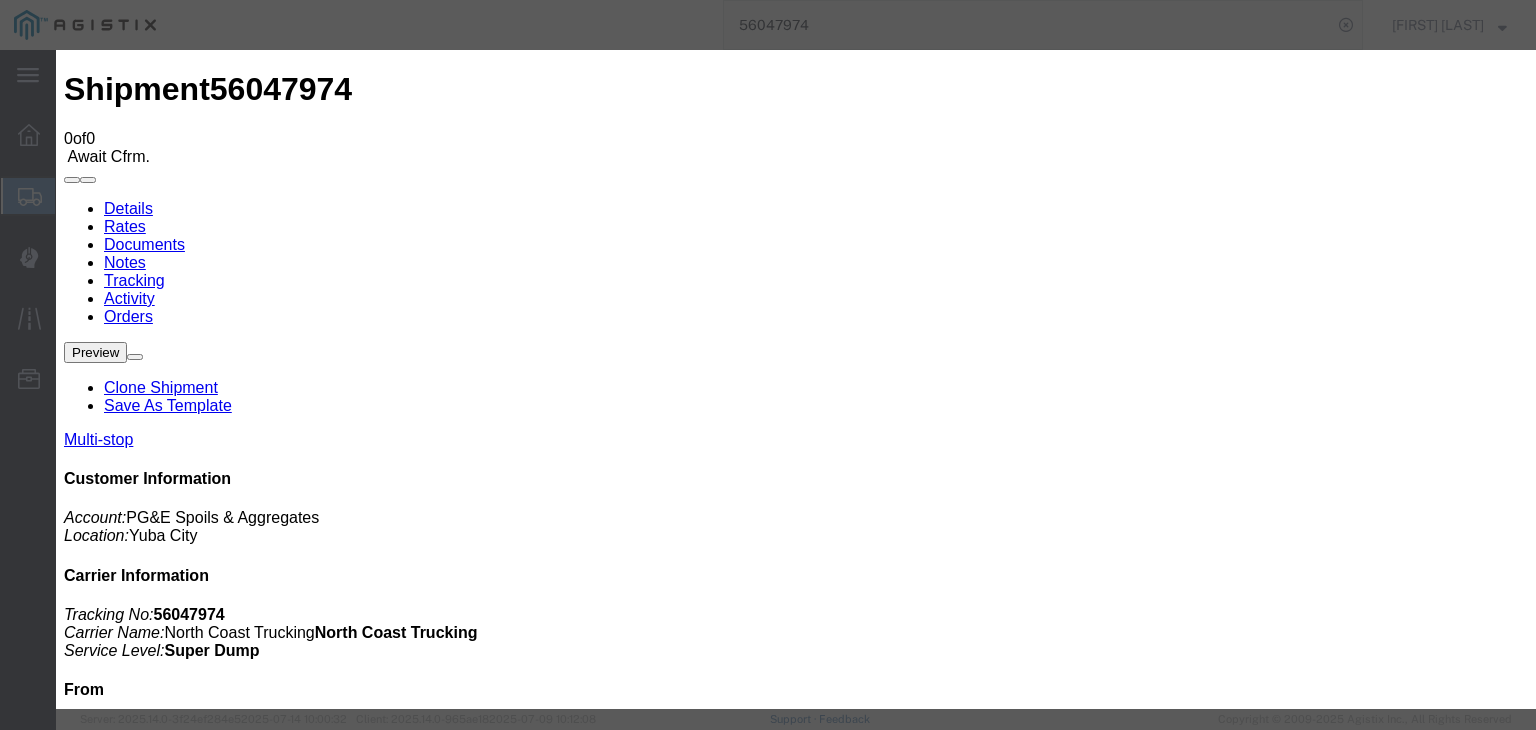 click on "No file chosen" at bounding box center (796, 1946) 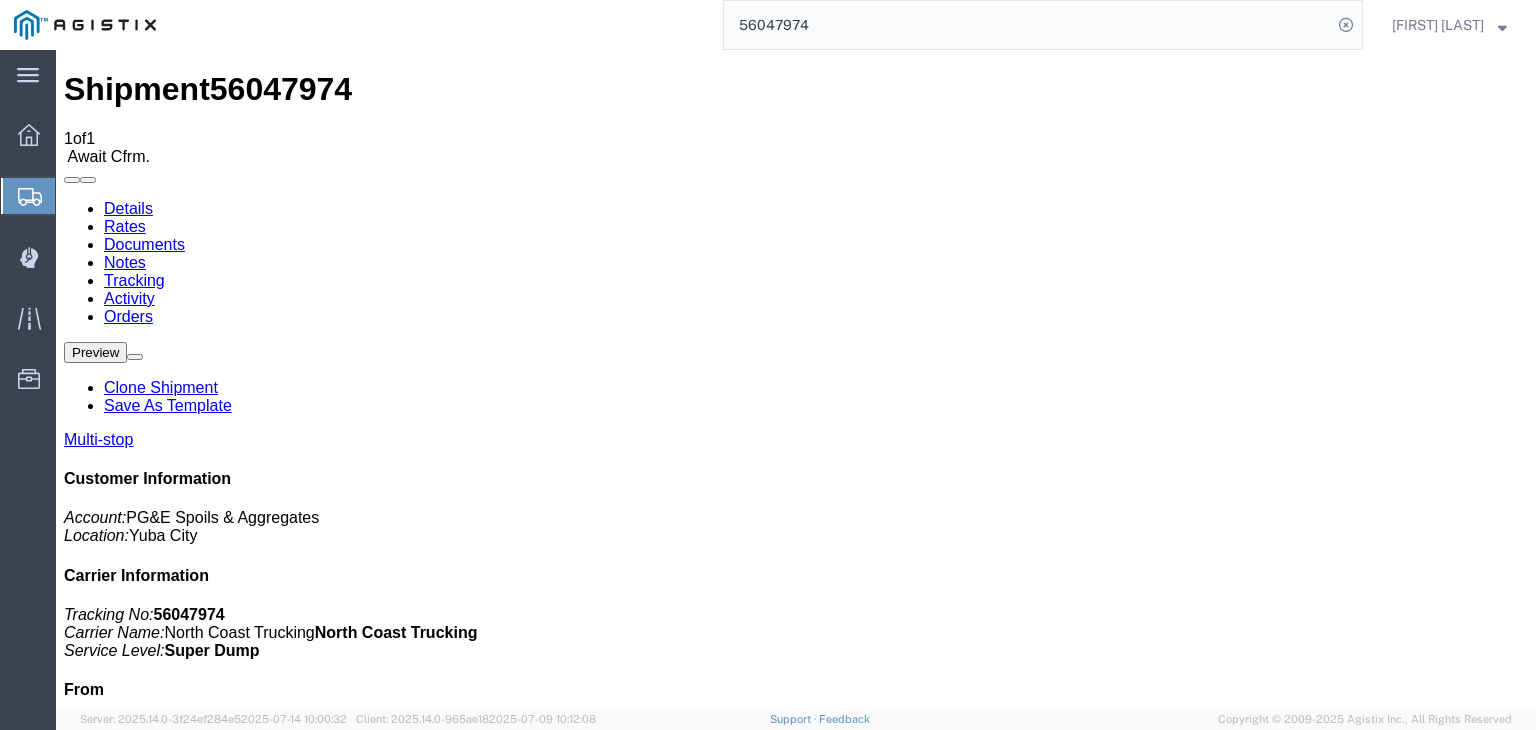 click on "Tracking" at bounding box center [134, 280] 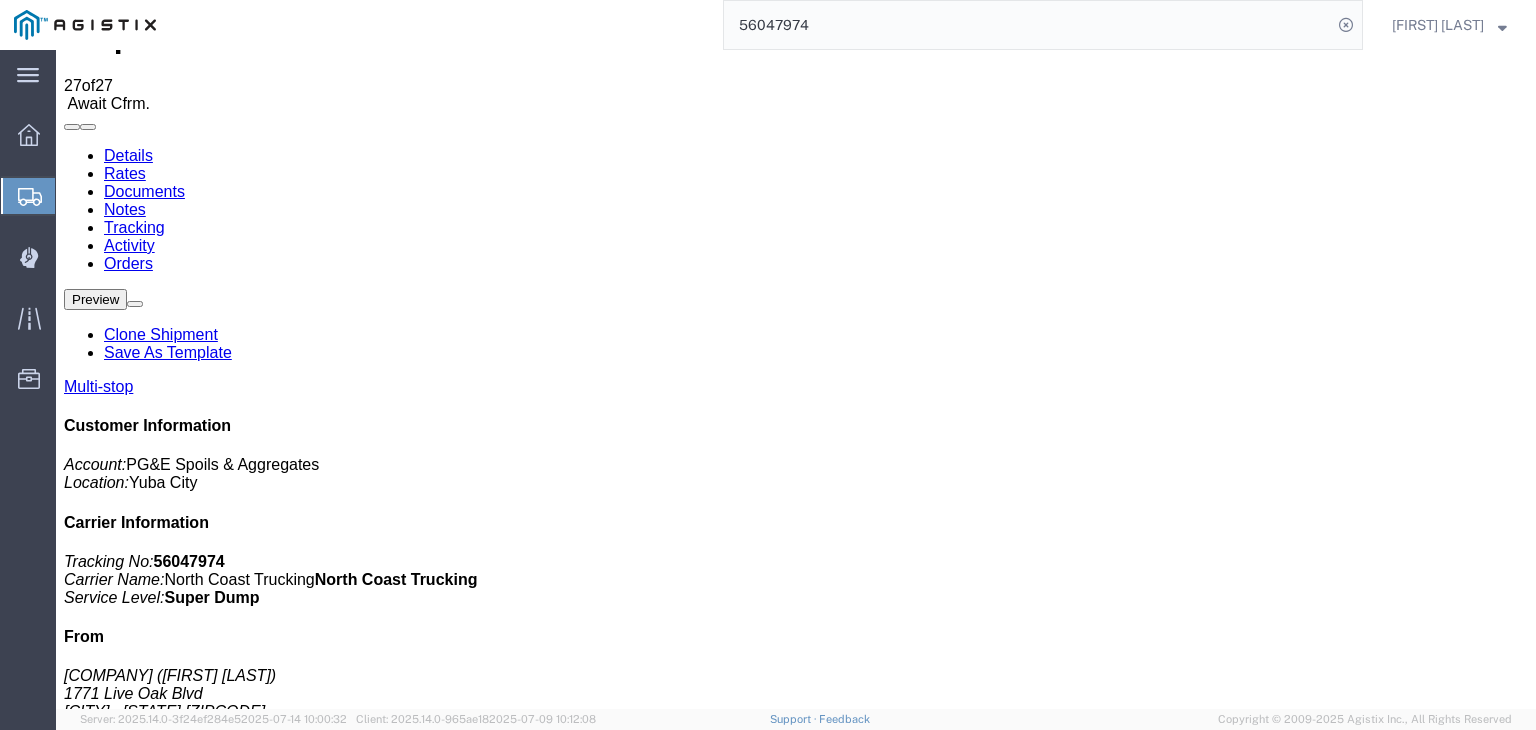 scroll, scrollTop: 0, scrollLeft: 0, axis: both 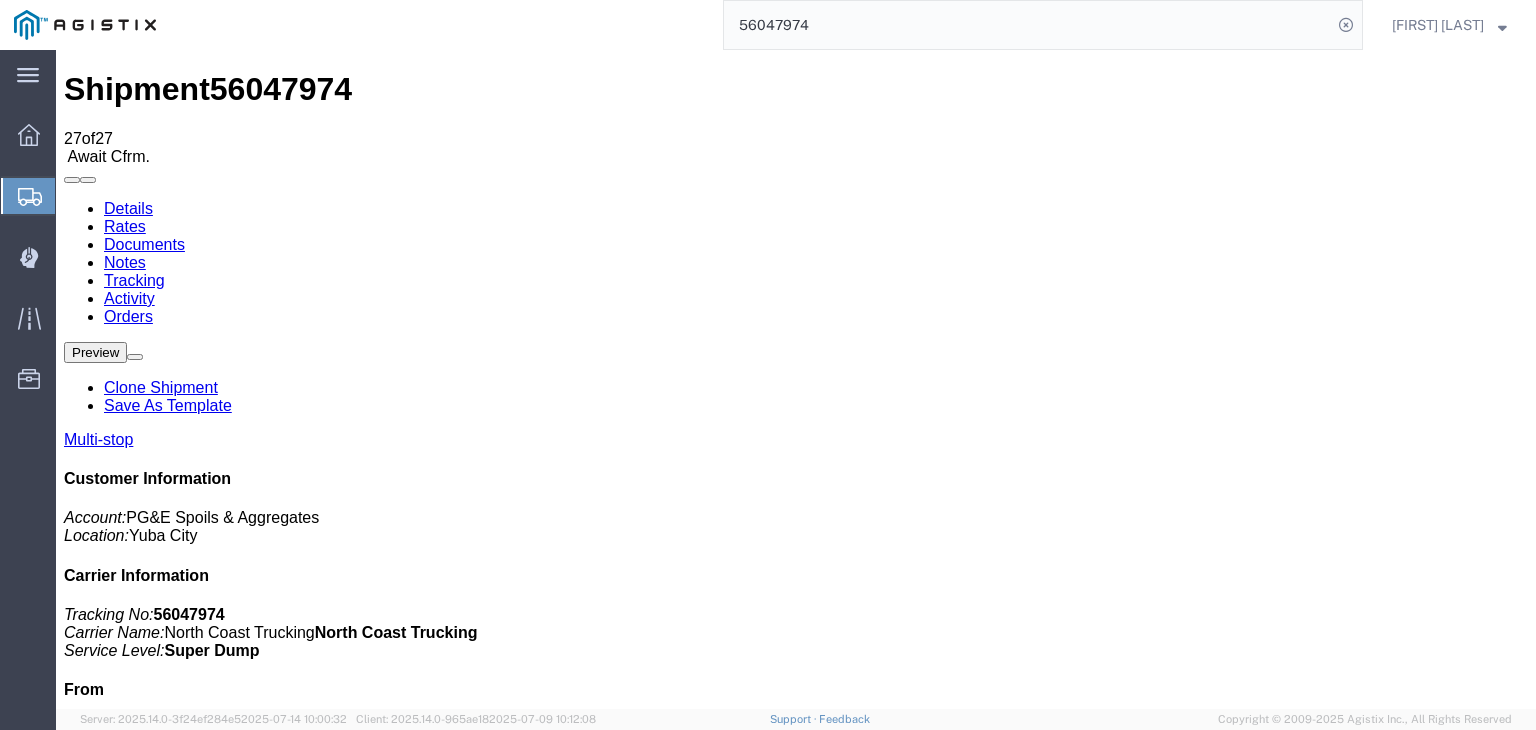 click on "Add New Tracking" at bounding box center [229, 1177] 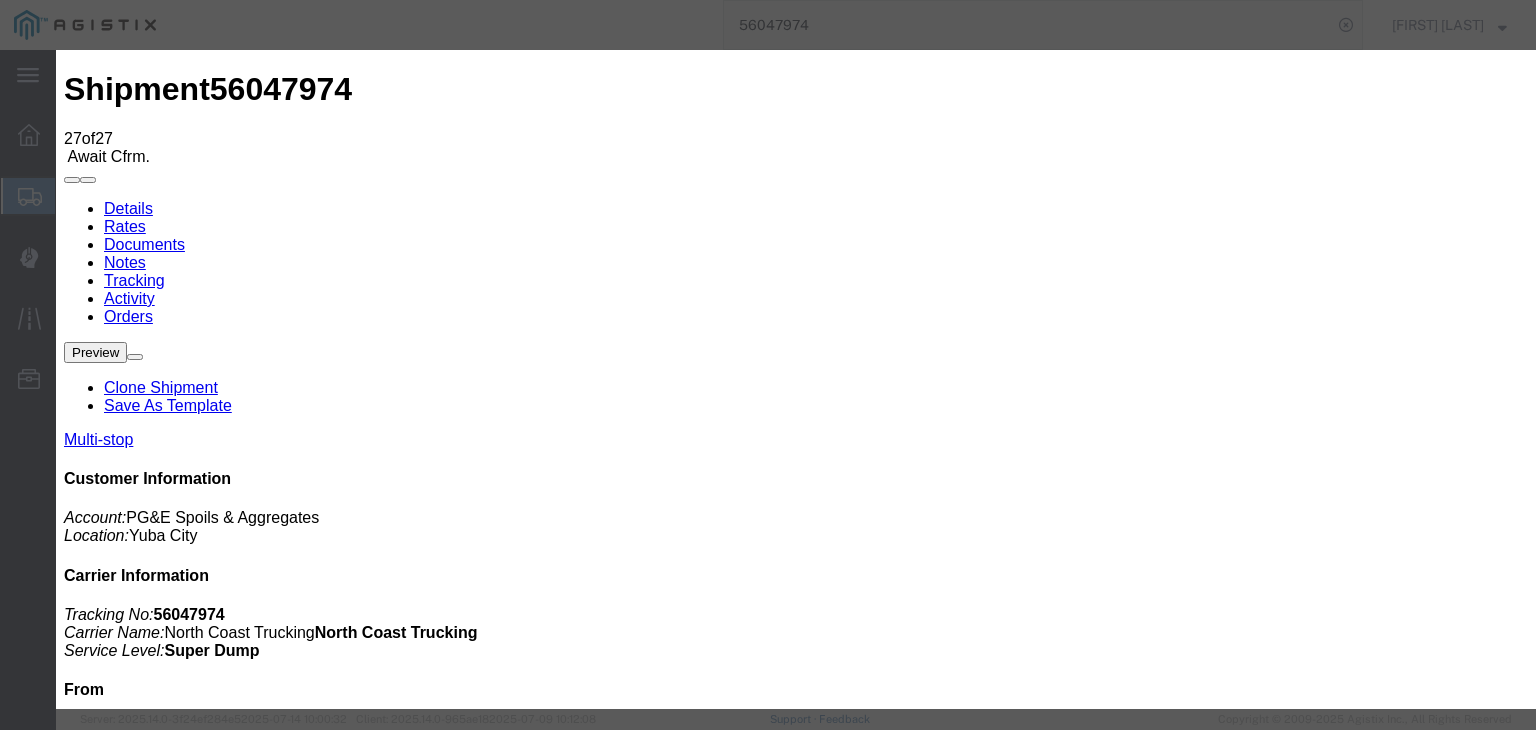 click on "07/15/2025" at bounding box center [168, 9363] 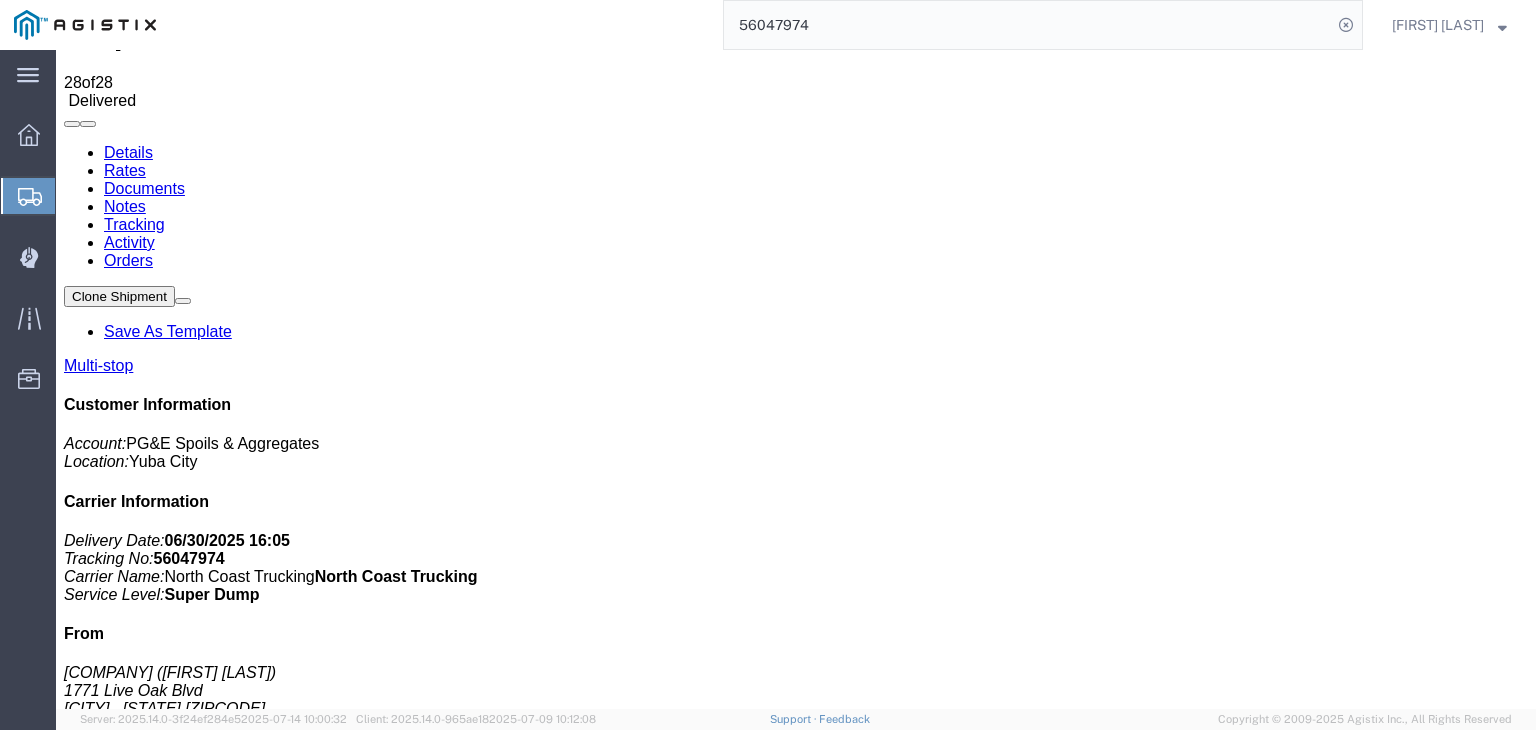 scroll, scrollTop: 0, scrollLeft: 0, axis: both 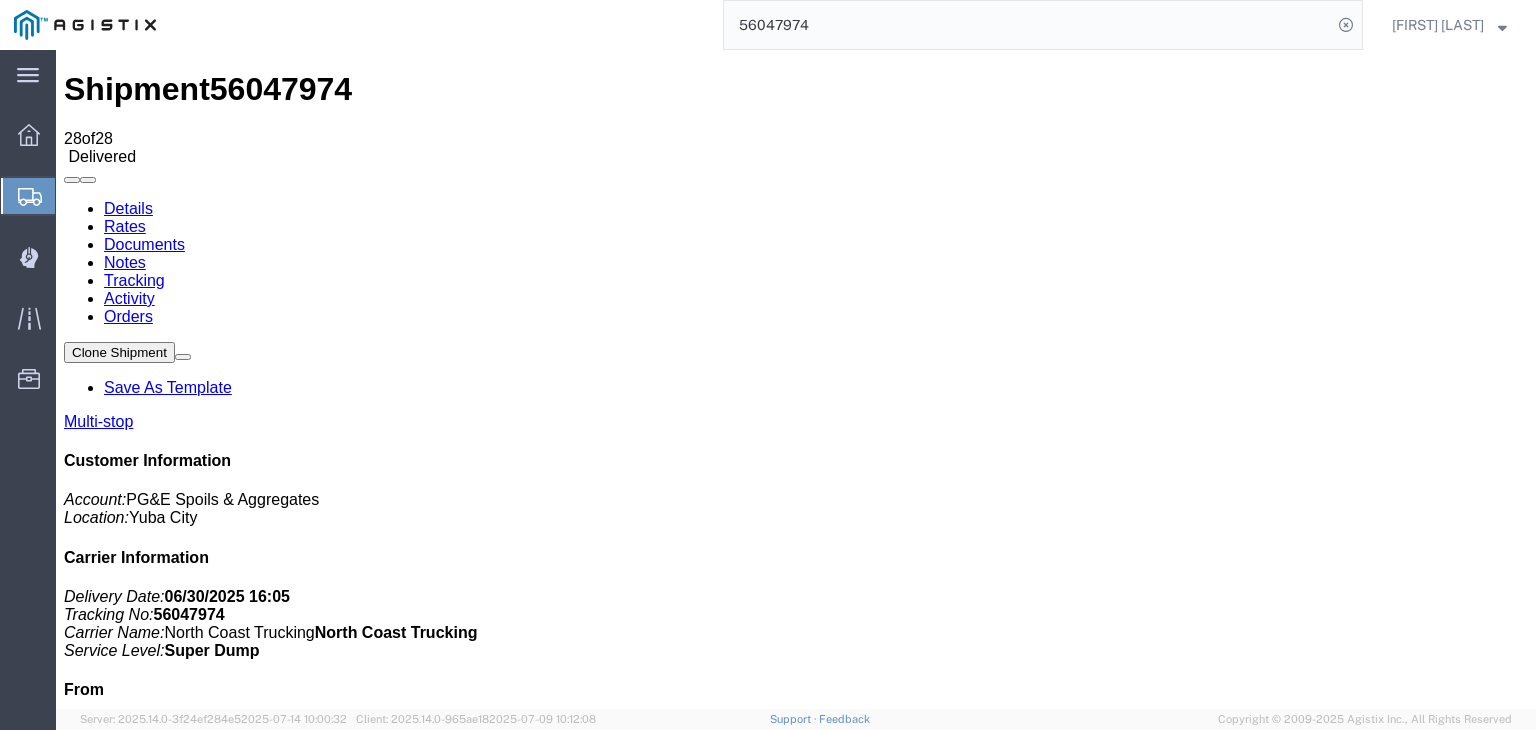 click on "Notes" at bounding box center (125, 262) 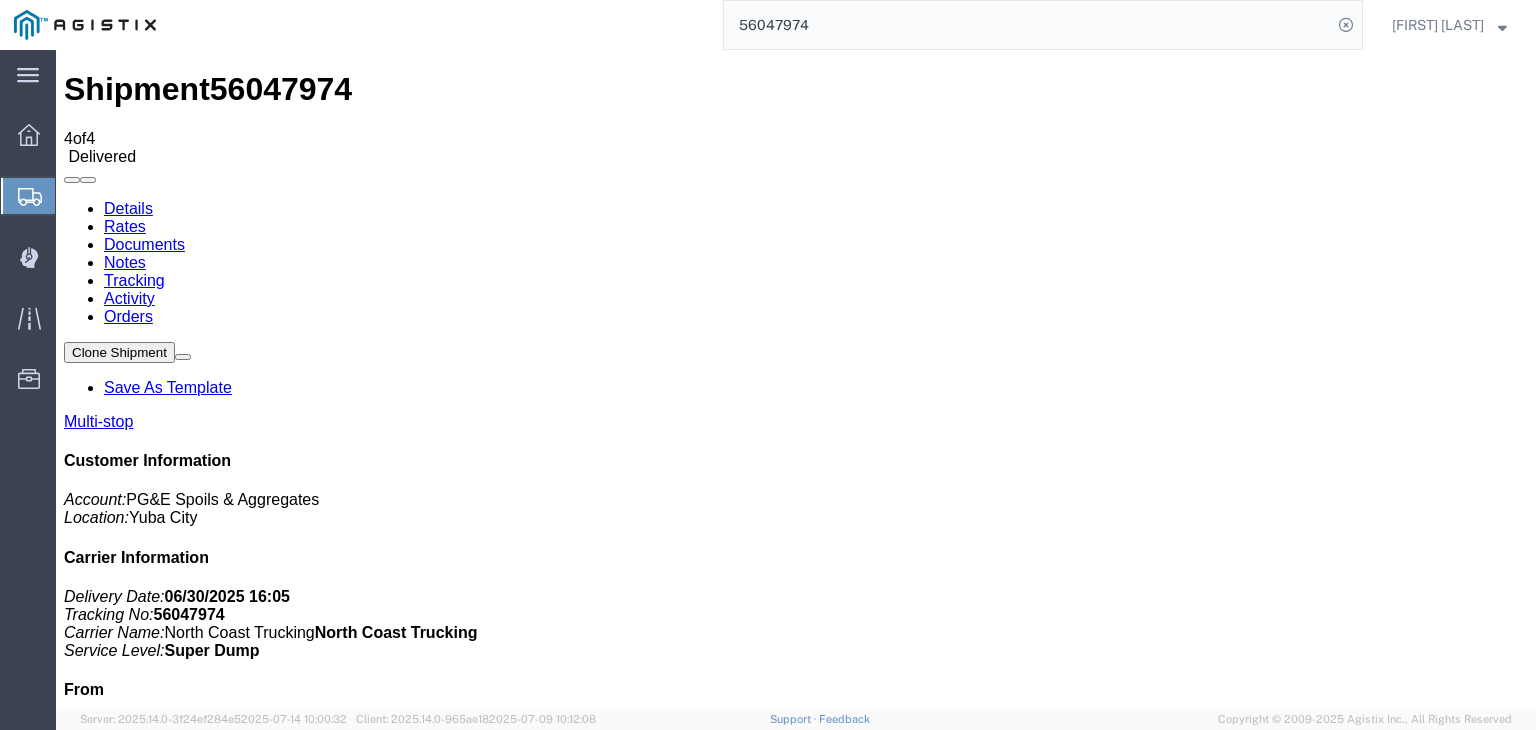 drag, startPoint x: 440, startPoint y: 126, endPoint x: 402, endPoint y: 133, distance: 38.63936 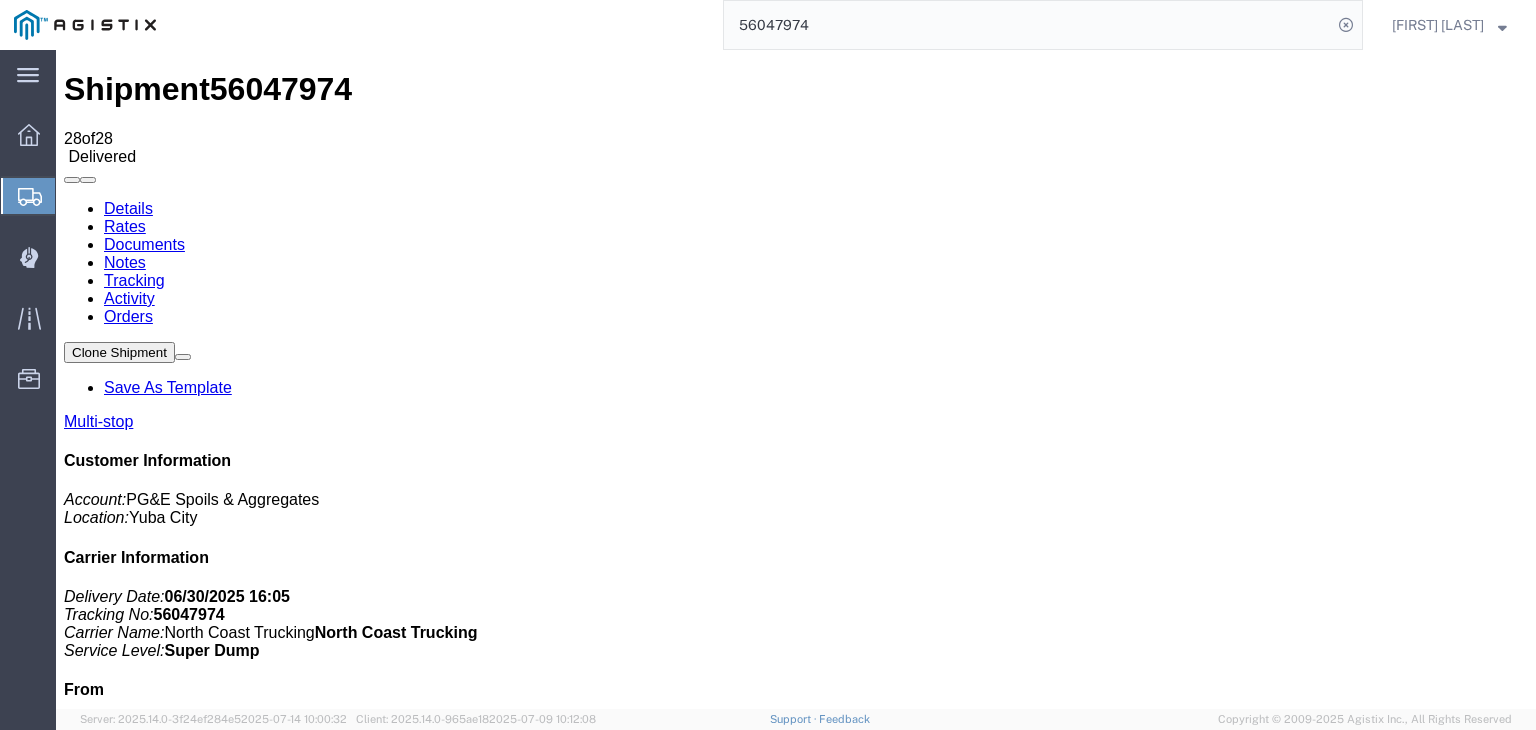 click on "Documents" at bounding box center (144, 244) 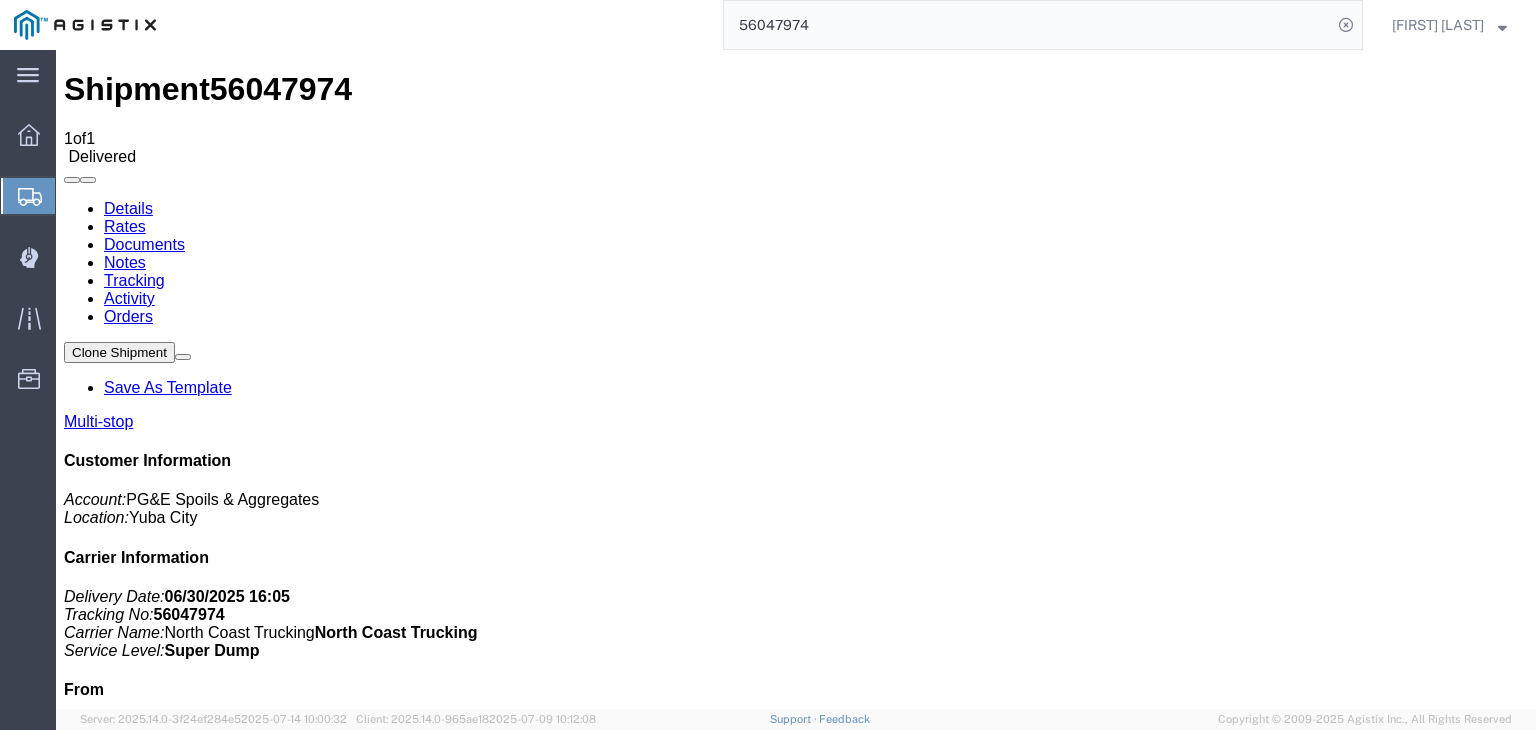 click on "56047974" 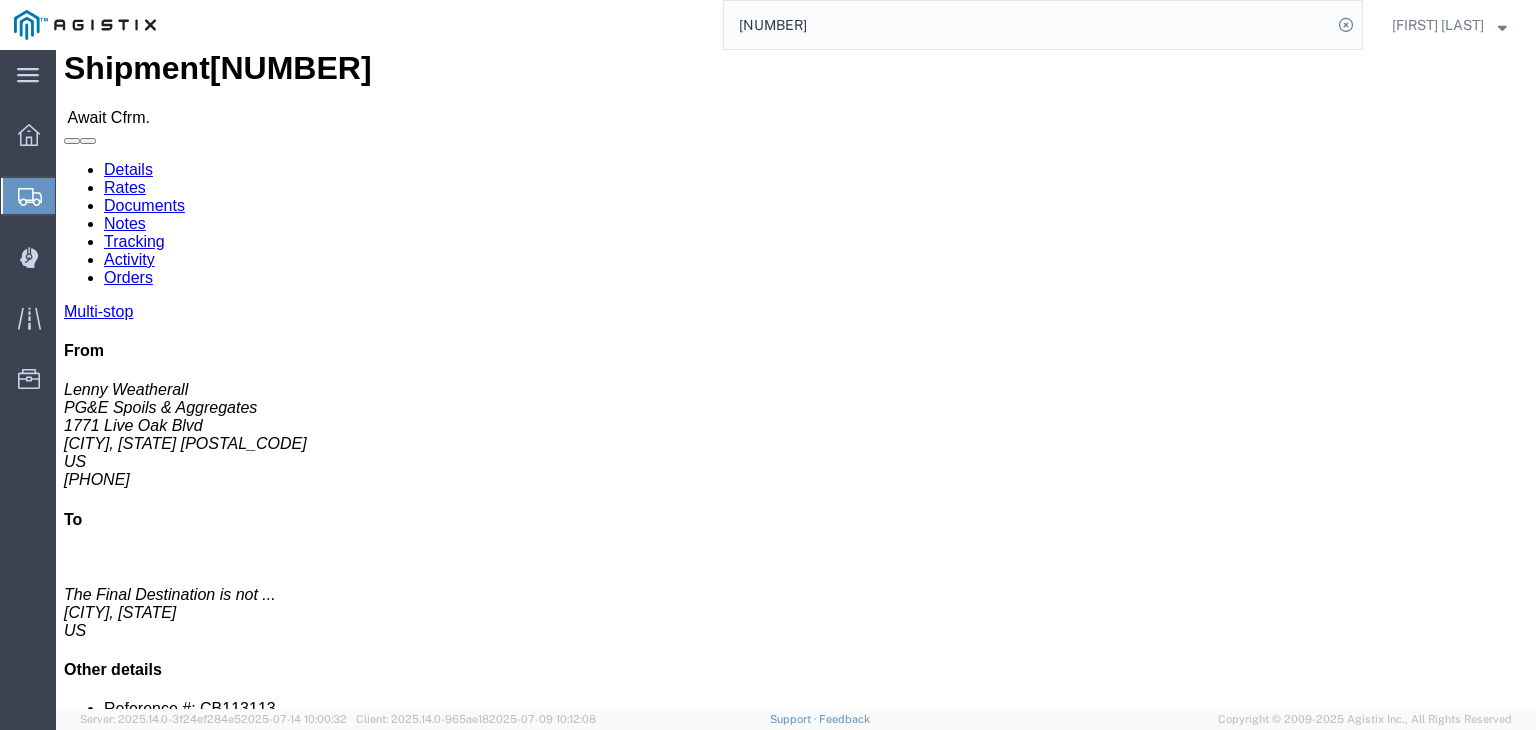 scroll, scrollTop: 0, scrollLeft: 0, axis: both 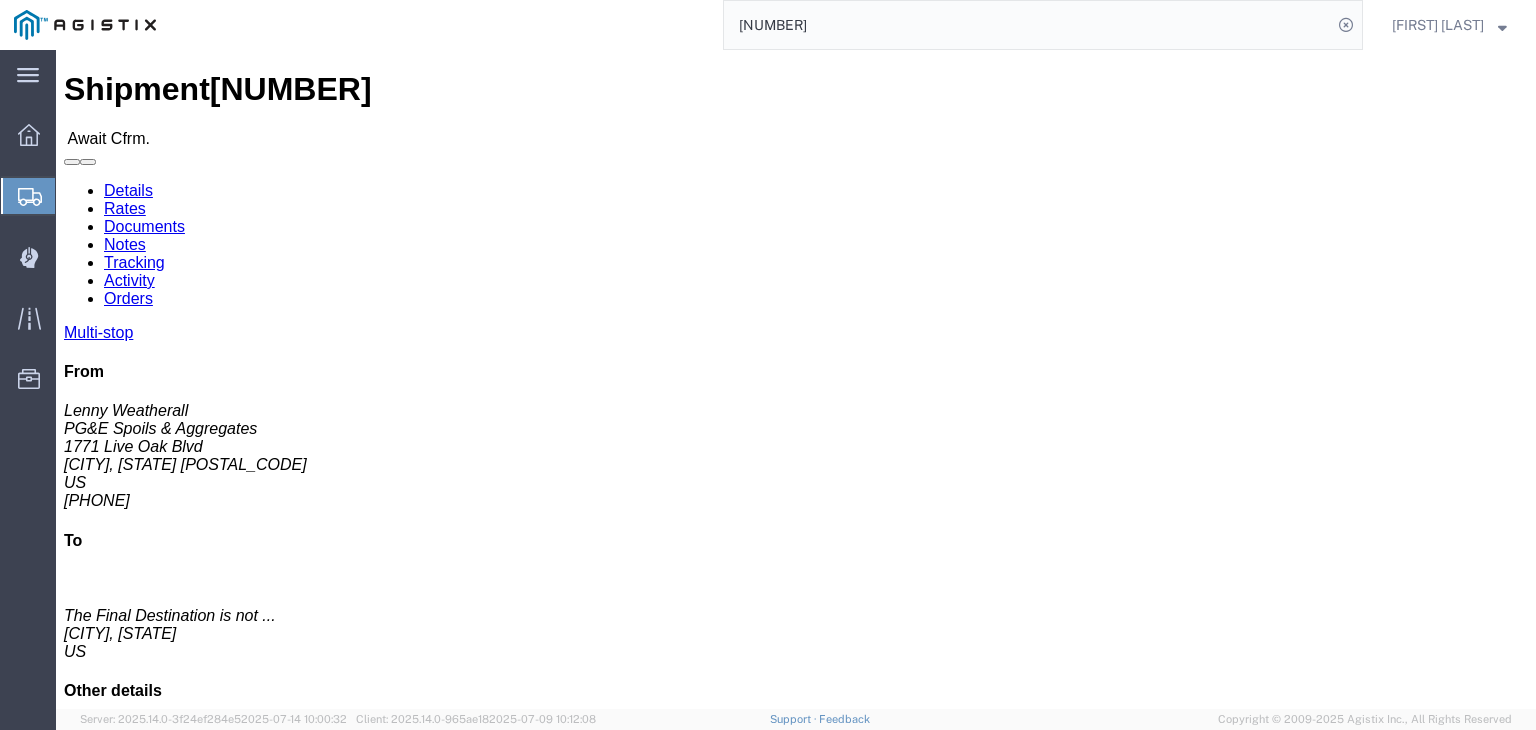 click on "Documents" 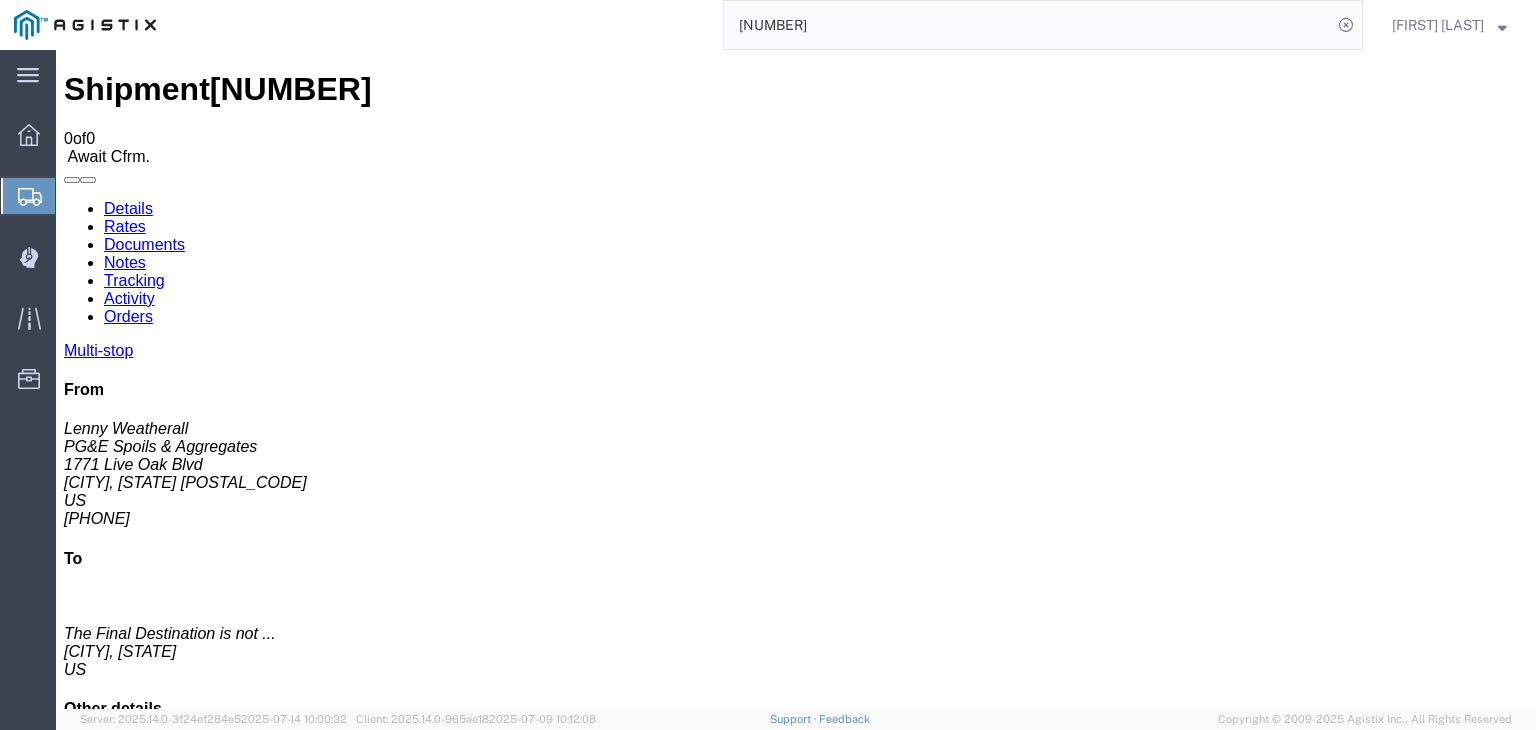click on "Tracking" at bounding box center [134, 280] 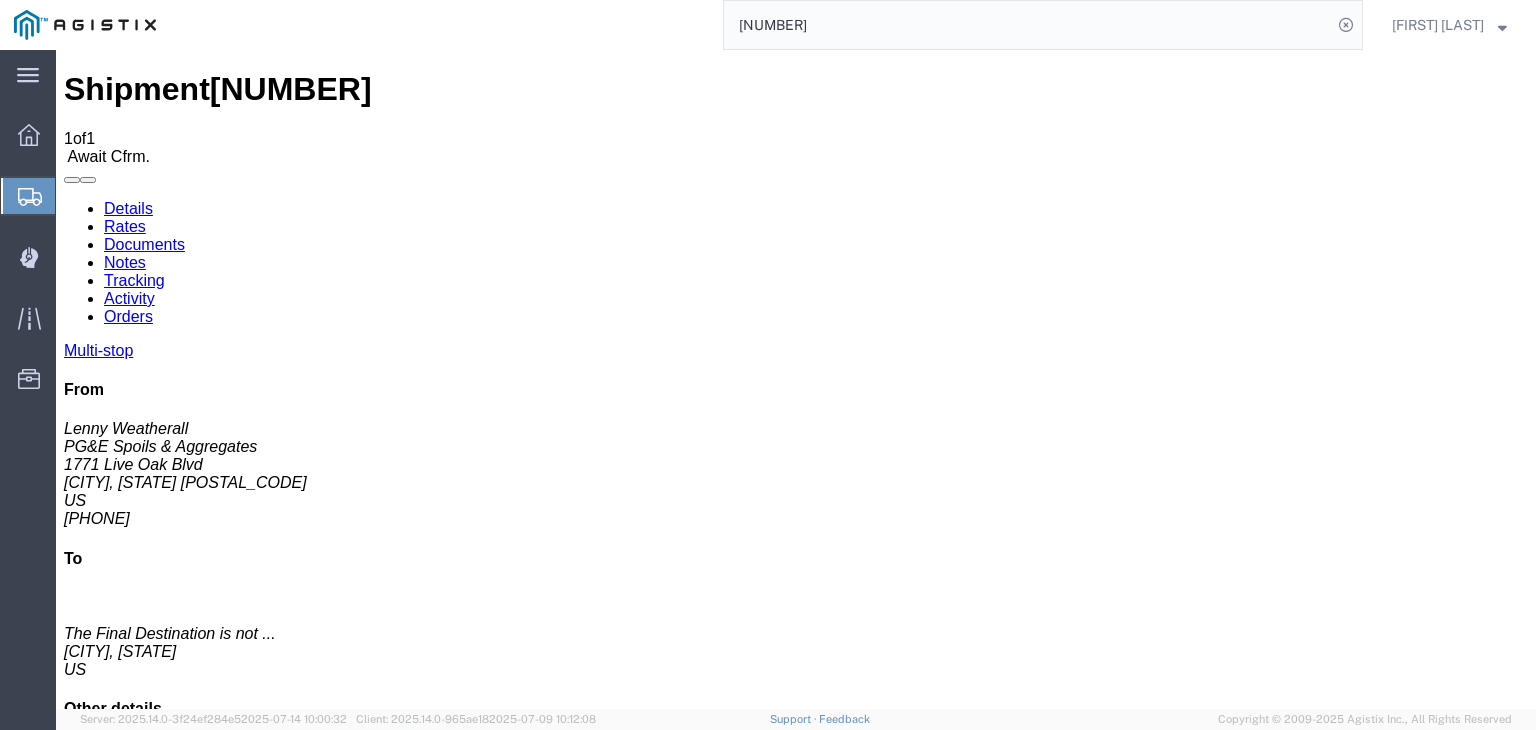 click on "Add New Tracking" at bounding box center [229, 1177] 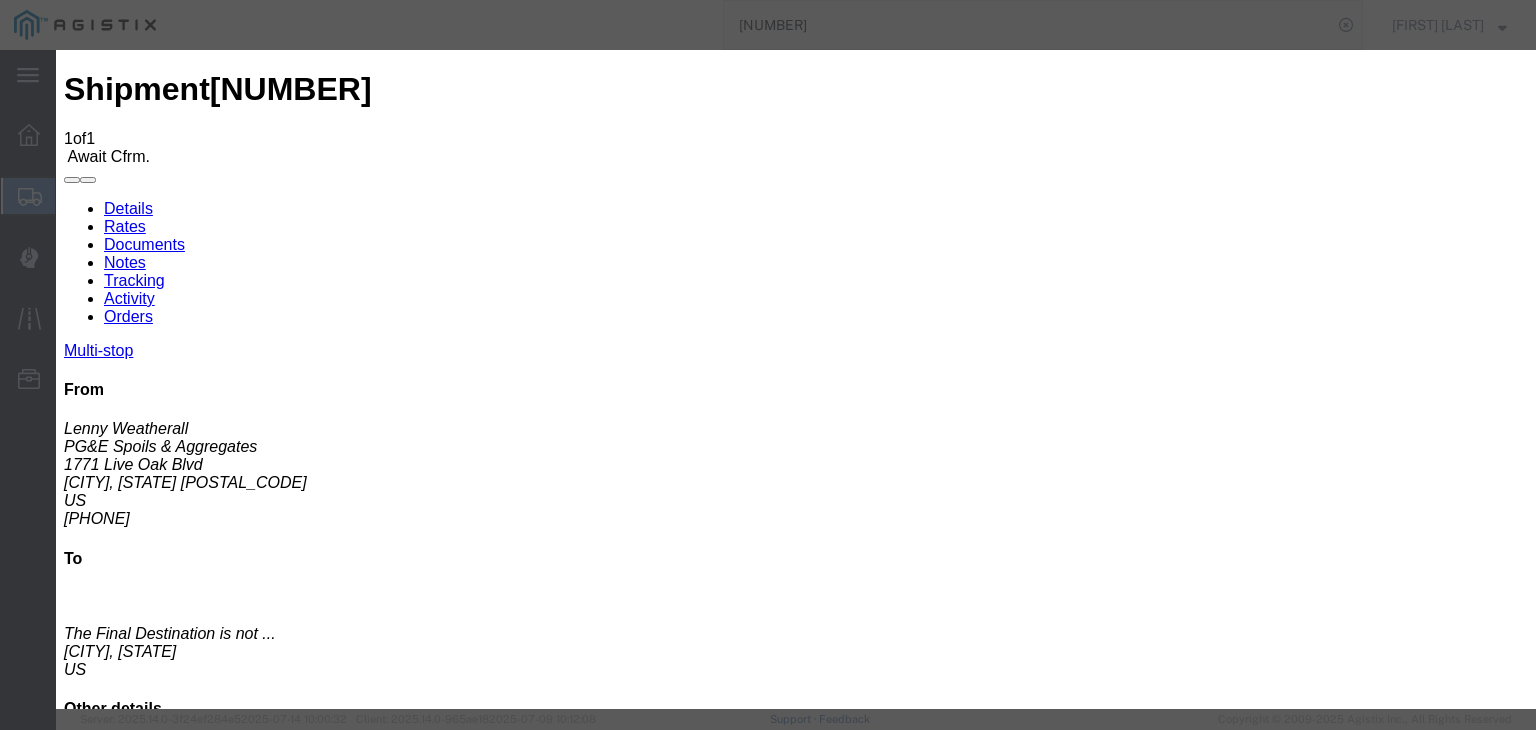 click on "07/15/2025" at bounding box center (168, 3045) 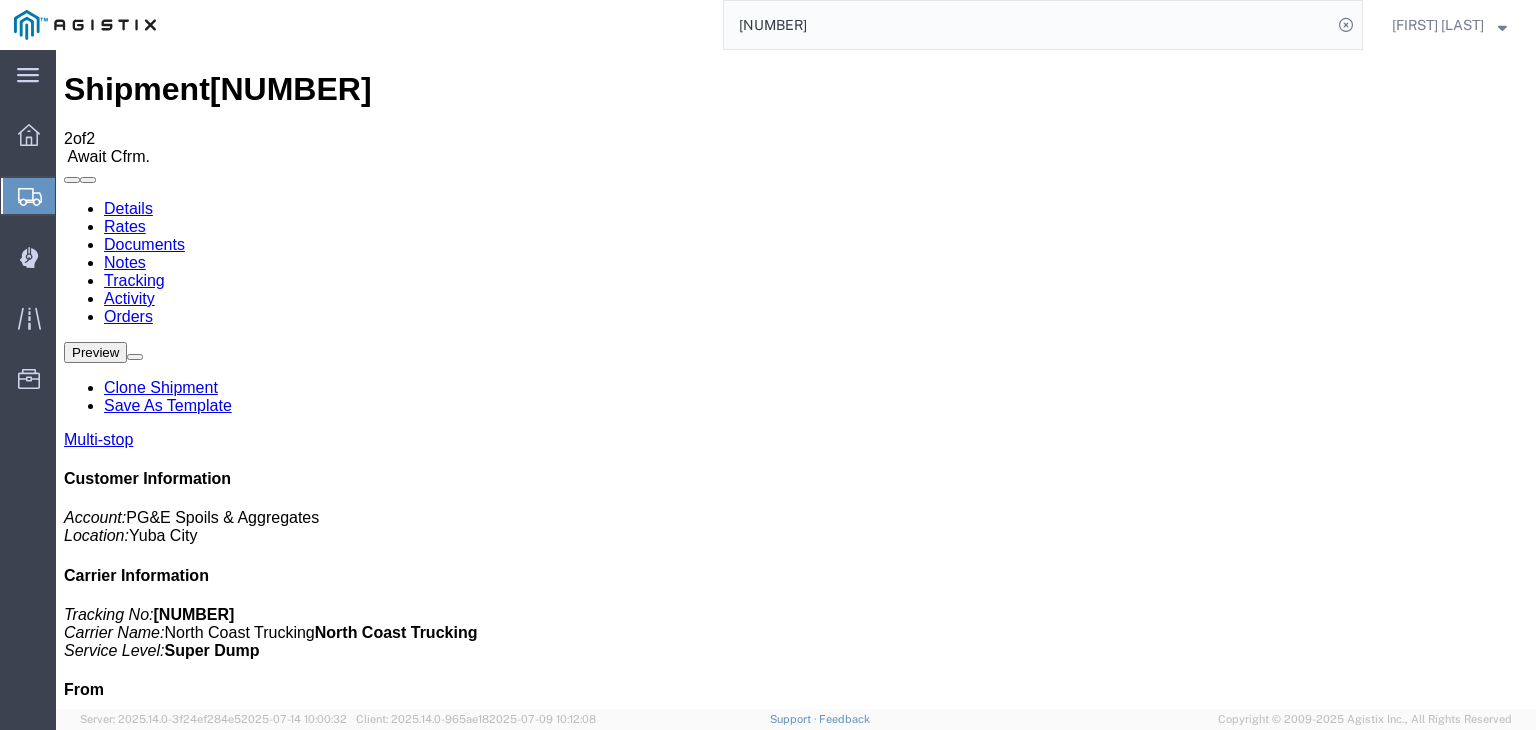 click on "Add New Tracking" at bounding box center (229, 1177) 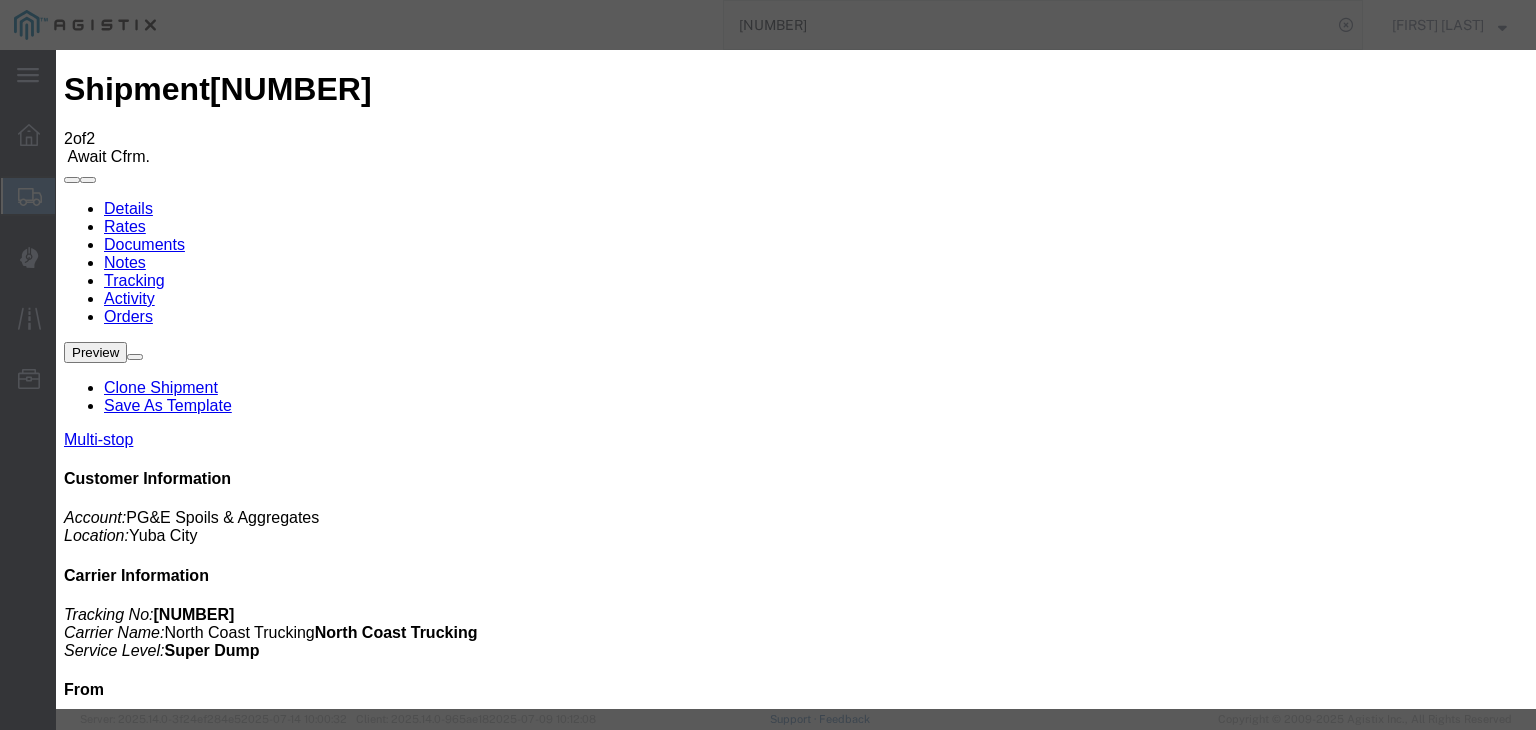 click on "07/15/2025" at bounding box center [168, 3288] 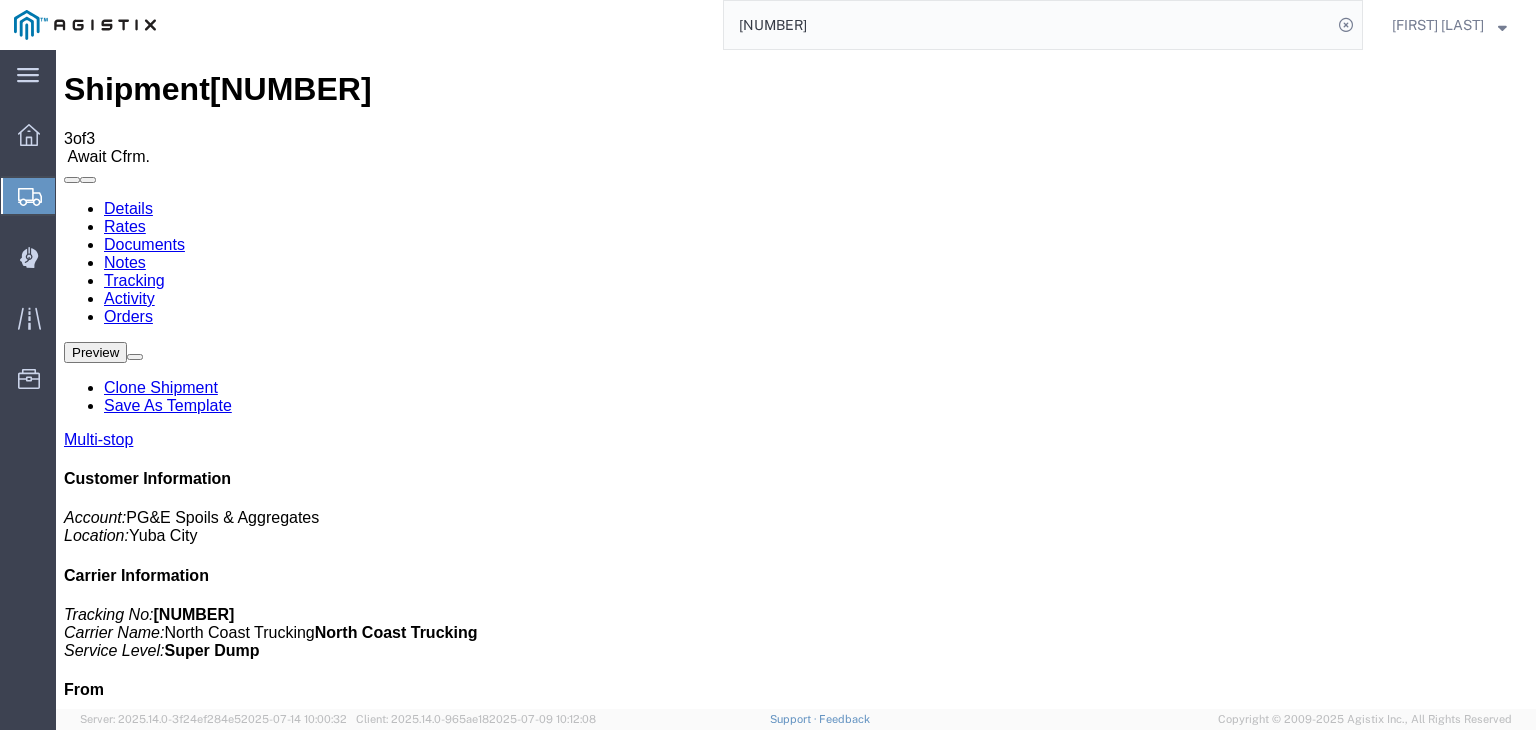 click on "Add New Tracking" at bounding box center (229, 1177) 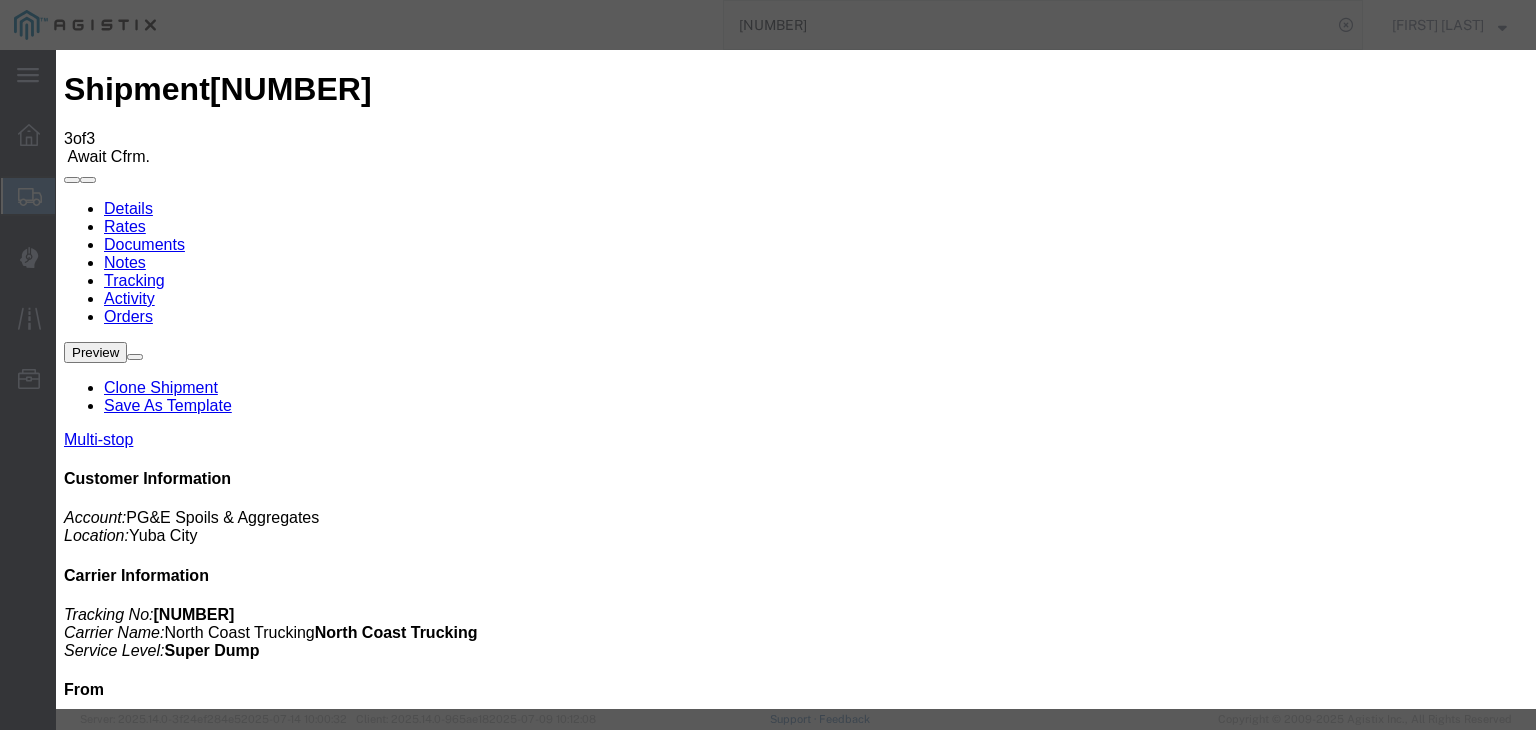 click on "07/15/2025" at bounding box center (168, 3531) 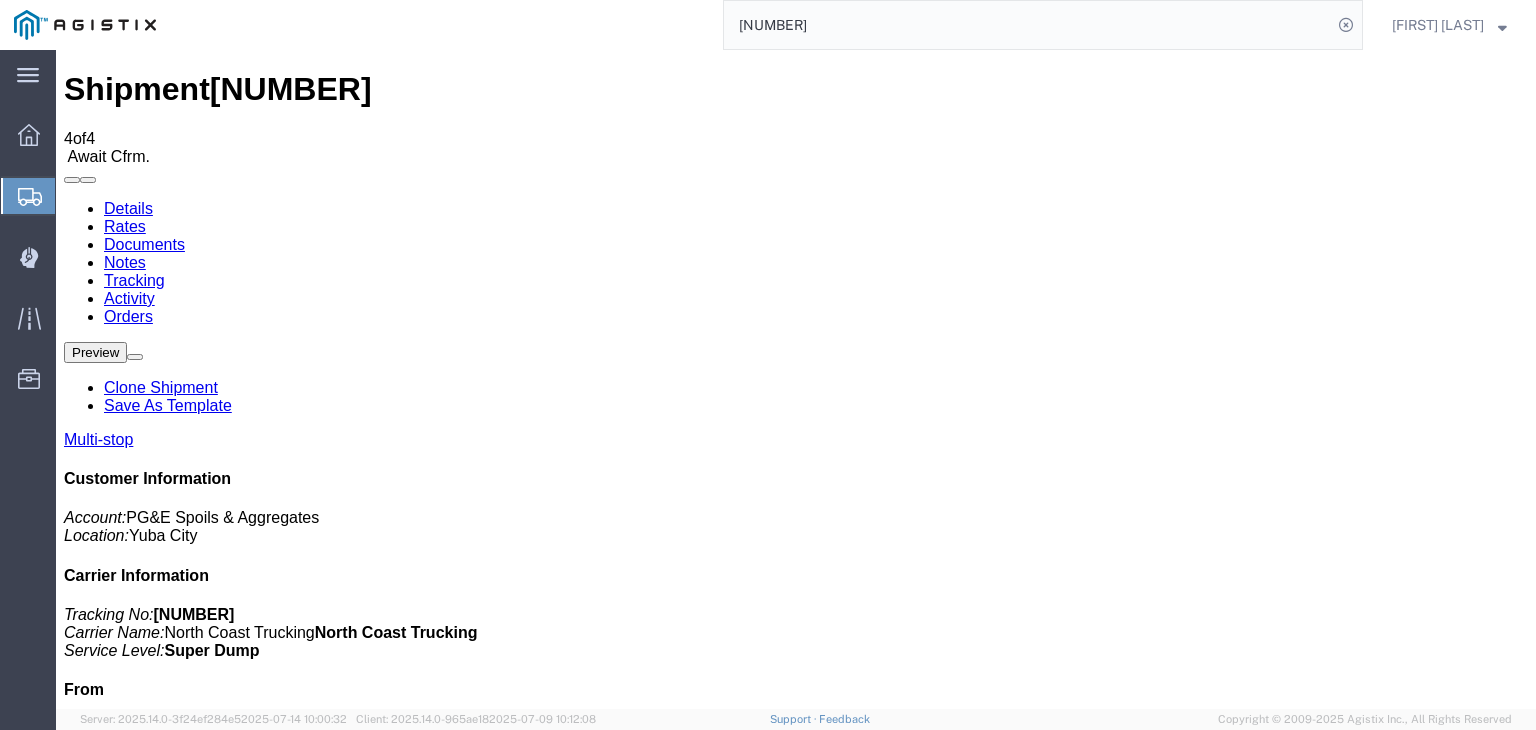 click on "Add New Tracking" at bounding box center (229, 1177) 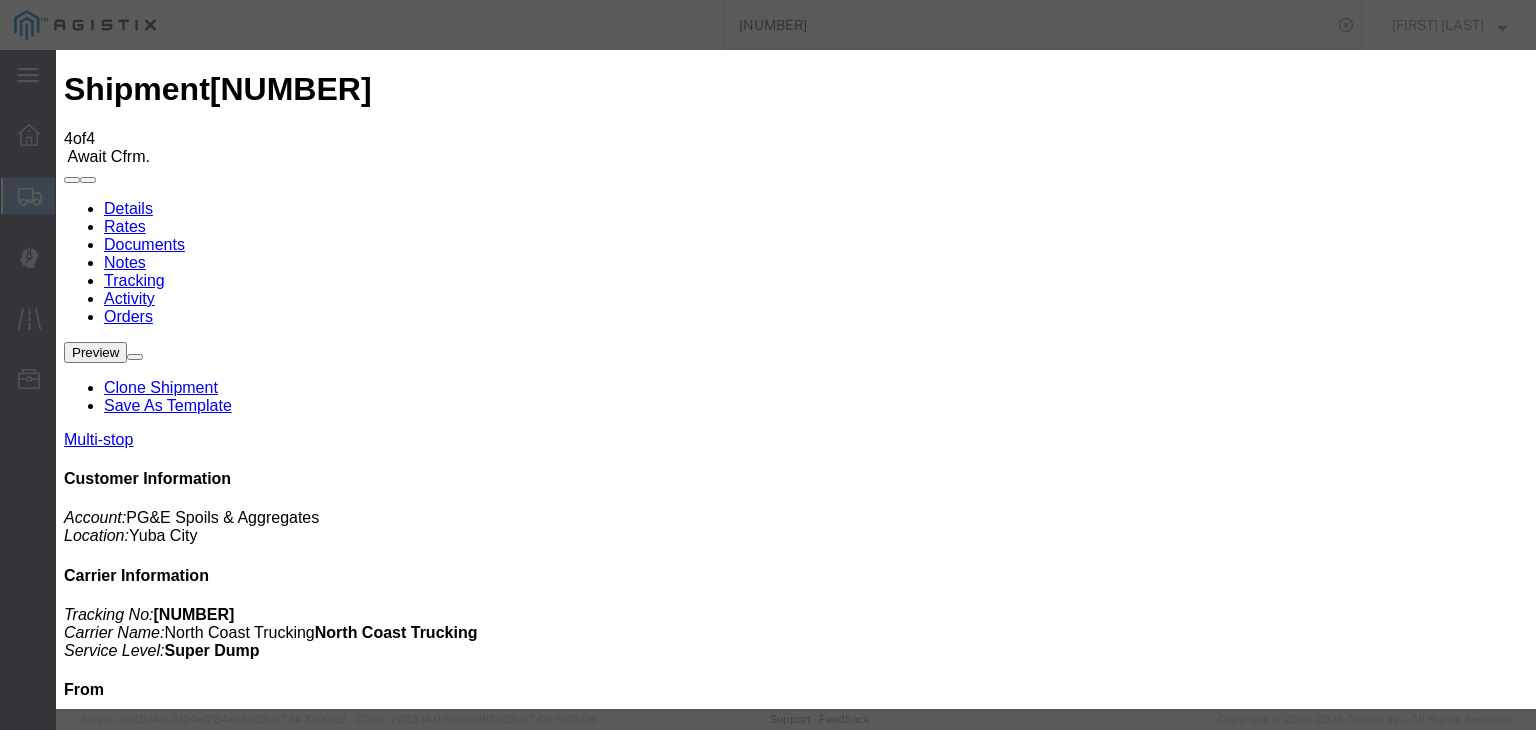 click on "07/15/2025" at bounding box center [168, 3774] 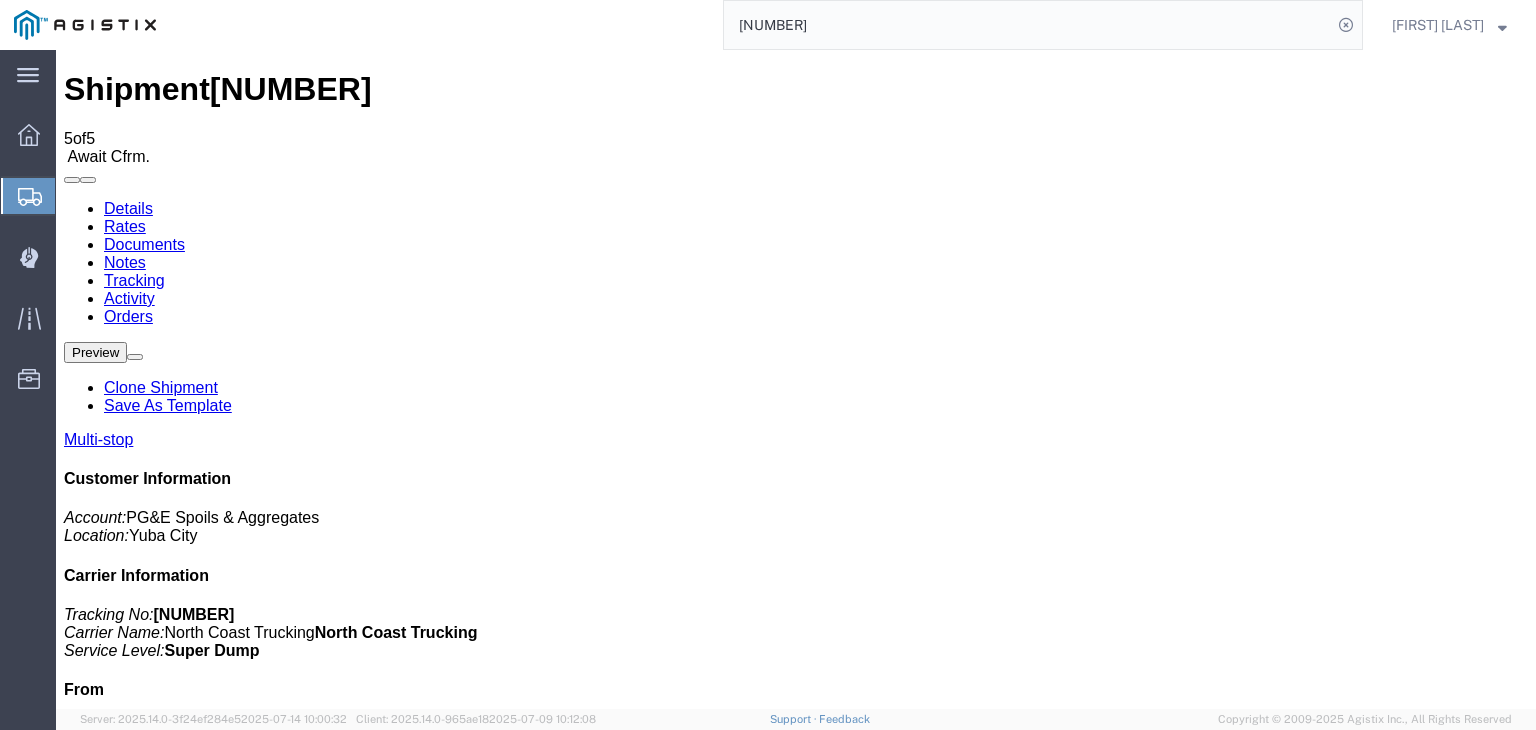 click on "Add New Tracking" at bounding box center [229, 1177] 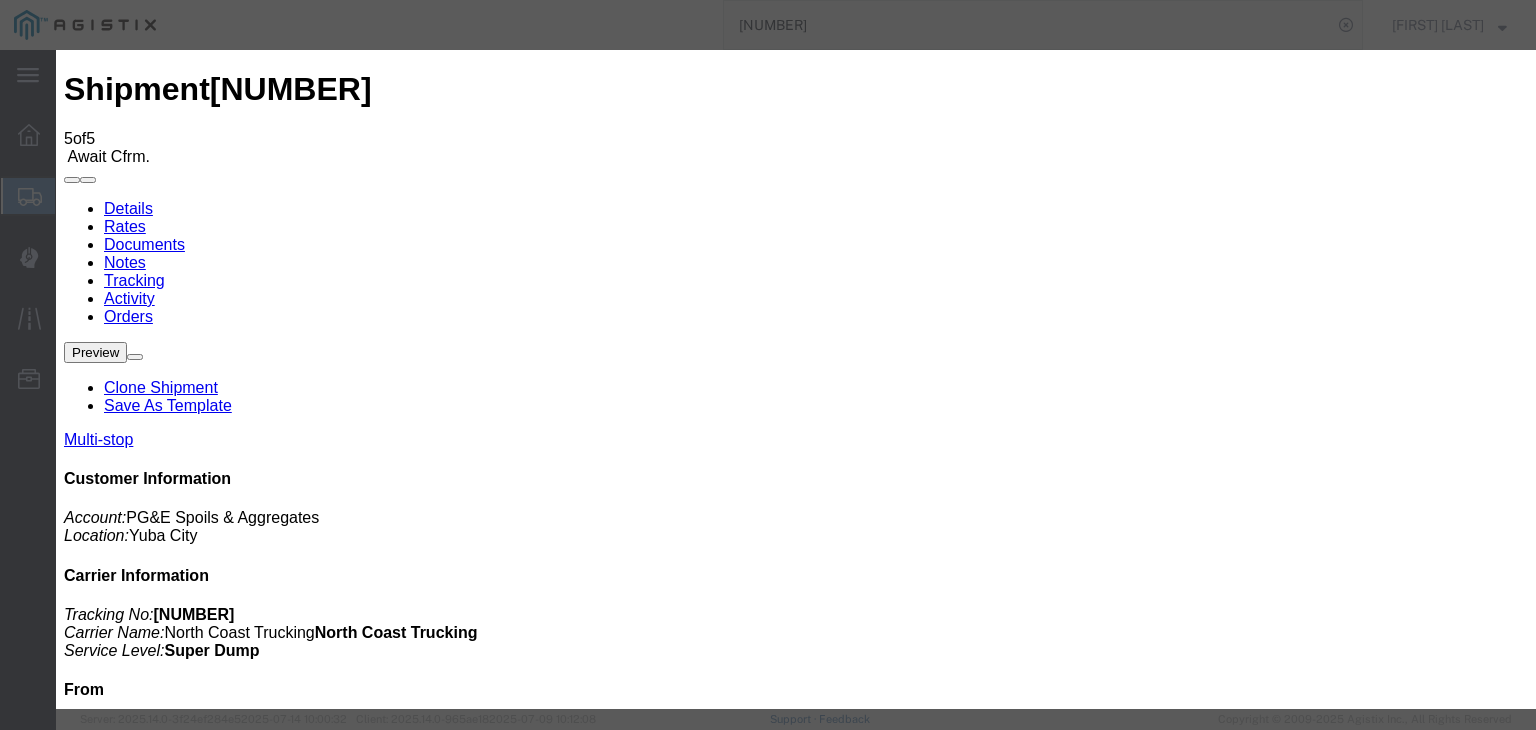 click on "07/15/2025" at bounding box center (168, 4017) 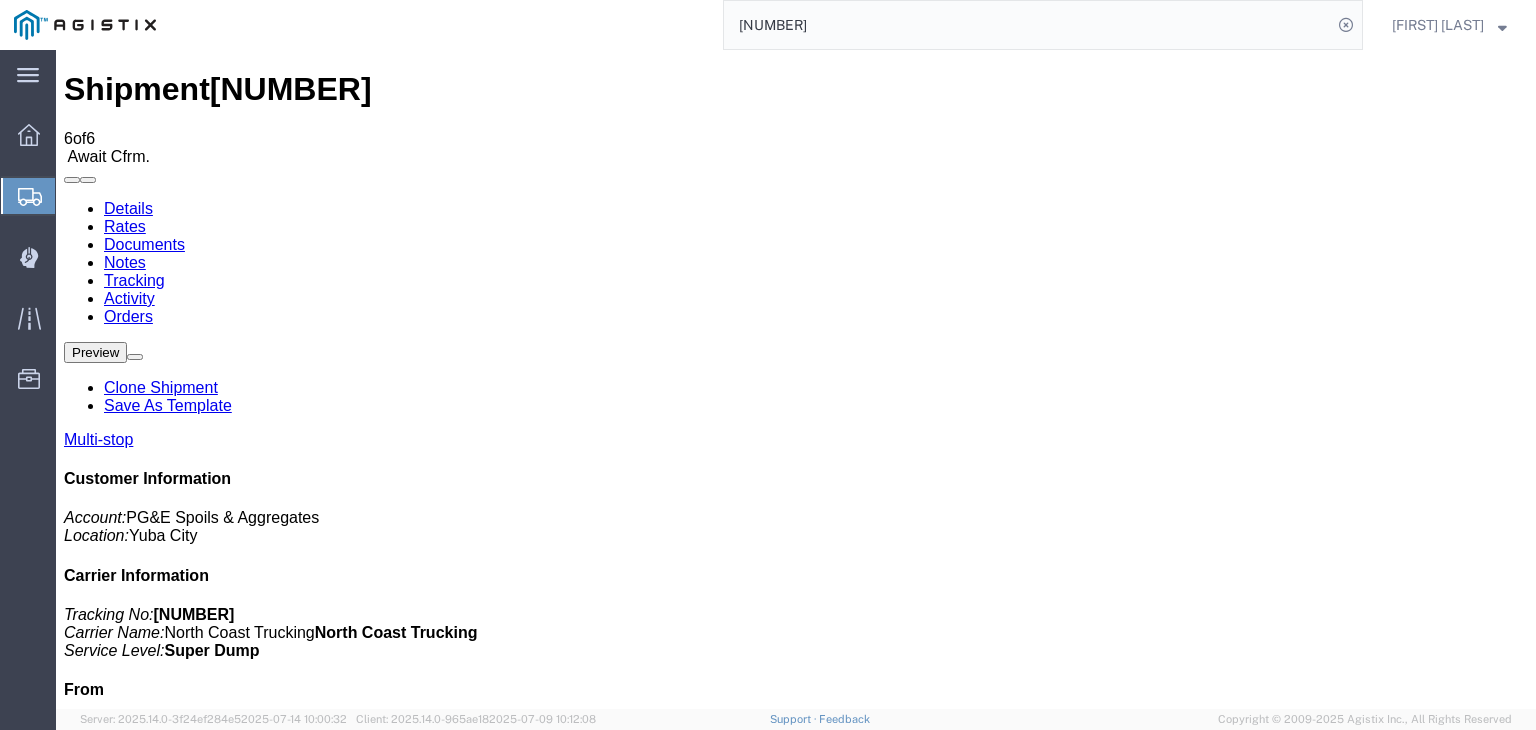 click on "Add New Tracking" at bounding box center (229, 1177) 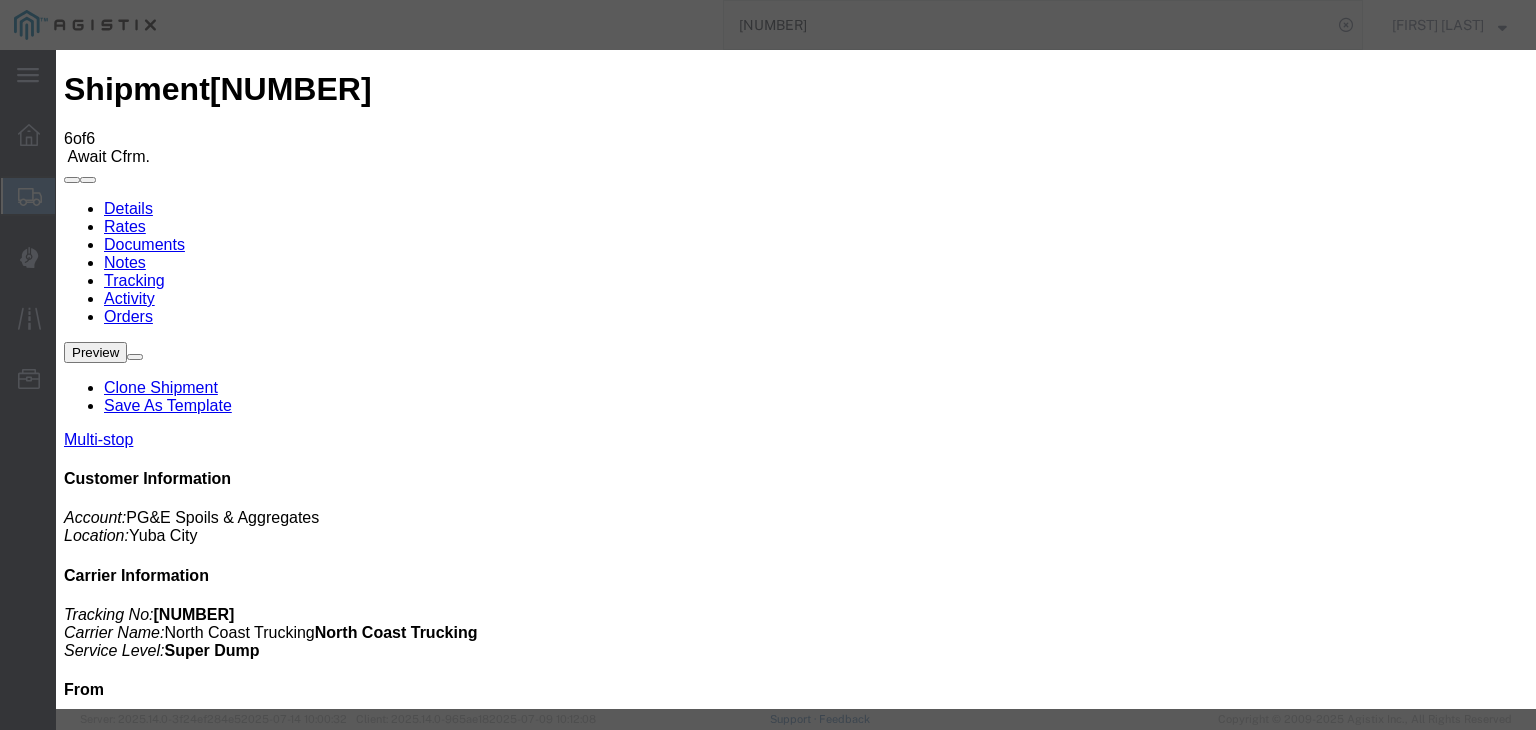 click on "07/15/2025" at bounding box center [168, 4260] 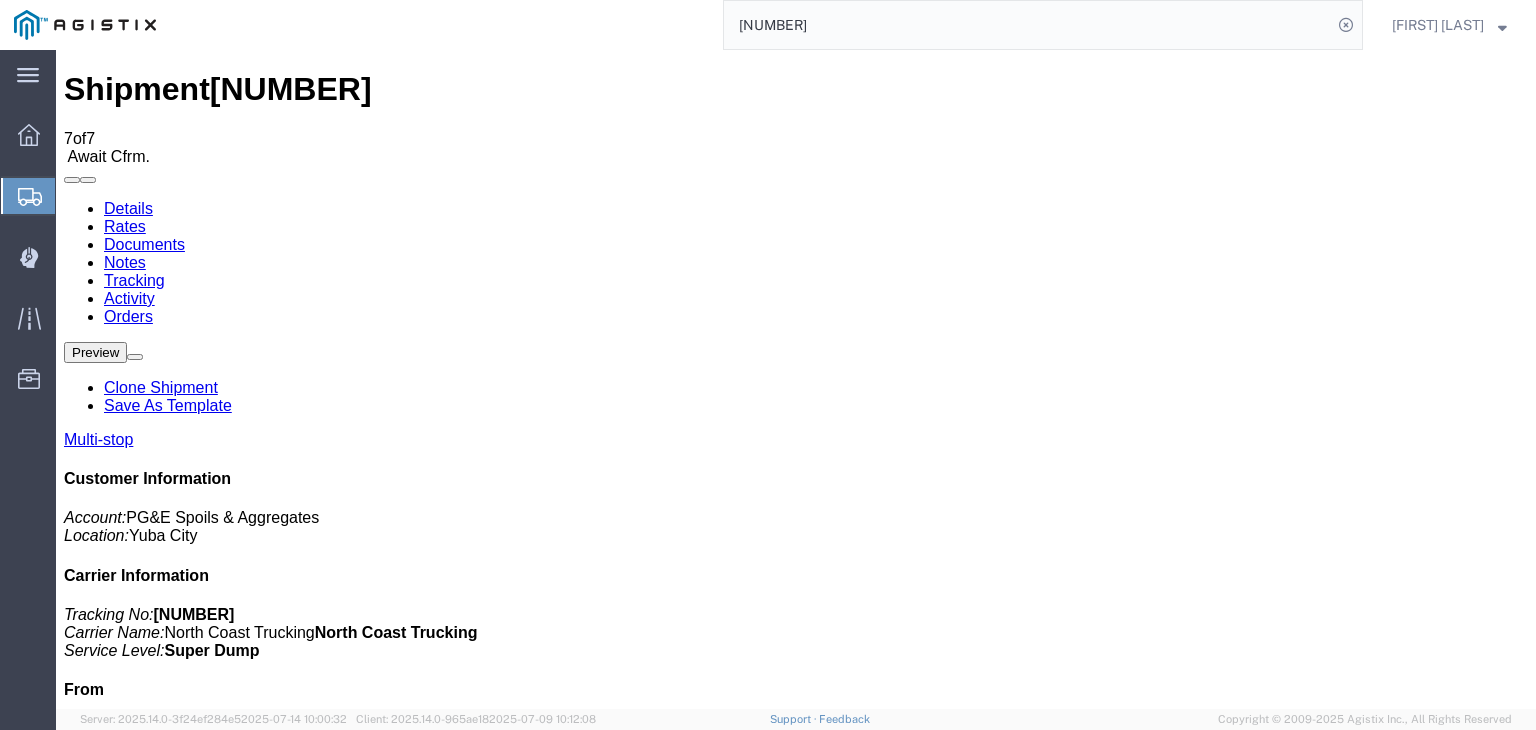 click on "Add New Tracking" at bounding box center (229, 1177) 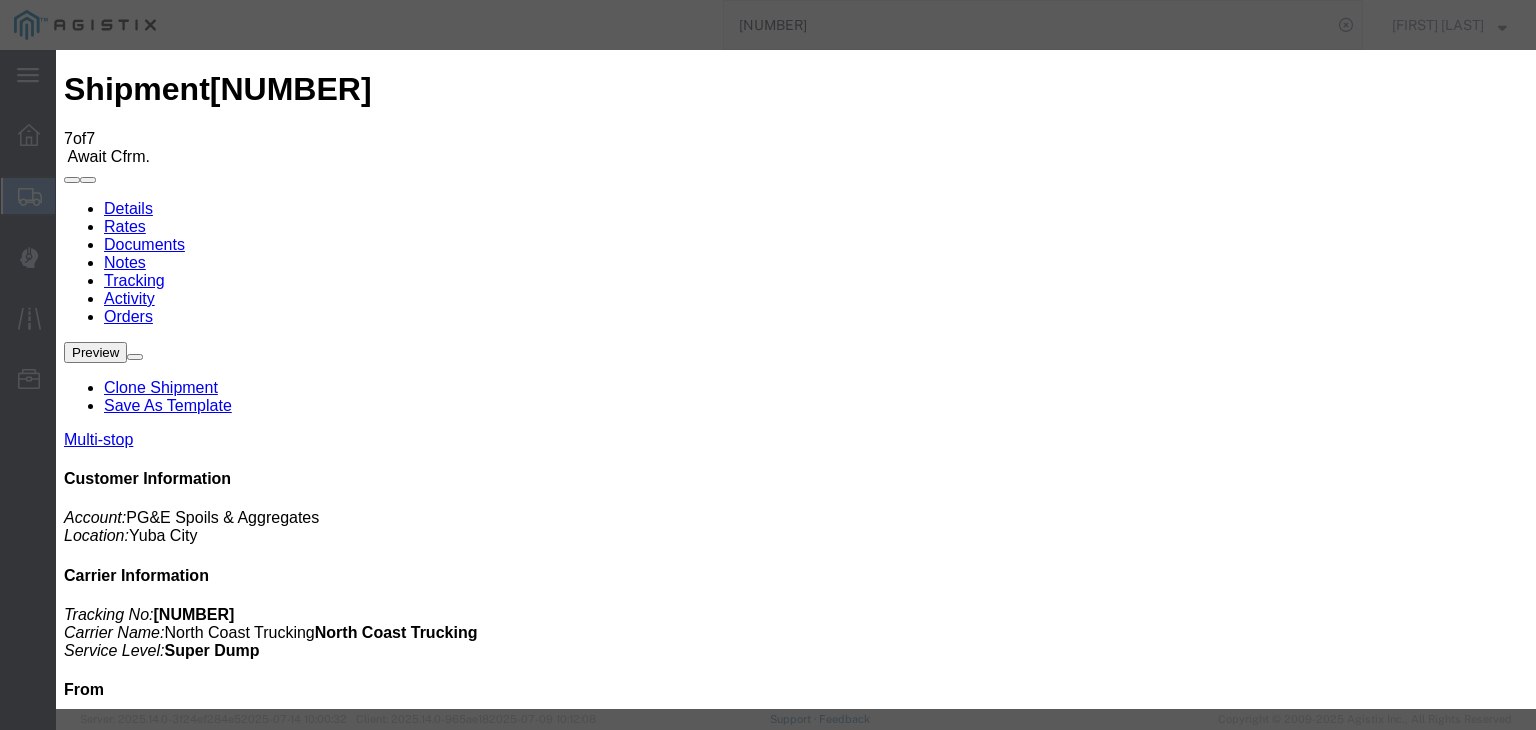 click on "07/15/2025" at bounding box center [168, 4503] 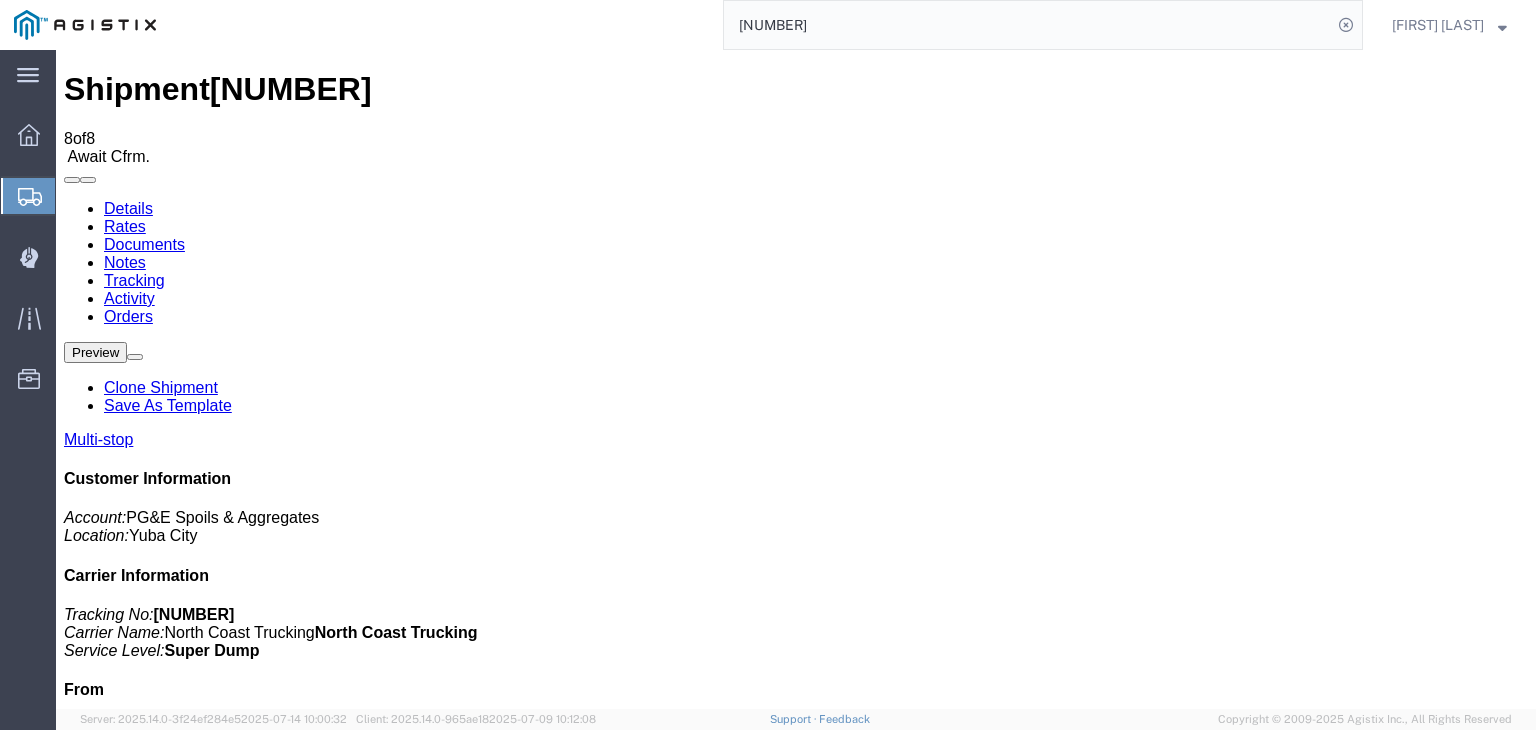 click on "Add New Tracking" at bounding box center (229, 1177) 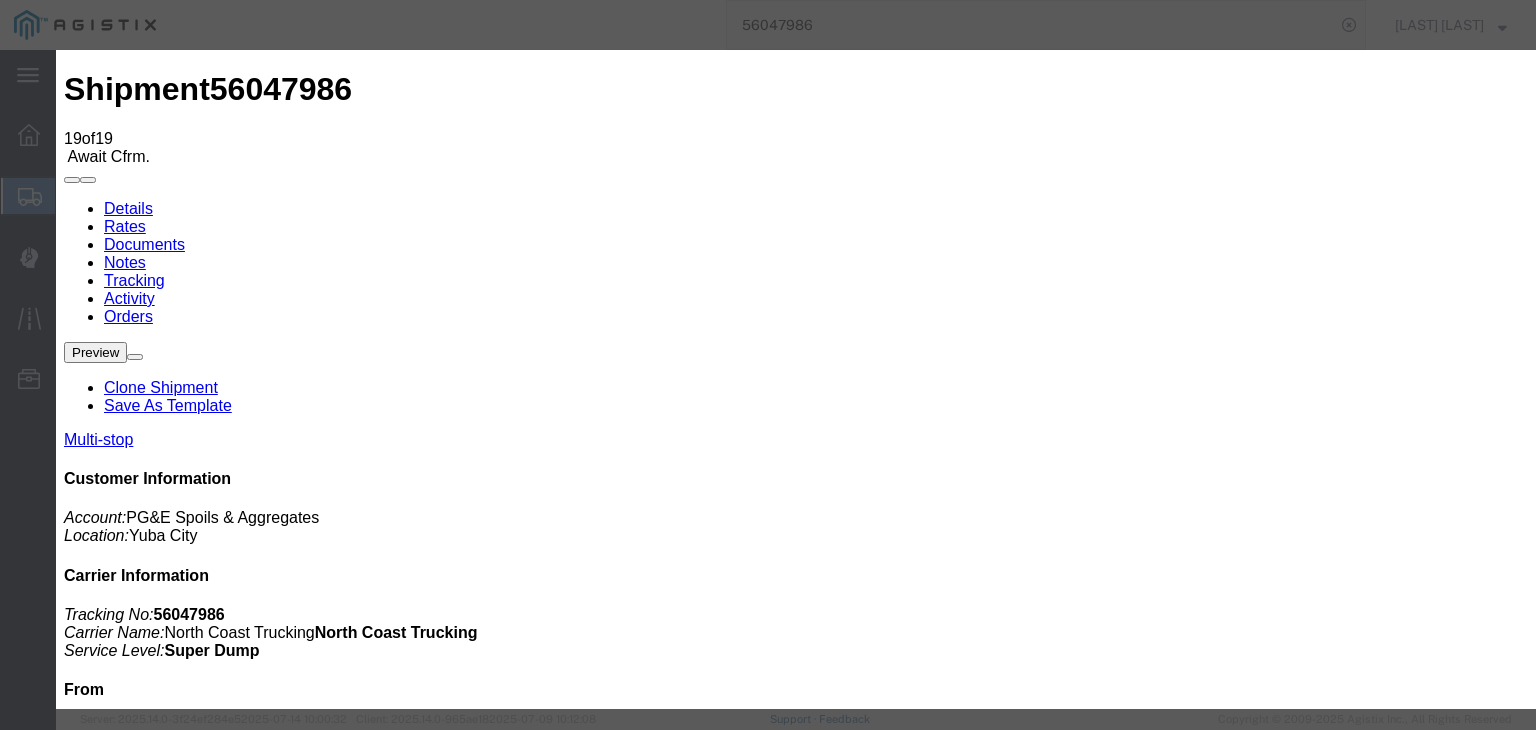 click on "Oroville" at bounding box center (168, 8208) 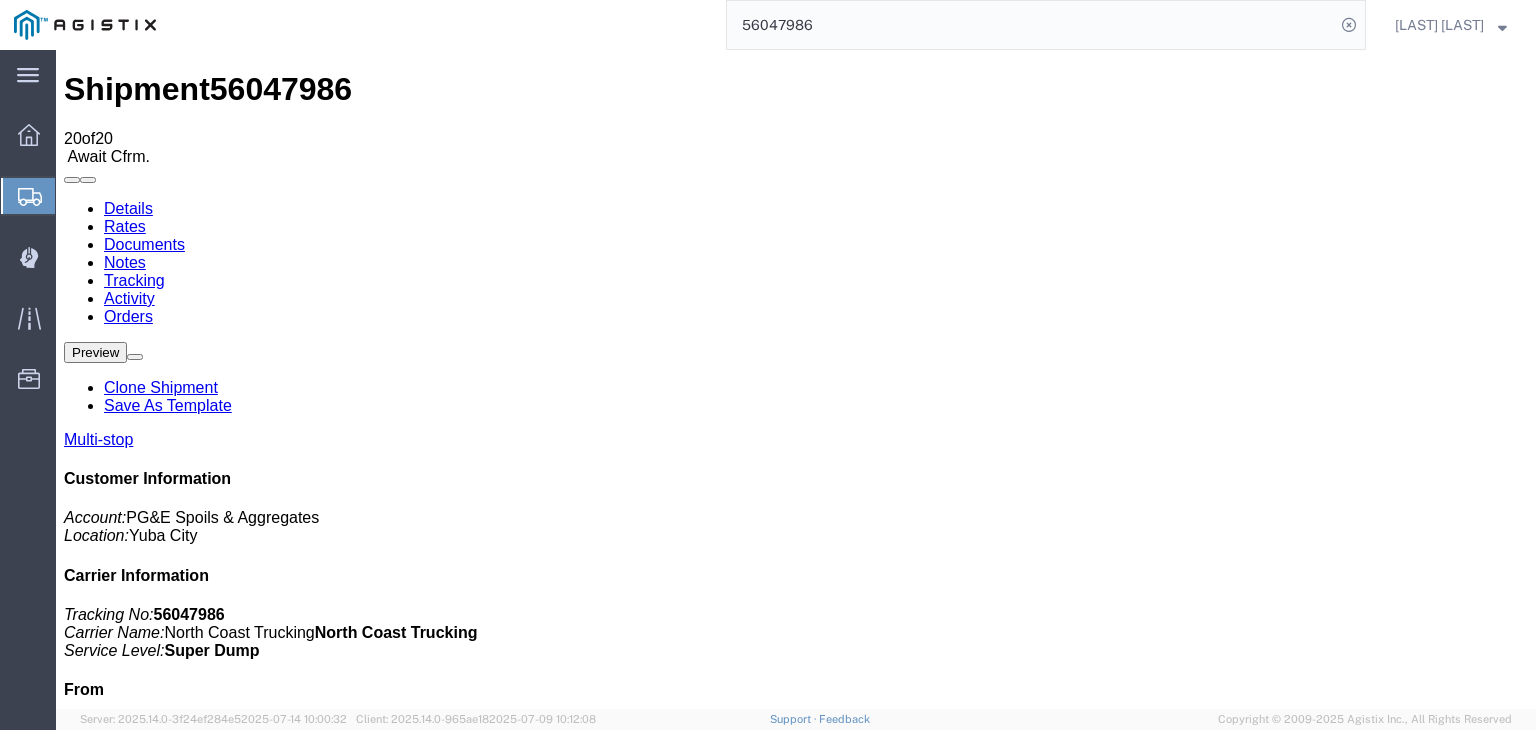 click on "Add New Tracking" at bounding box center [229, 1177] 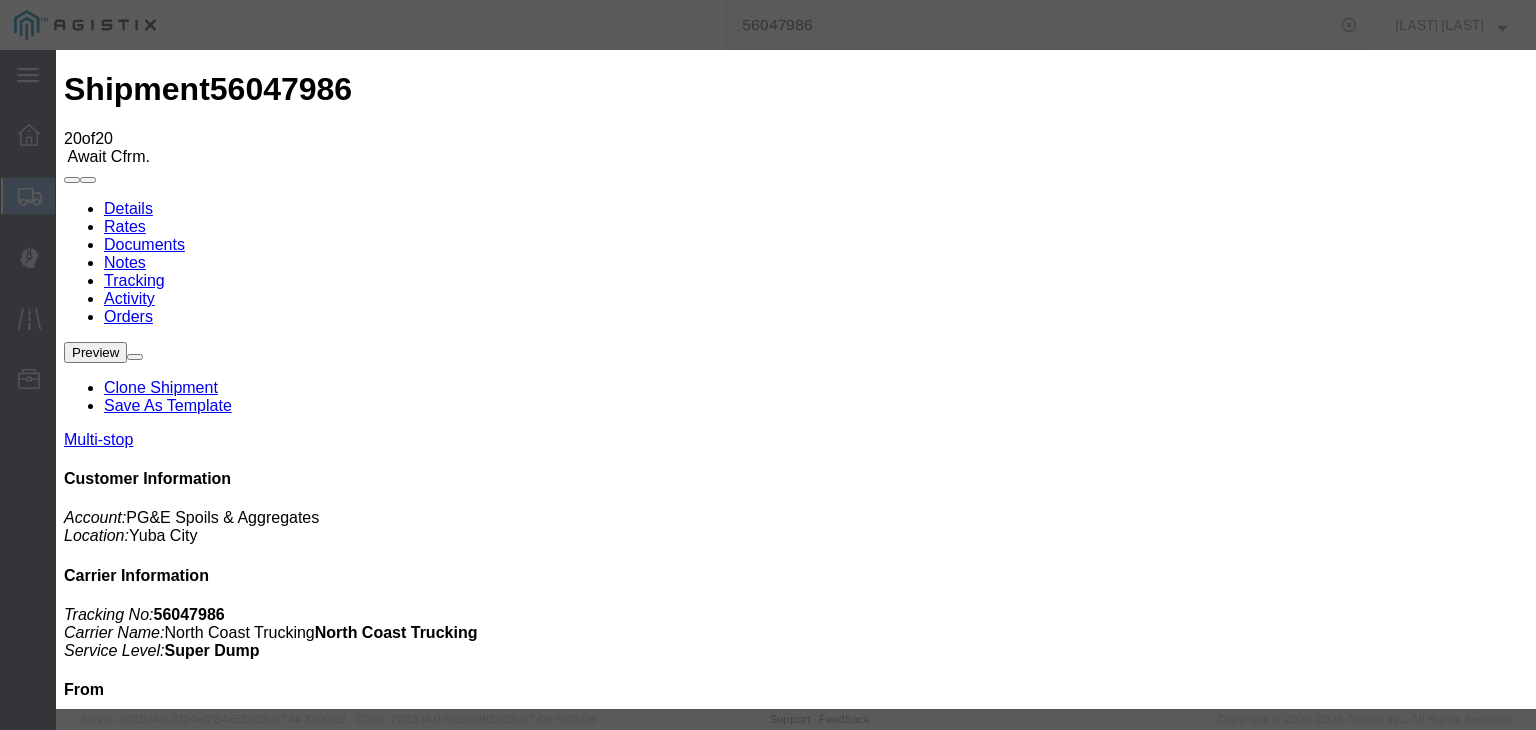 type on "07/15/2025" 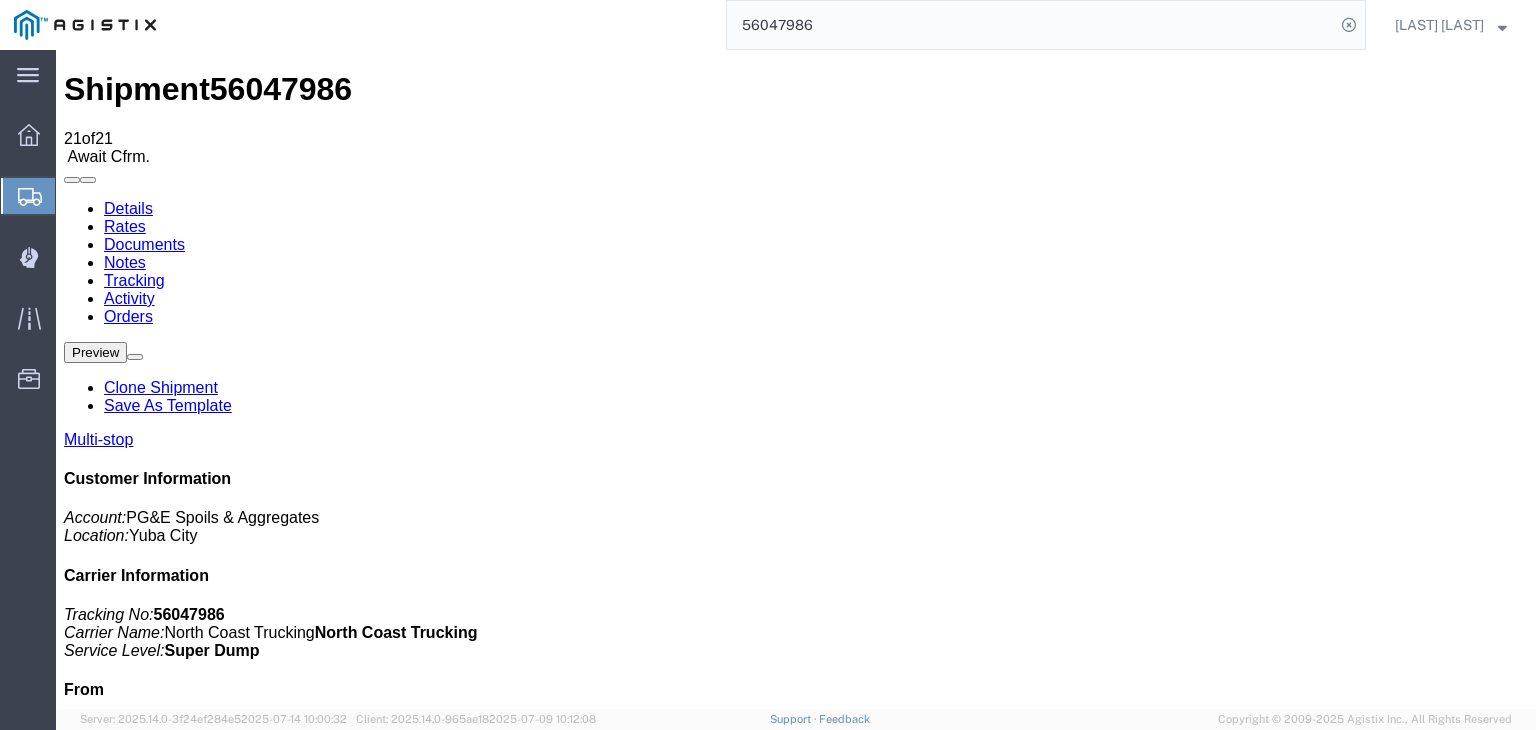 click on "Add New Tracking" at bounding box center (229, 1177) 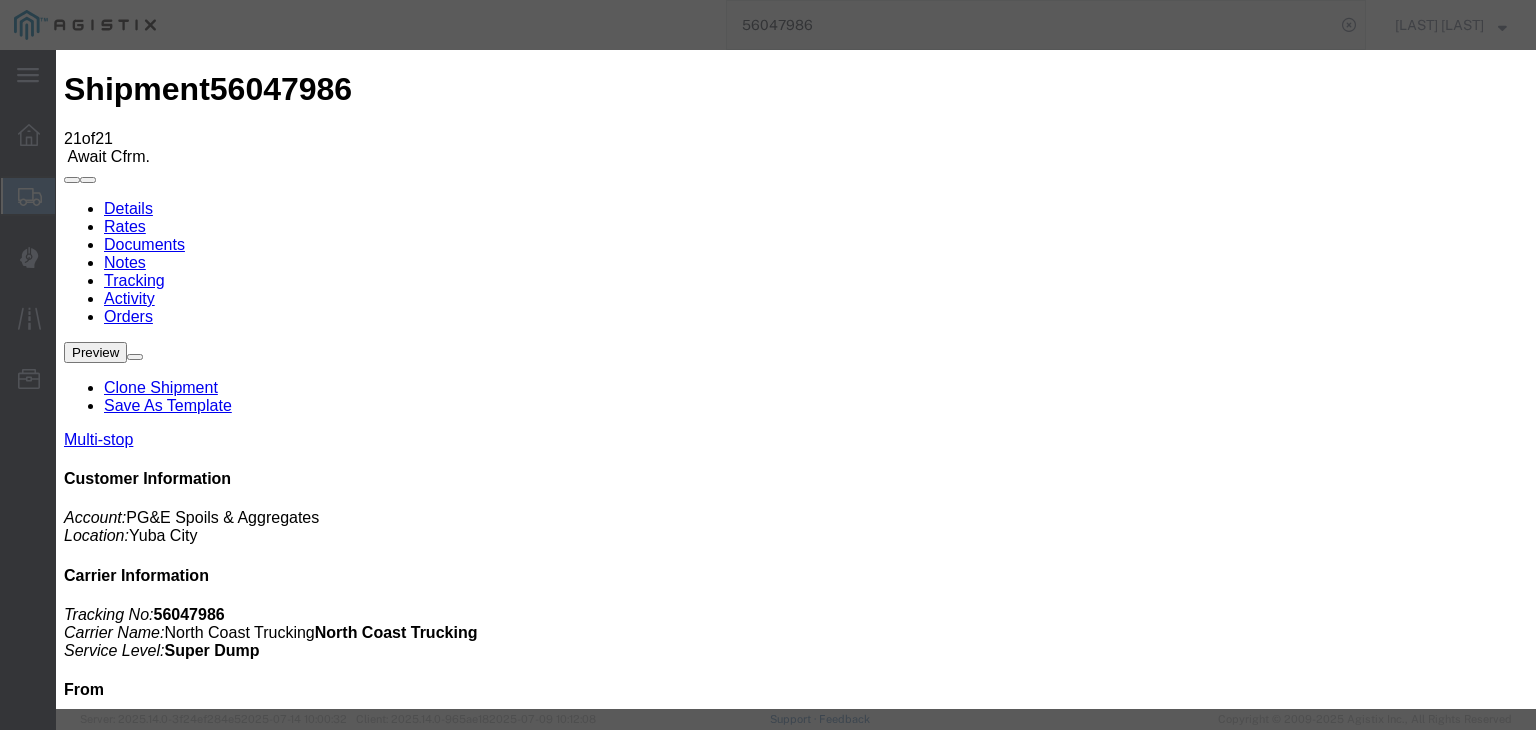 type on "07/15/2025" 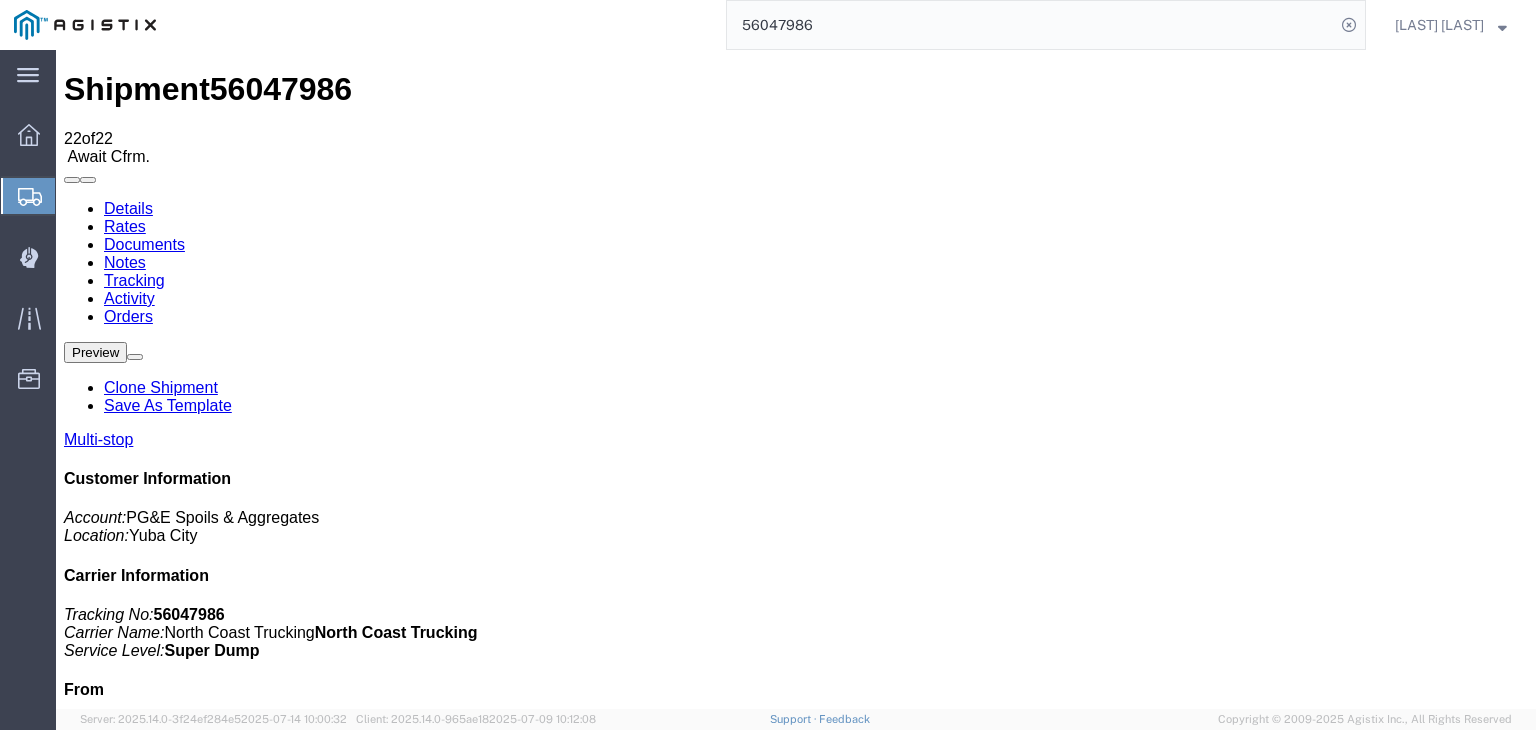 click on "Add New Tracking" at bounding box center (229, 1177) 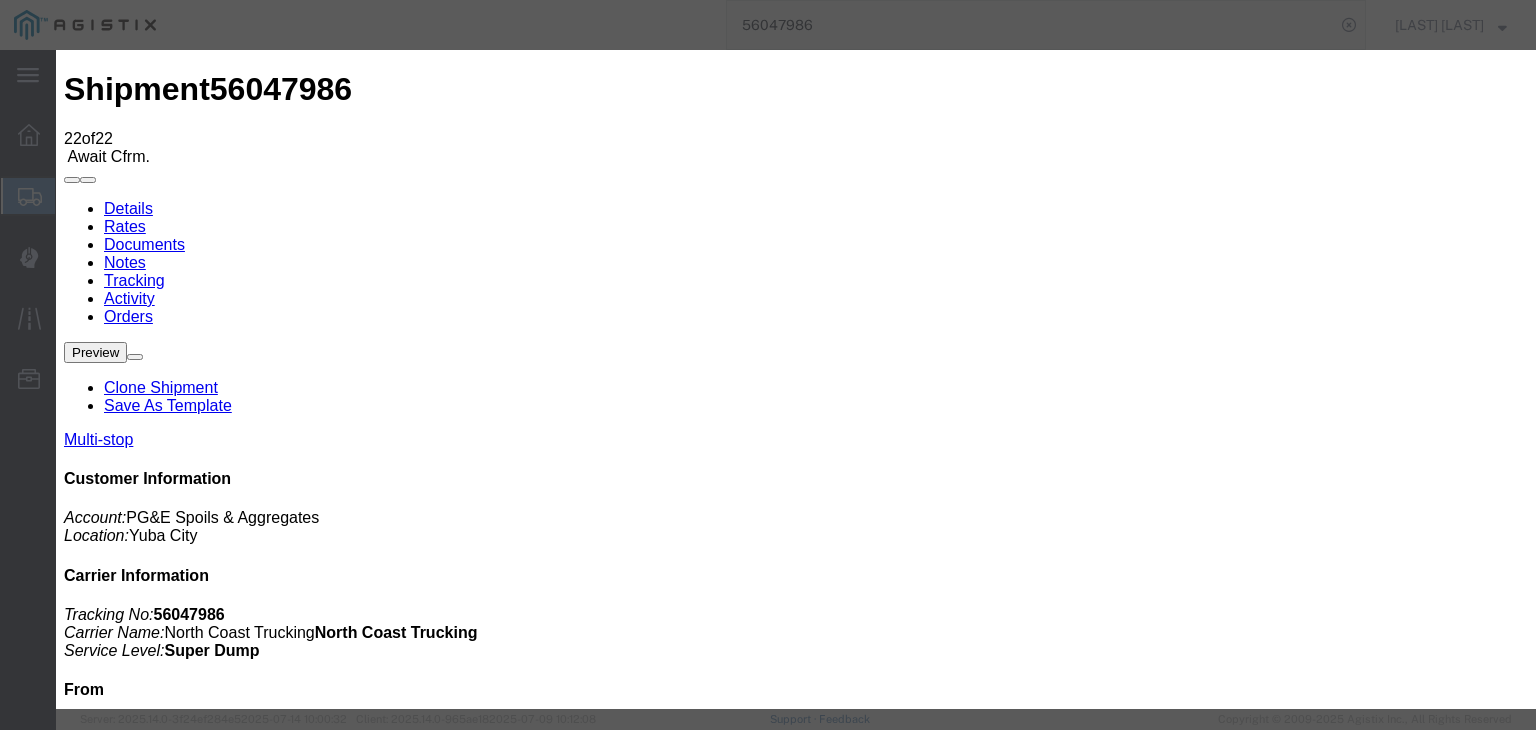 type on "07/15/2025" 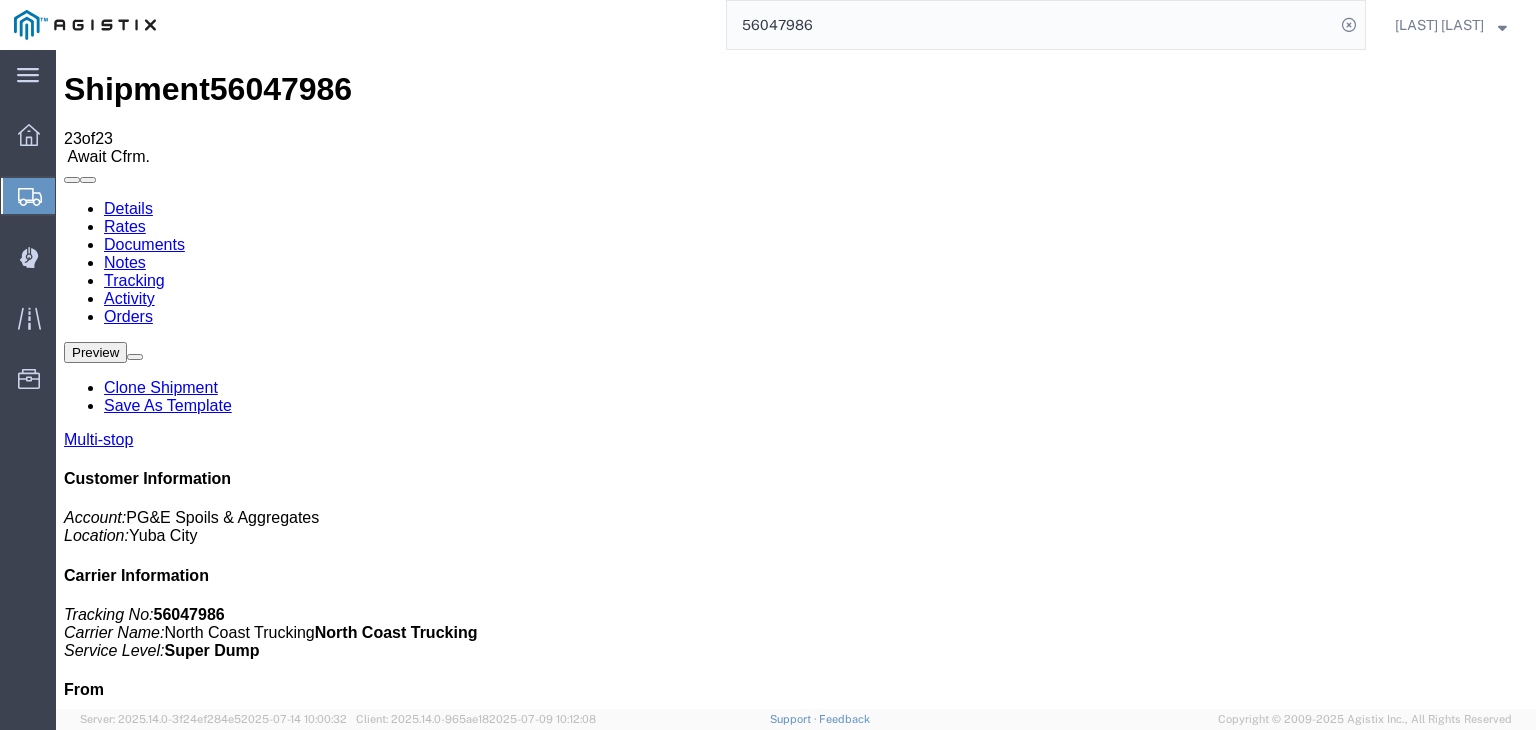 click on "Add New Tracking" at bounding box center (229, 1177) 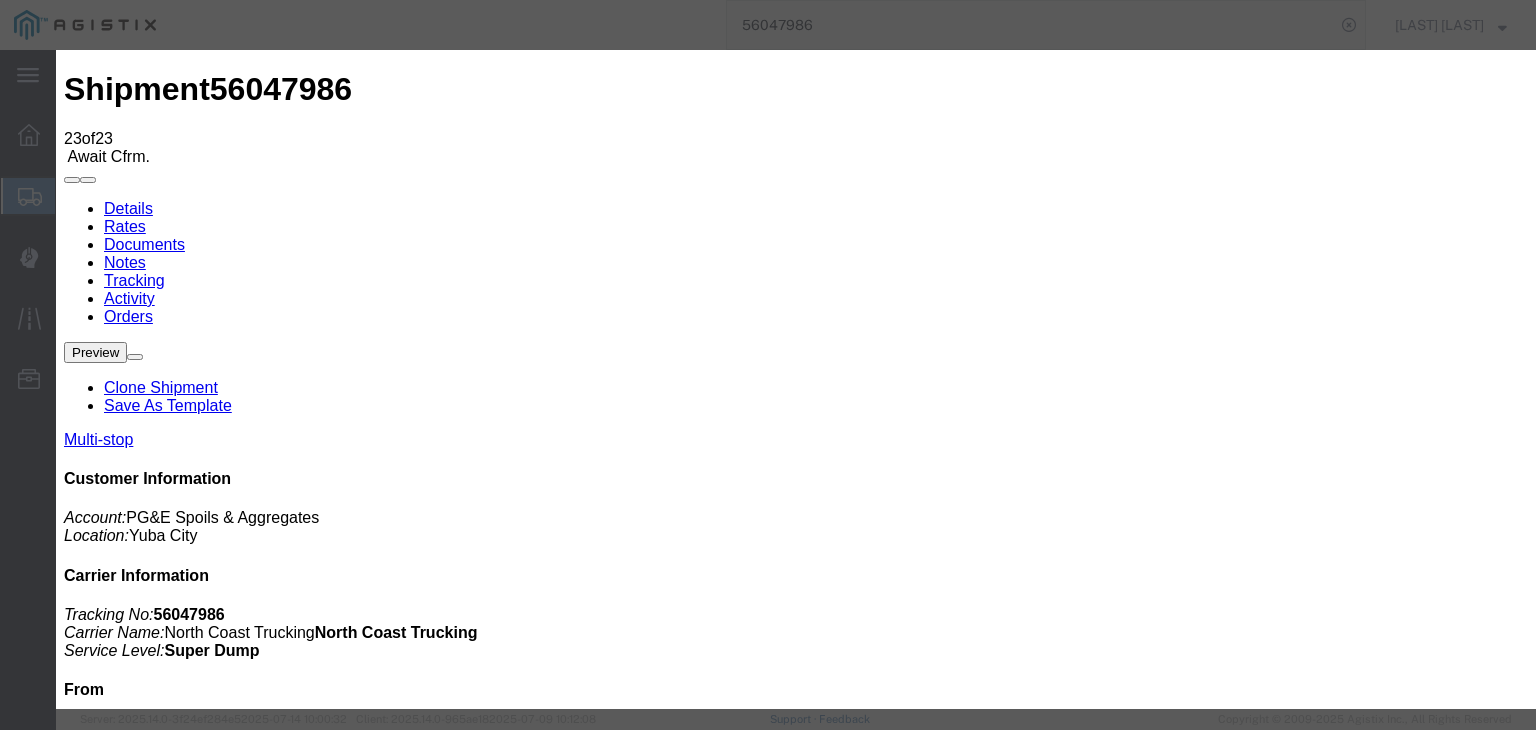 type on "07/15/2025" 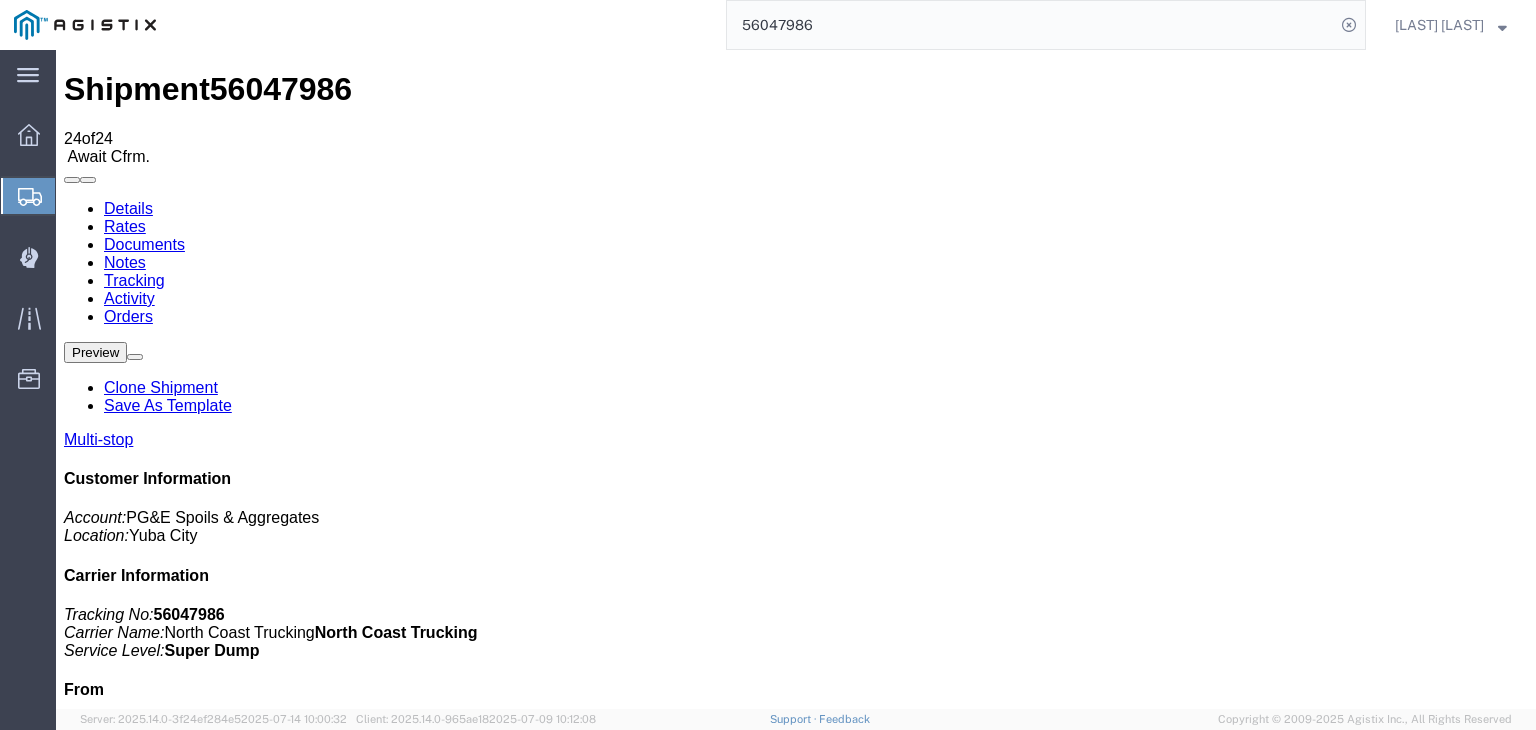 click on "Add New Tracking" at bounding box center (229, 1177) 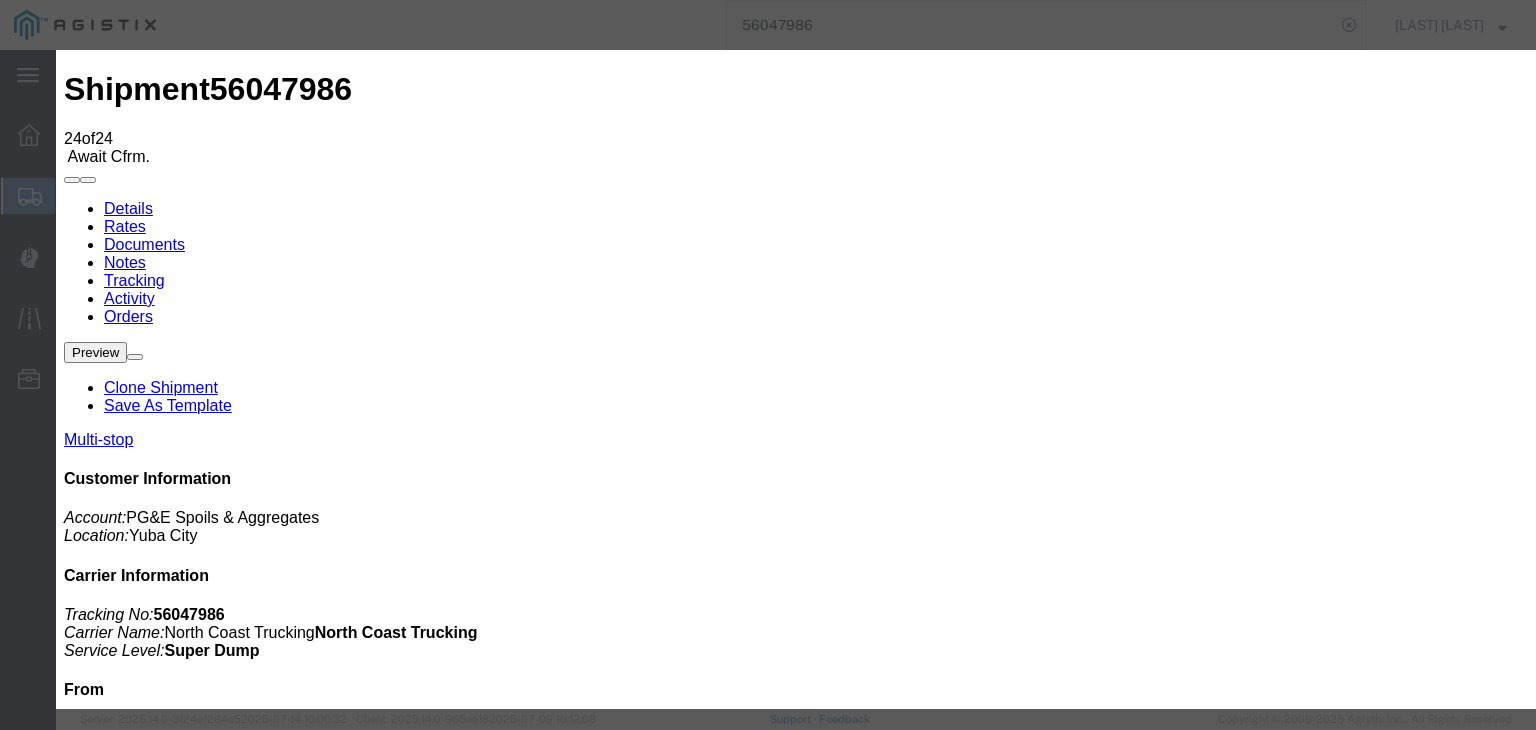 type on "07/15/2025" 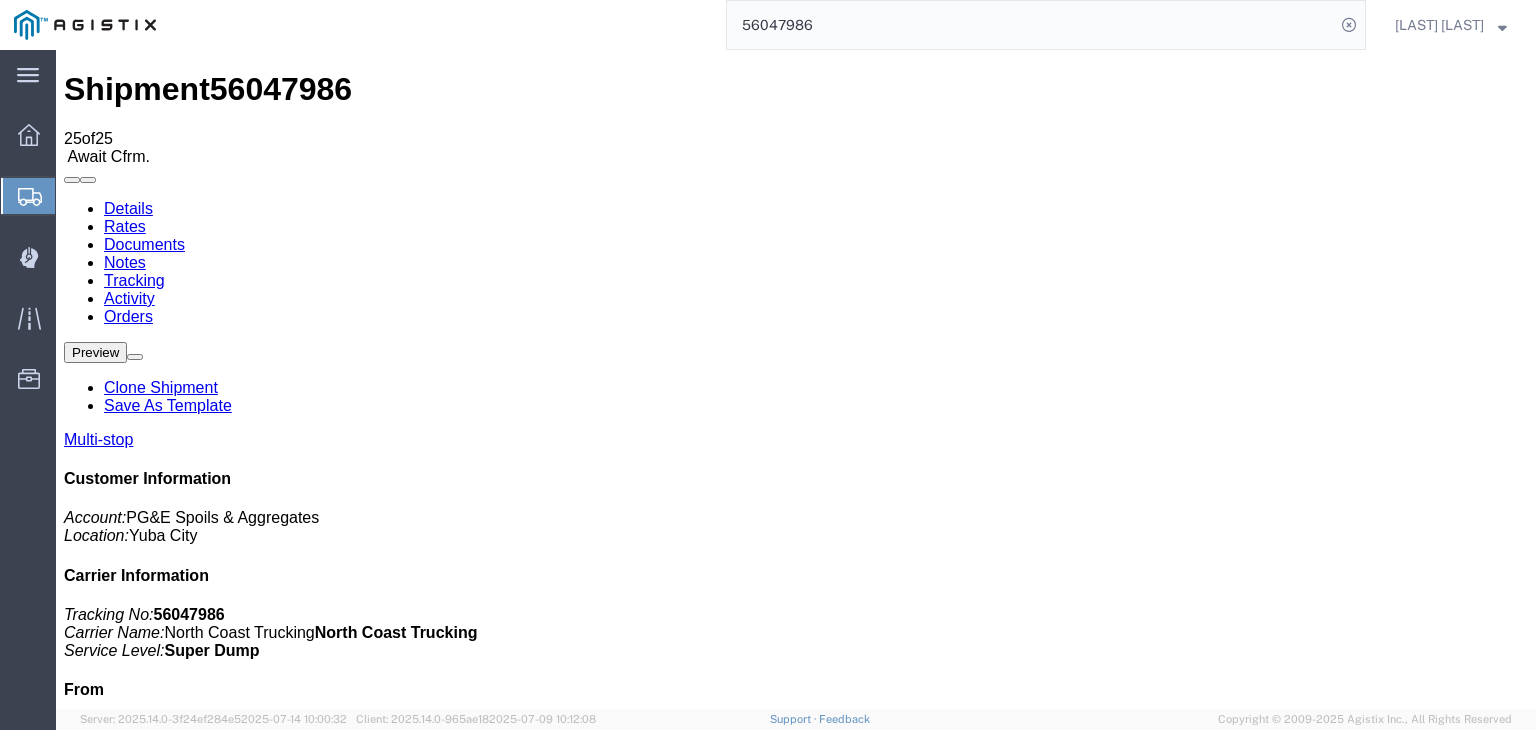 click on "Add New Tracking" at bounding box center [229, 1177] 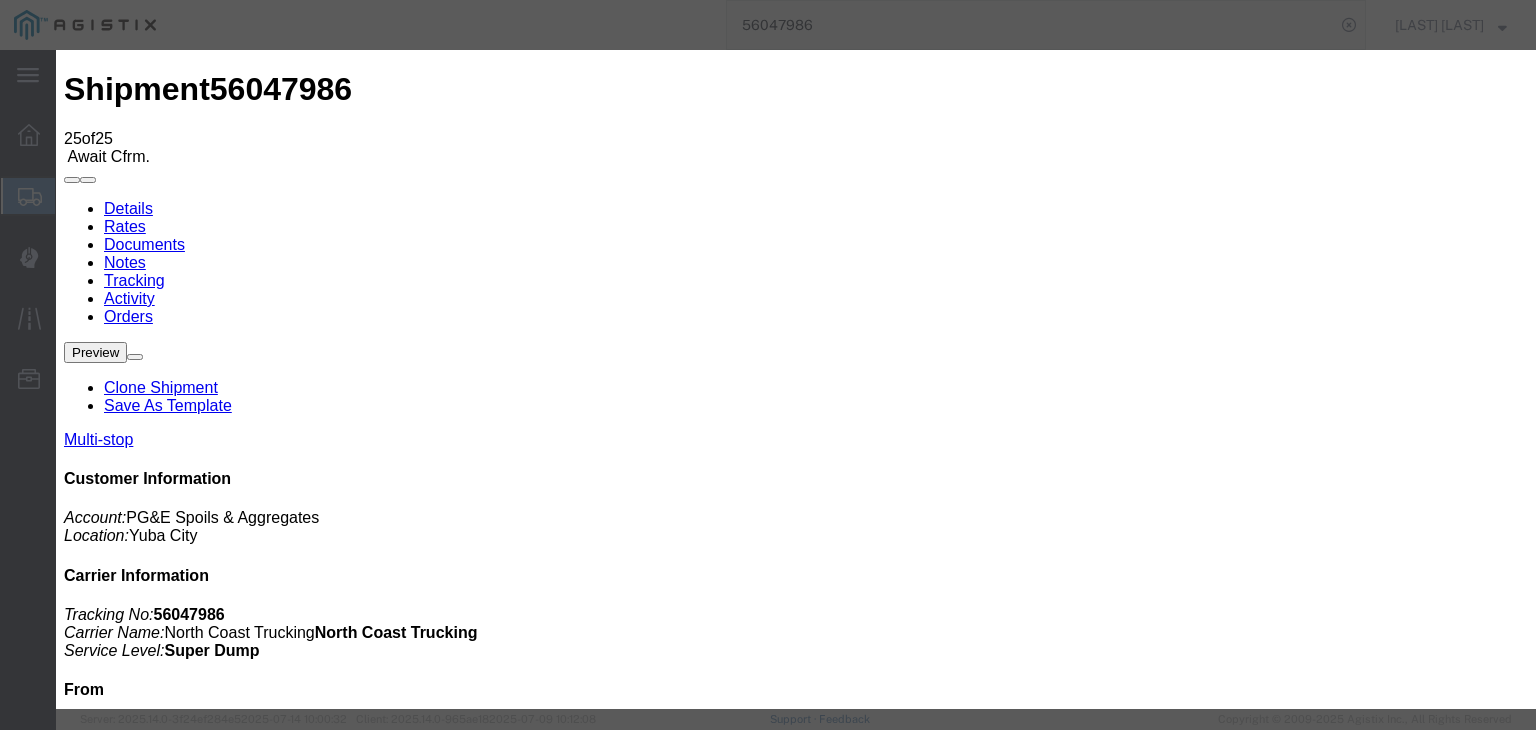 type on "07/15/2025" 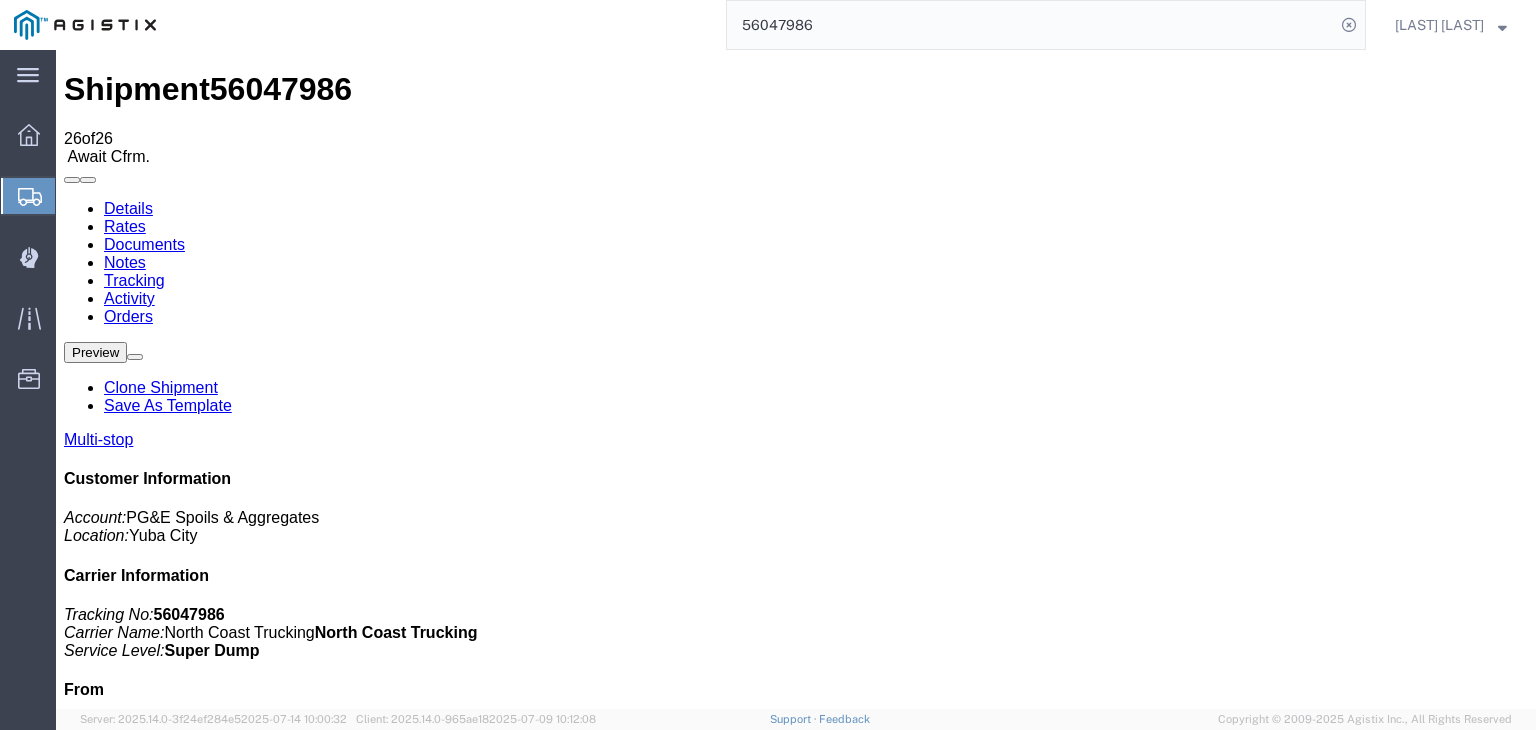 click on "Add New Tracking" at bounding box center (229, 1177) 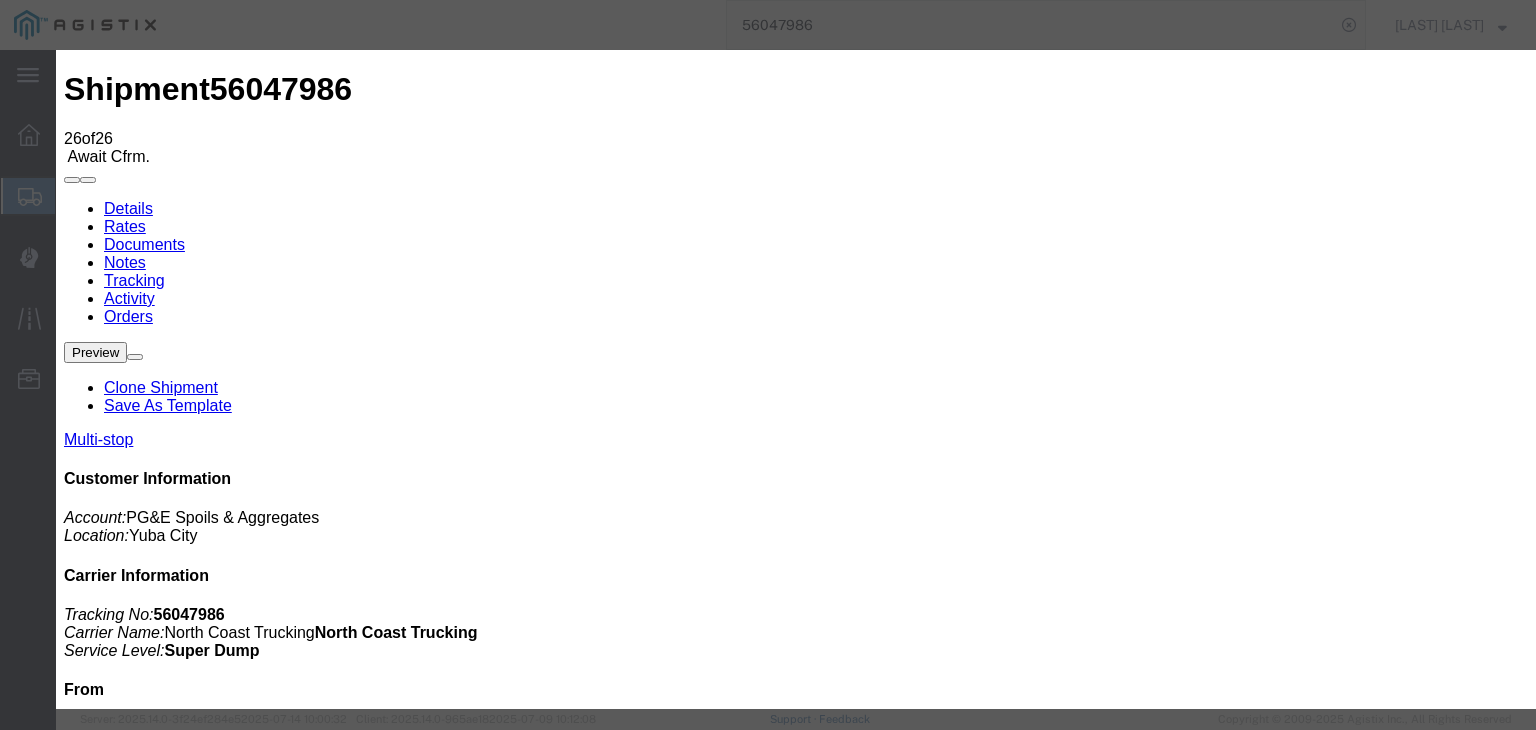 type on "07/15/2025" 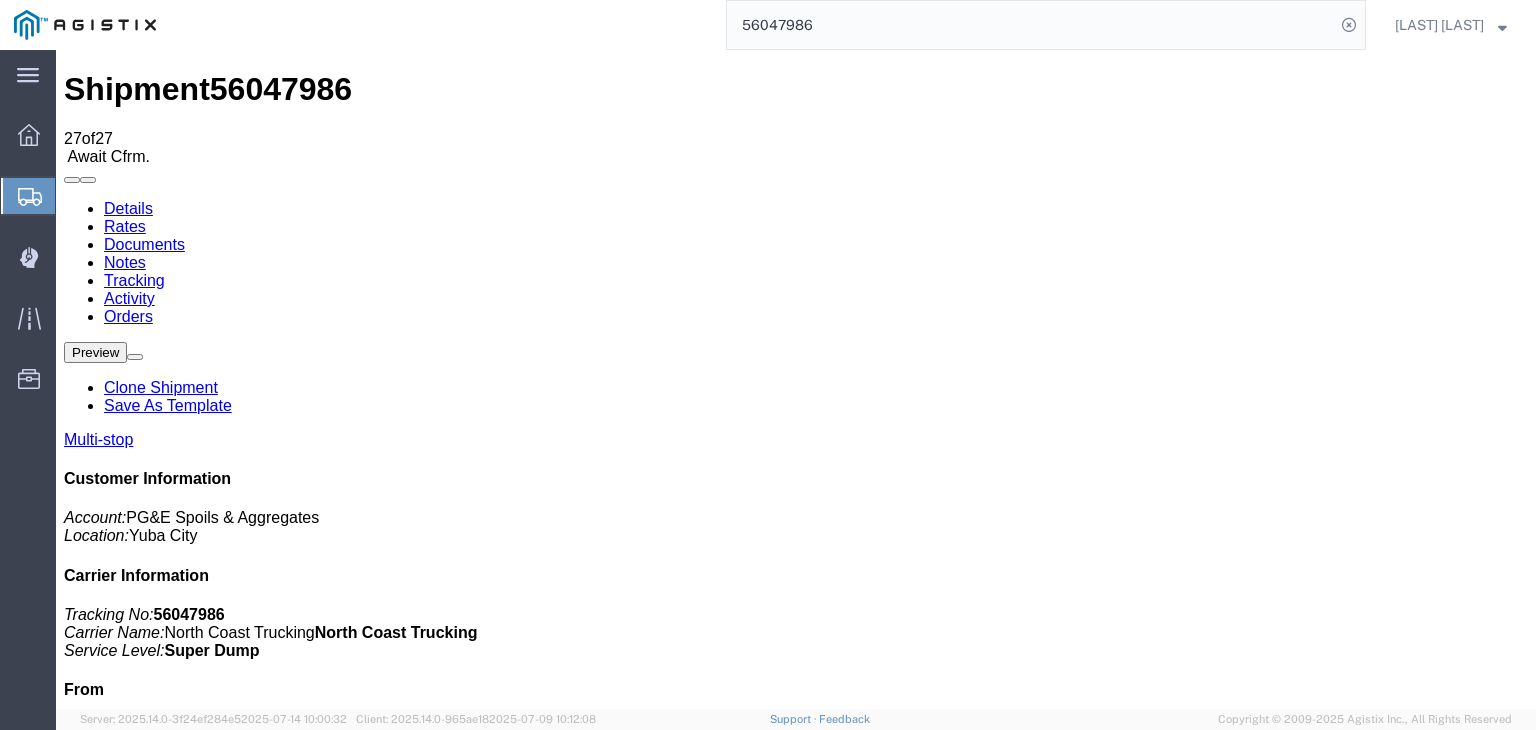 drag, startPoint x: 1000, startPoint y: 177, endPoint x: 977, endPoint y: 209, distance: 39.40812 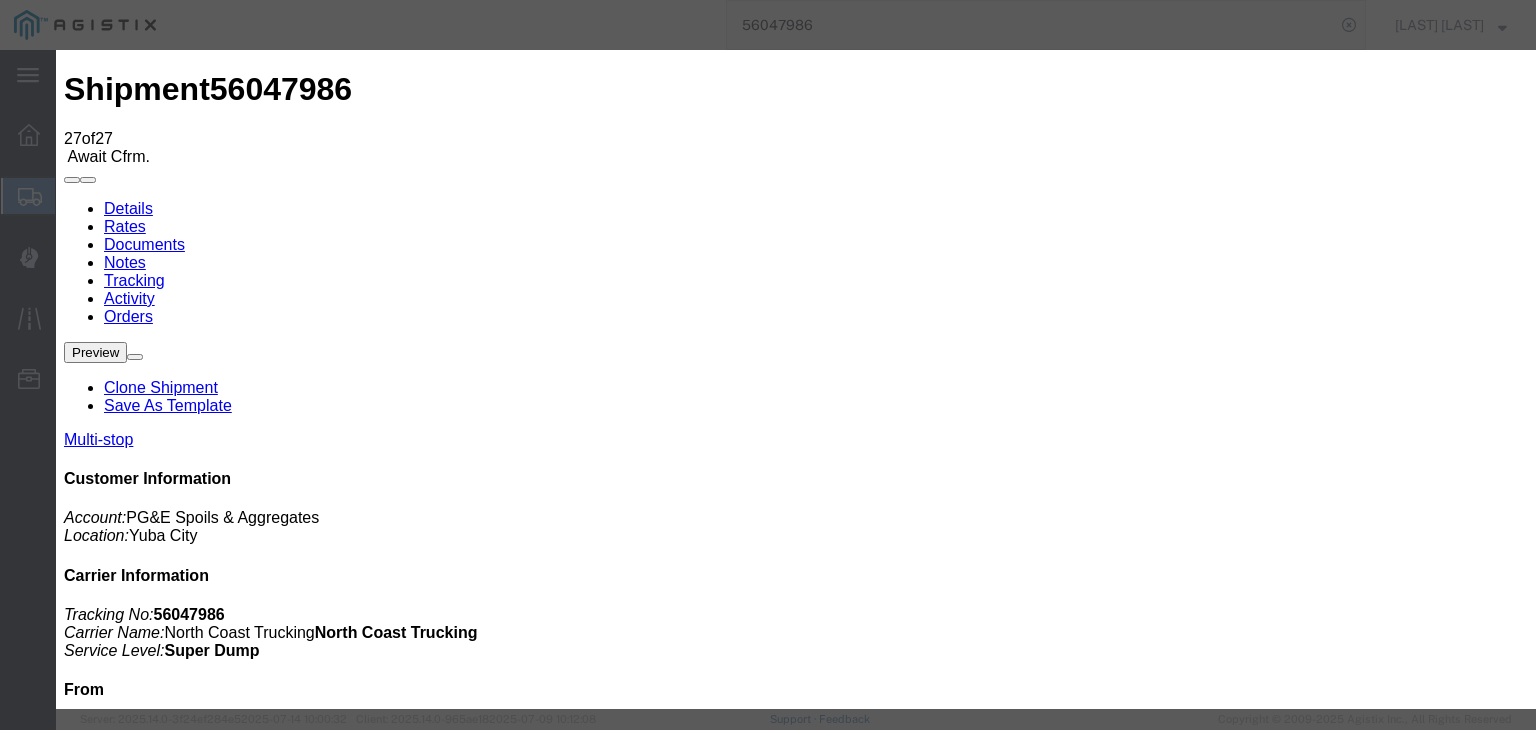 type on "07/15/2025" 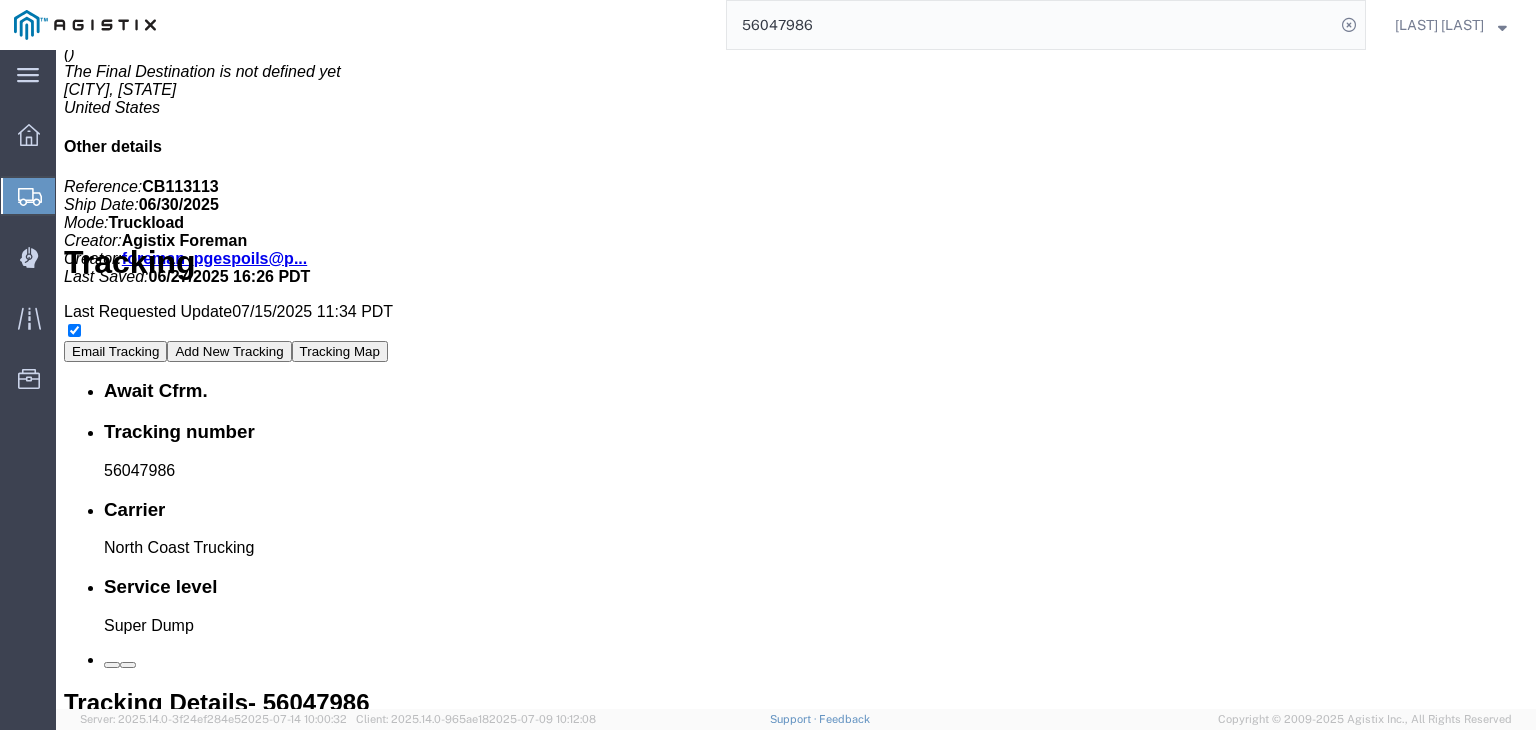 scroll, scrollTop: 1004, scrollLeft: 0, axis: vertical 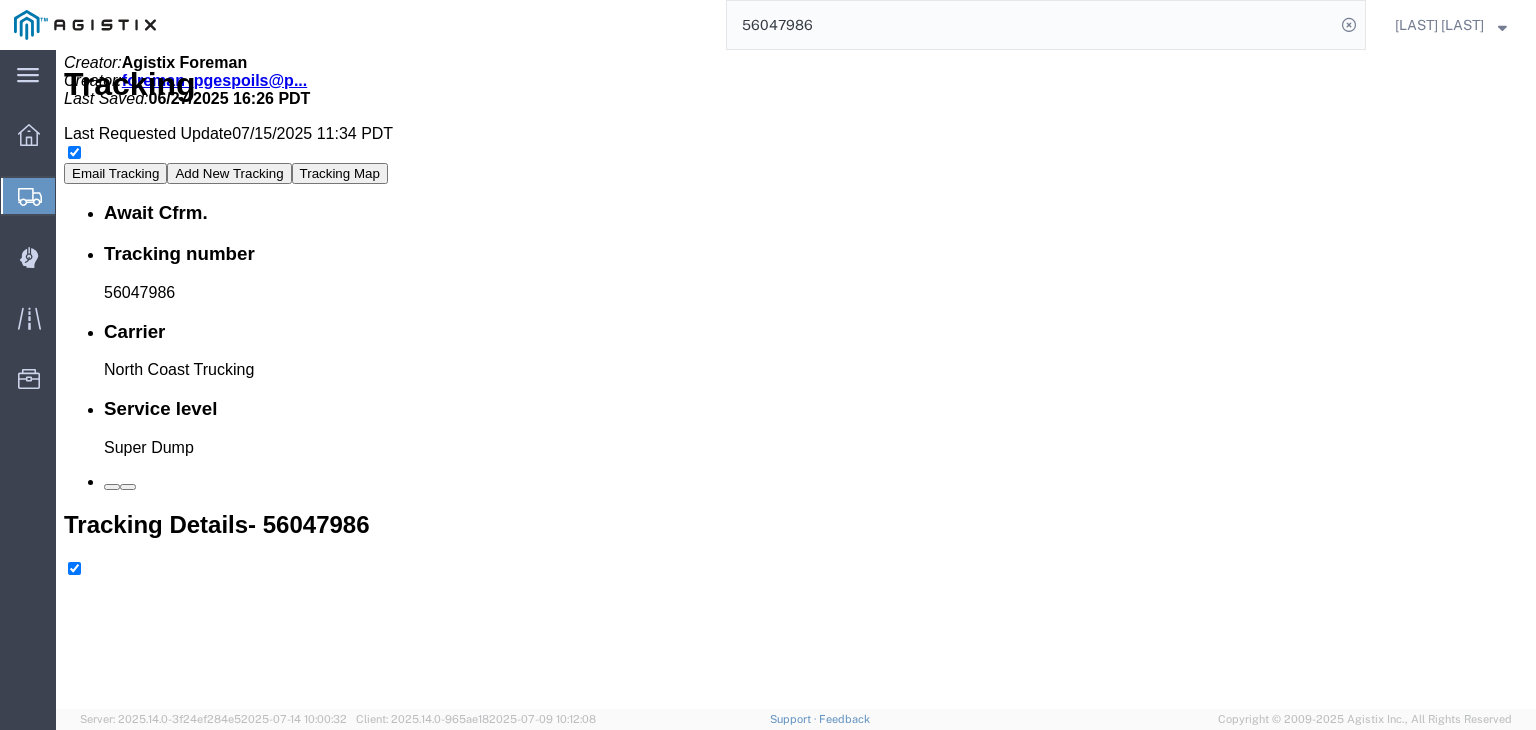 click on "Edit Tracking" at bounding box center [1356, 3109] 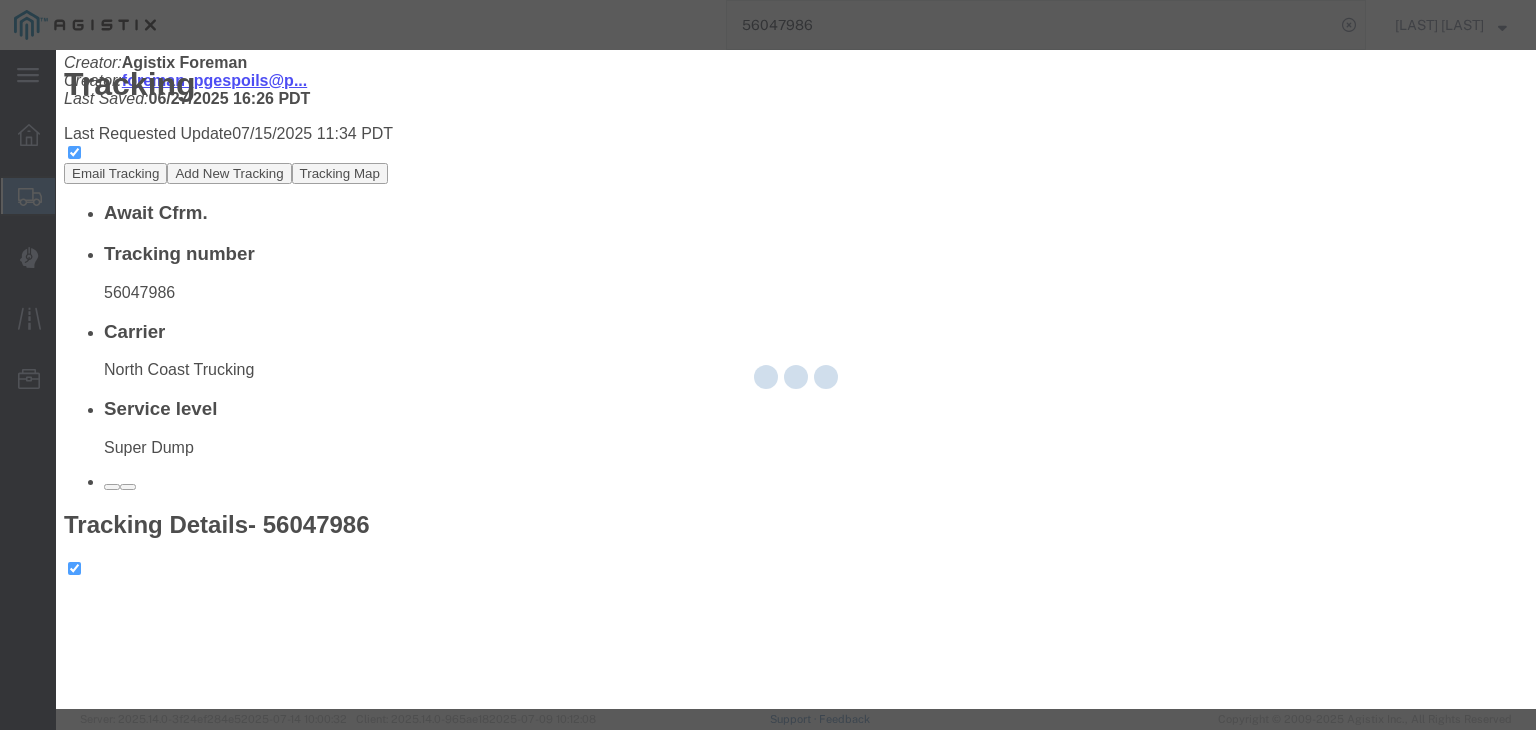 click 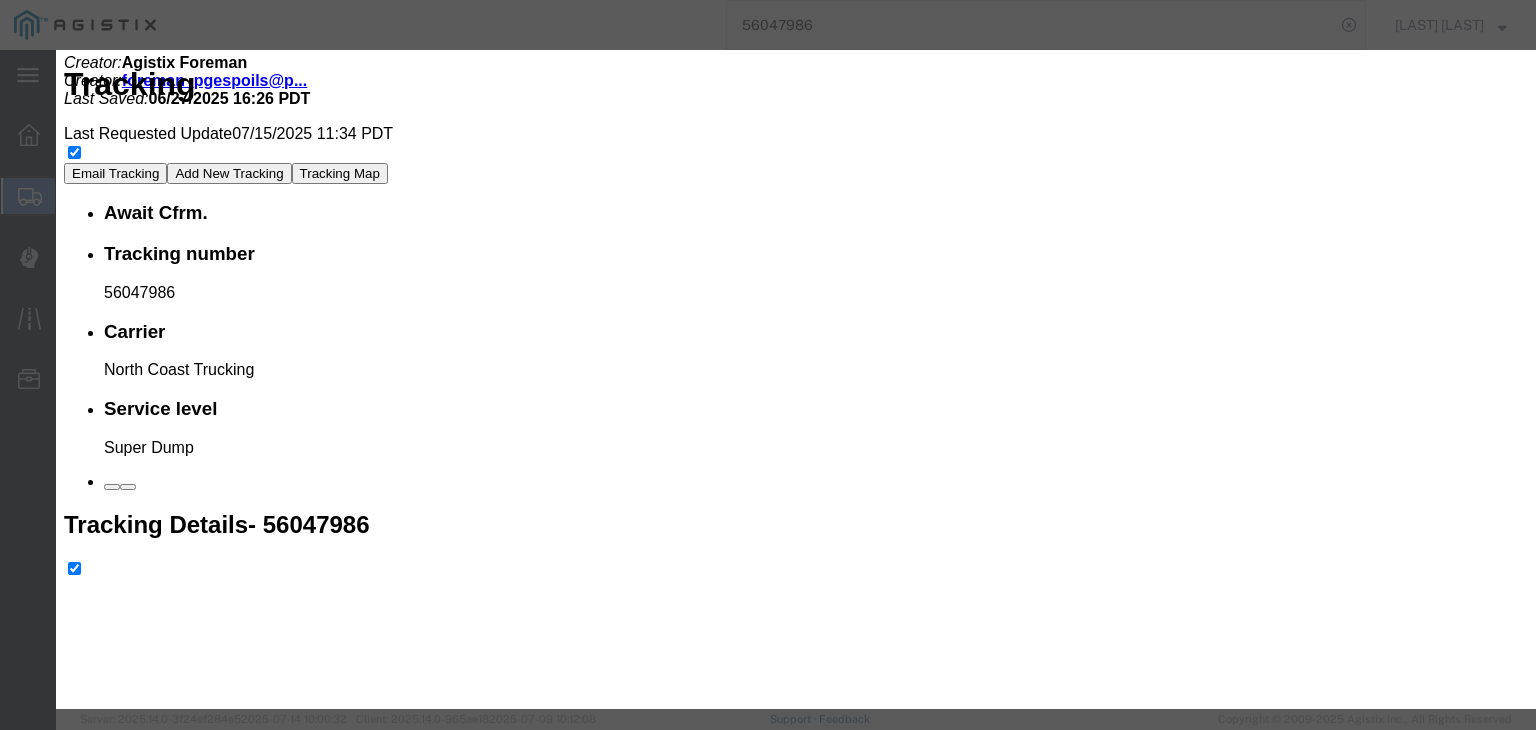 click on "1:46 AM" at bounding box center [168, 8641] 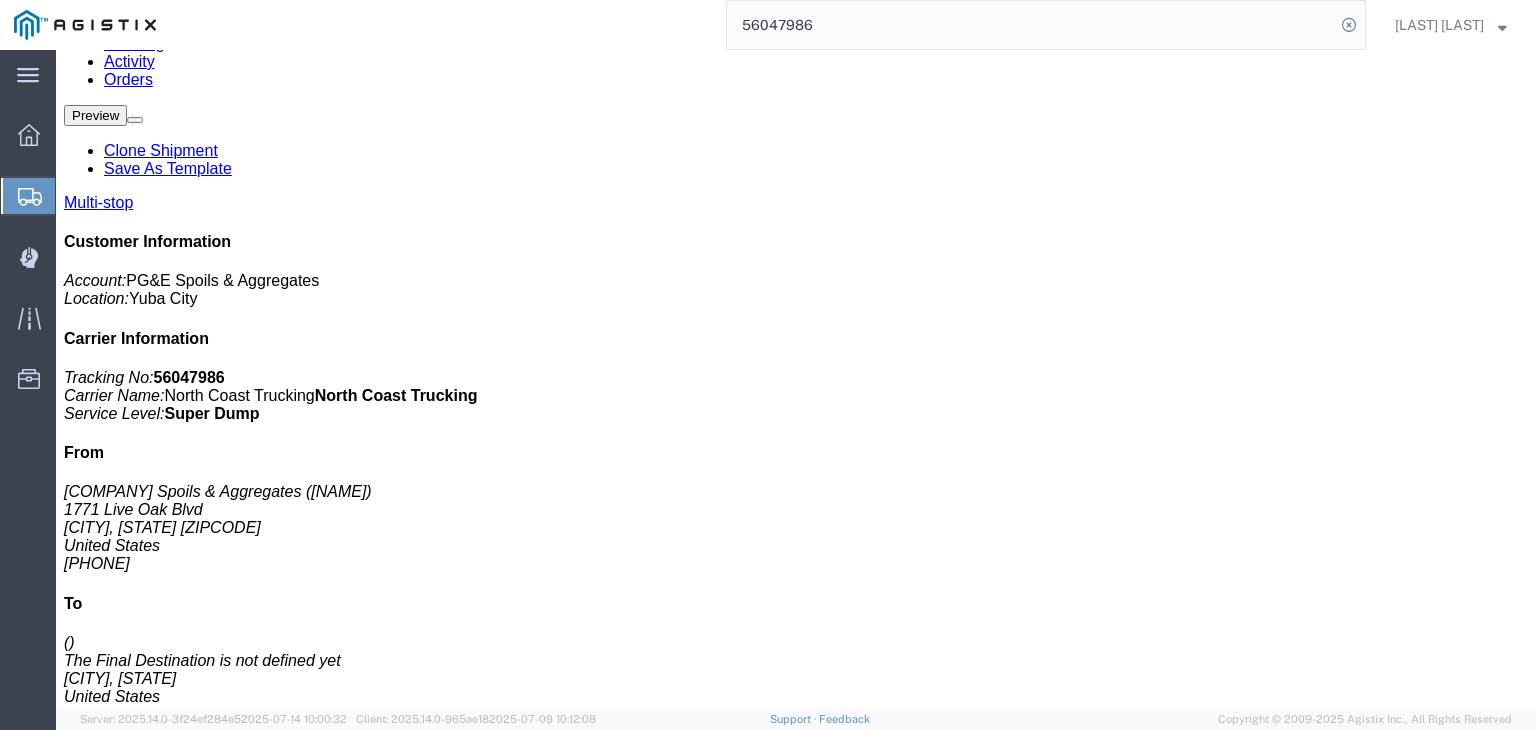 scroll, scrollTop: 204, scrollLeft: 0, axis: vertical 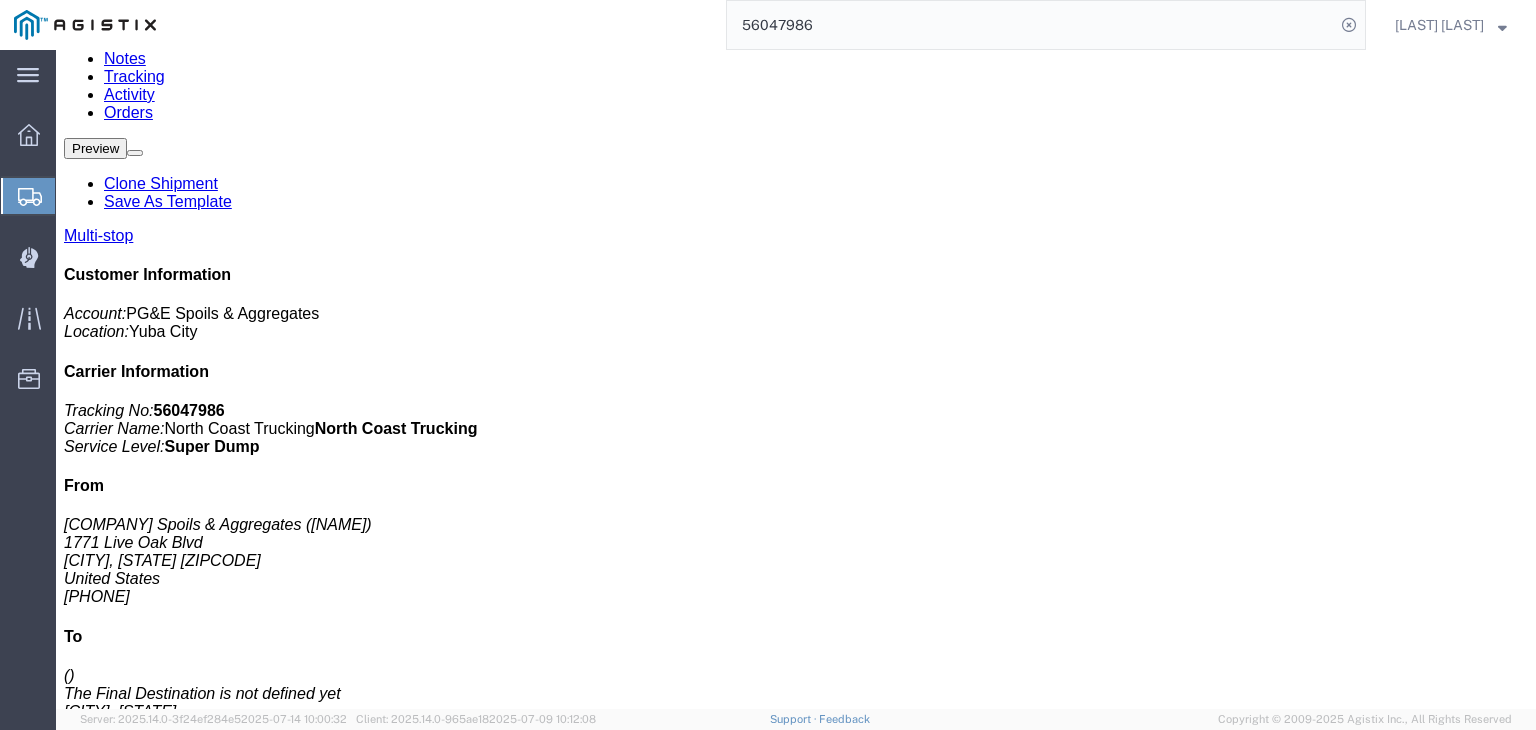 click on "Delete Tracking" at bounding box center [1365, 2171] 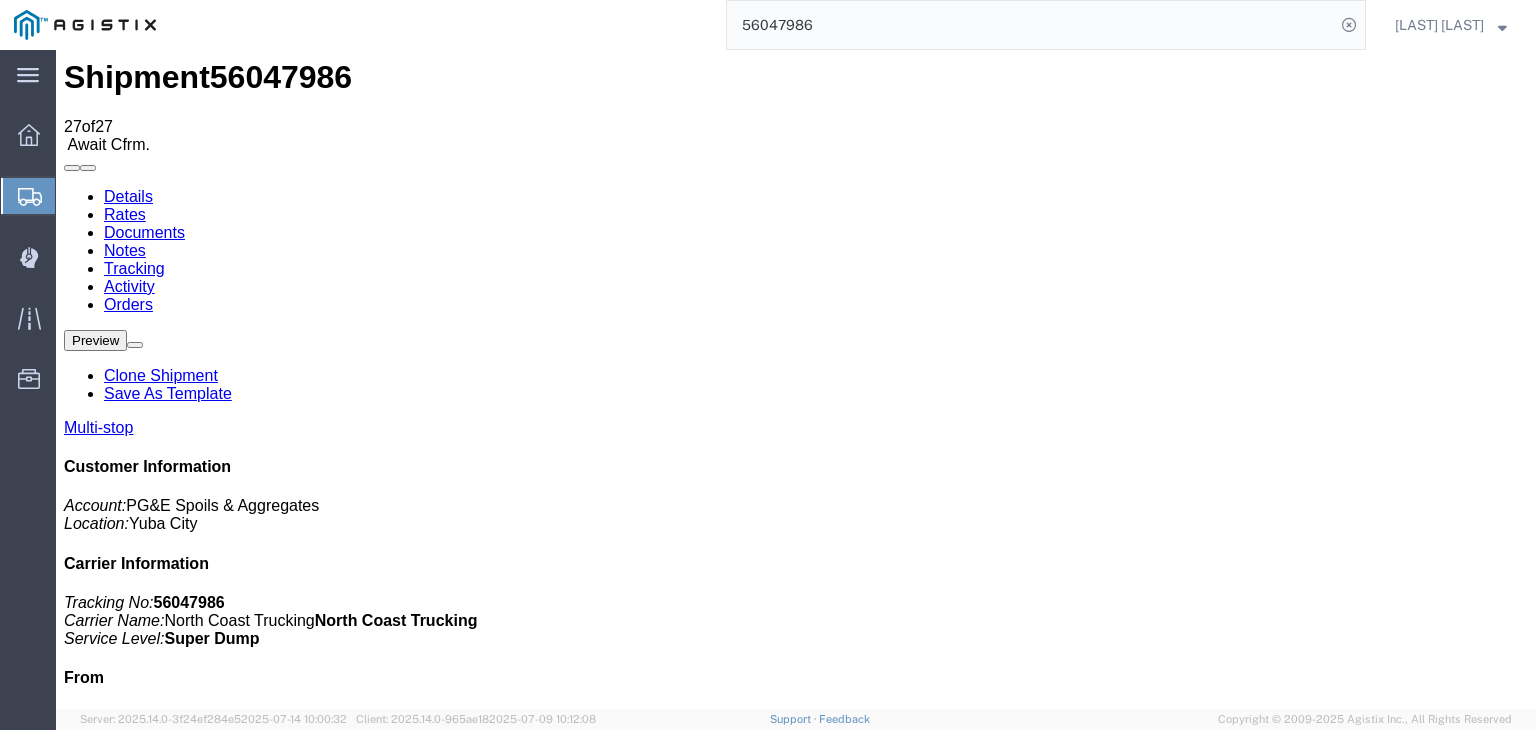 scroll, scrollTop: 0, scrollLeft: 0, axis: both 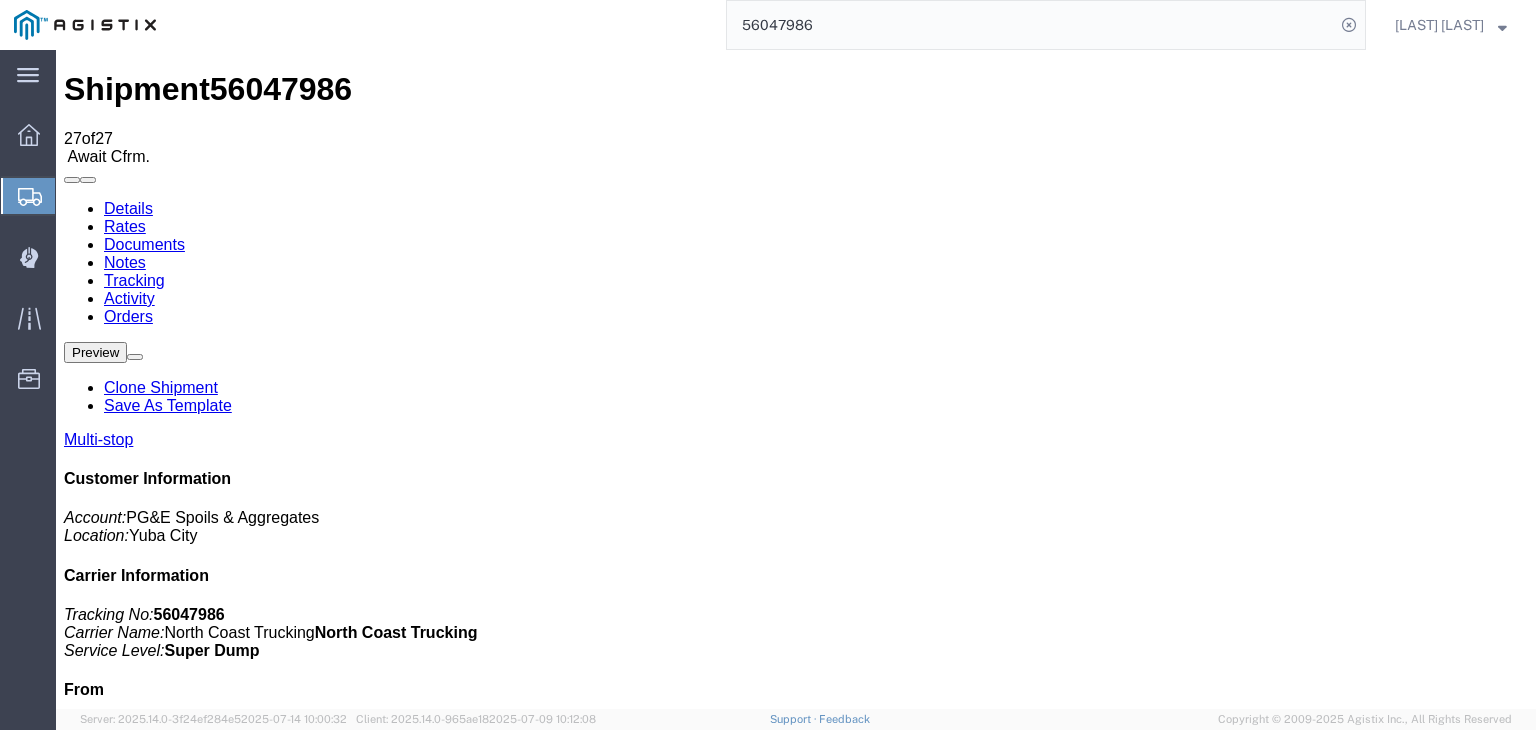 click on "Documents" at bounding box center (144, 244) 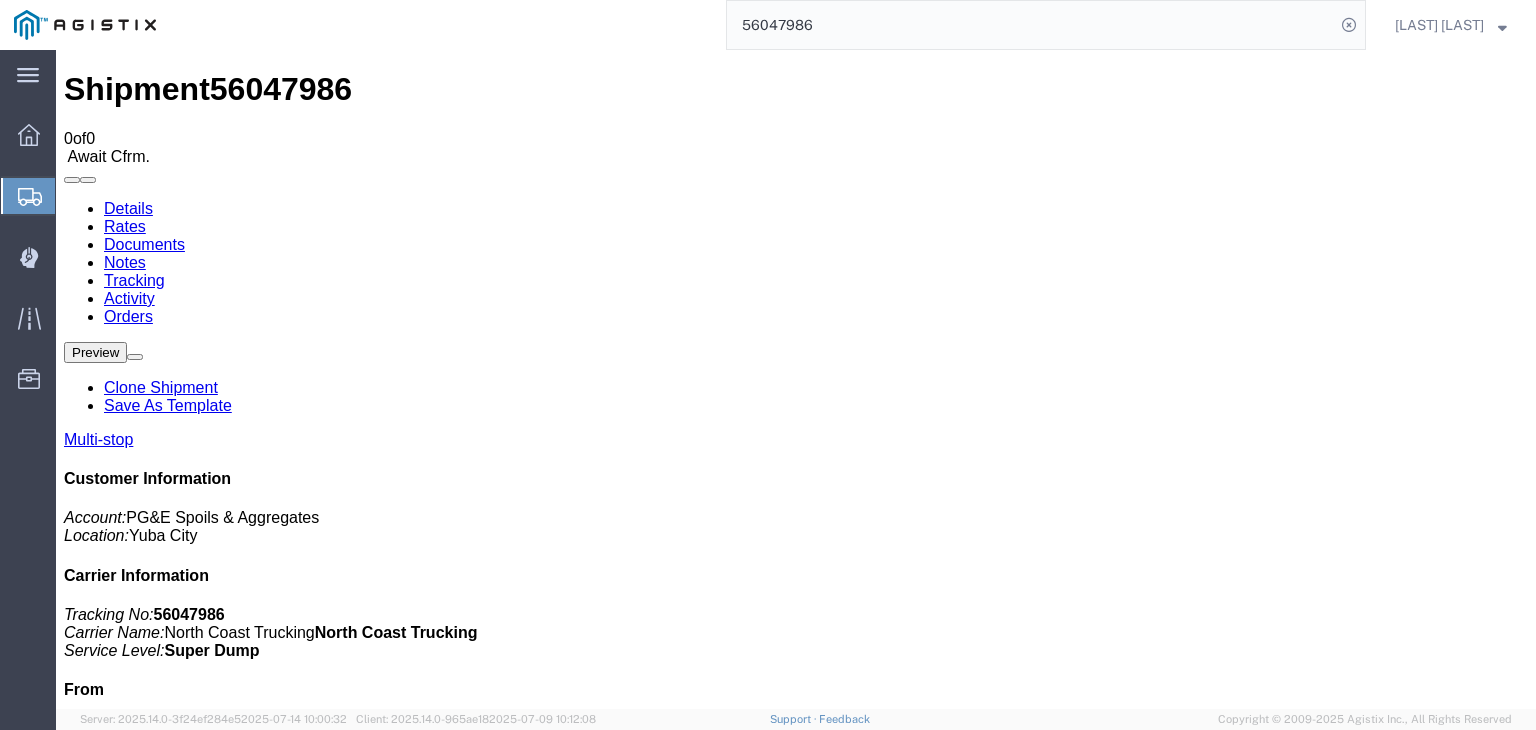 click on "Attach Documents" at bounding box center (126, 1157) 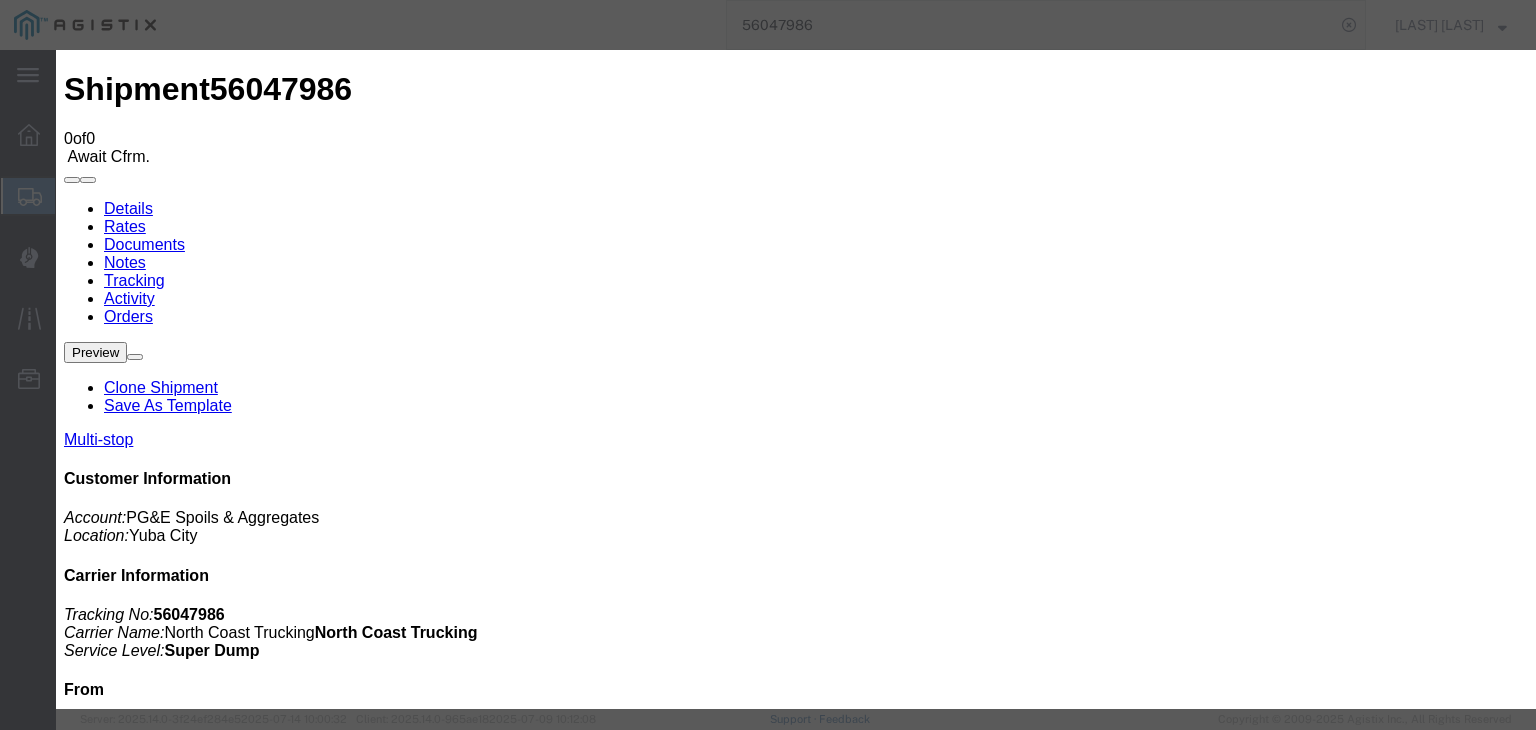 click on "No file chosen" at bounding box center [796, 1946] 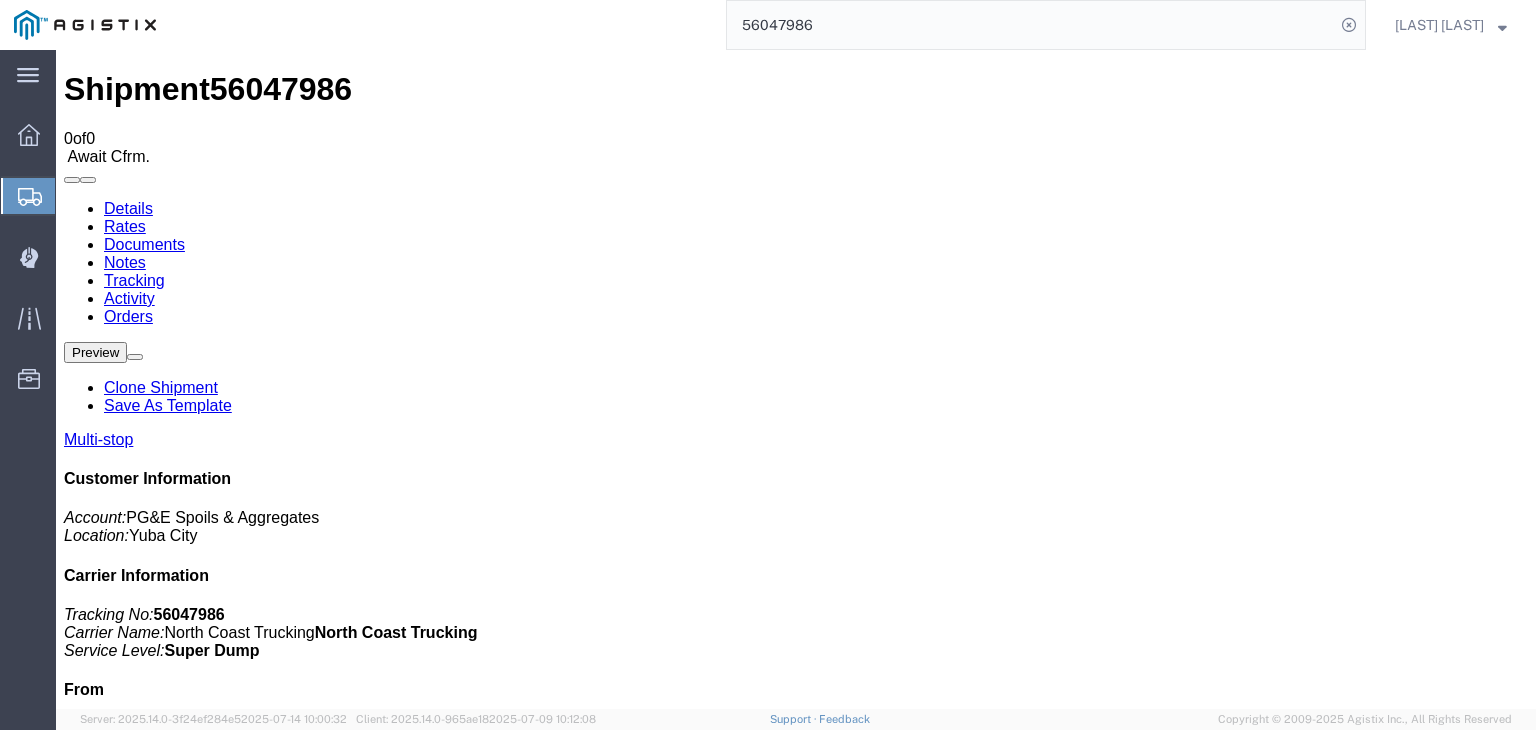 click on "Attach Documents" at bounding box center [126, 1157] 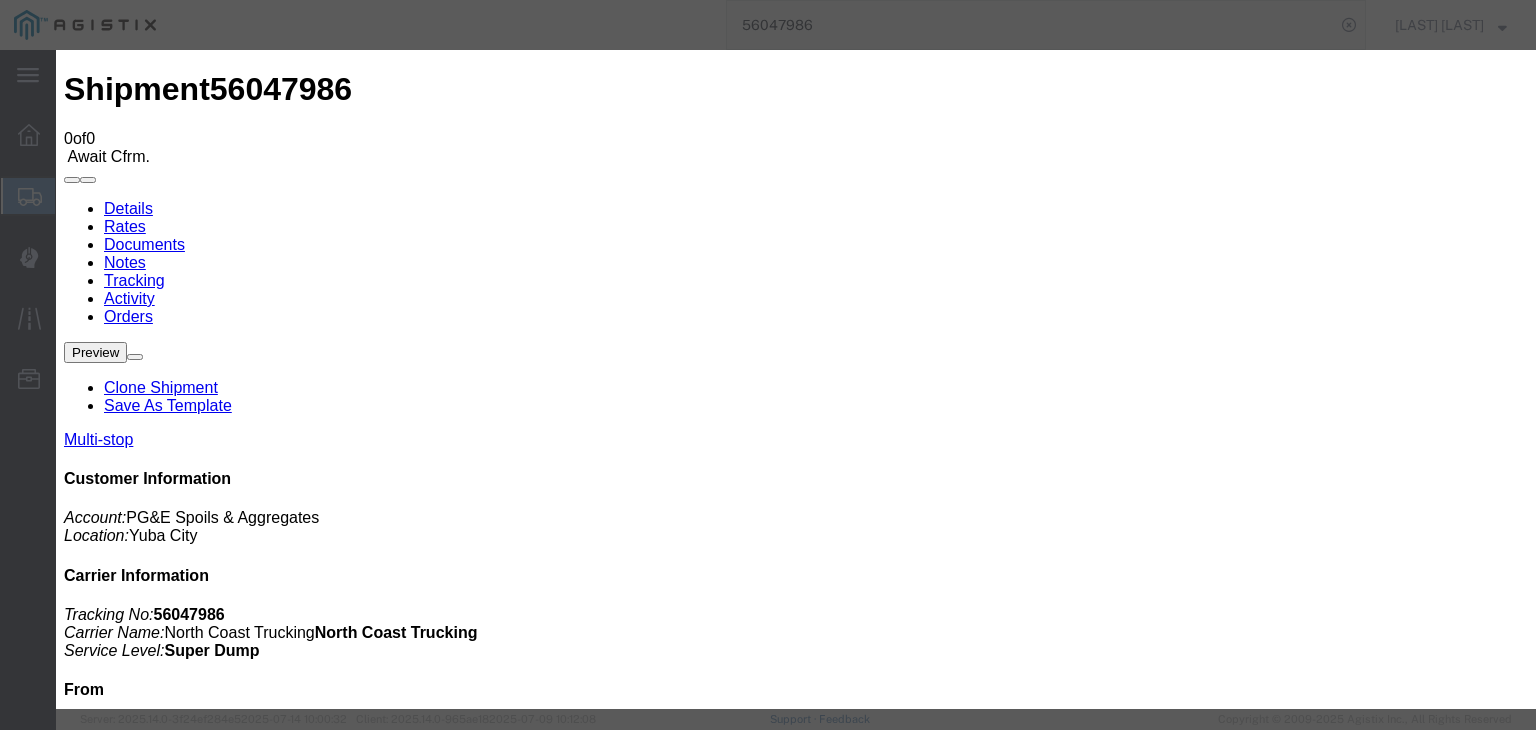 click on "No file chosen" at bounding box center [796, 1946] 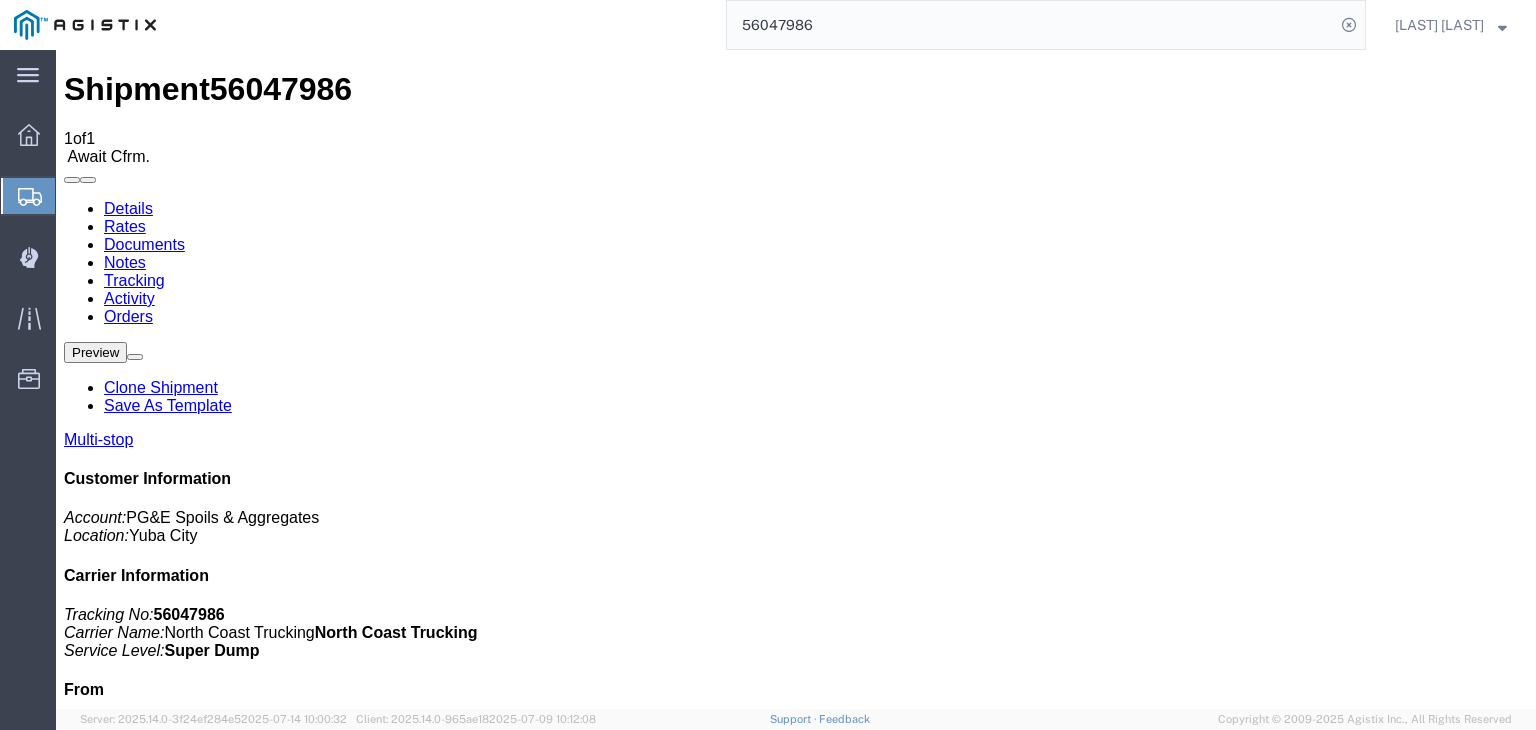 click on "Tracking" at bounding box center (134, 280) 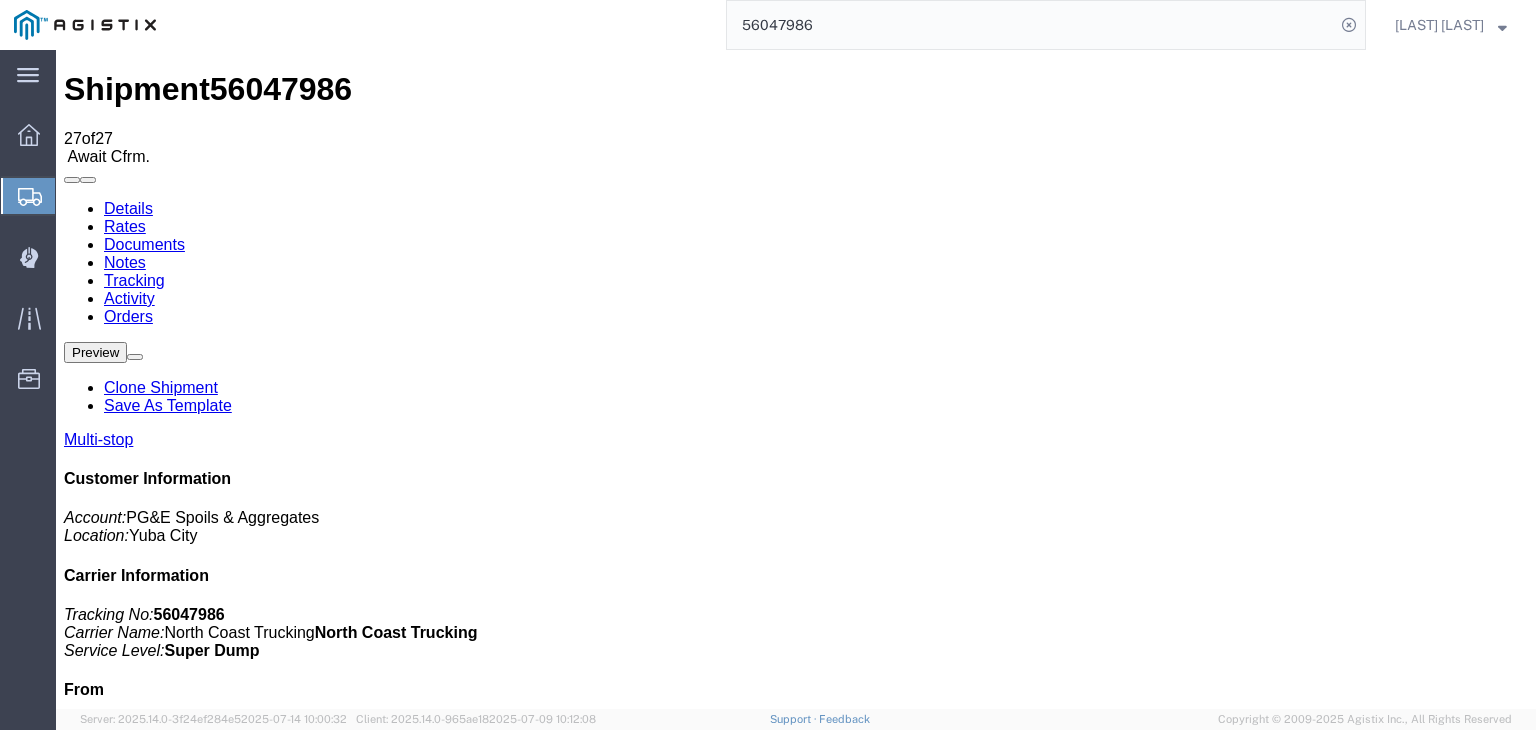 click on "Add New Tracking" at bounding box center (229, 1177) 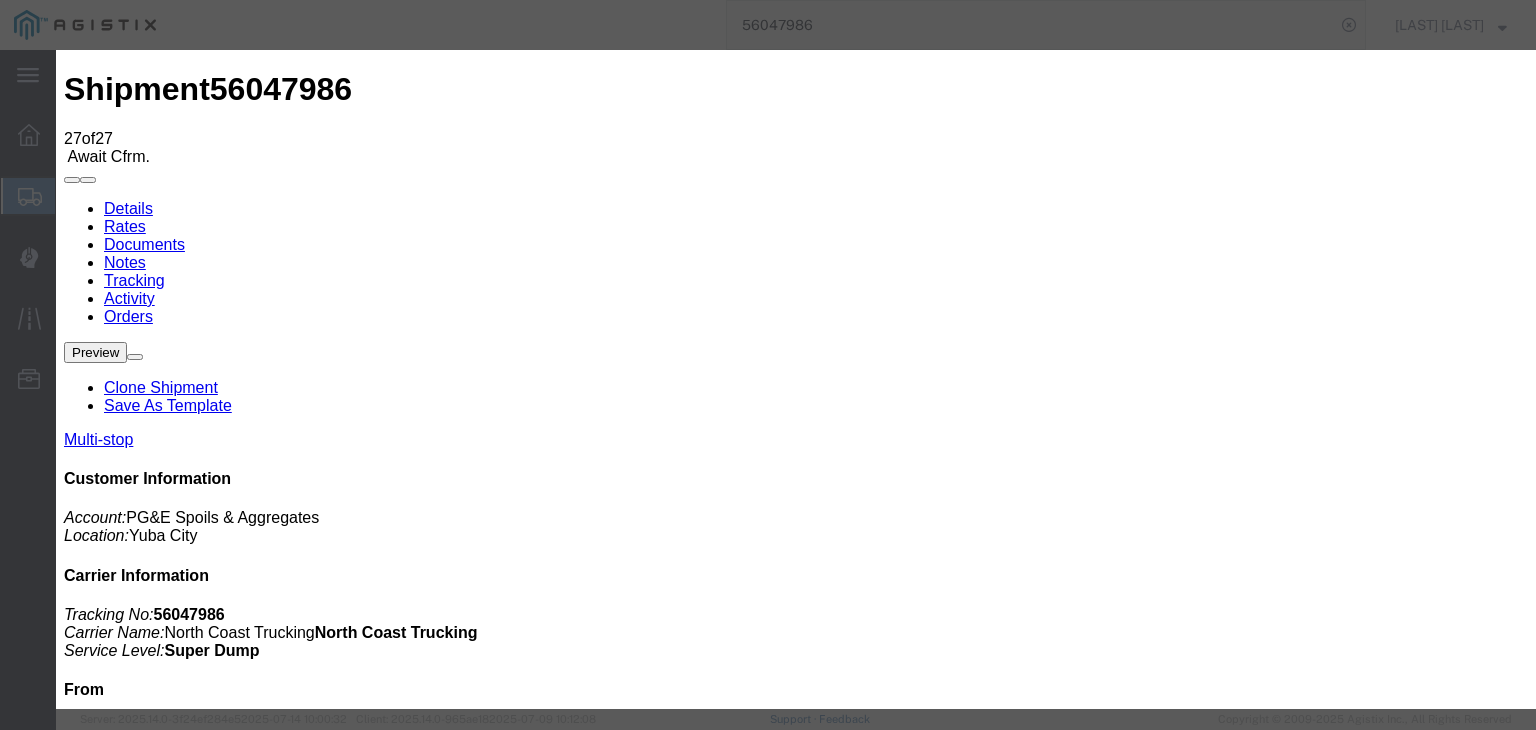 type on "07/15/2025" 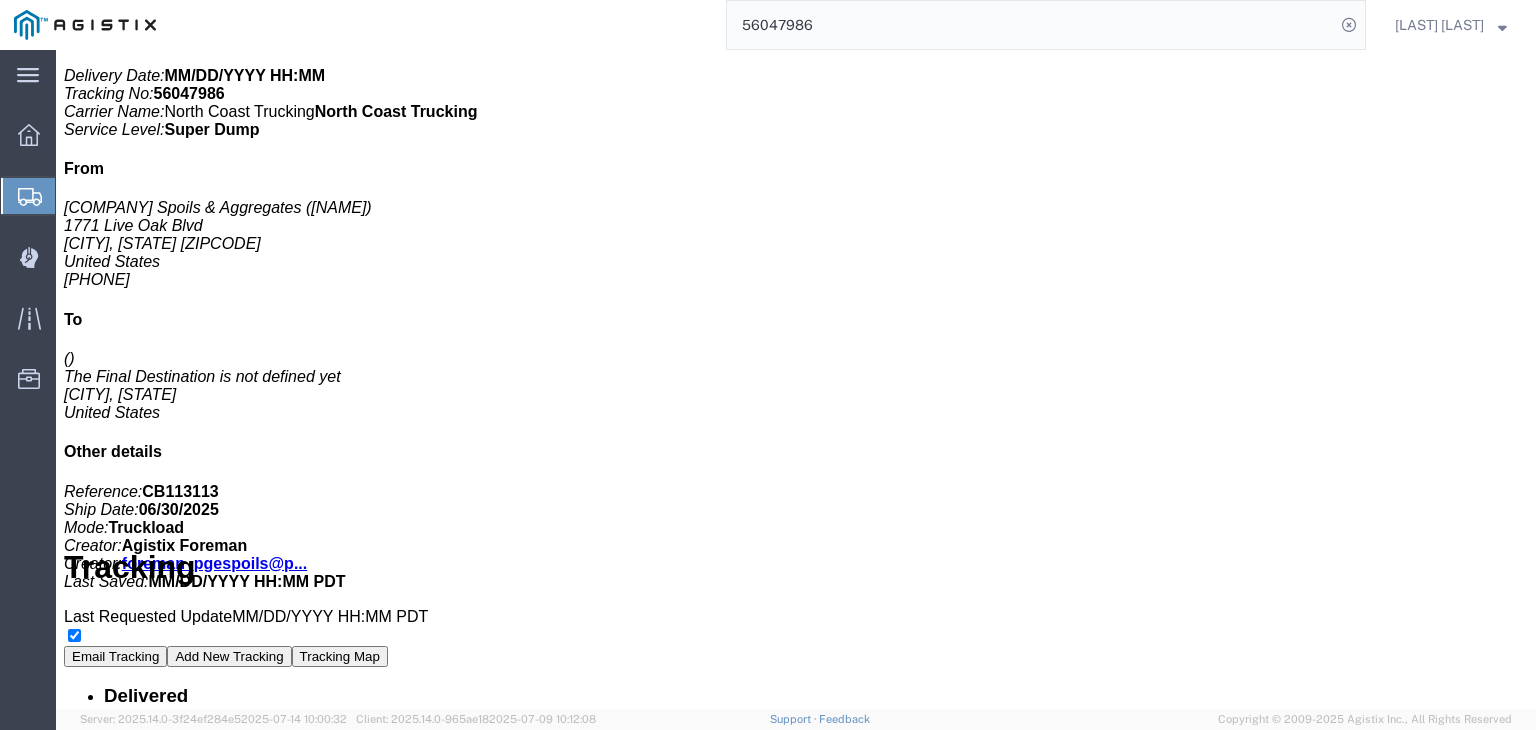 scroll, scrollTop: 224, scrollLeft: 0, axis: vertical 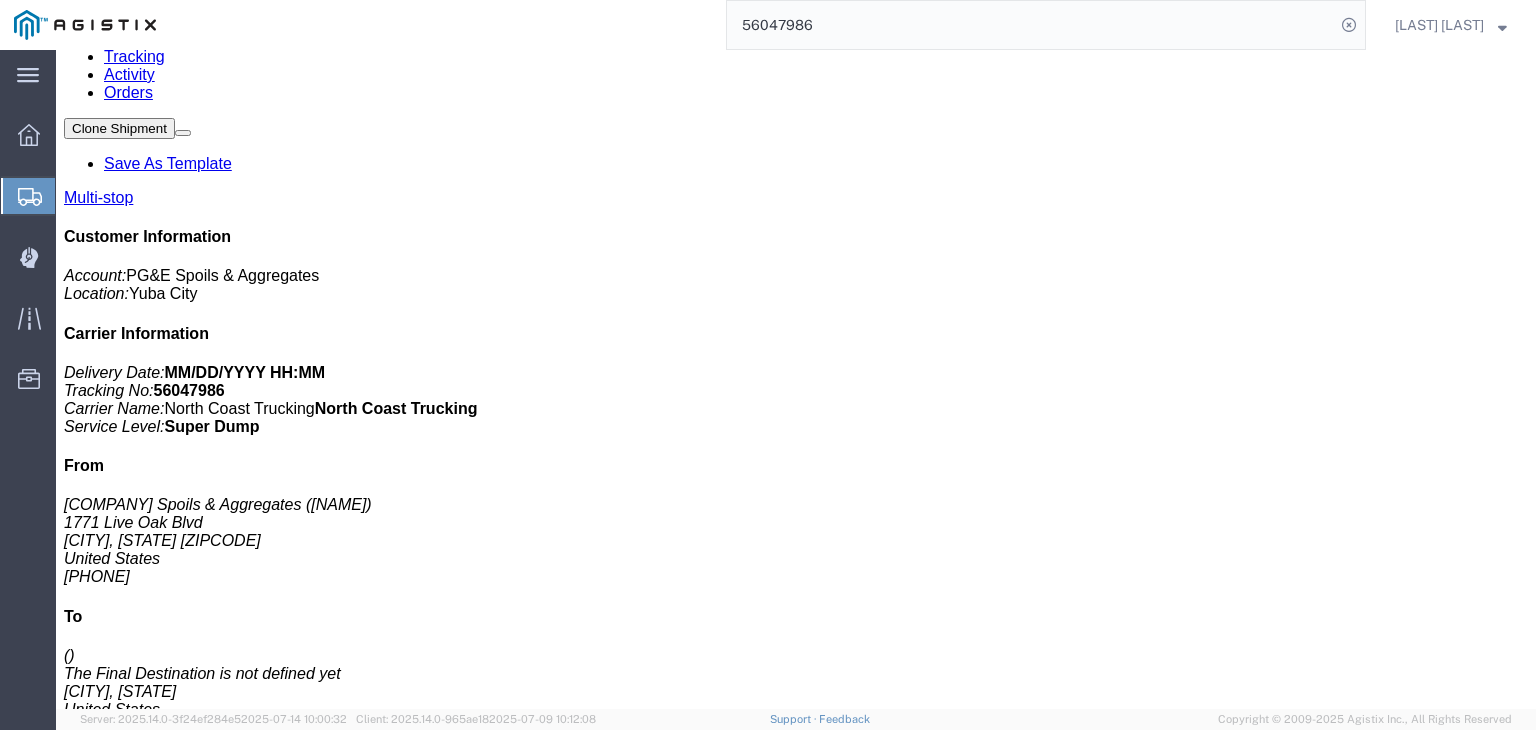 click on "Notes" at bounding box center (125, 38) 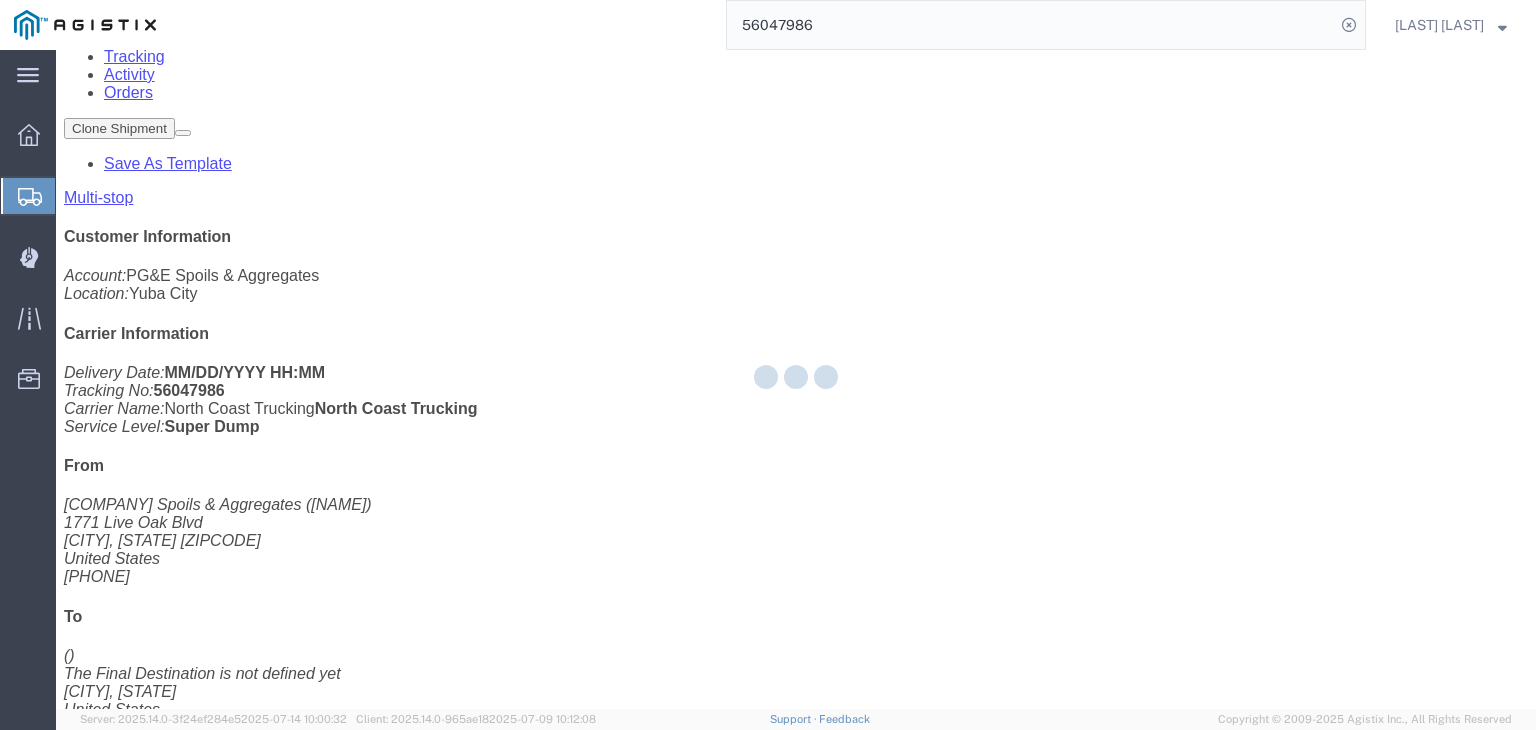scroll, scrollTop: 0, scrollLeft: 0, axis: both 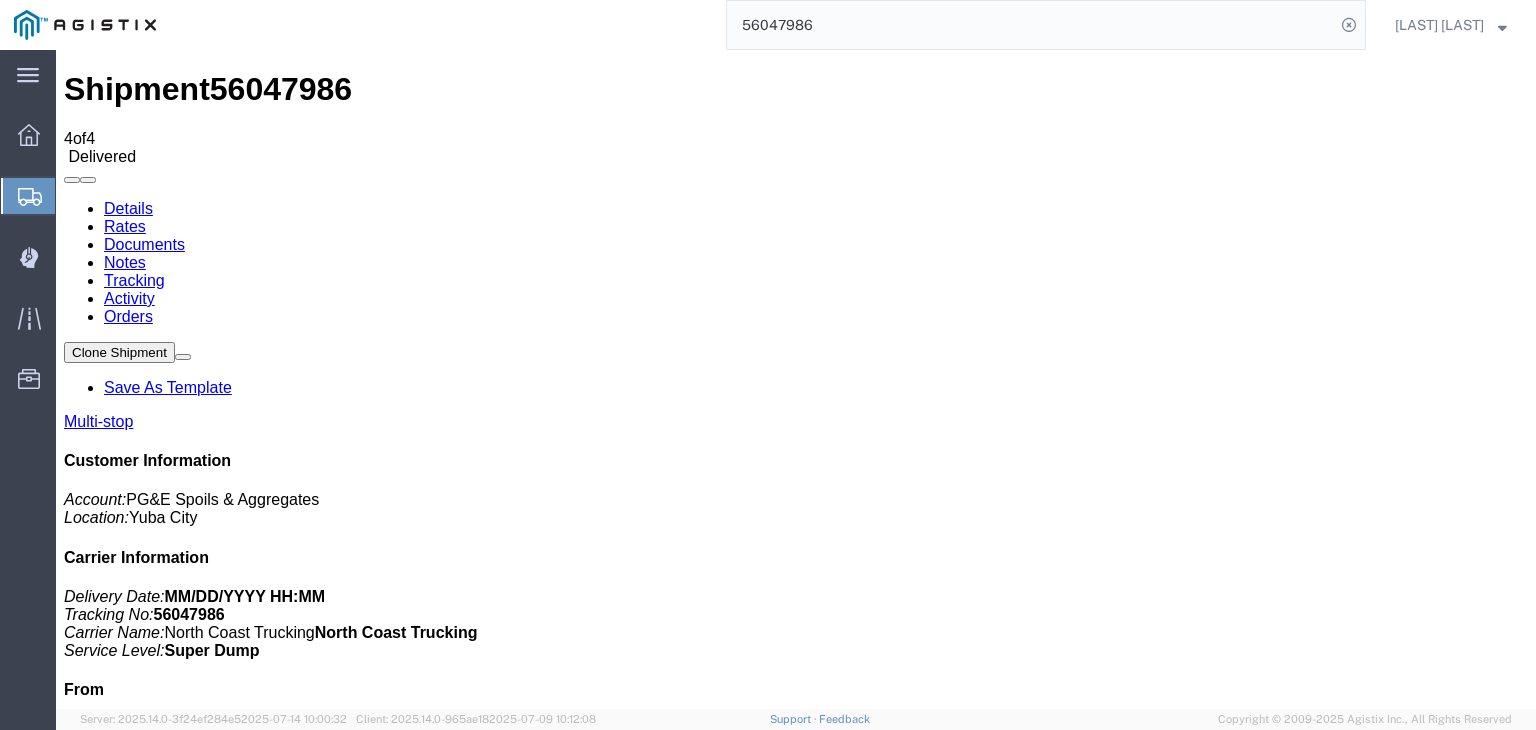 click on "56047986" 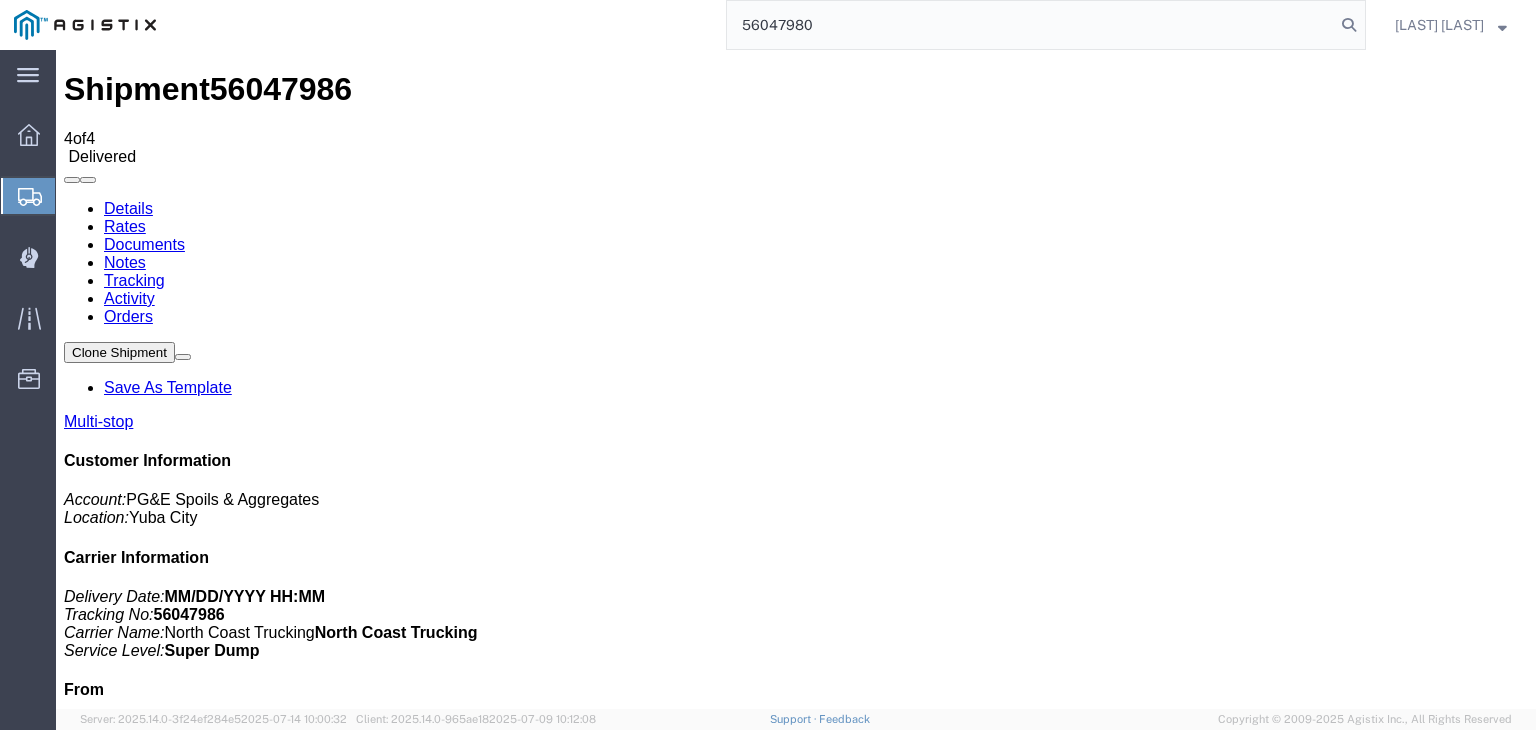 type on "56047980" 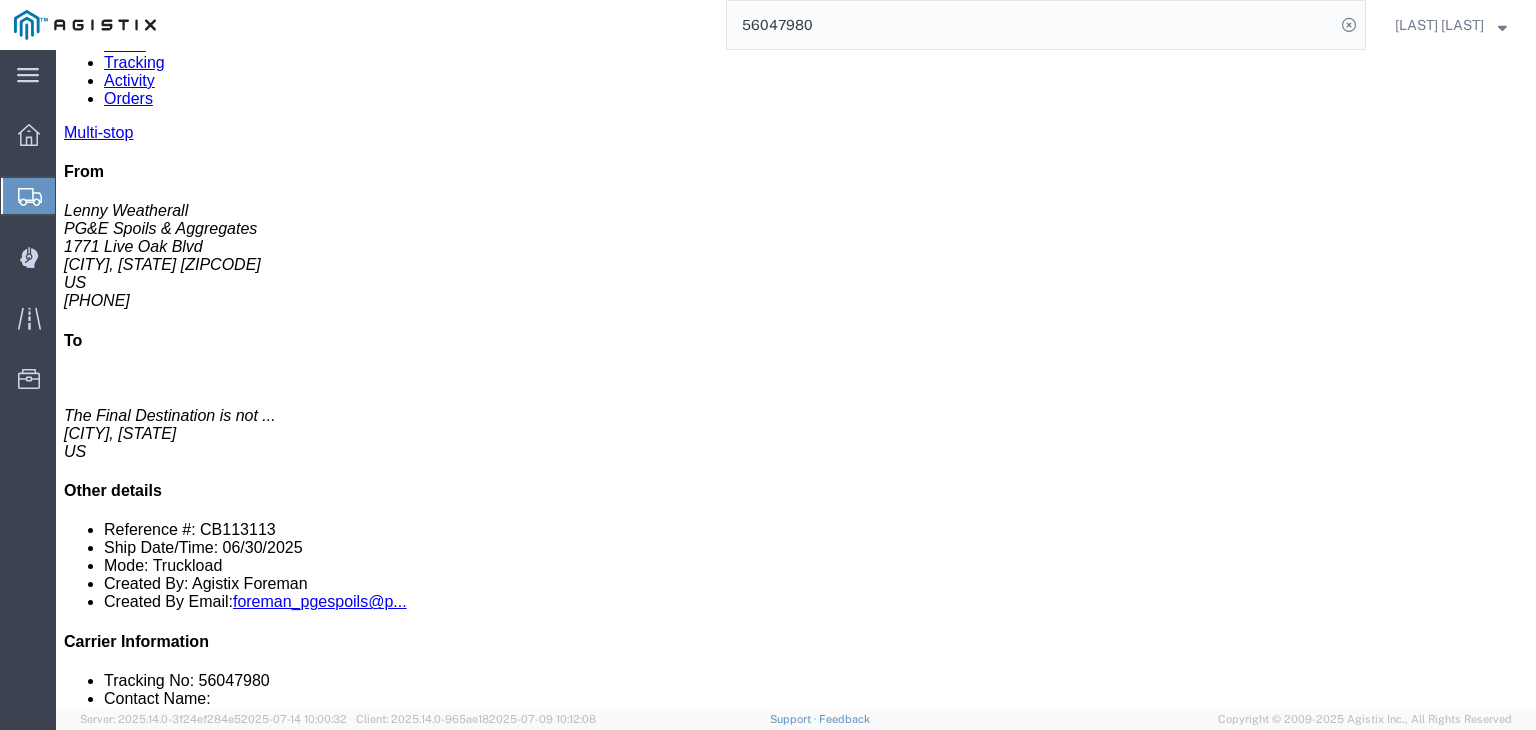 scroll, scrollTop: 0, scrollLeft: 0, axis: both 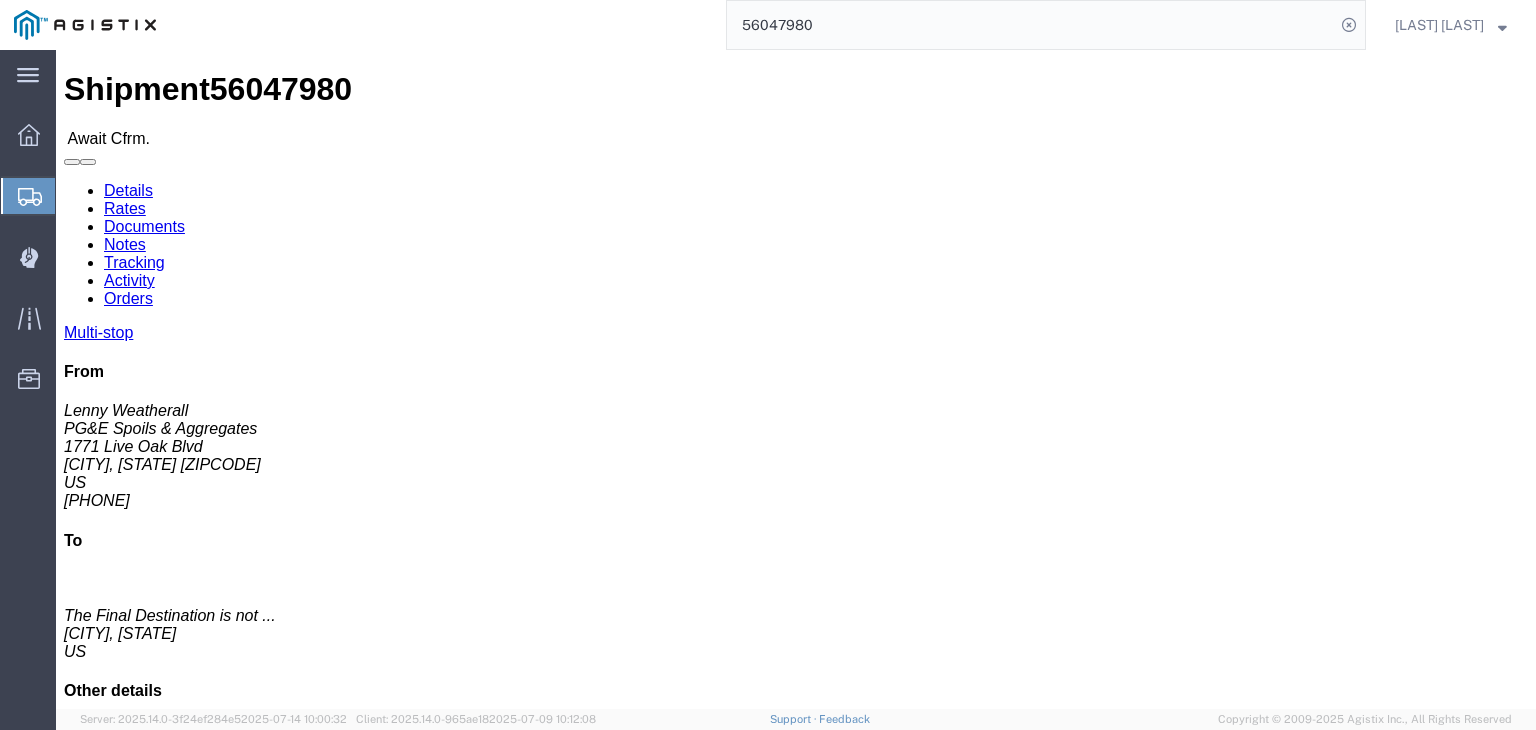 click on "Documents" 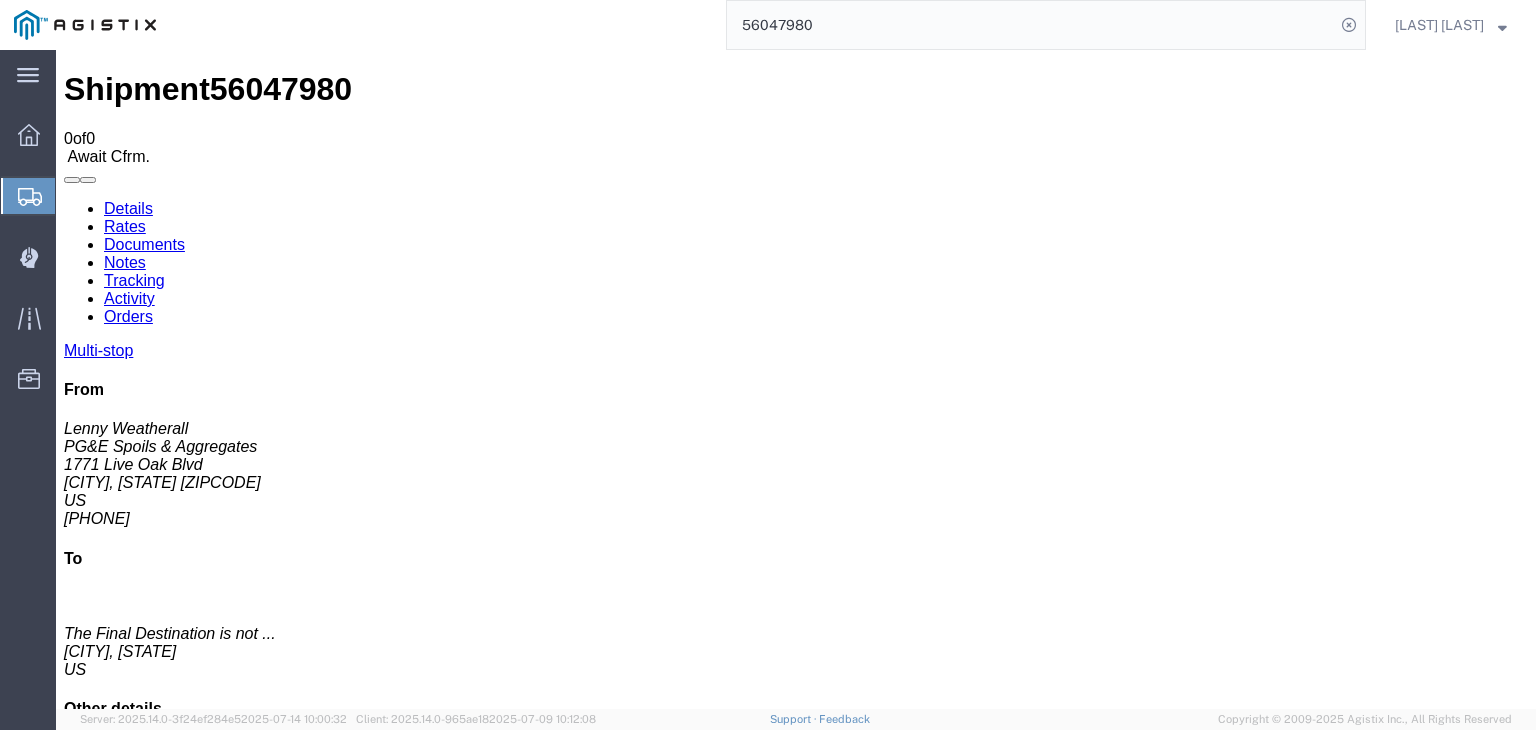 click on "Tracking" at bounding box center (134, 280) 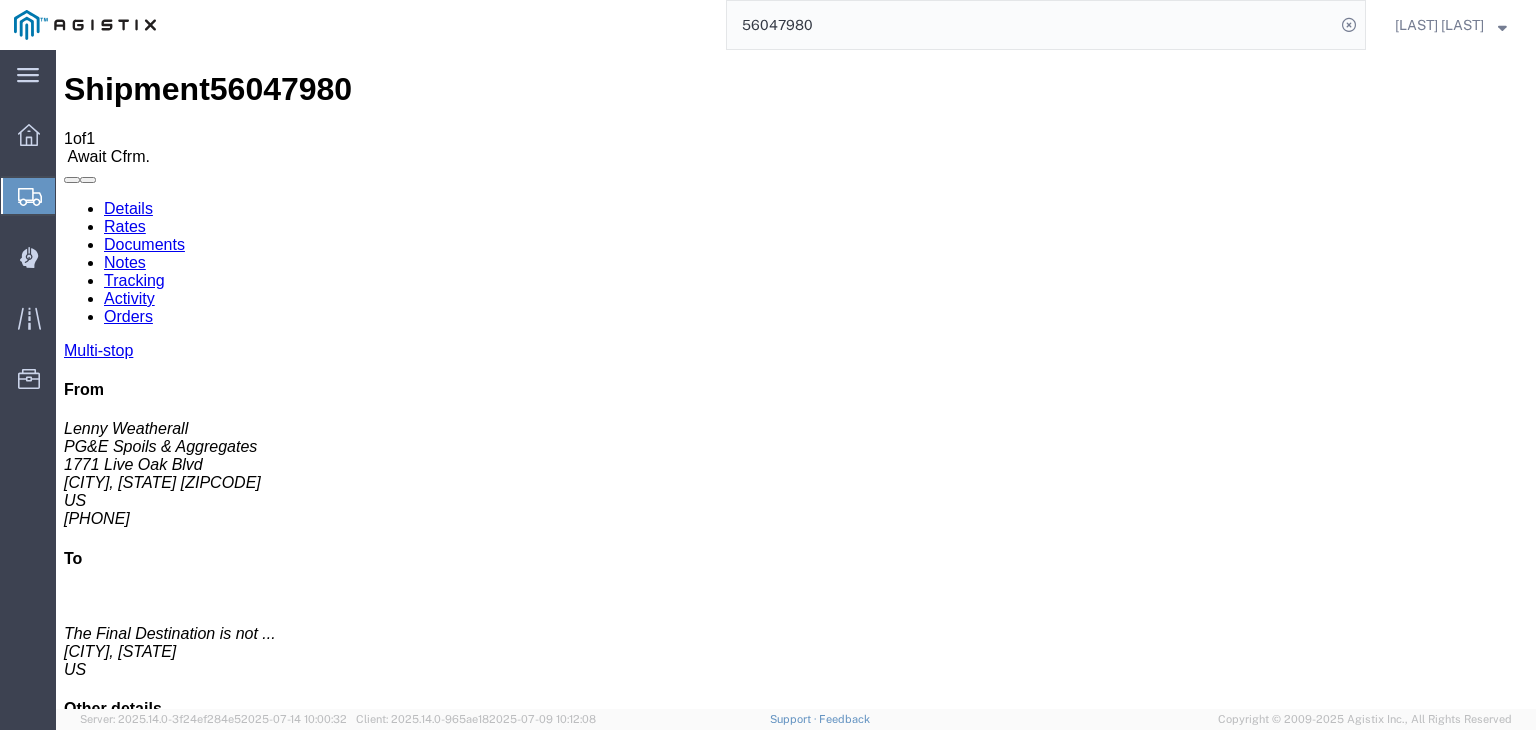 click on "Add New Tracking" at bounding box center (229, 1177) 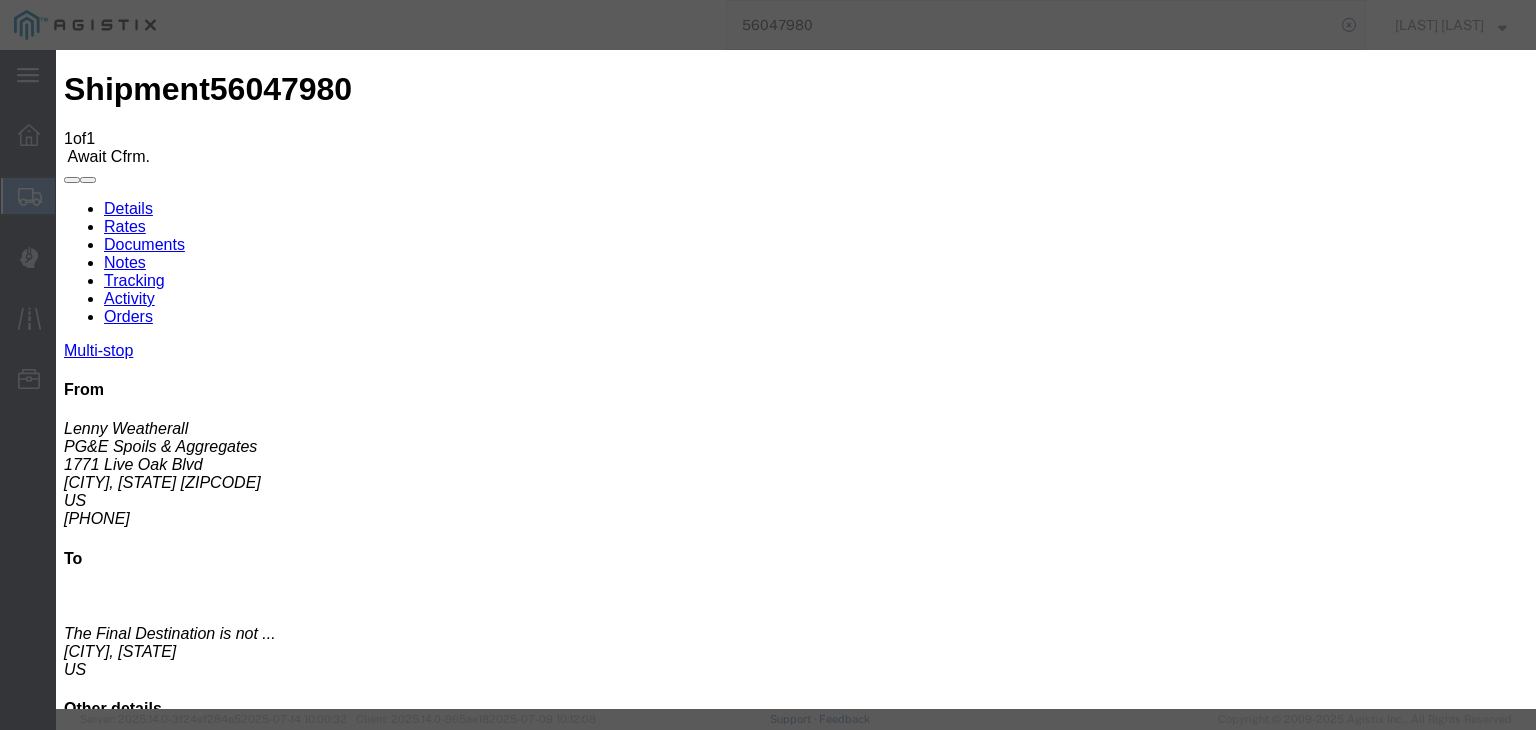 type on "07/15/2025" 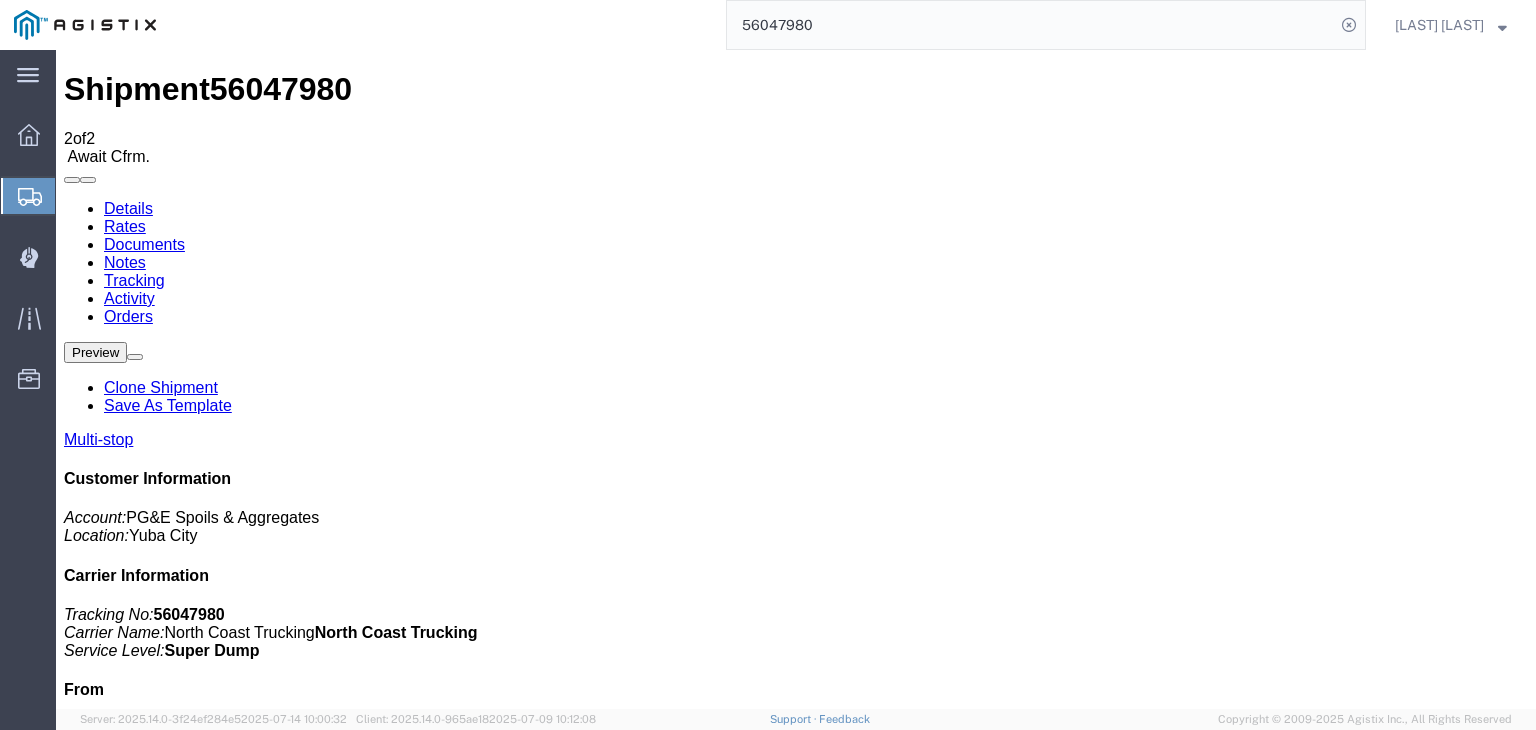 click on "Add New Tracking" at bounding box center (229, 1177) 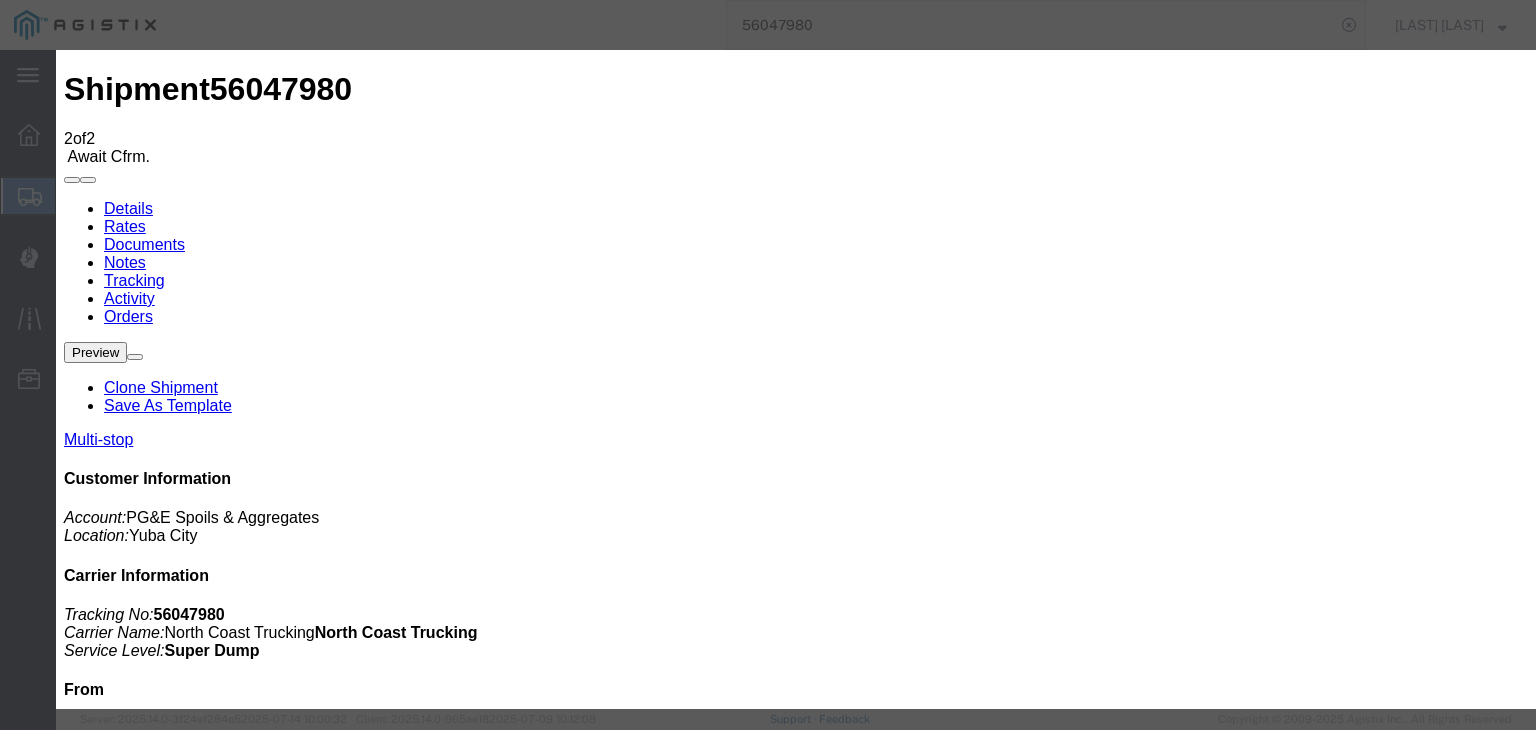 click on "07/15/2025" at bounding box center [168, 3288] 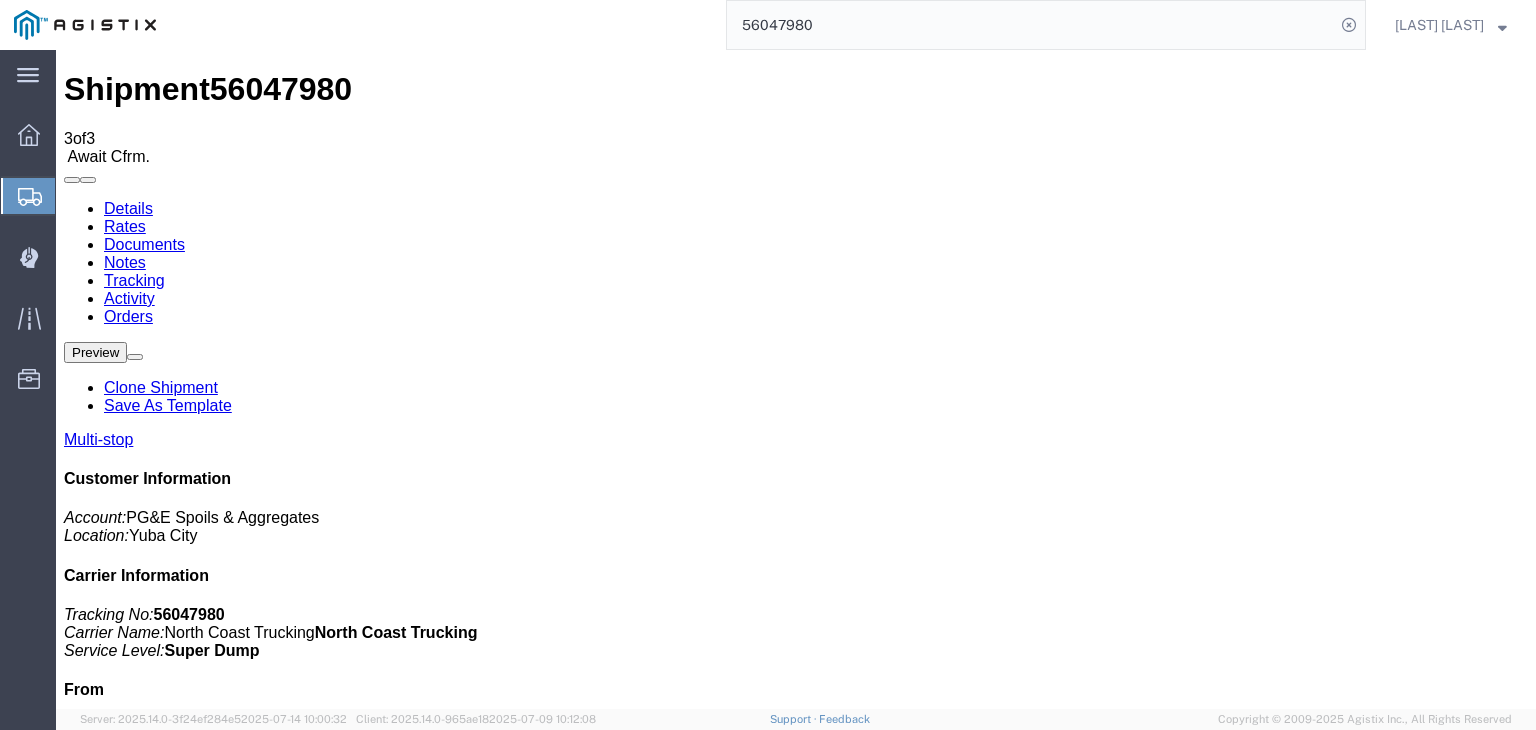 click on "Add New Tracking" at bounding box center [229, 1177] 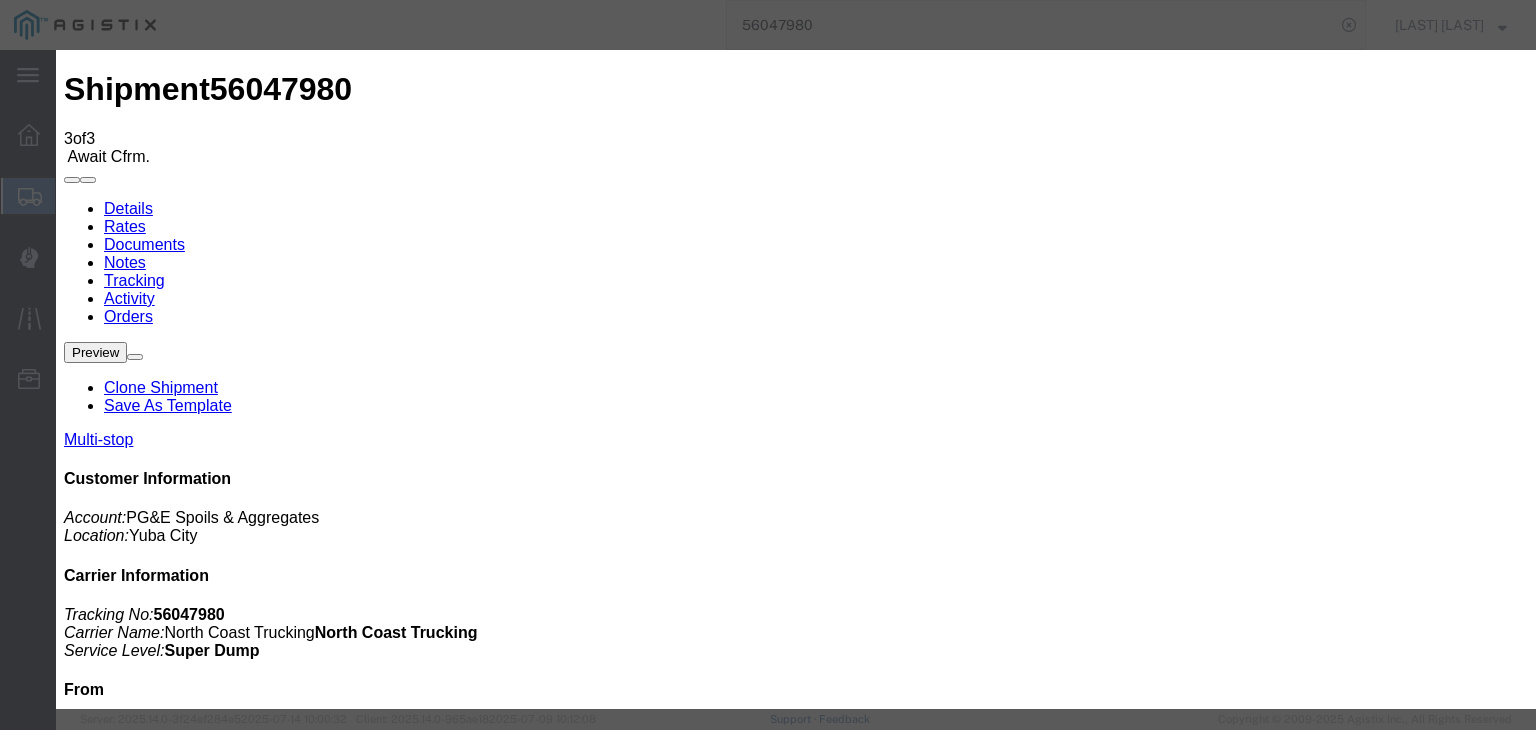 click on "07/15/2025" at bounding box center (168, 3531) 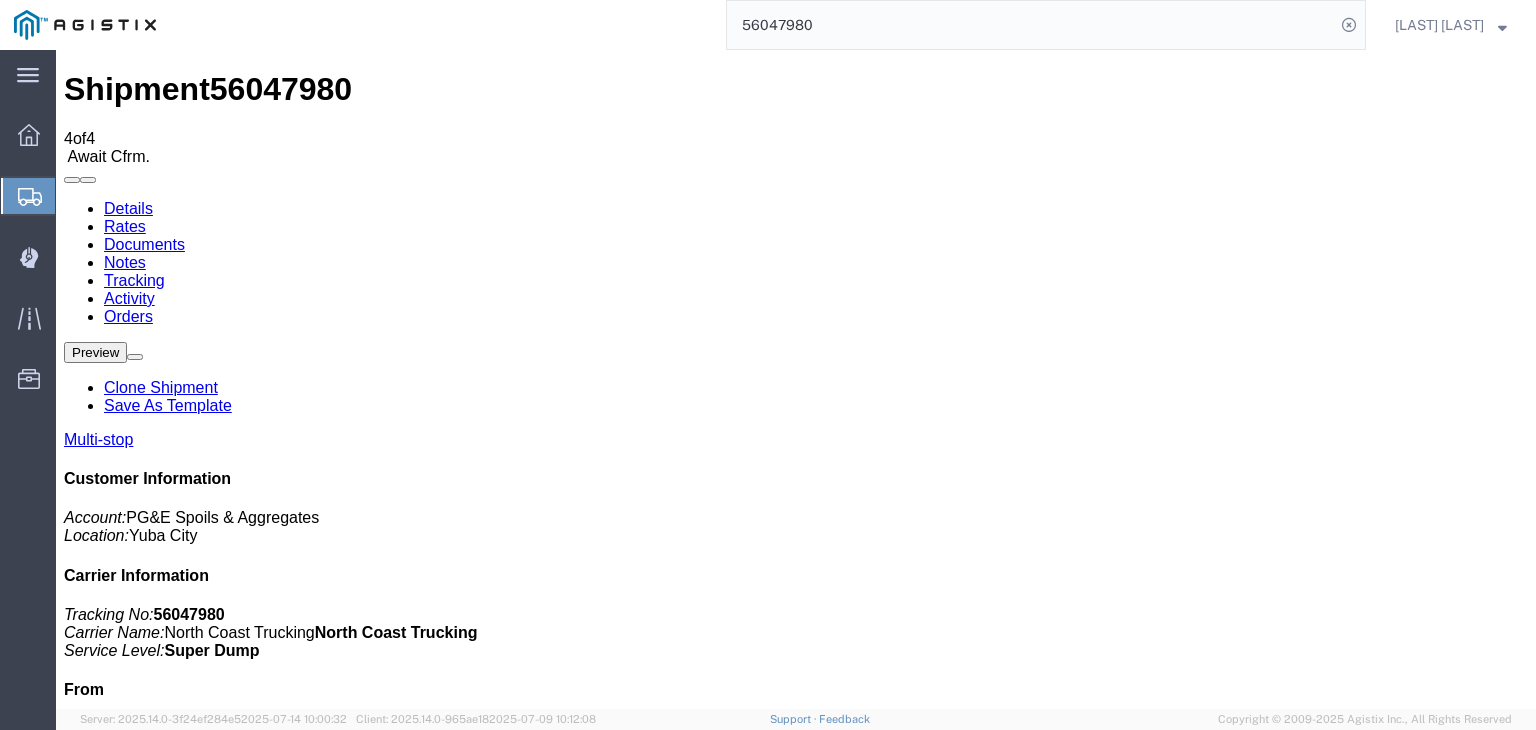 click on "Add New Tracking" at bounding box center [229, 1177] 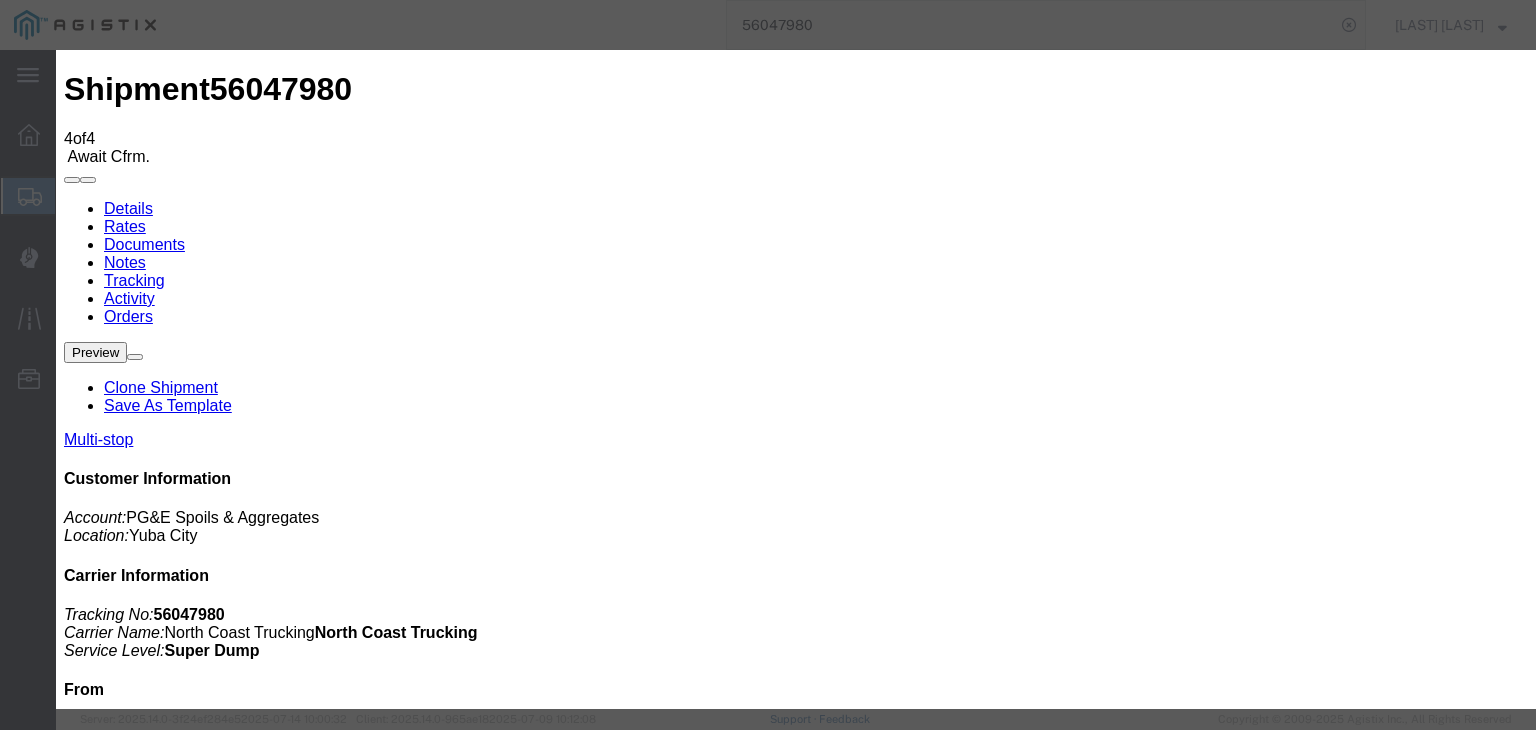click on "07/15/2025" at bounding box center (168, 3774) 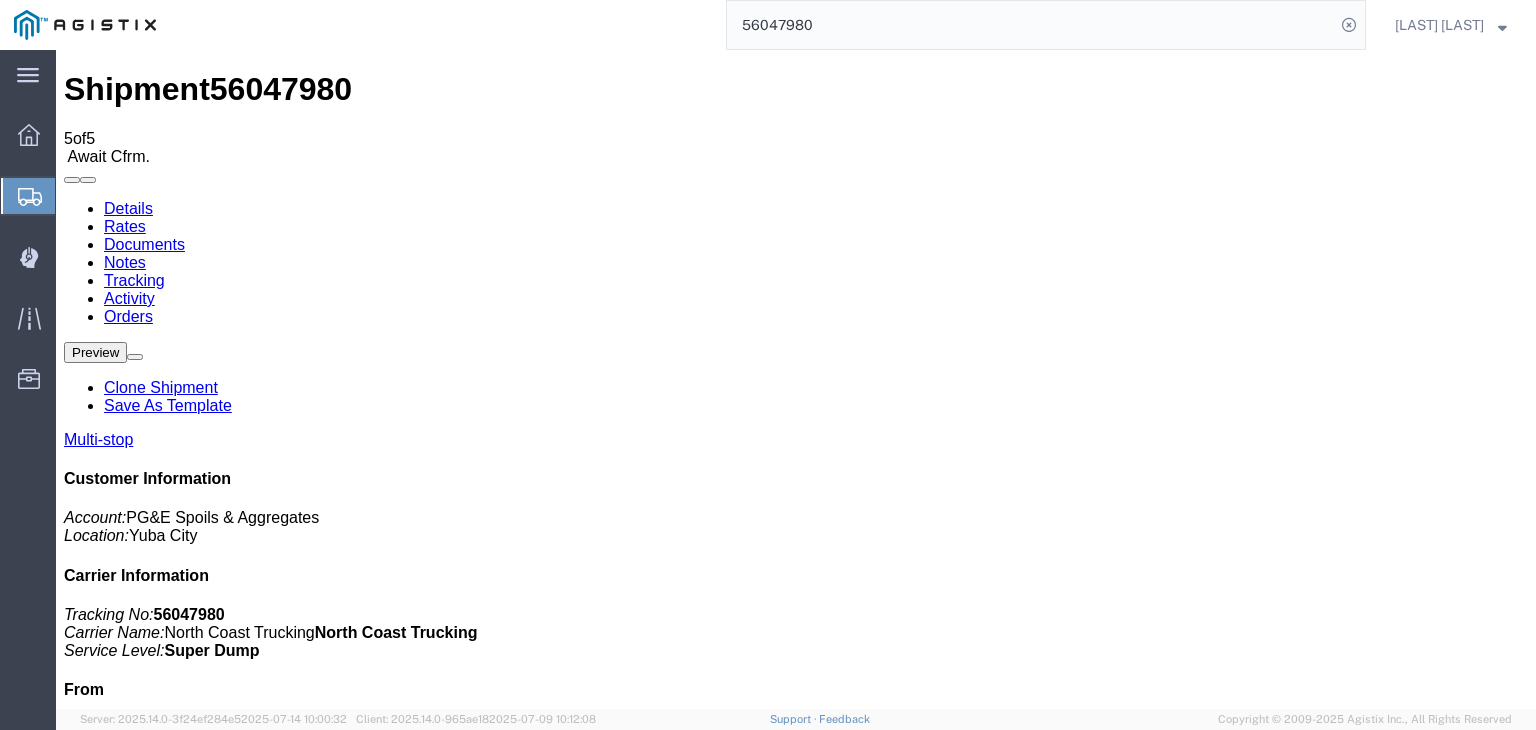 click on "Add New Tracking" at bounding box center (229, 1177) 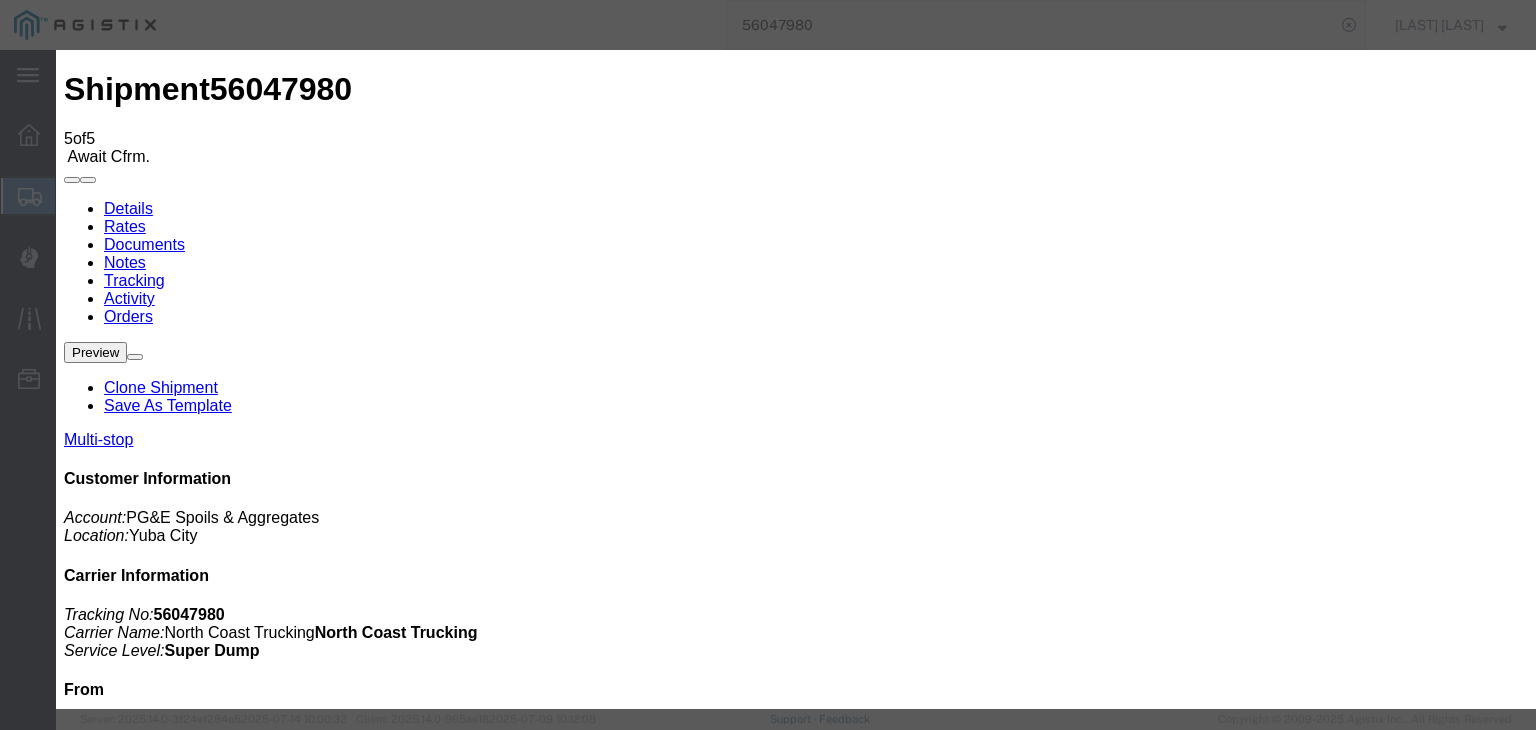 click on "07/15/2025" at bounding box center (168, 4017) 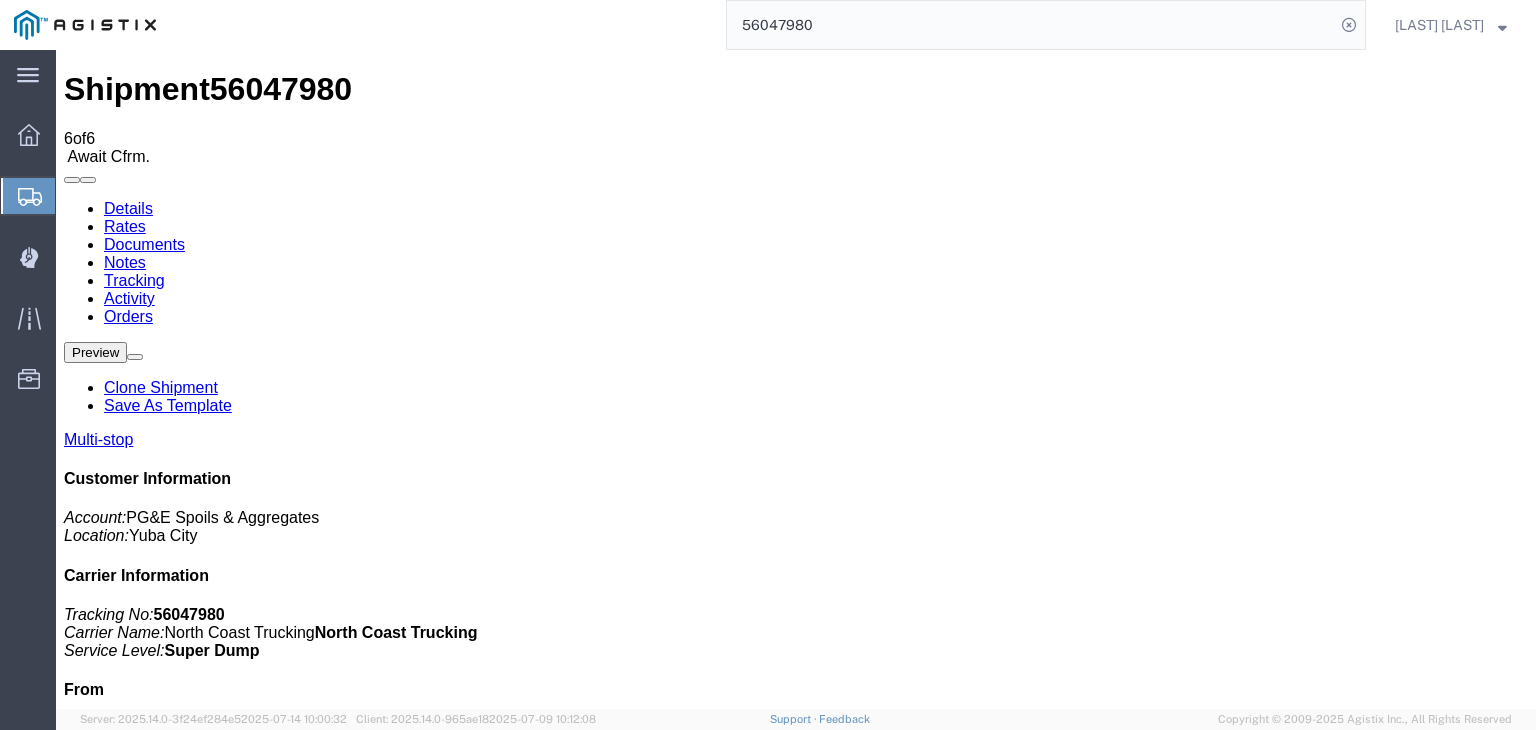 click on "Tracking
Last Requested Update [DATE] [TIME] [TIMEZONE] Email Tracking Add New Tracking Tracking Map" at bounding box center (796, 1128) 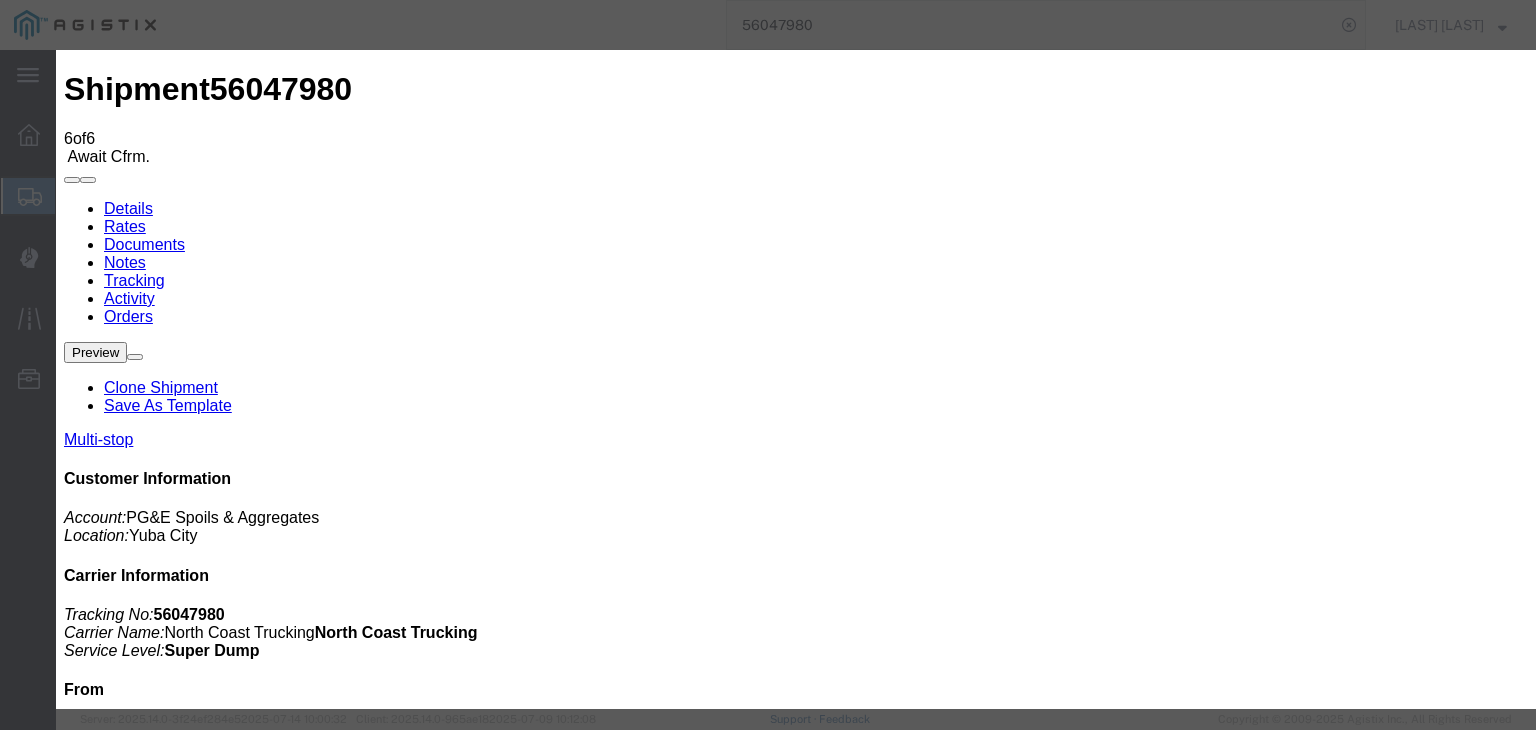 click on "07/15/2025" at bounding box center [168, 4260] 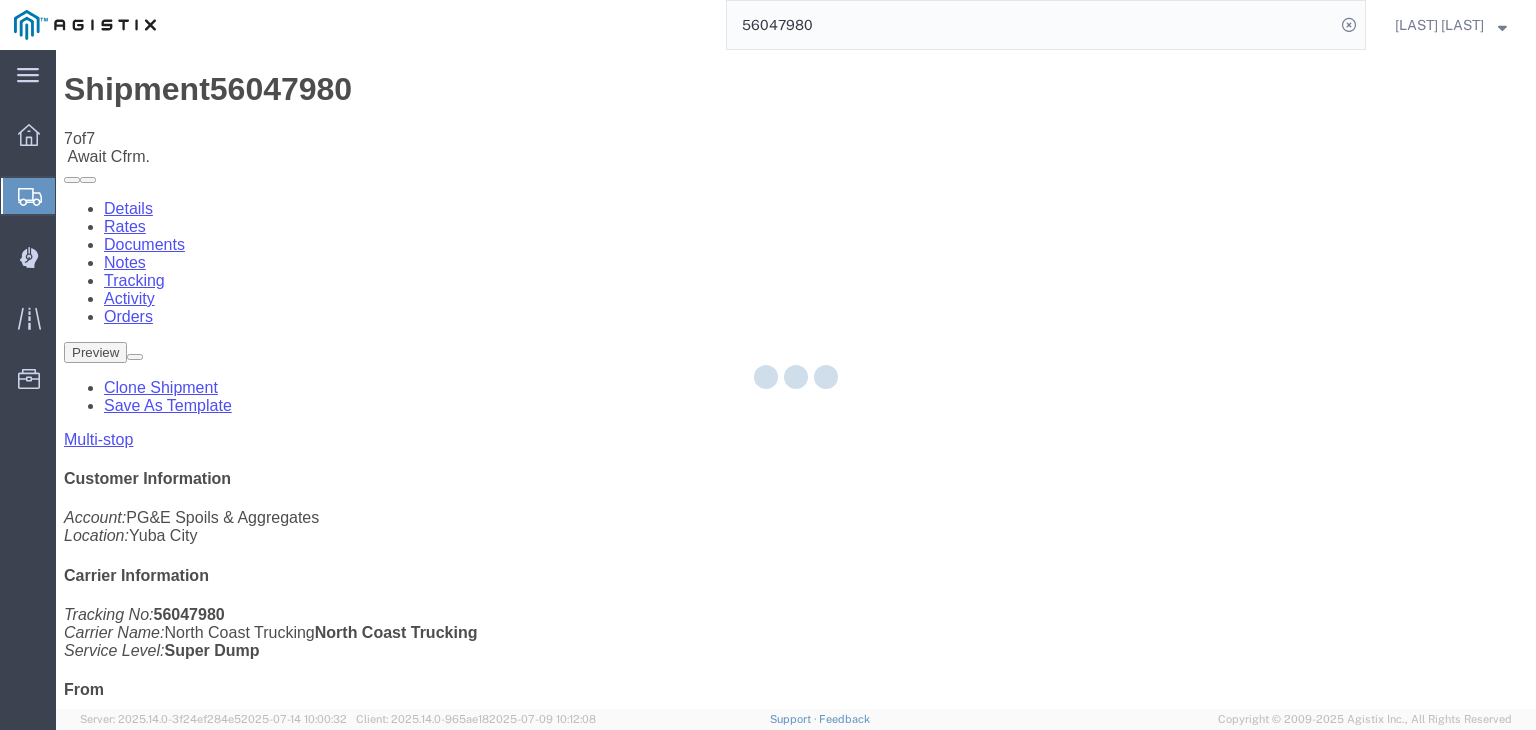 click 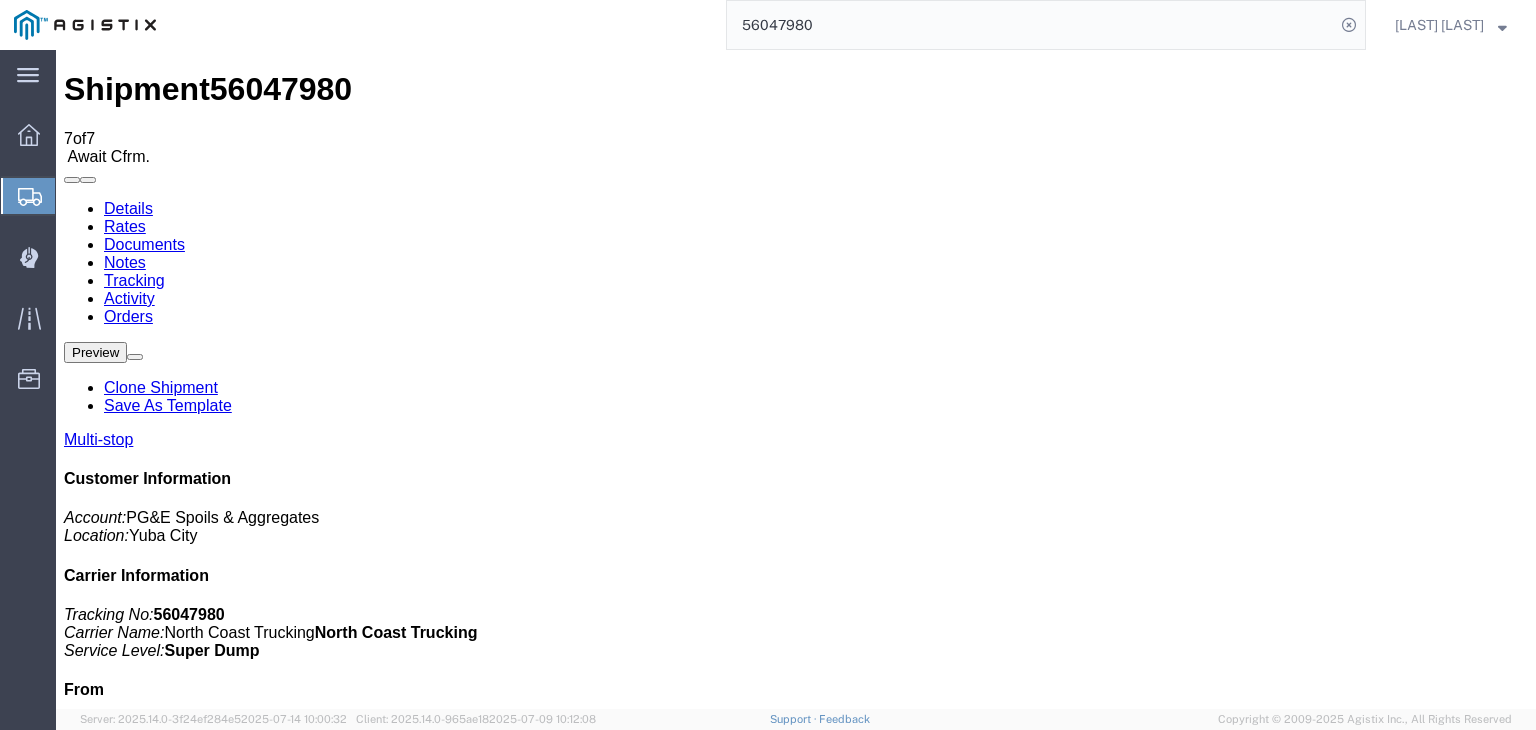 click on "Add New Tracking" at bounding box center (229, 1177) 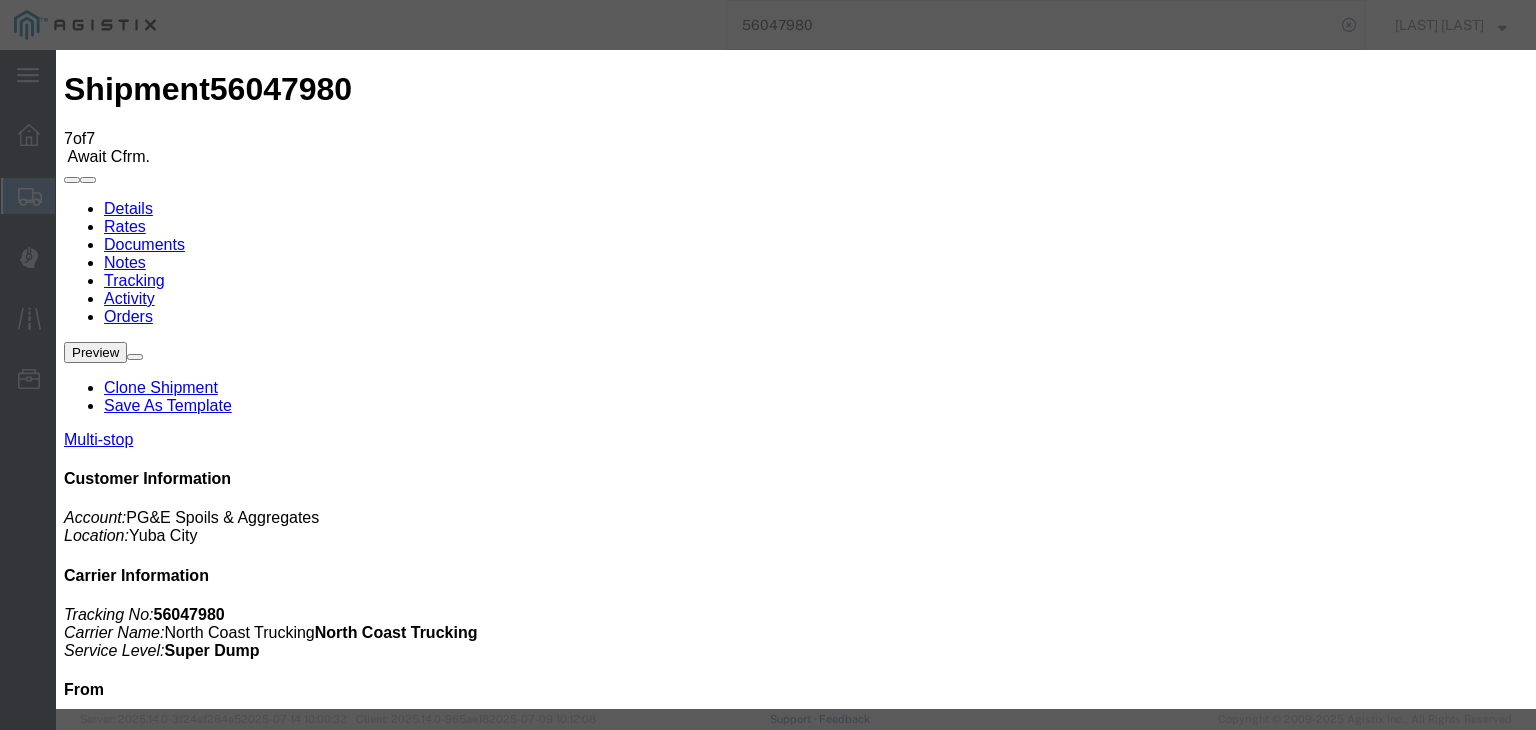click on "07/15/2025" at bounding box center (168, 4503) 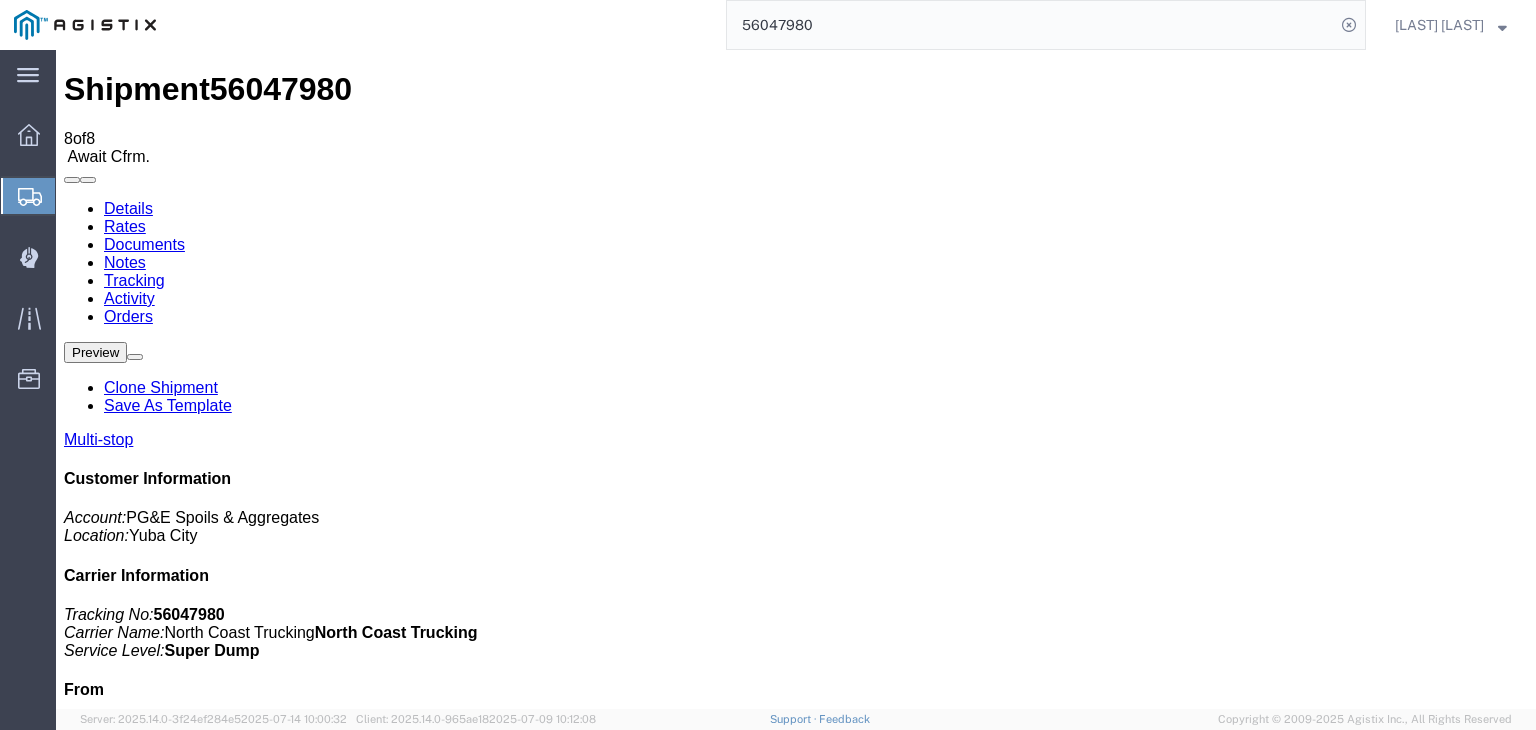 click on "Add New Tracking" at bounding box center [229, 1177] 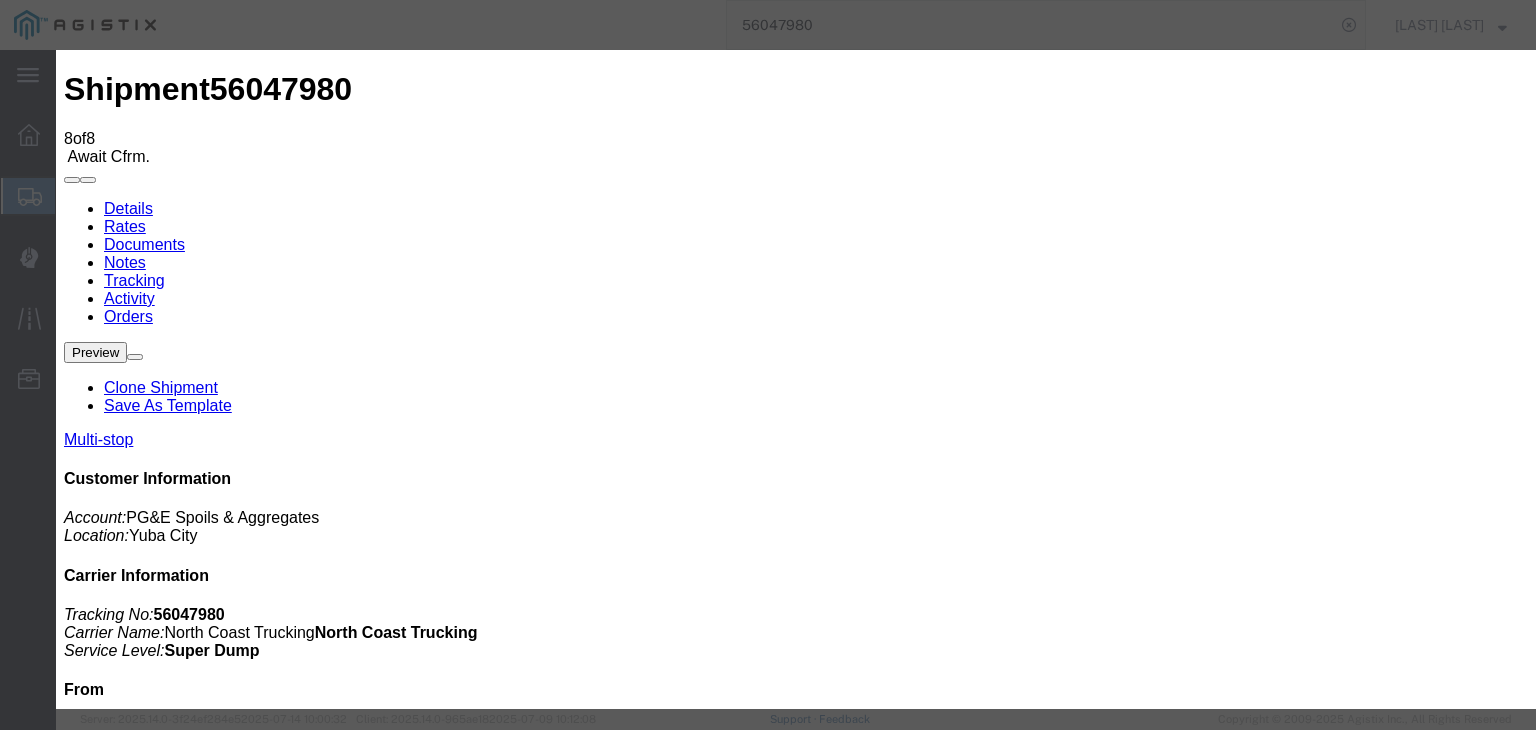 click on "07/15/2025" at bounding box center (168, 4746) 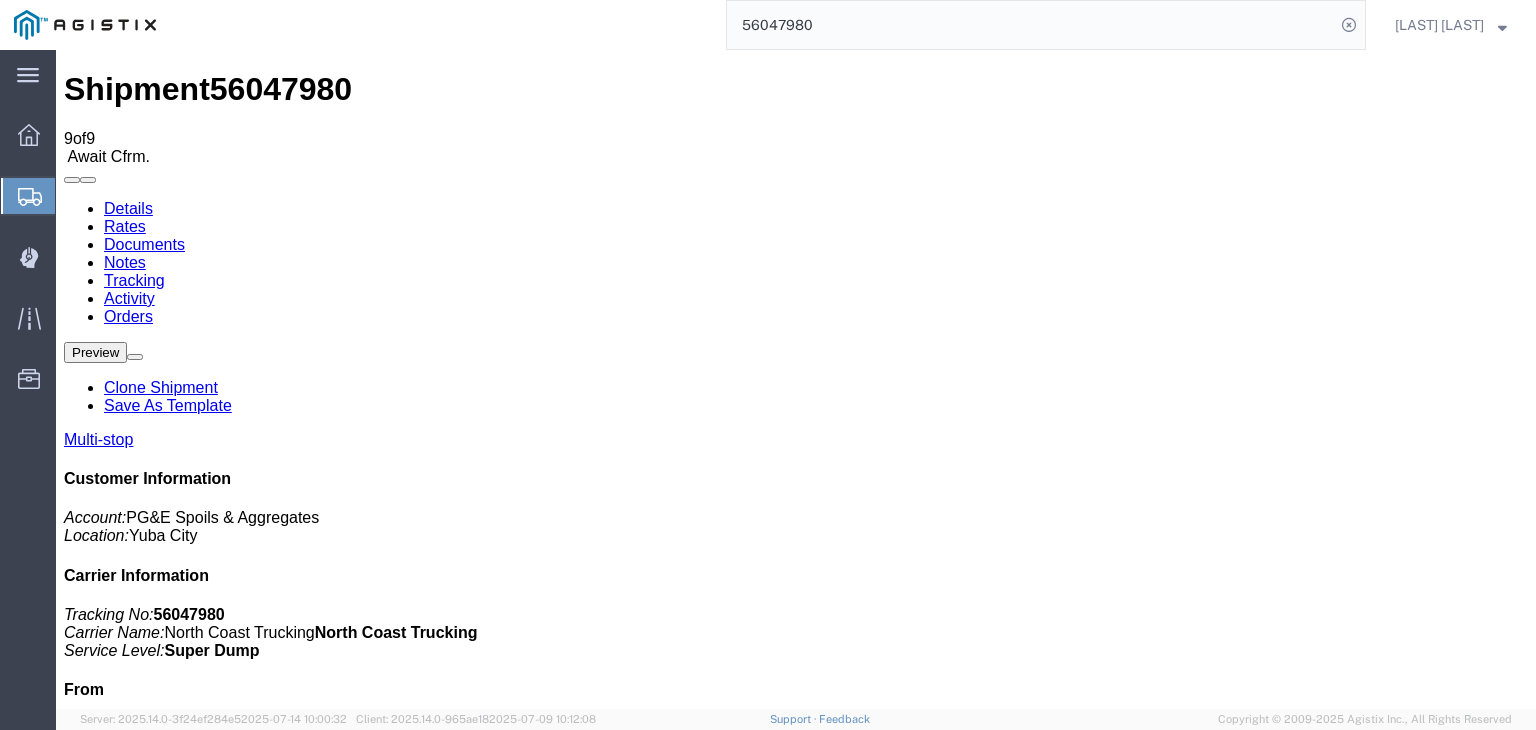 click on "Add New Tracking" at bounding box center [229, 1177] 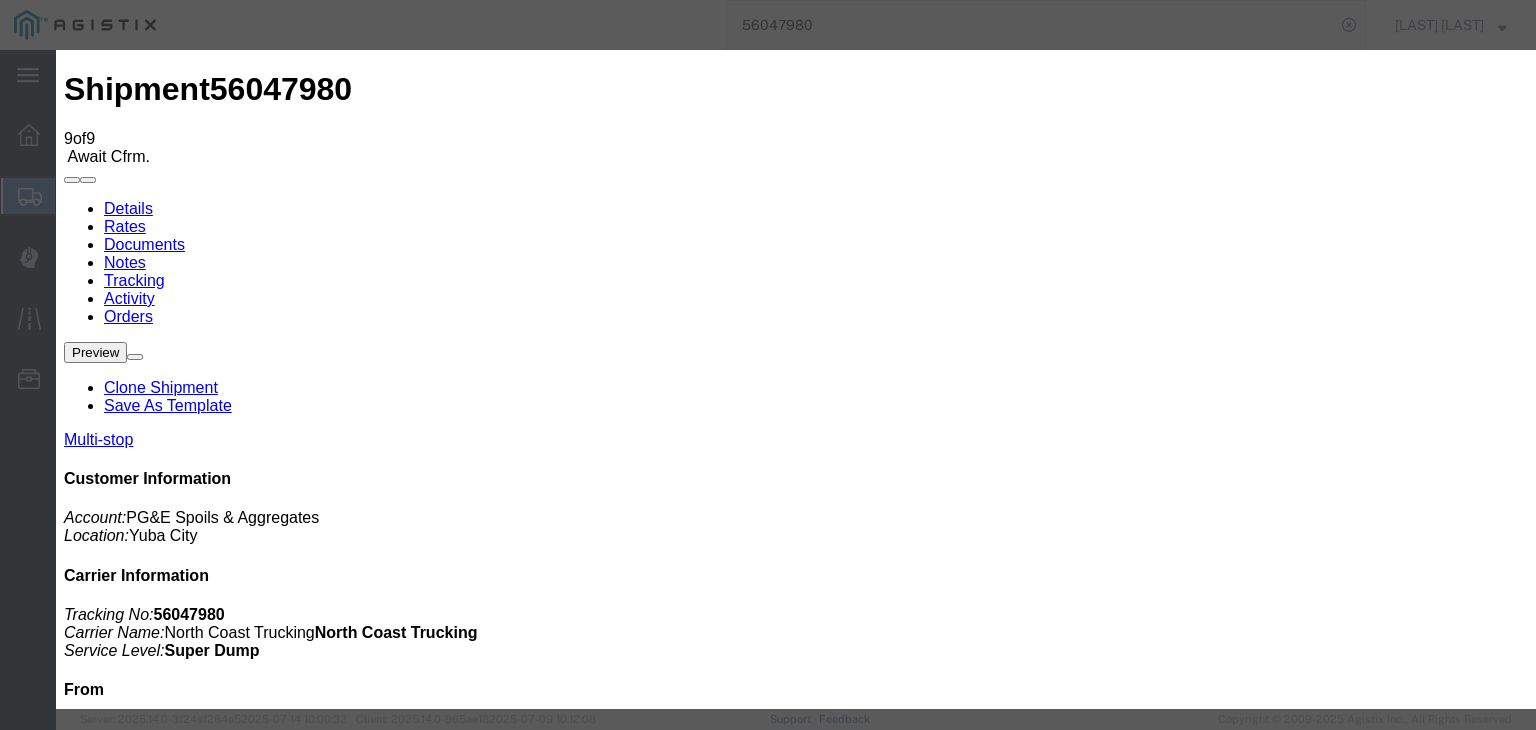 click on "07/15/2025" at bounding box center (168, 4989) 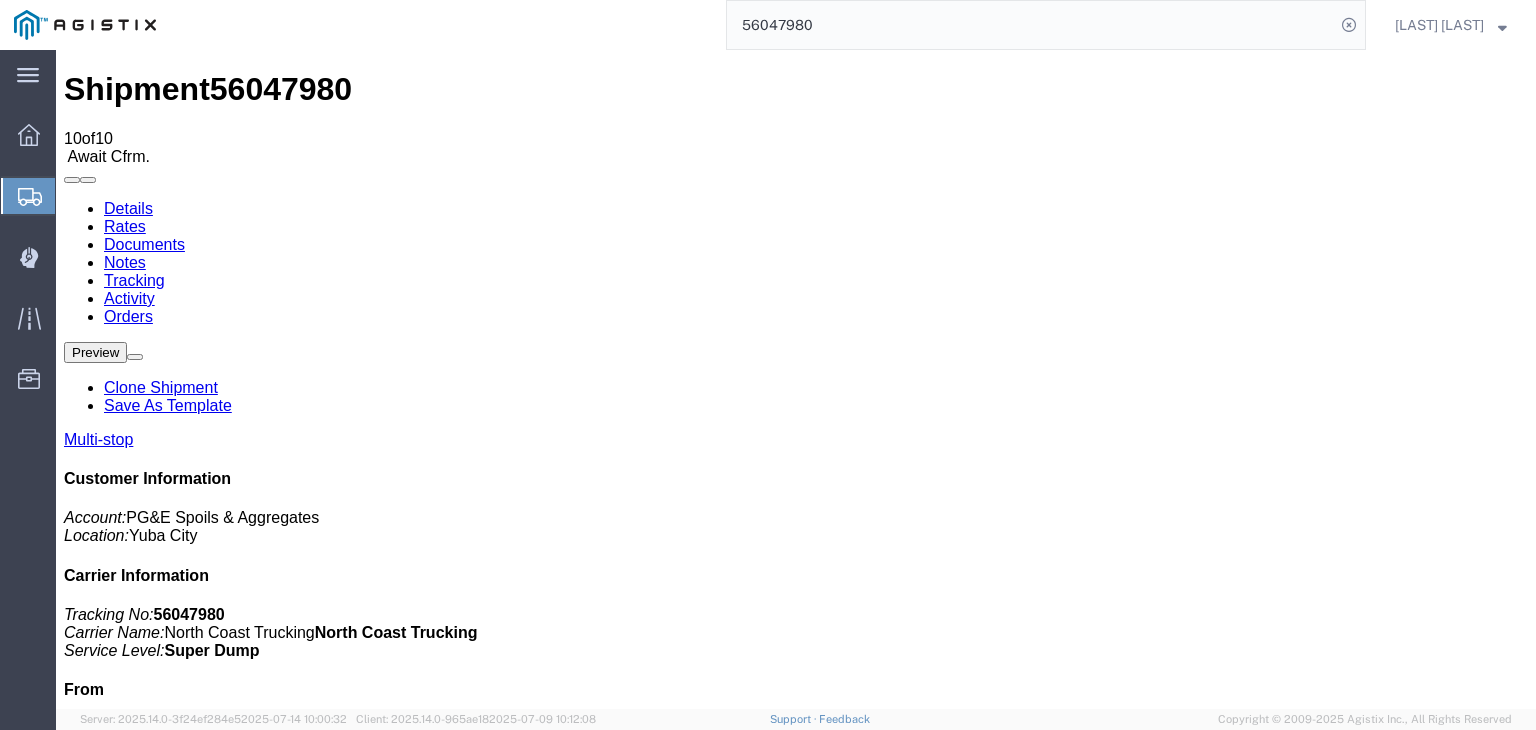 click on "Add New Tracking" at bounding box center [229, 1177] 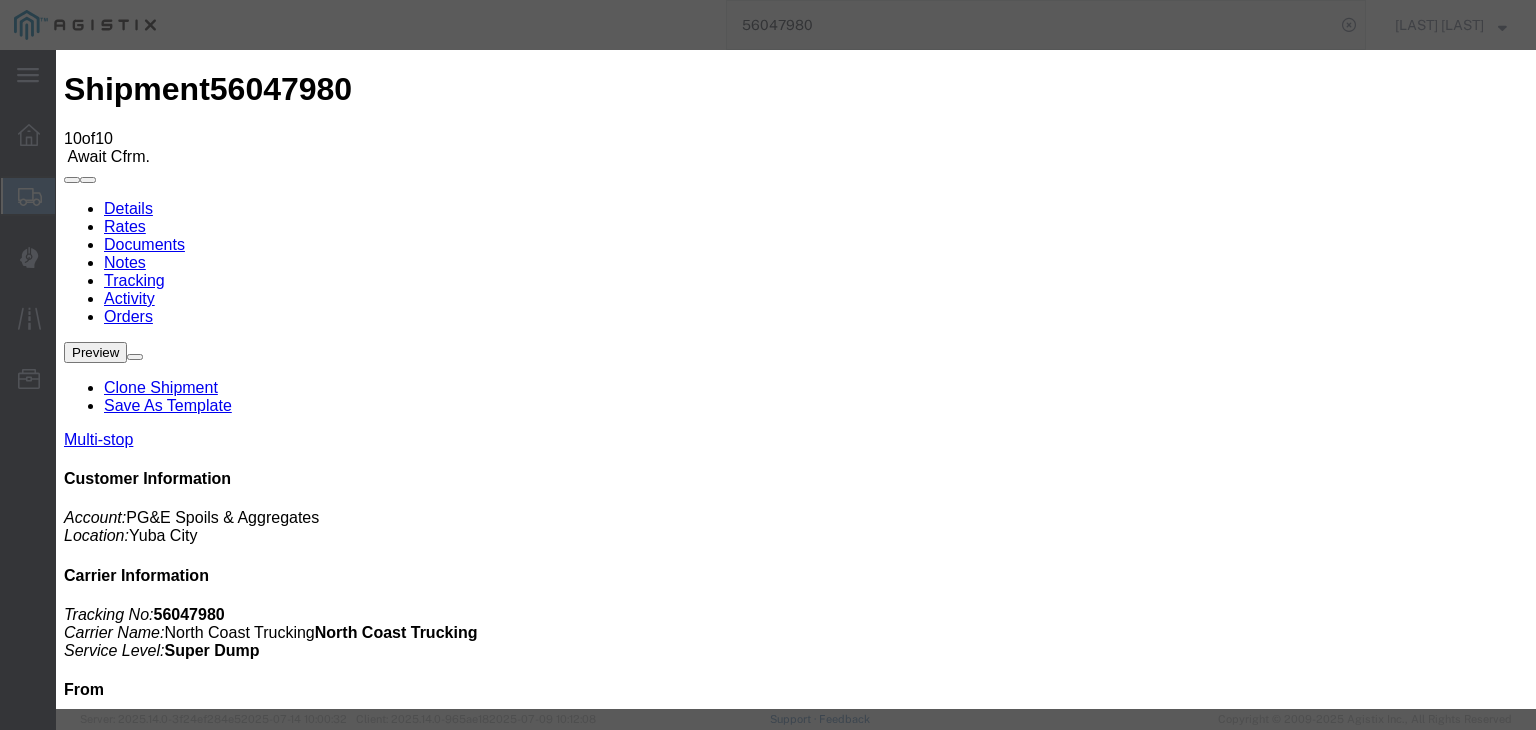 click on "07/15/2025" at bounding box center (168, 5232) 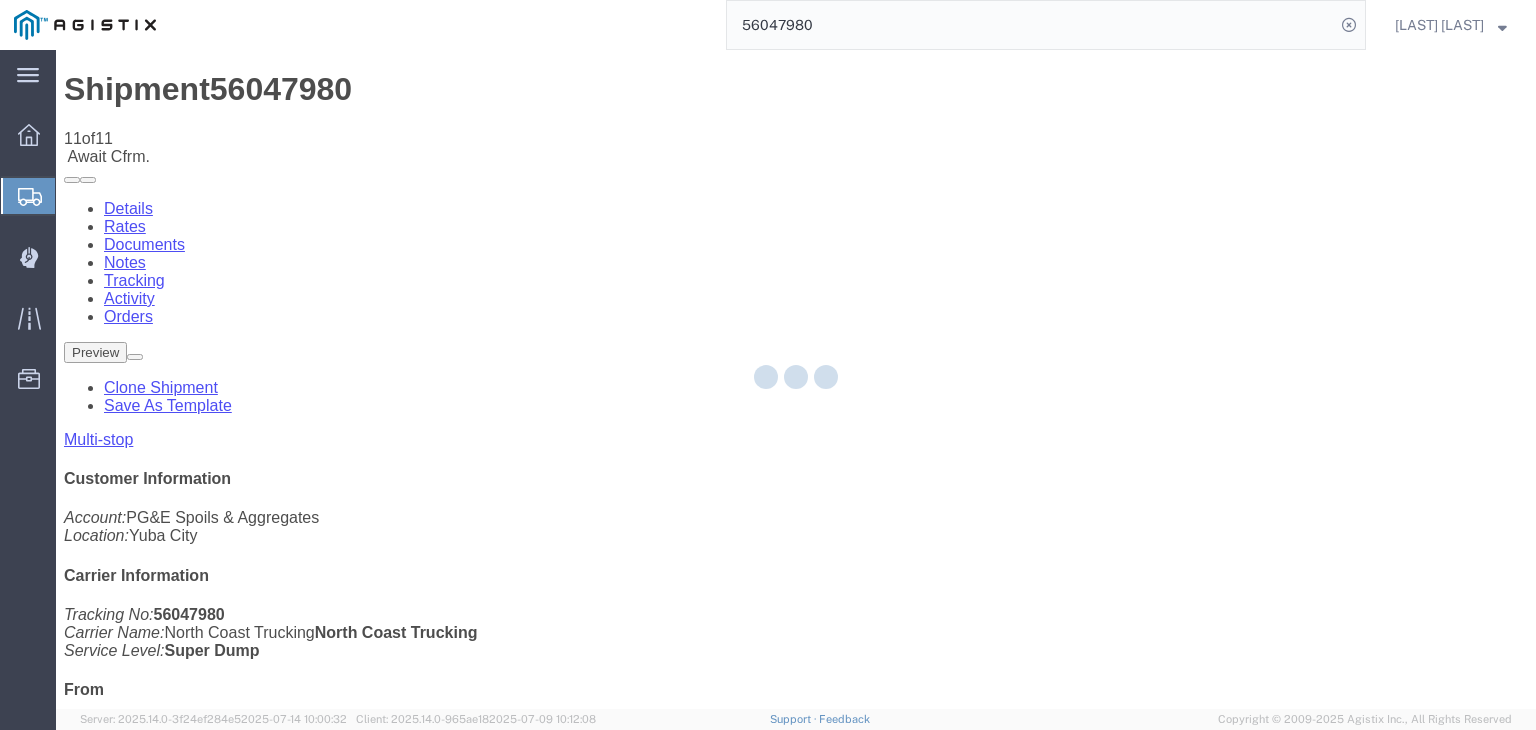 click 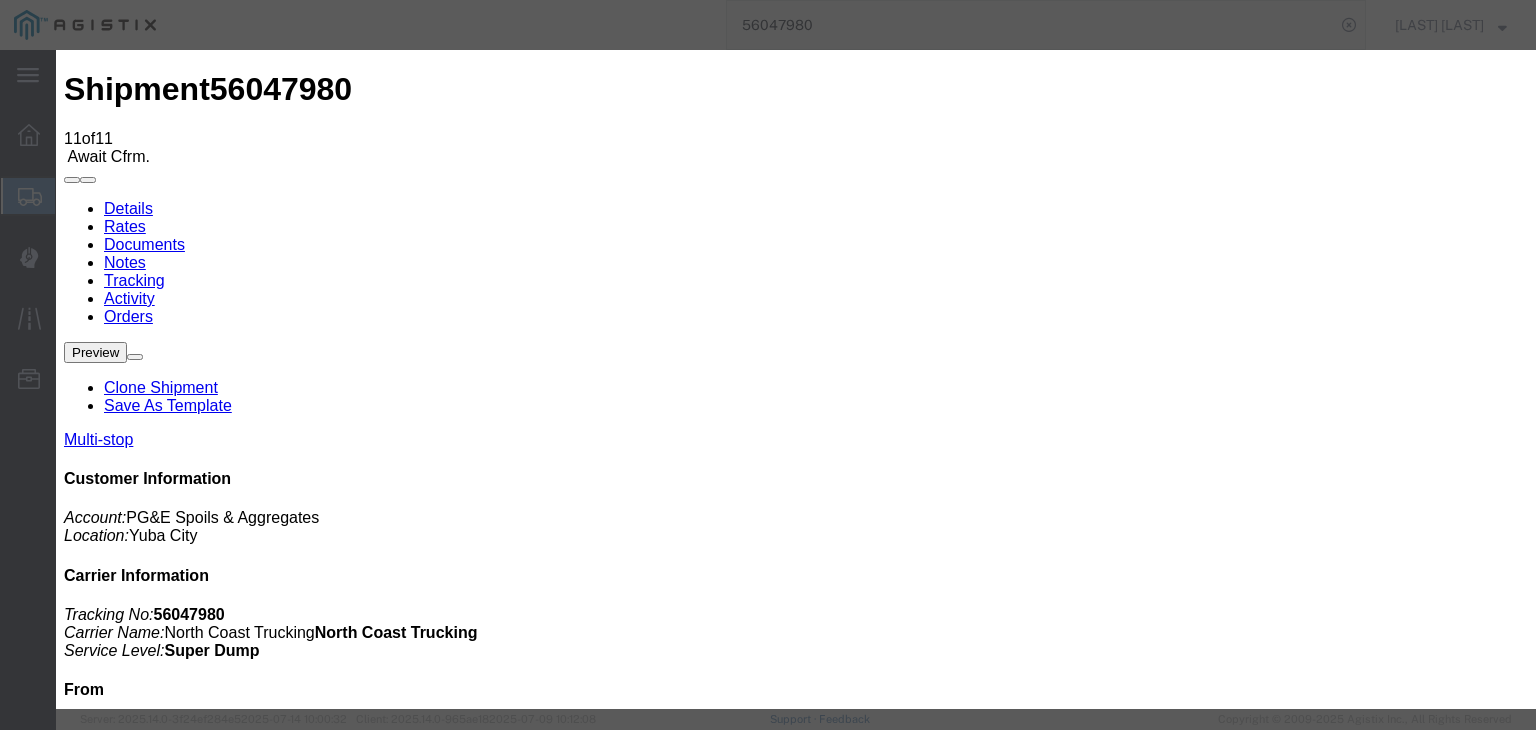 click on "07/15/2025" at bounding box center [168, 5475] 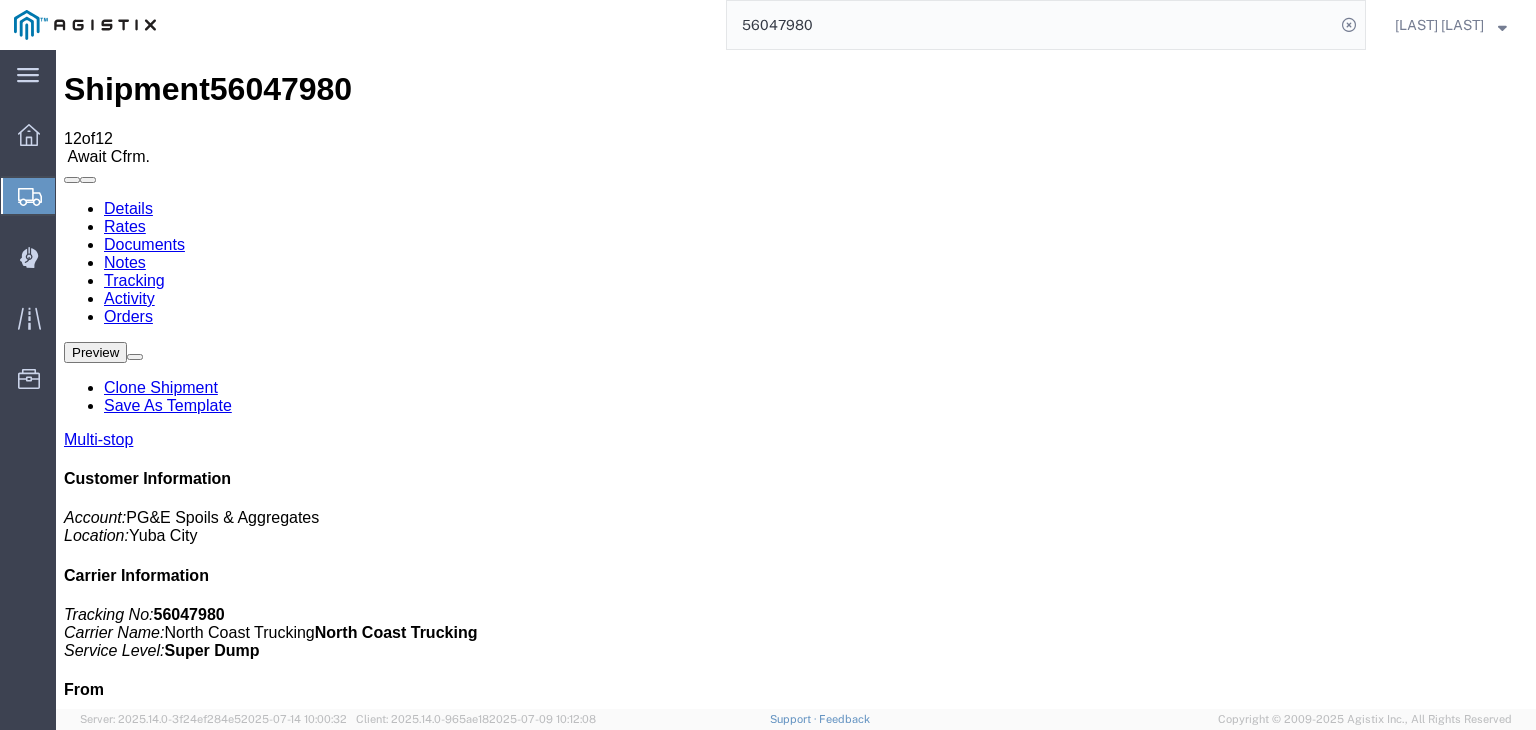 click on "Add New Tracking" at bounding box center [229, 1177] 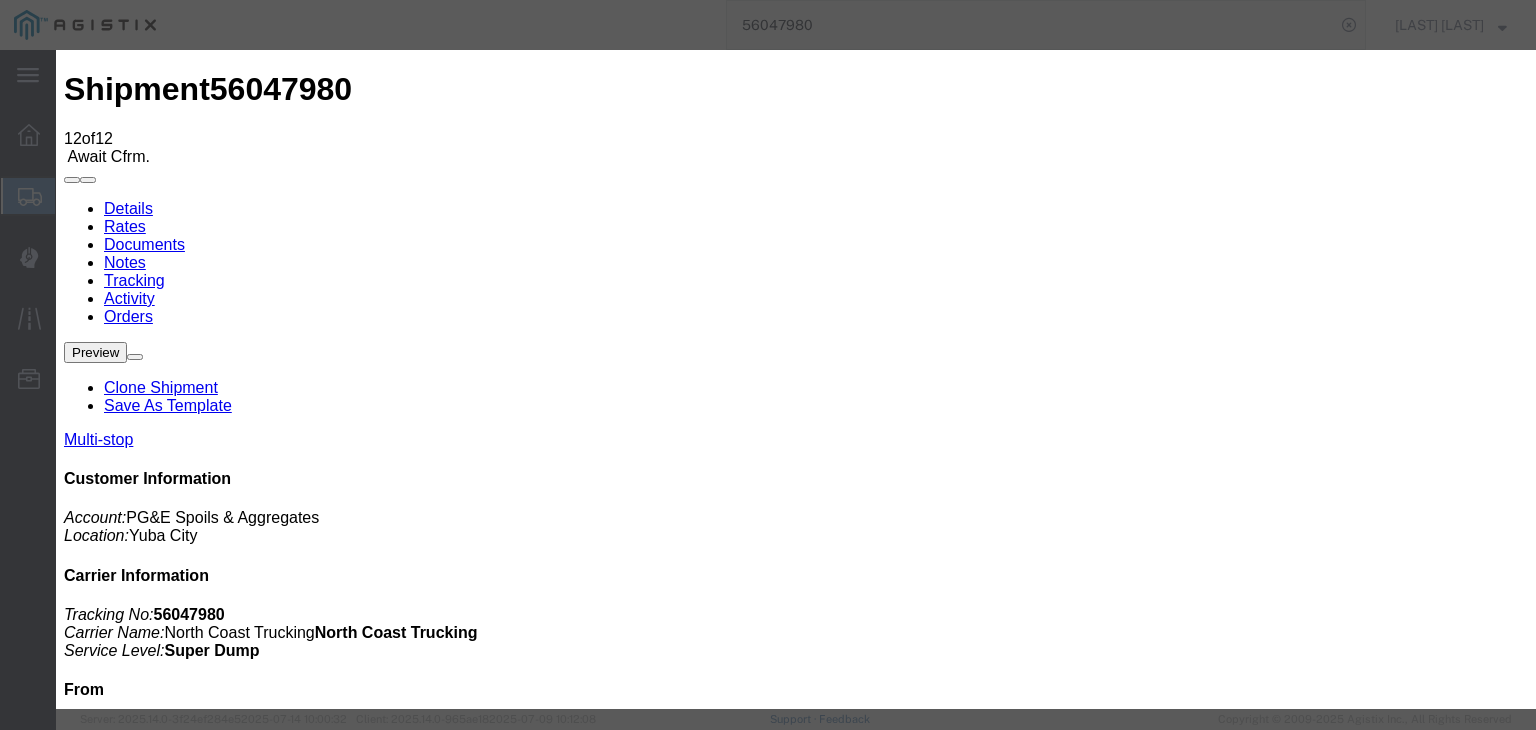 click on "07/15/2025" at bounding box center (168, 5718) 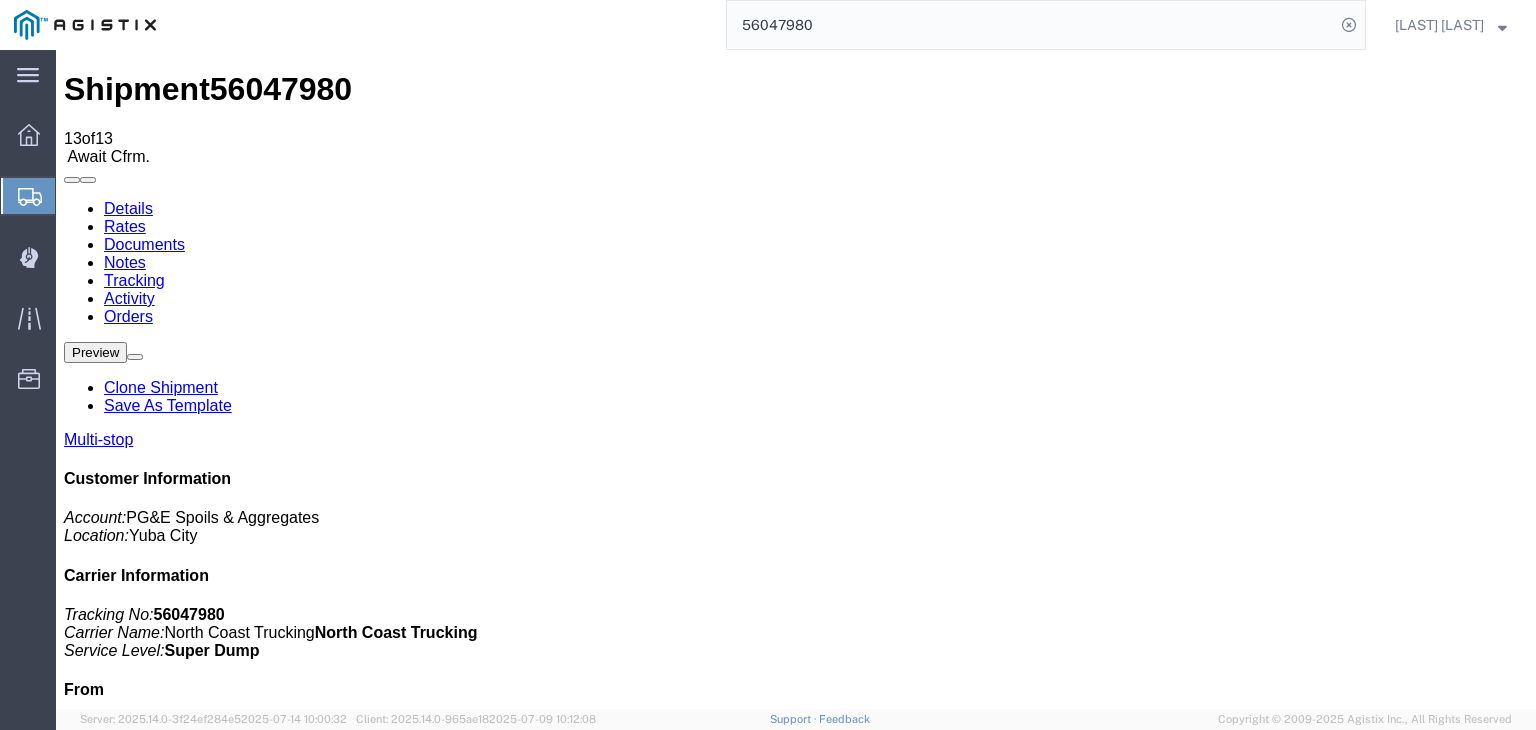 click on "Add New Tracking" at bounding box center [229, 1177] 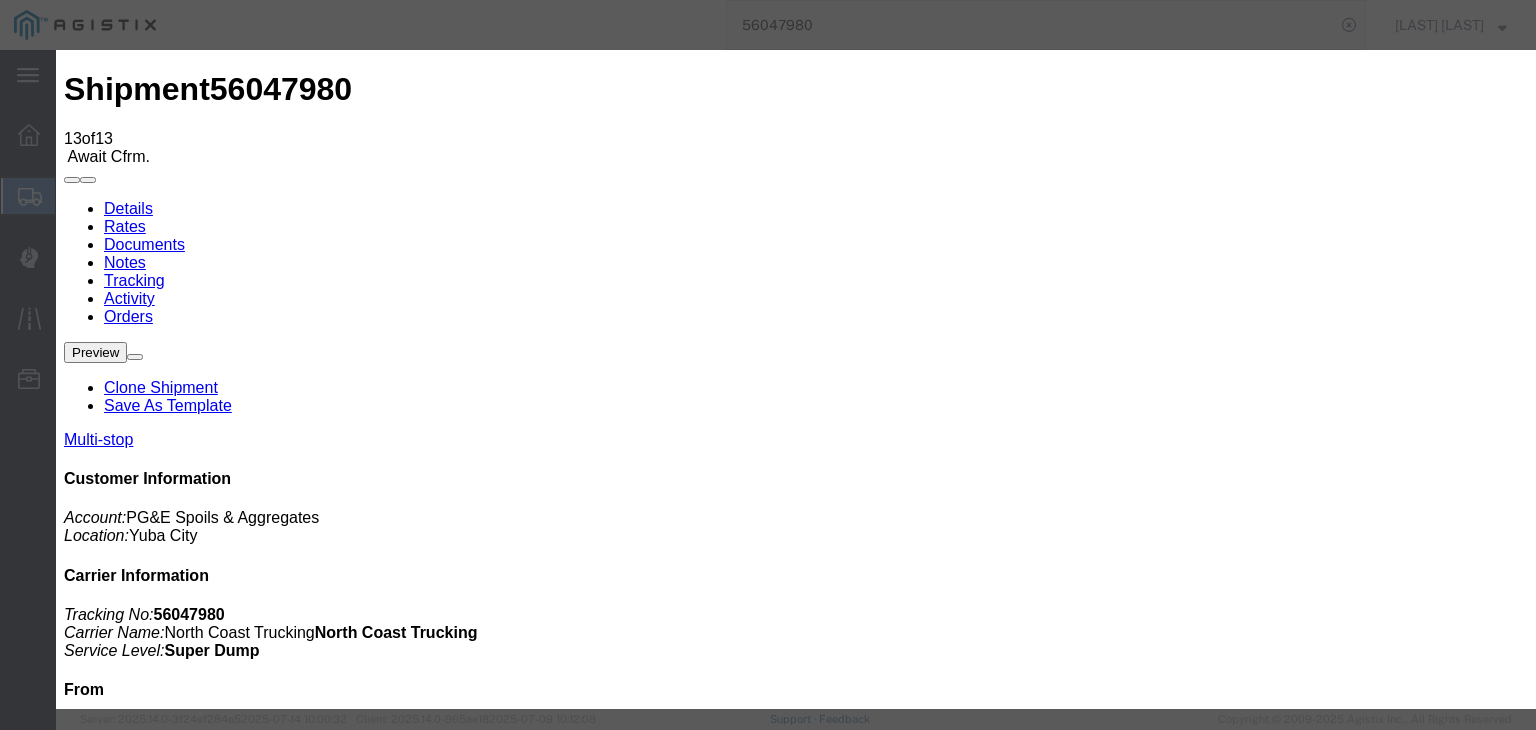 click on "07/15/2025" at bounding box center [168, 5961] 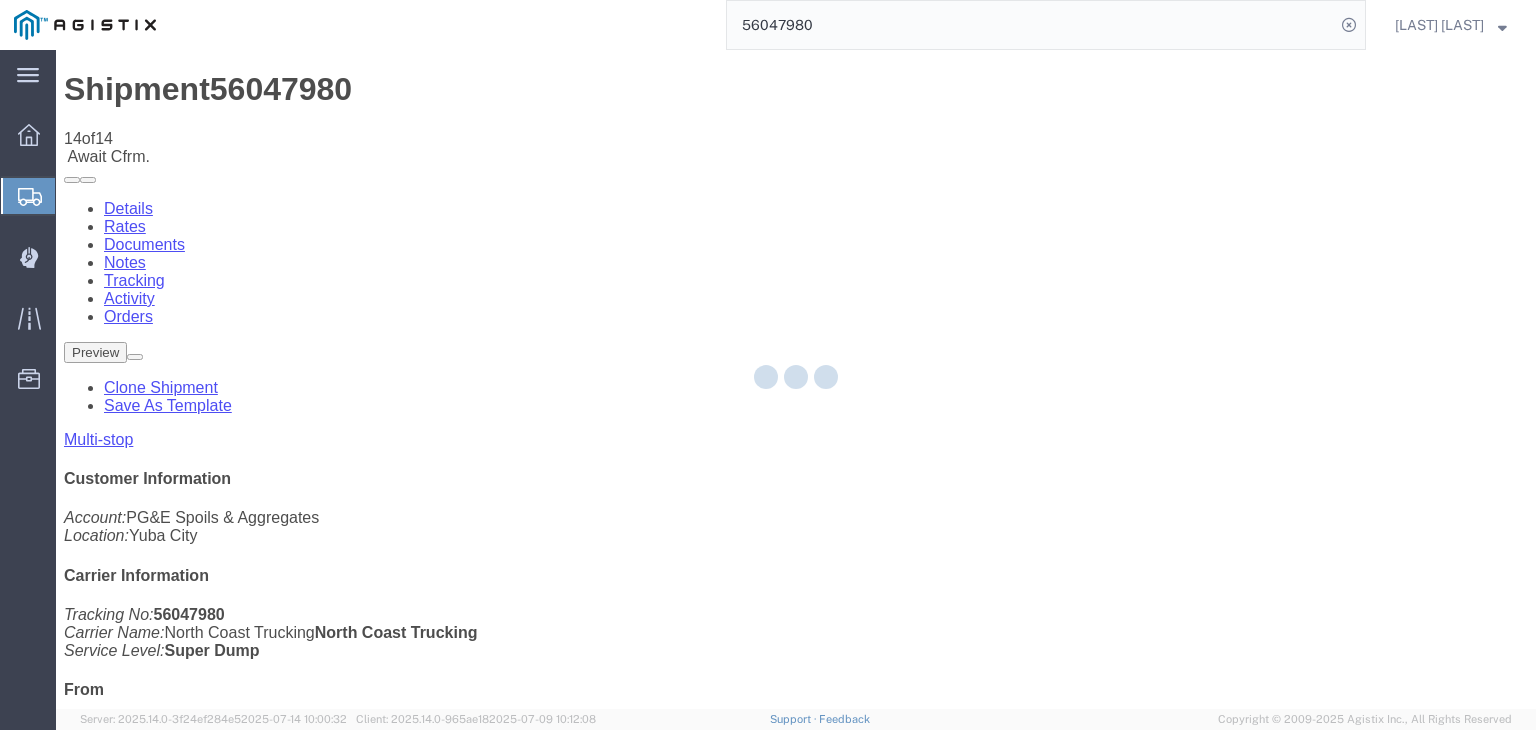 click 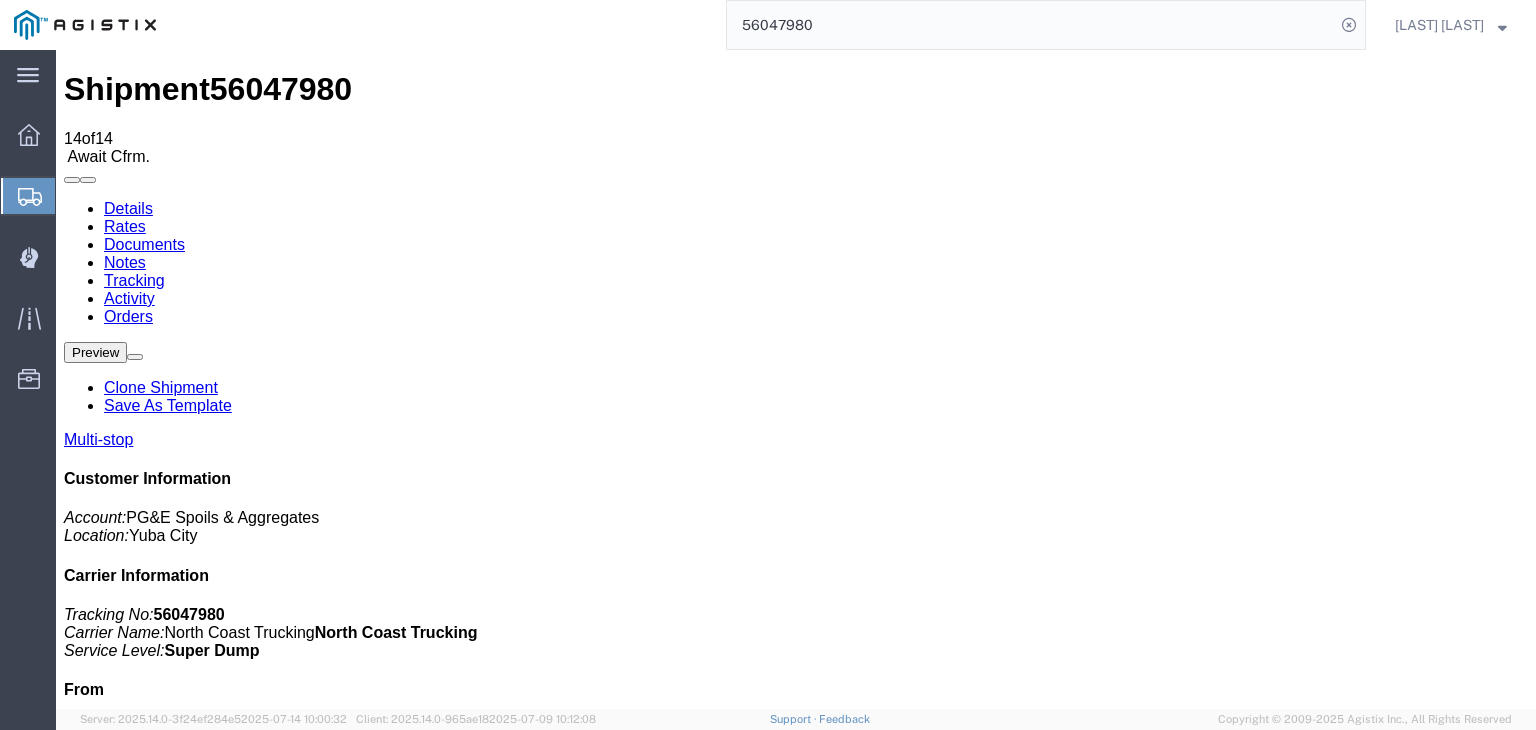 click on "Add New Tracking" at bounding box center (229, 1177) 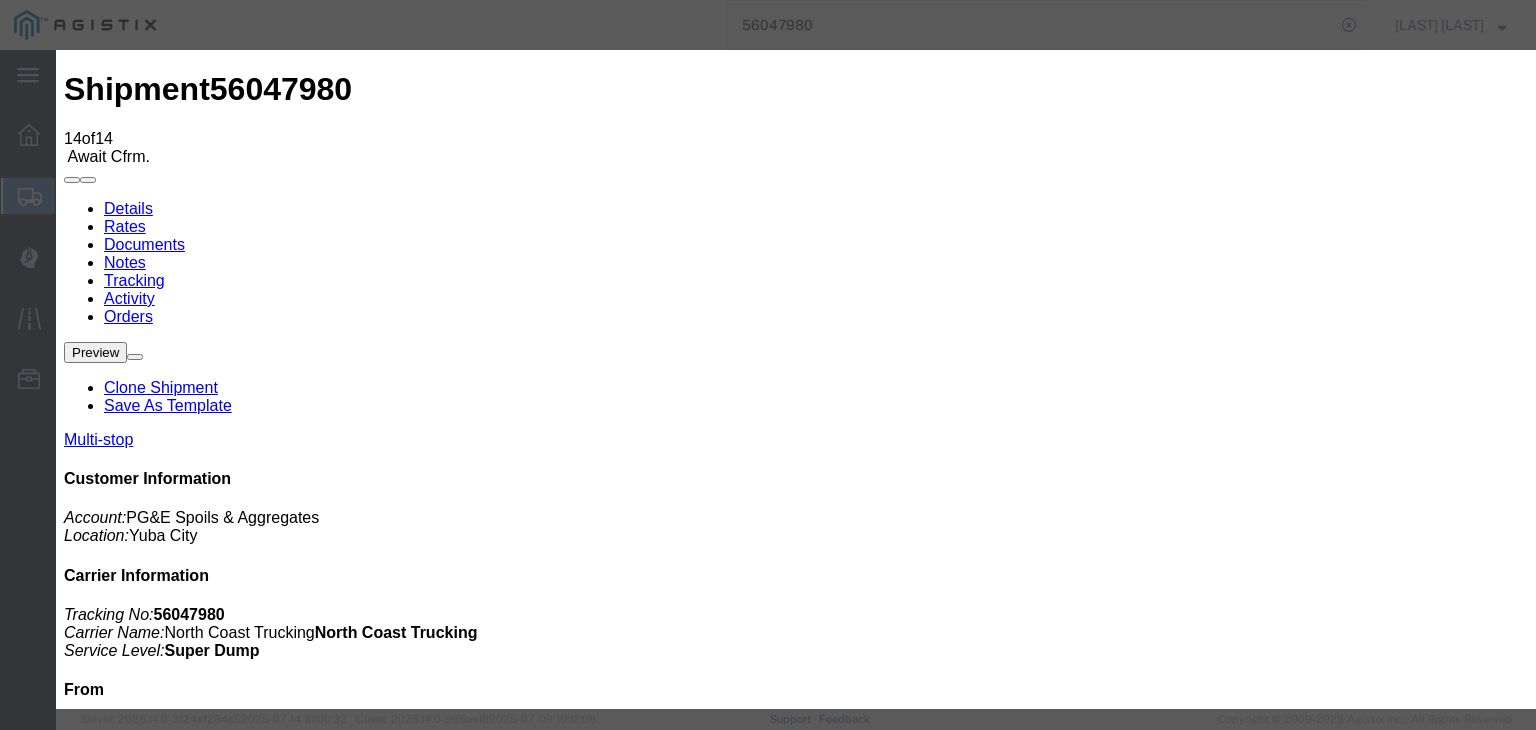click on "07/15/2025" at bounding box center [168, 6204] 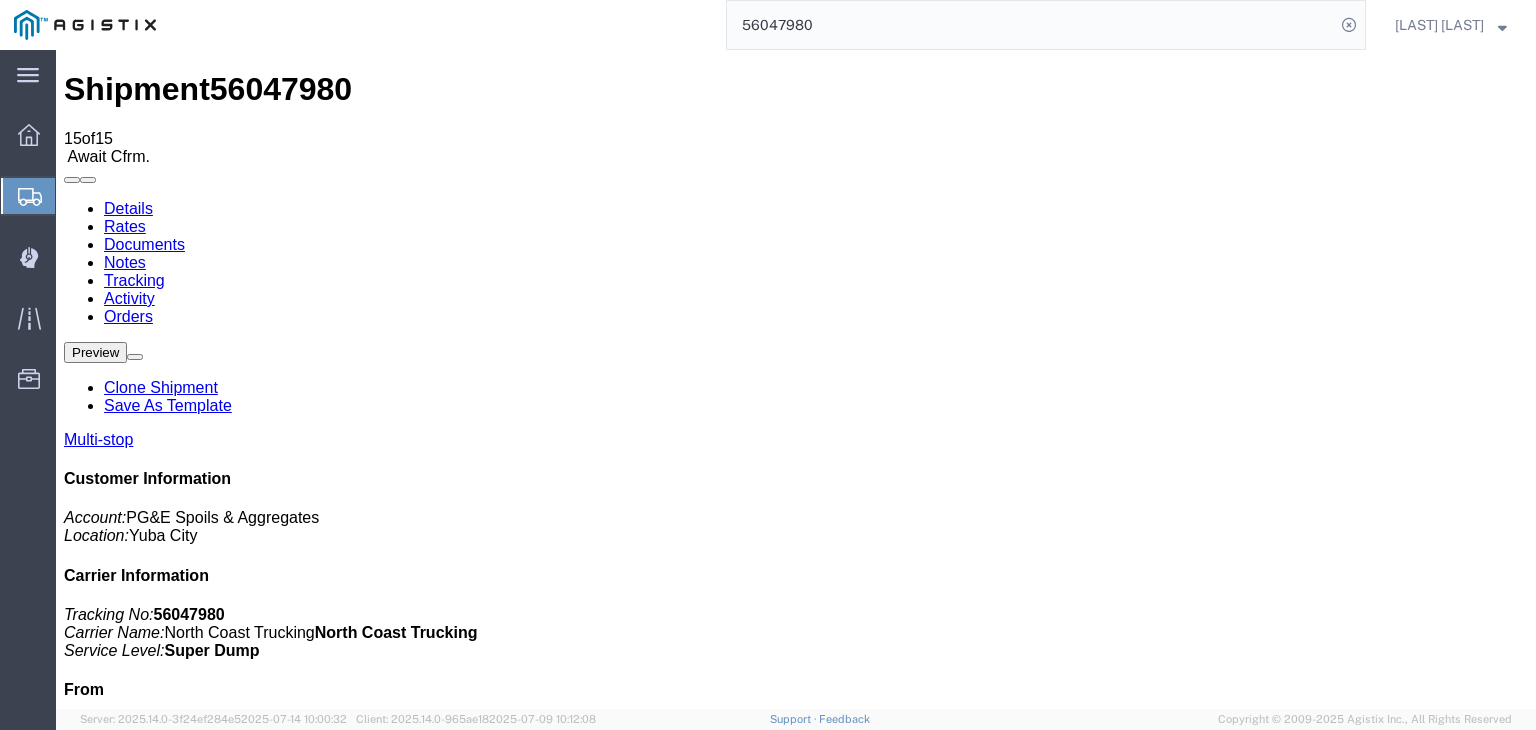 click on "Add New Tracking" at bounding box center (229, 1177) 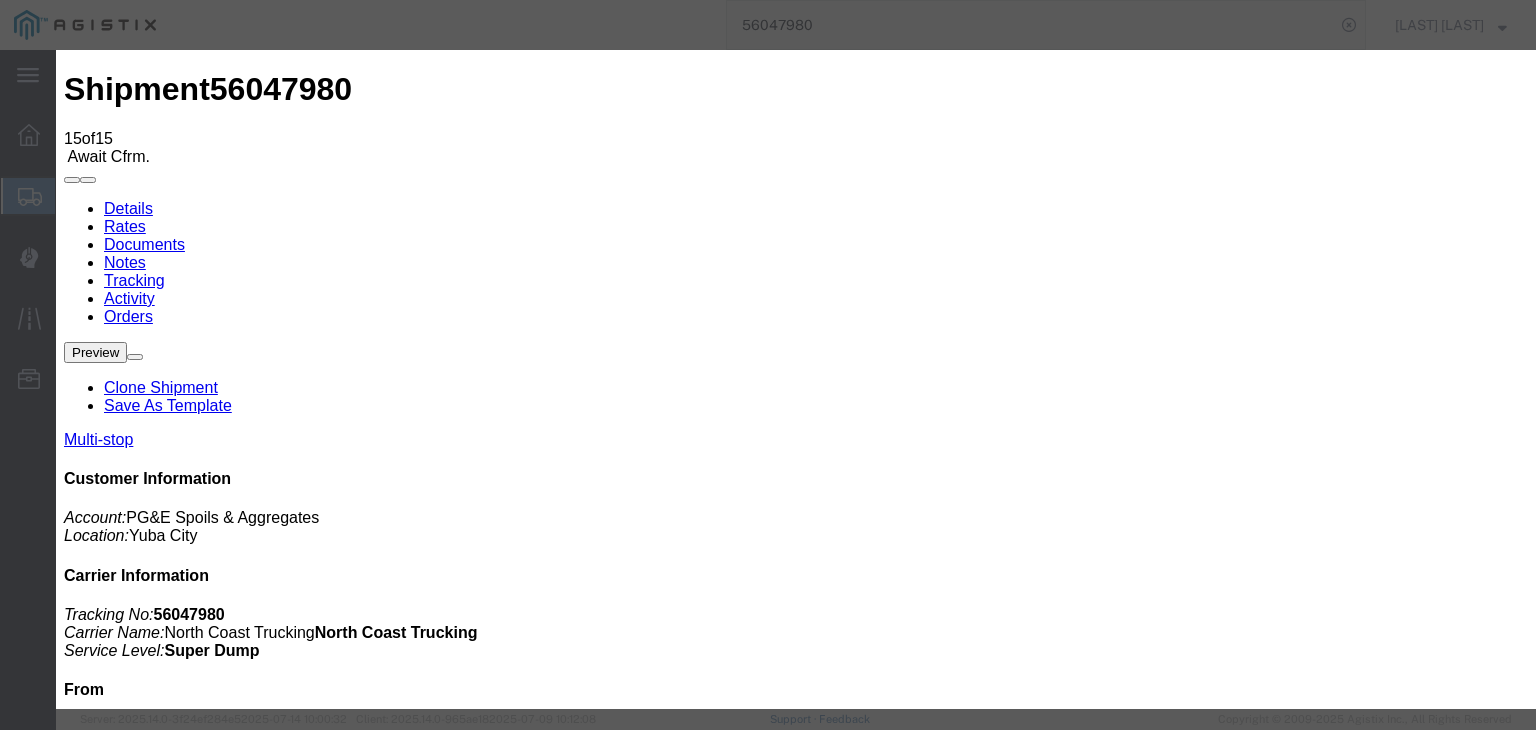 click on "07/15/2025" at bounding box center [168, 6447] 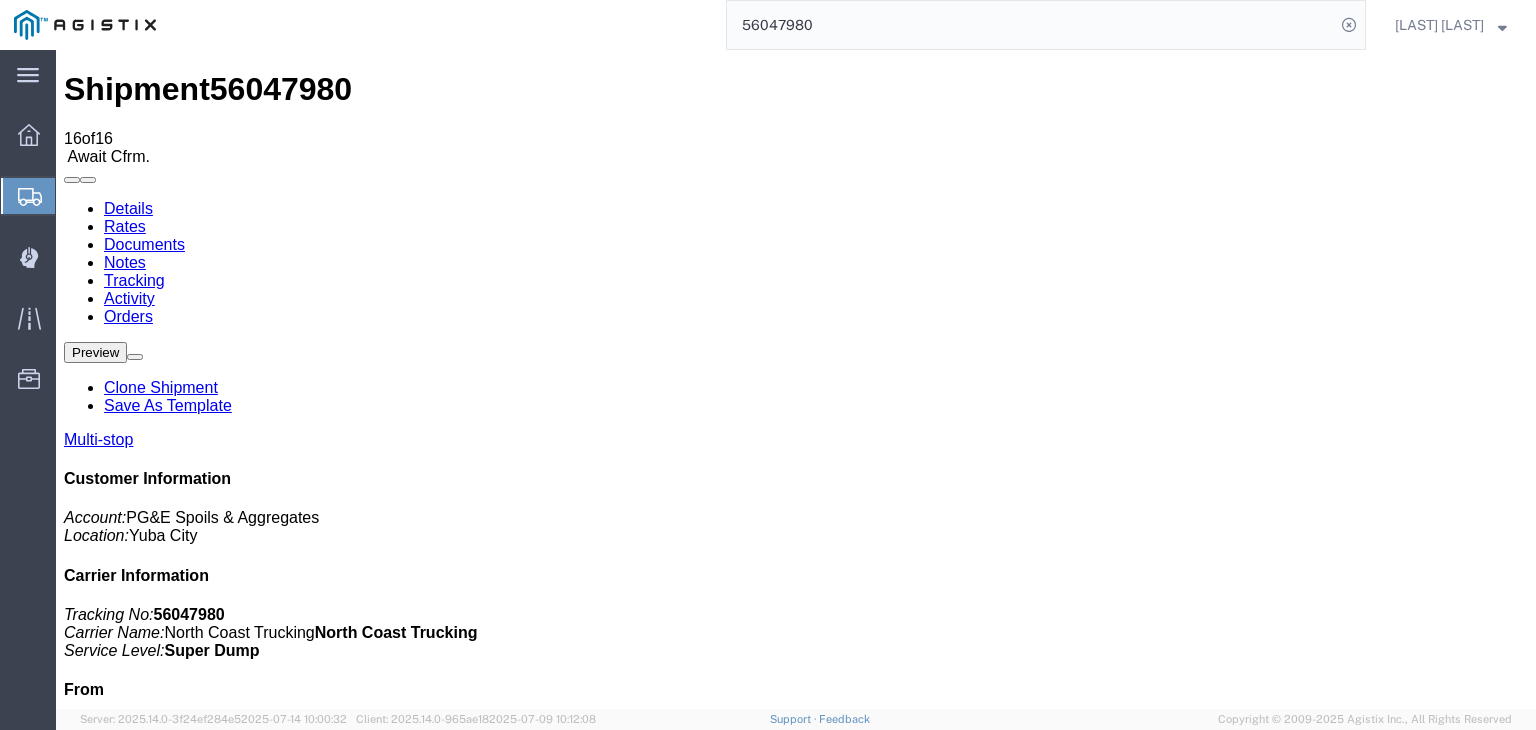 click on "Add New Tracking" at bounding box center [229, 1177] 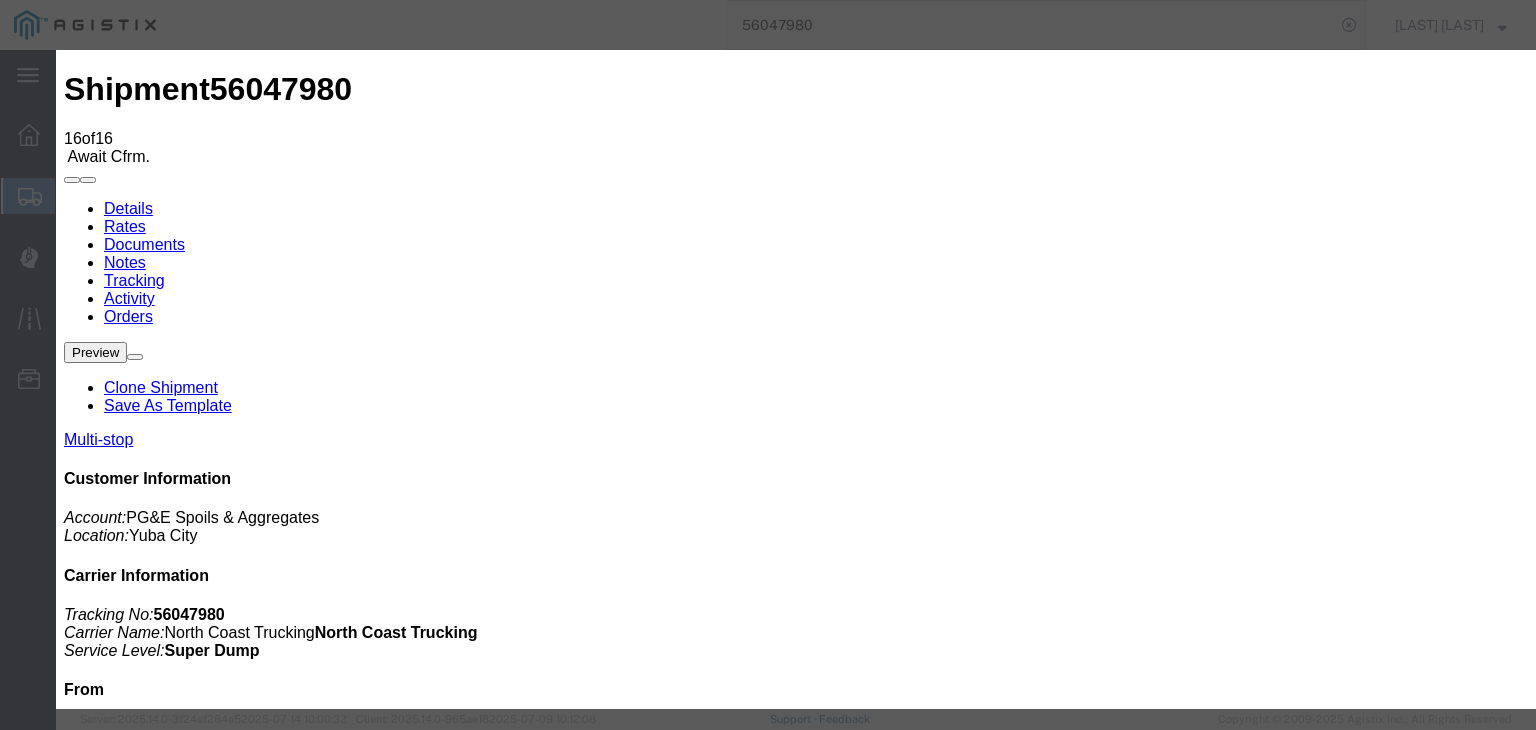 click on "07/15/2025" at bounding box center (168, 6690) 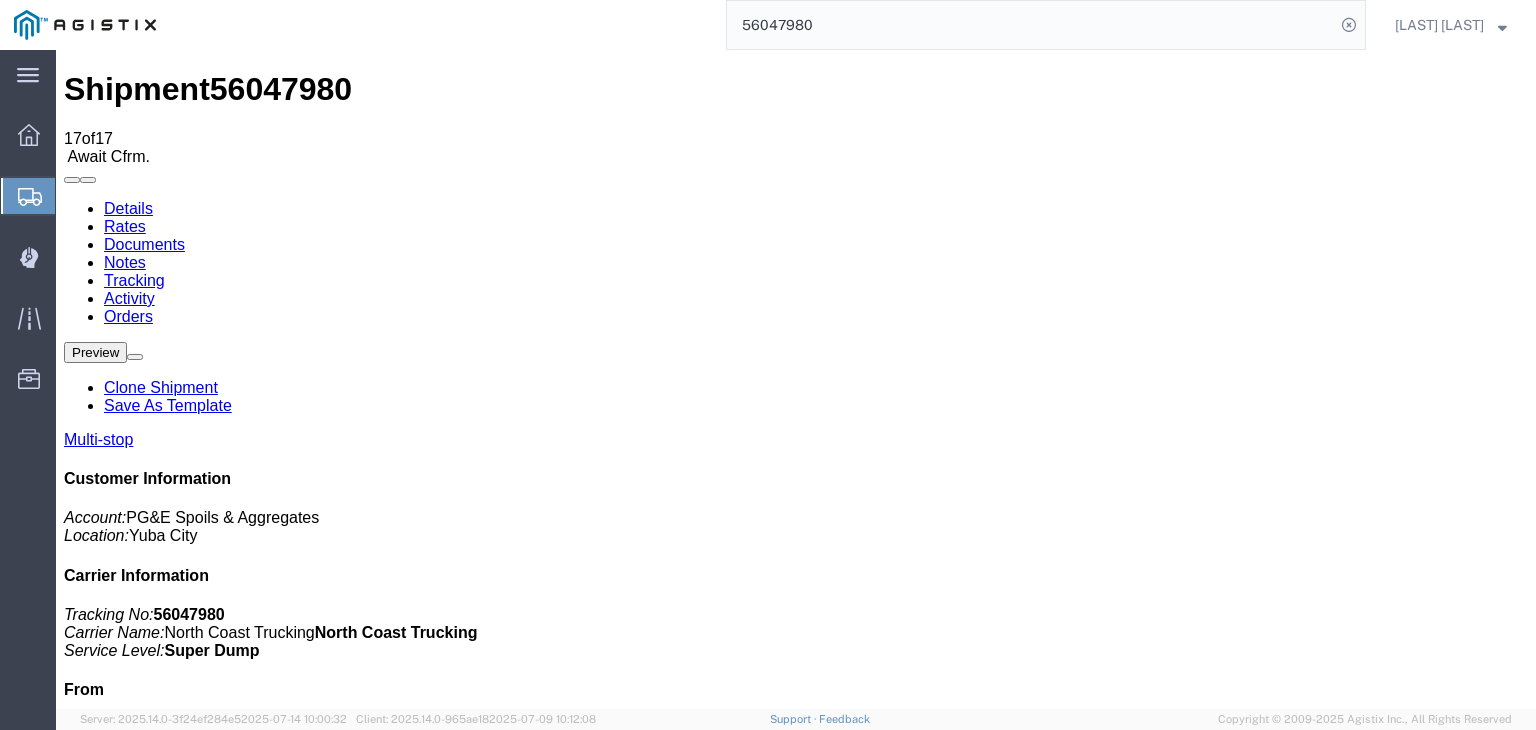 click on "Add New Tracking" at bounding box center [229, 1177] 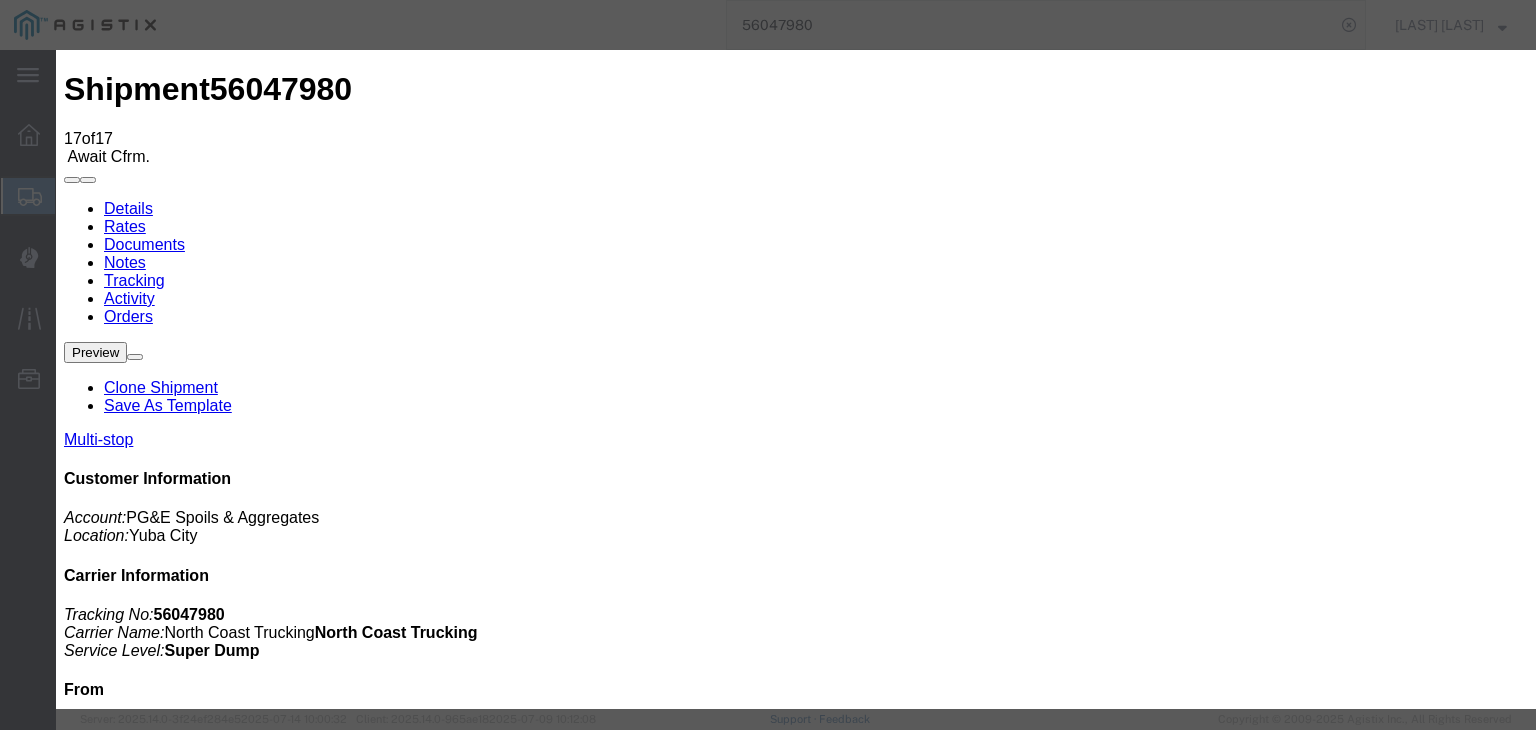 click on "07/15/2025" at bounding box center (168, 6933) 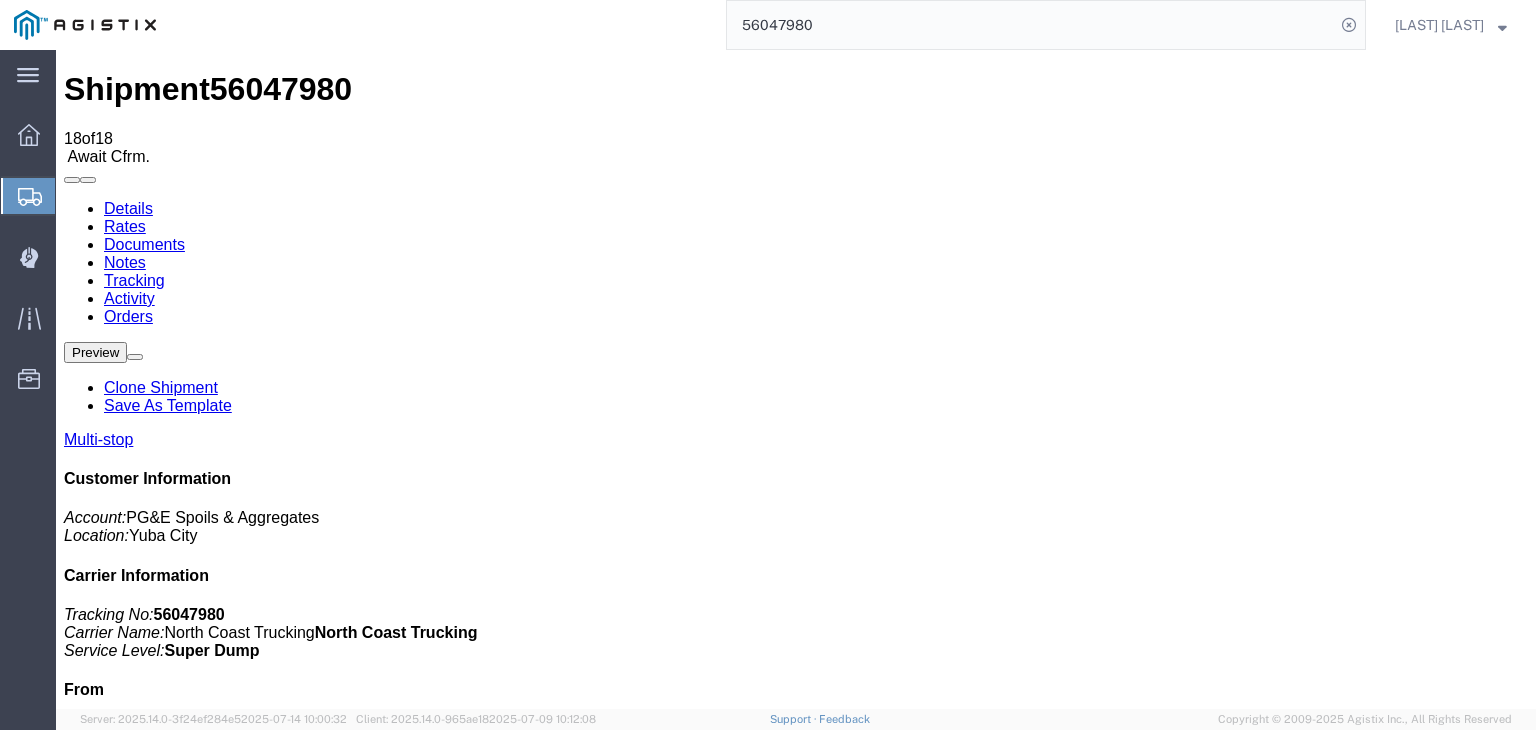 click on "Add New Tracking" at bounding box center [229, 1177] 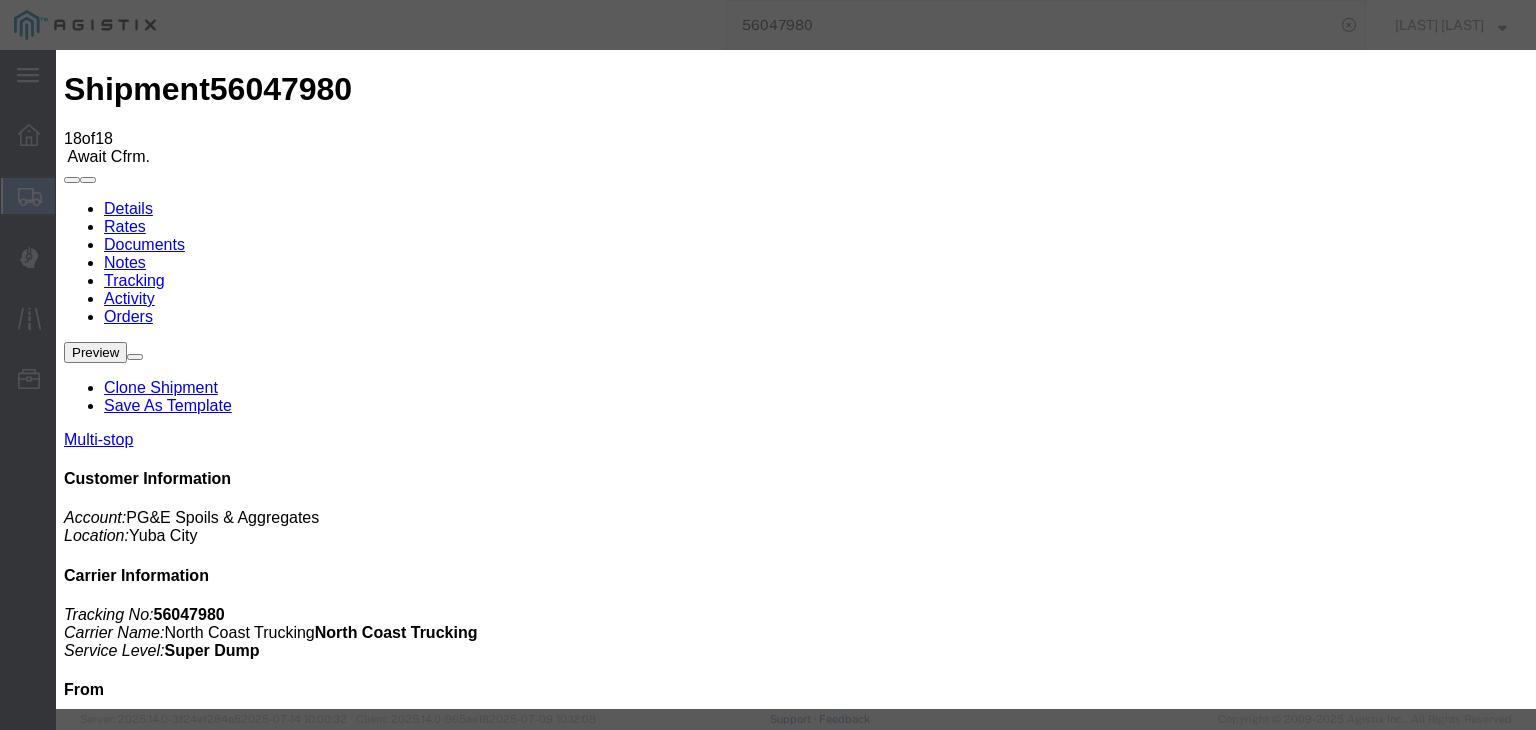 click on "07/15/2025" at bounding box center [168, 7176] 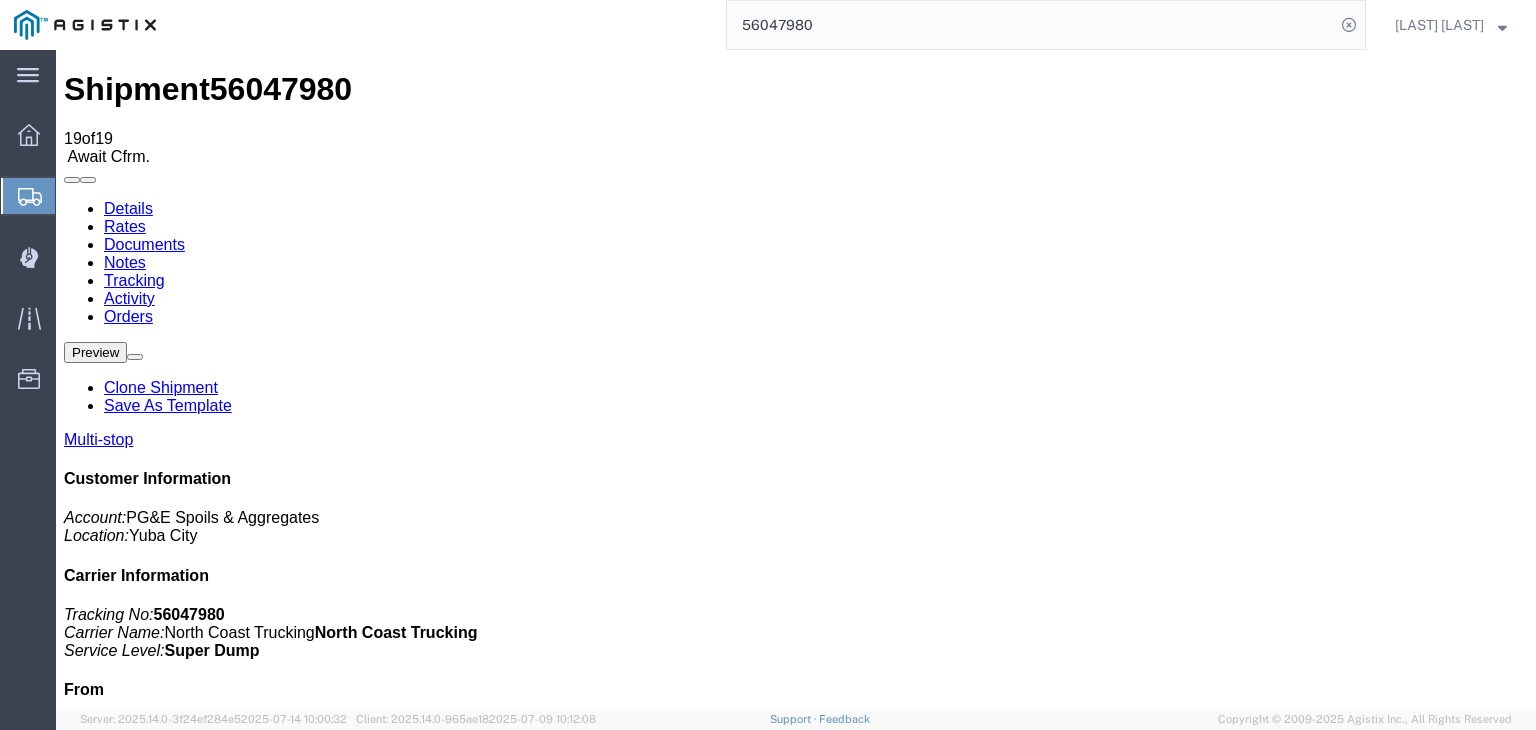 click on "Add New Tracking" at bounding box center [229, 1177] 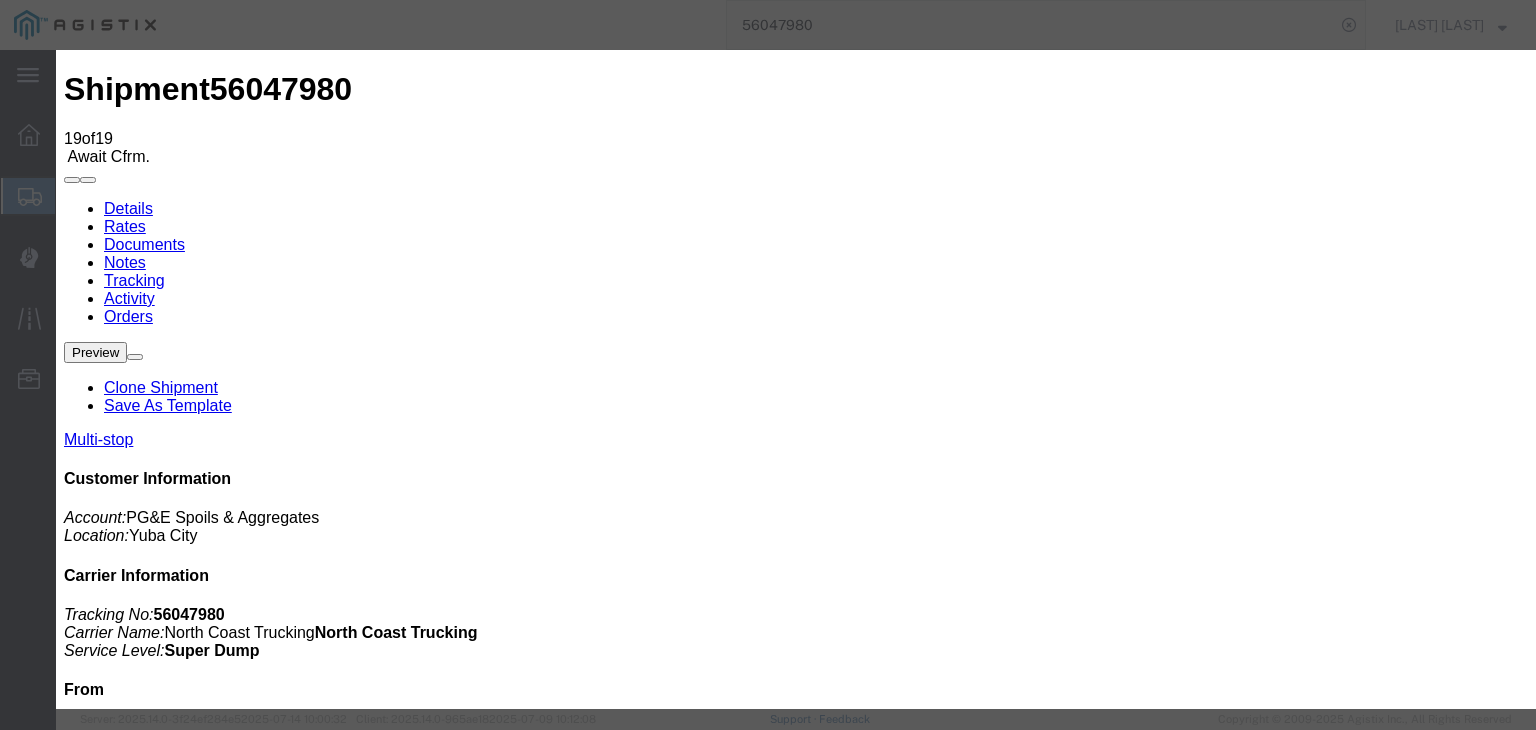 click on "07/15/2025" at bounding box center [168, 7419] 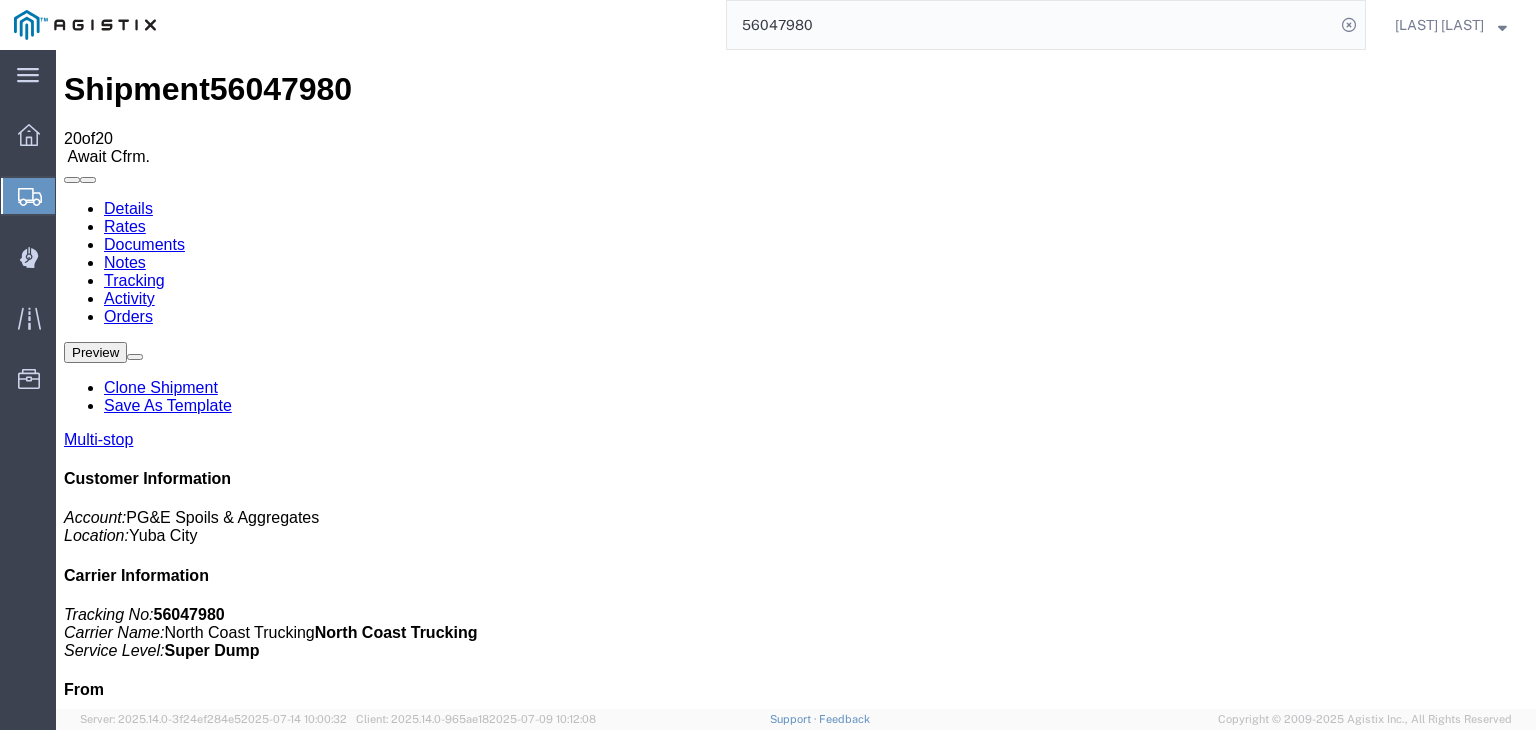 click on "Add New Tracking" at bounding box center (229, 1177) 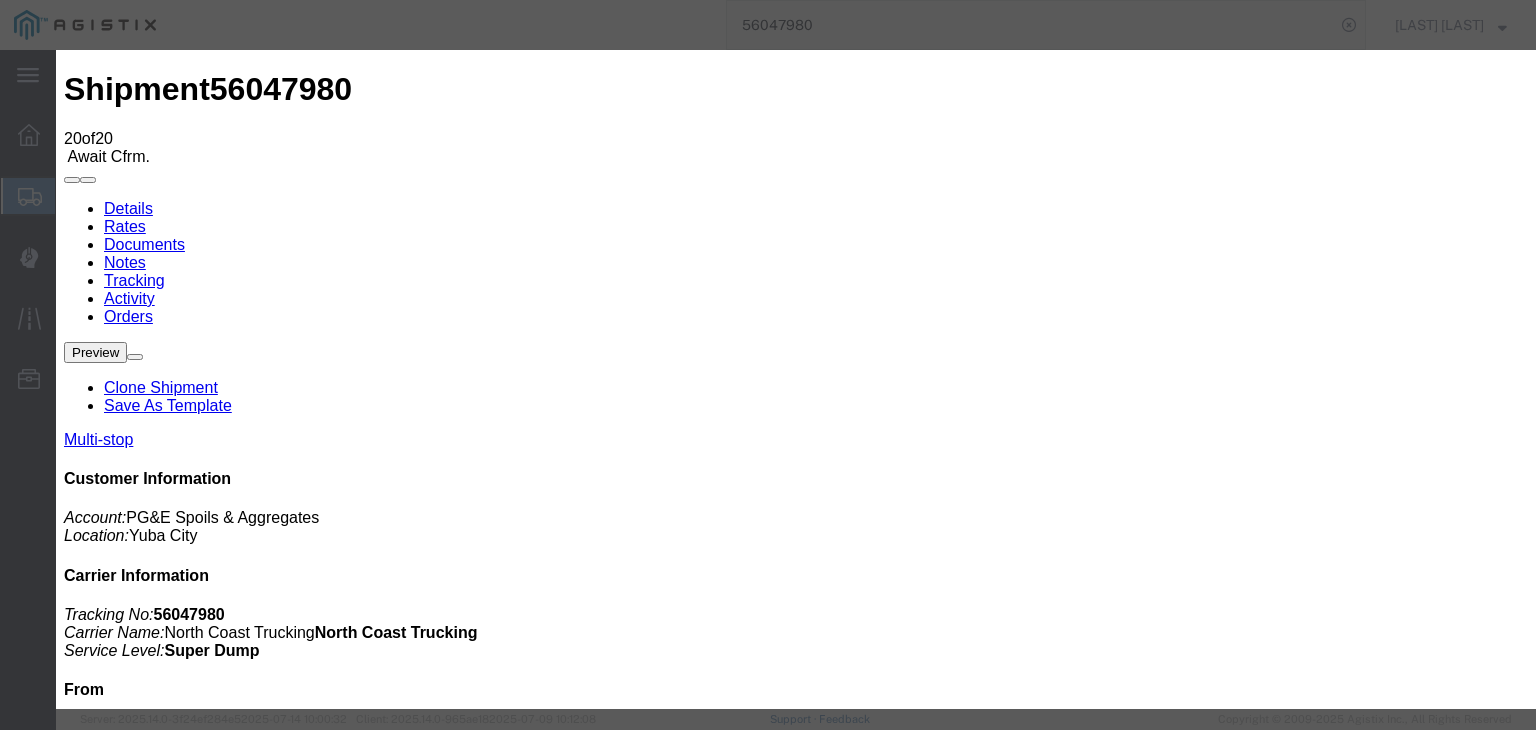 click on "07/15/2025" at bounding box center [168, 7662] 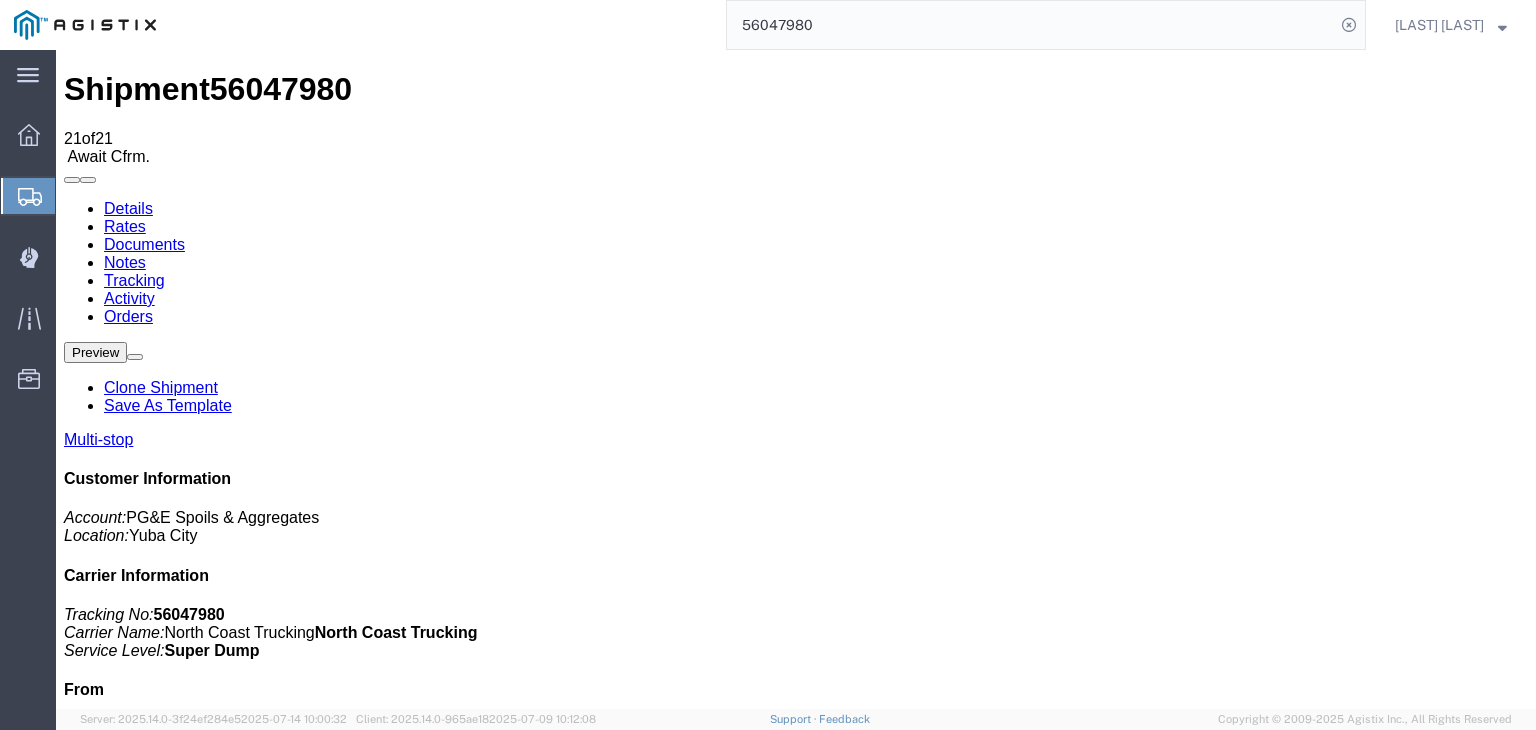 click on "Add New Tracking" at bounding box center [229, 1177] 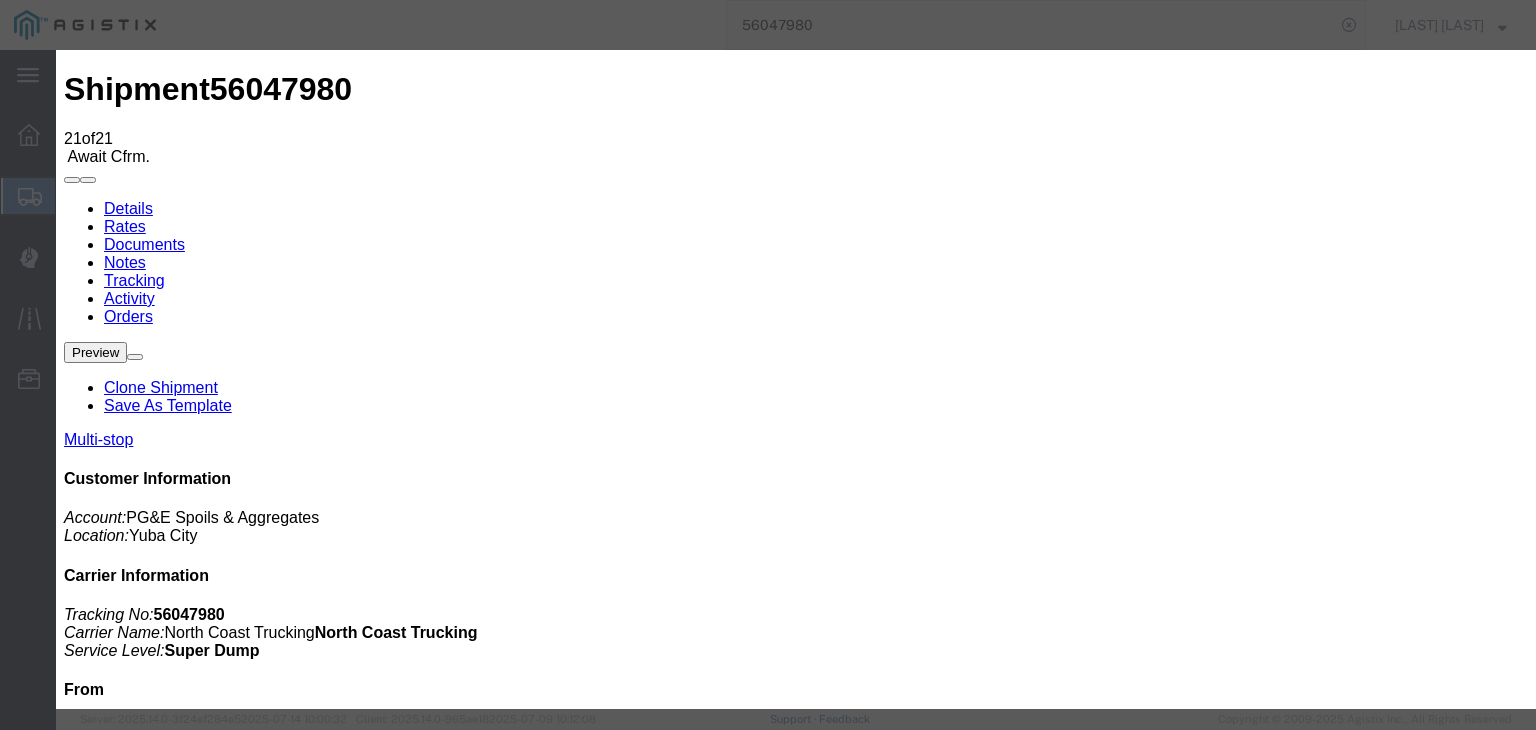 click on "07/15/2025" at bounding box center (168, 7905) 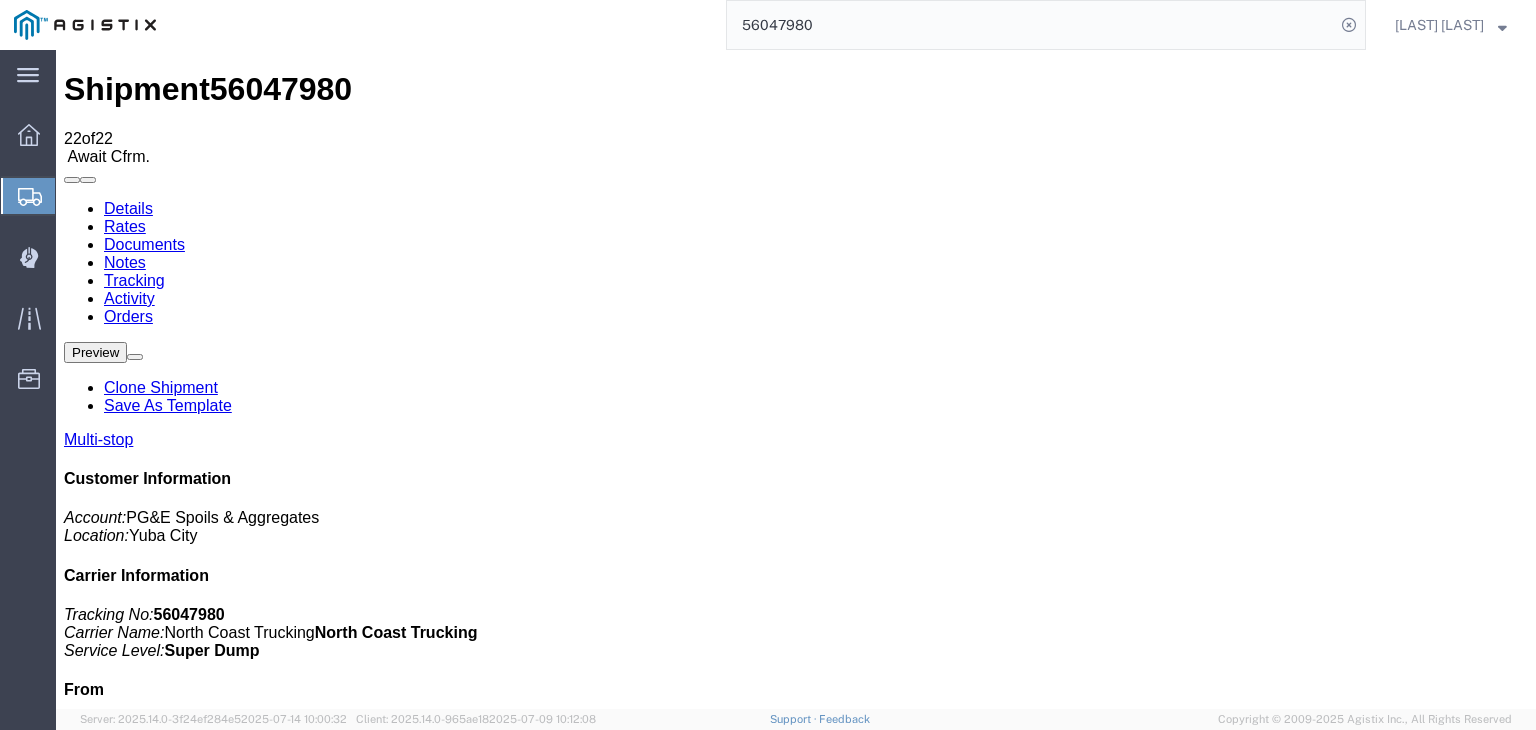click on "Add New Tracking" at bounding box center [229, 1177] 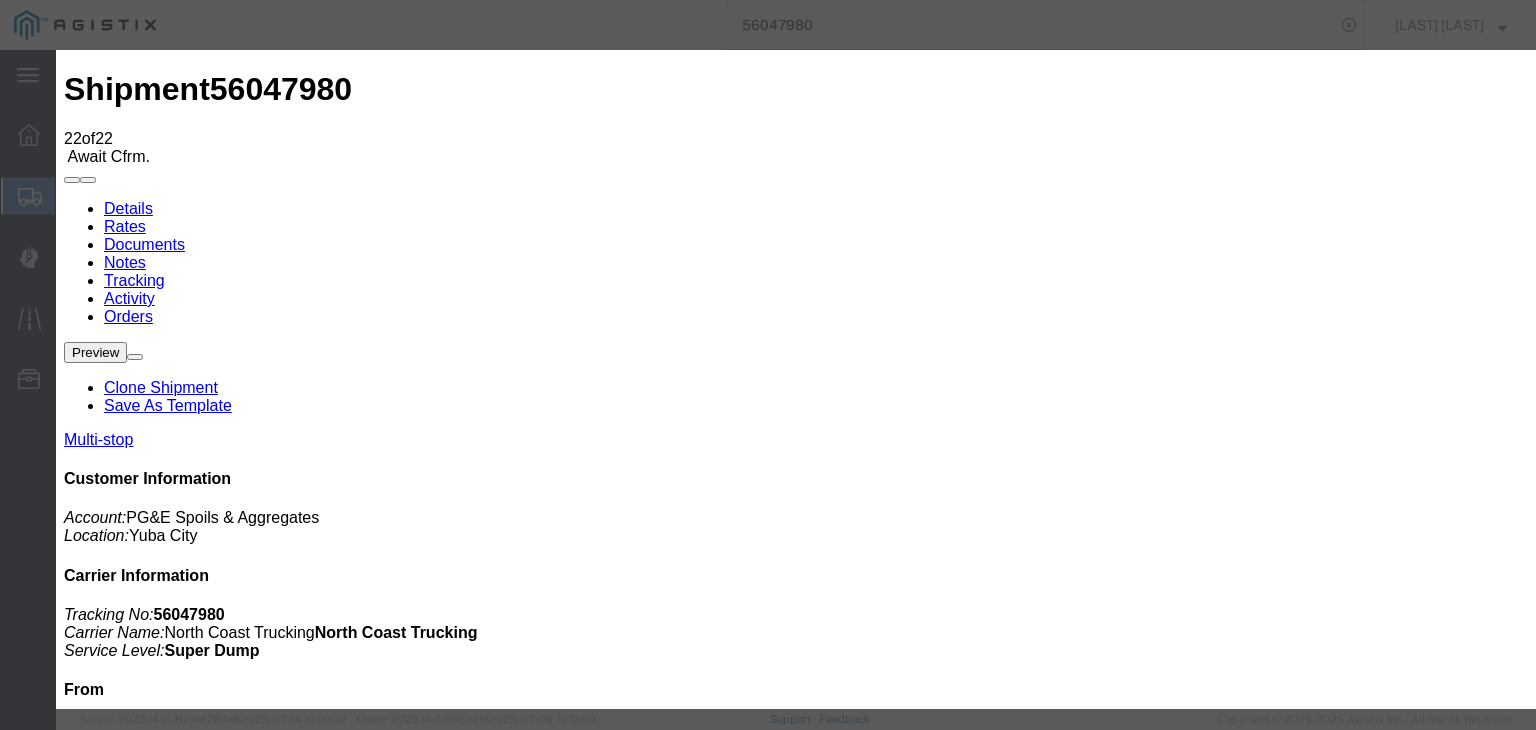 click on "07/15/2025" at bounding box center (168, 8148) 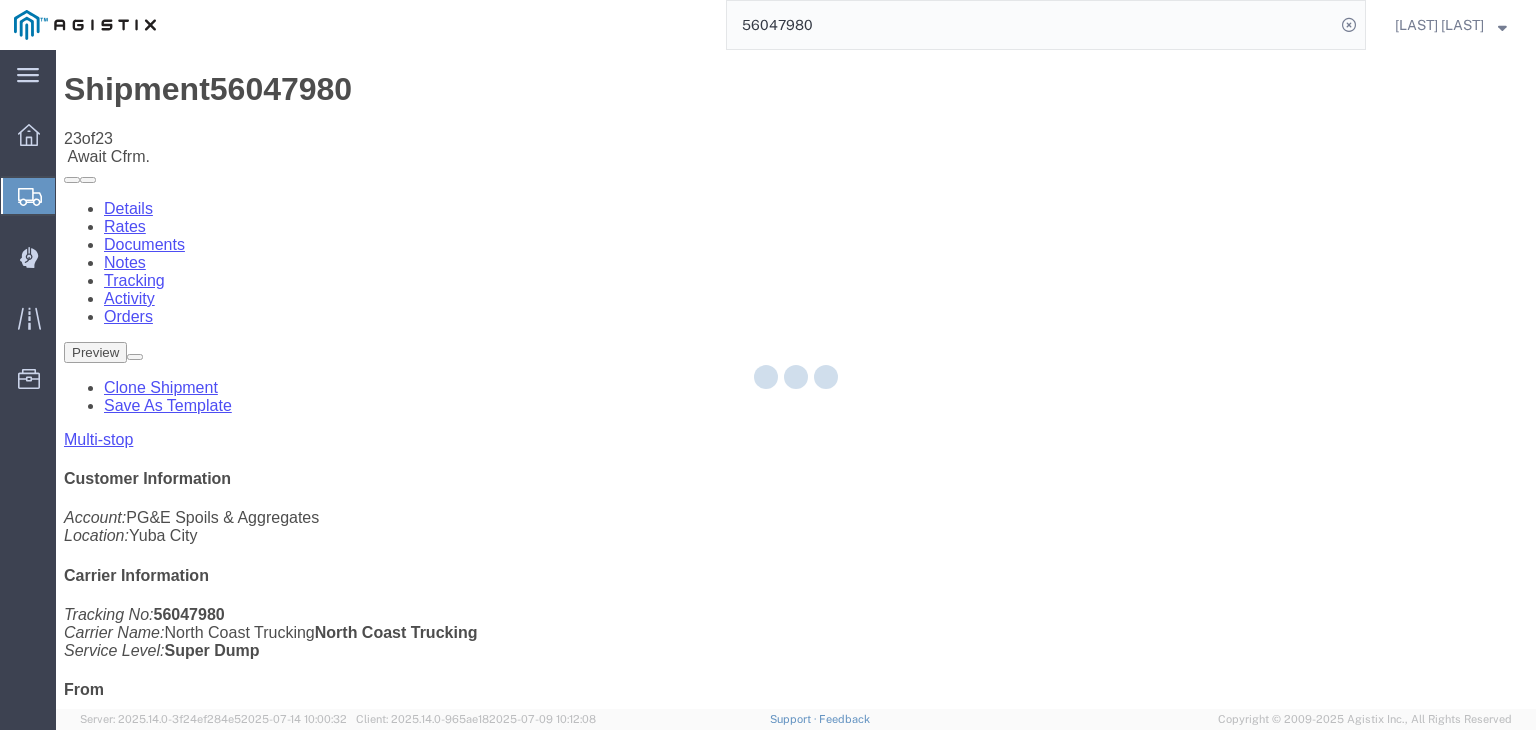 click 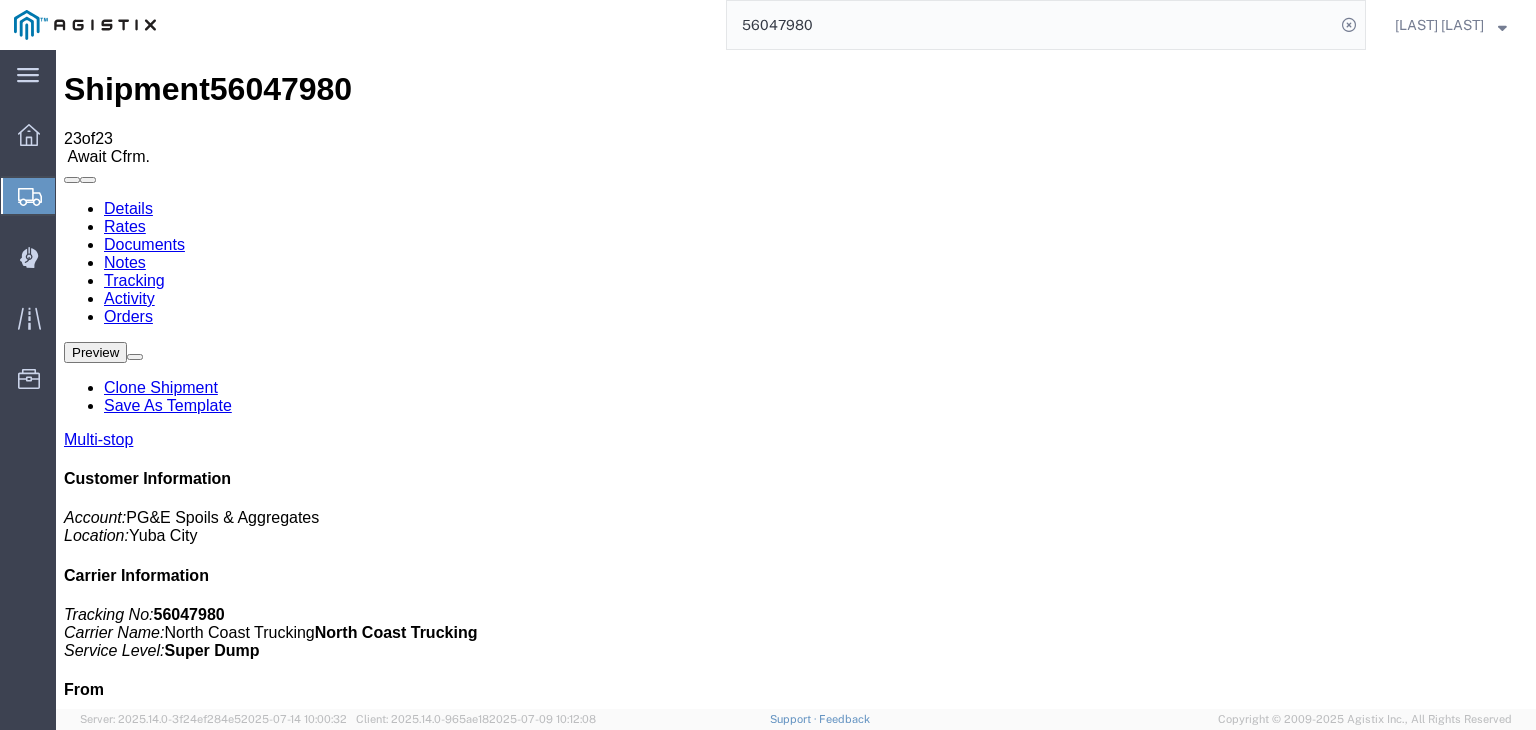 click on "Add New Tracking" at bounding box center [229, 1177] 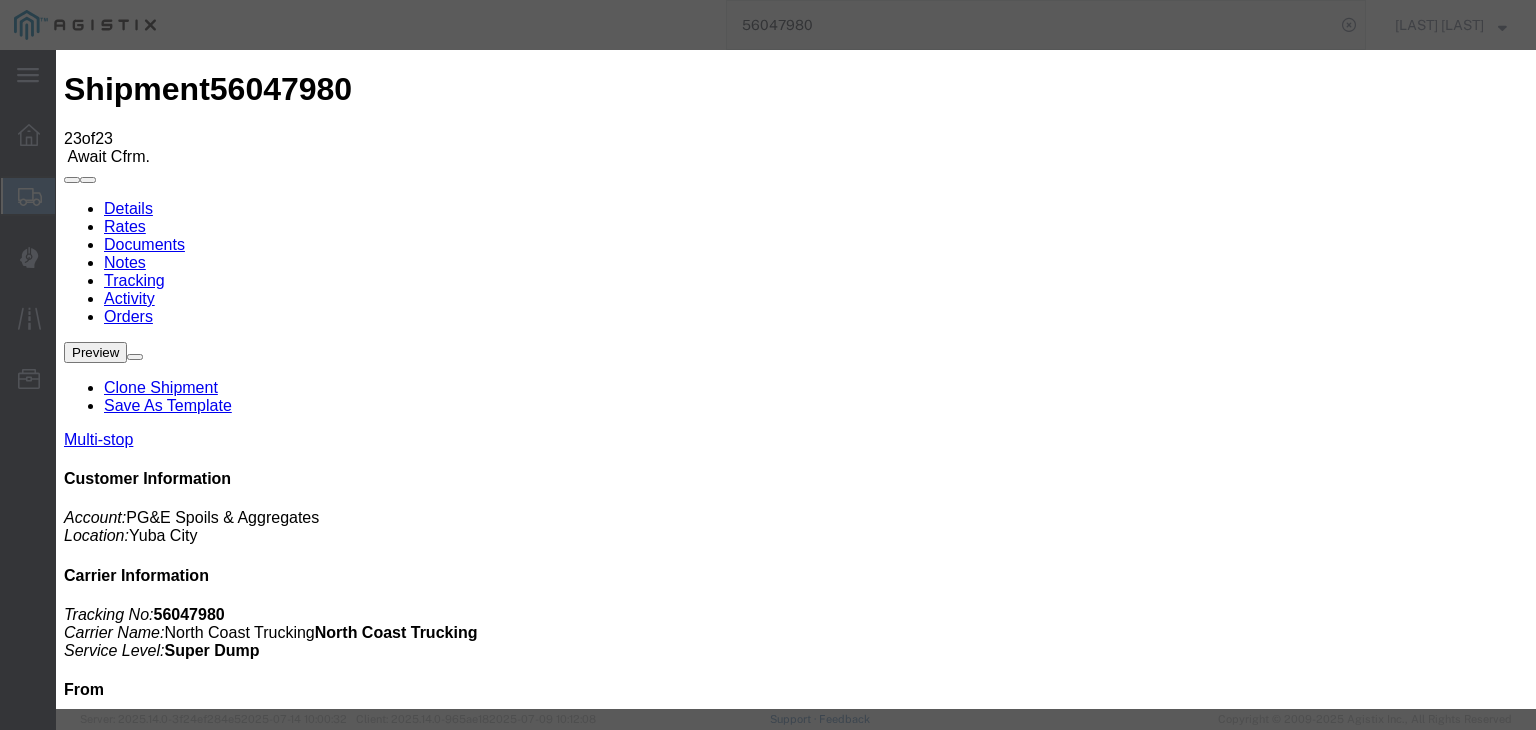 click on "07/15/2025" at bounding box center [168, 8391] 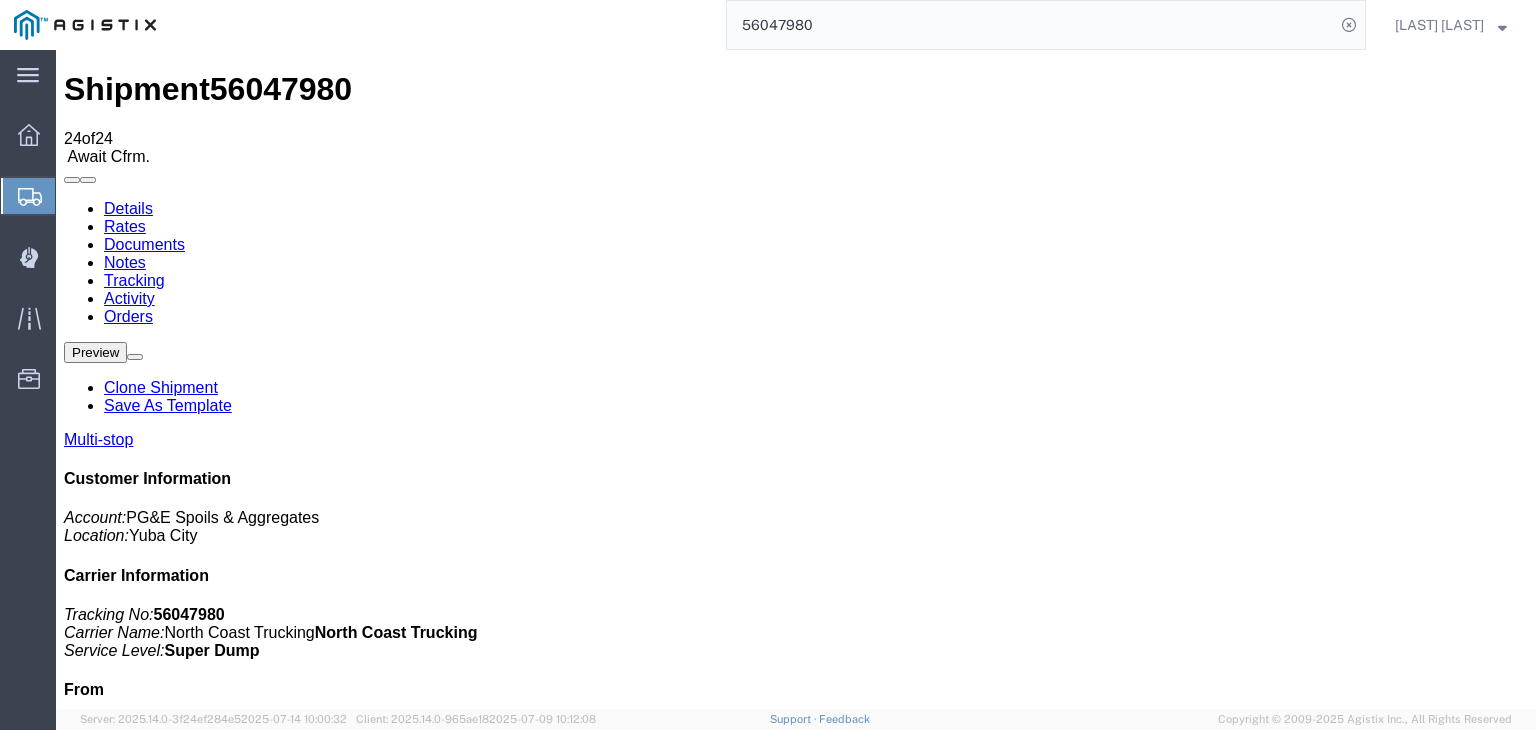 click on "Tracking
Last Requested Update 07/15/2025 11:45 PDT Email Tracking Add New Tracking Tracking Map" at bounding box center (796, 1128) 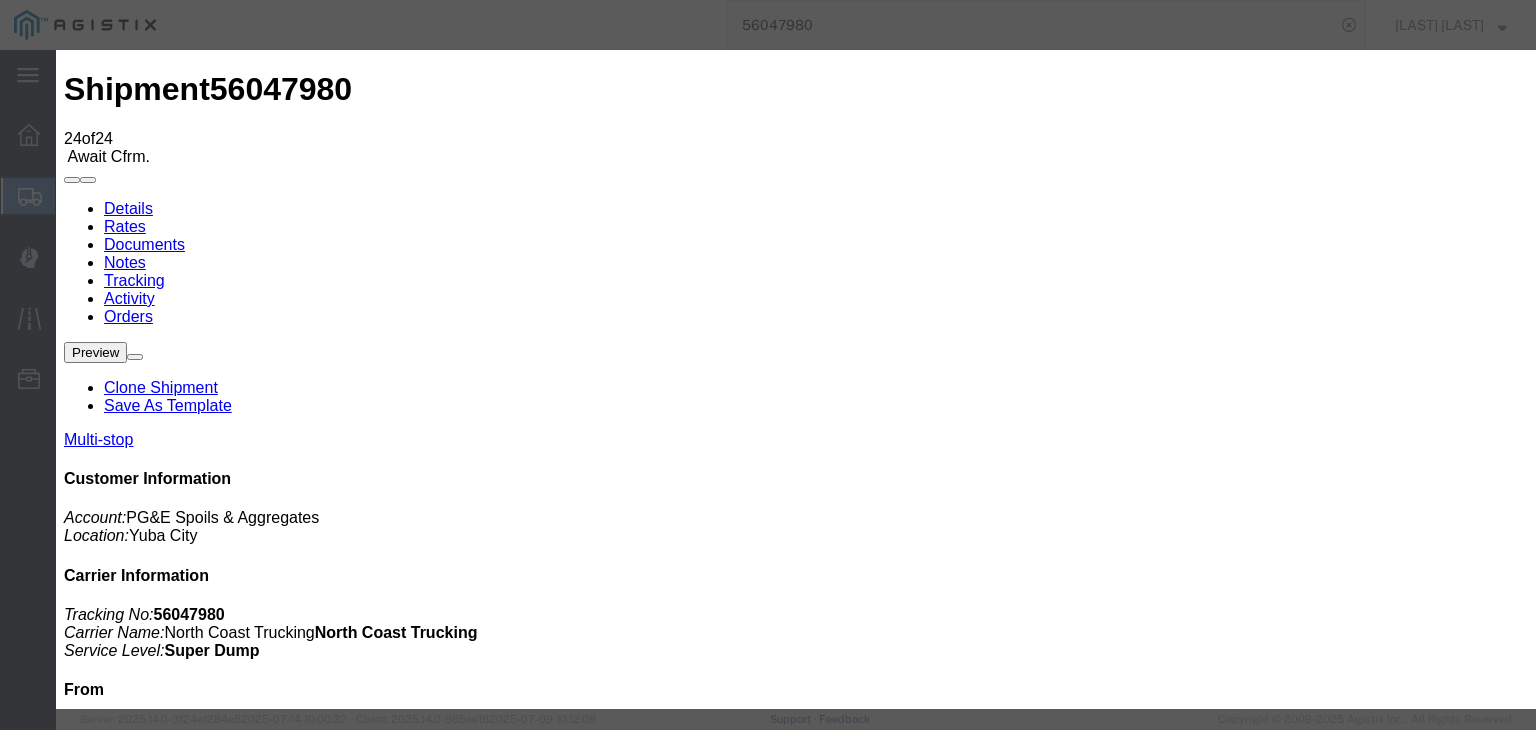 click on "07/15/2025" at bounding box center (168, 8634) 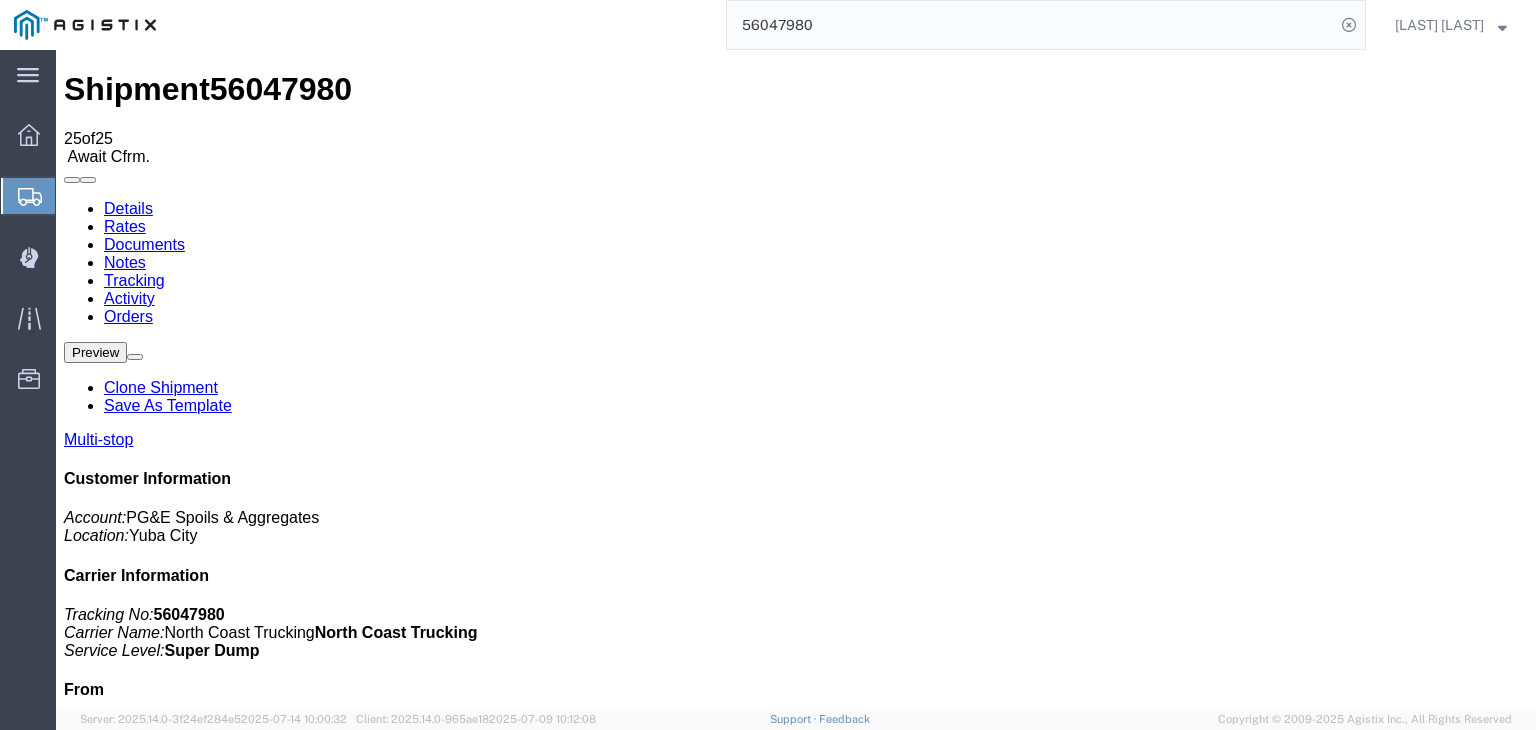 click on "Add New Tracking" at bounding box center (229, 1177) 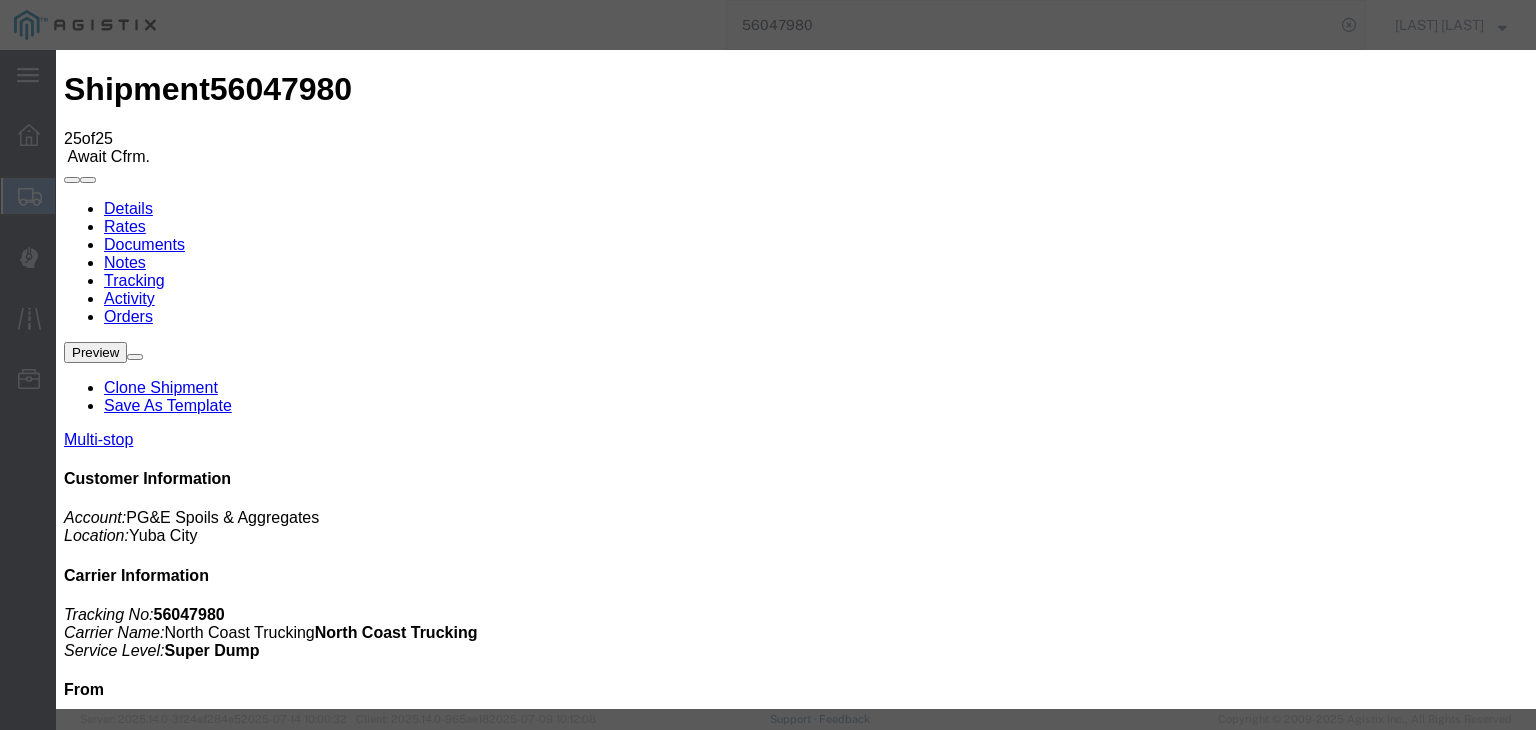 click on "Activity
Status Date
07/15/2025
Time
12:00 PM
Status
Select Arrival Notice Available Arrival Notice Imported Arrive at Delivery Location Arrive at Pick-Up Location Arrive at Terminal Location Attempted Delivery Attempted Pick-Up Awaiting Customs Clearance Awaiting Pick-Up Break Start Break Stop Cargo Damaged Cargo-Offloaded Cleared Customs Confirmed on Board Customs Delay Customs Hold Customs Released DEA Hold Intact DEA Intensive/Exam Delivered Delivery Appointment Scheduled Delivery Confirmation Delivery Dock Closed Delivery Refused Depart Delivery Location Depart Pick-Up Location Depart Terminal Location Documents Uploaded Entry Docs Received Entry Submitted Estimated date / time for ETA Expired Export Customs Cleared Export Customs Sent FDA Documents Sent FDA Exam FDA Hold FDA Released FDA Review Flight Update Forwarded Fully Released Import Customs Cleared In-Transit In-Transit with Partner ISF filed Loaded Loading Started Mechanical Delay Missed Pick-Up" at bounding box center [790, 9165] 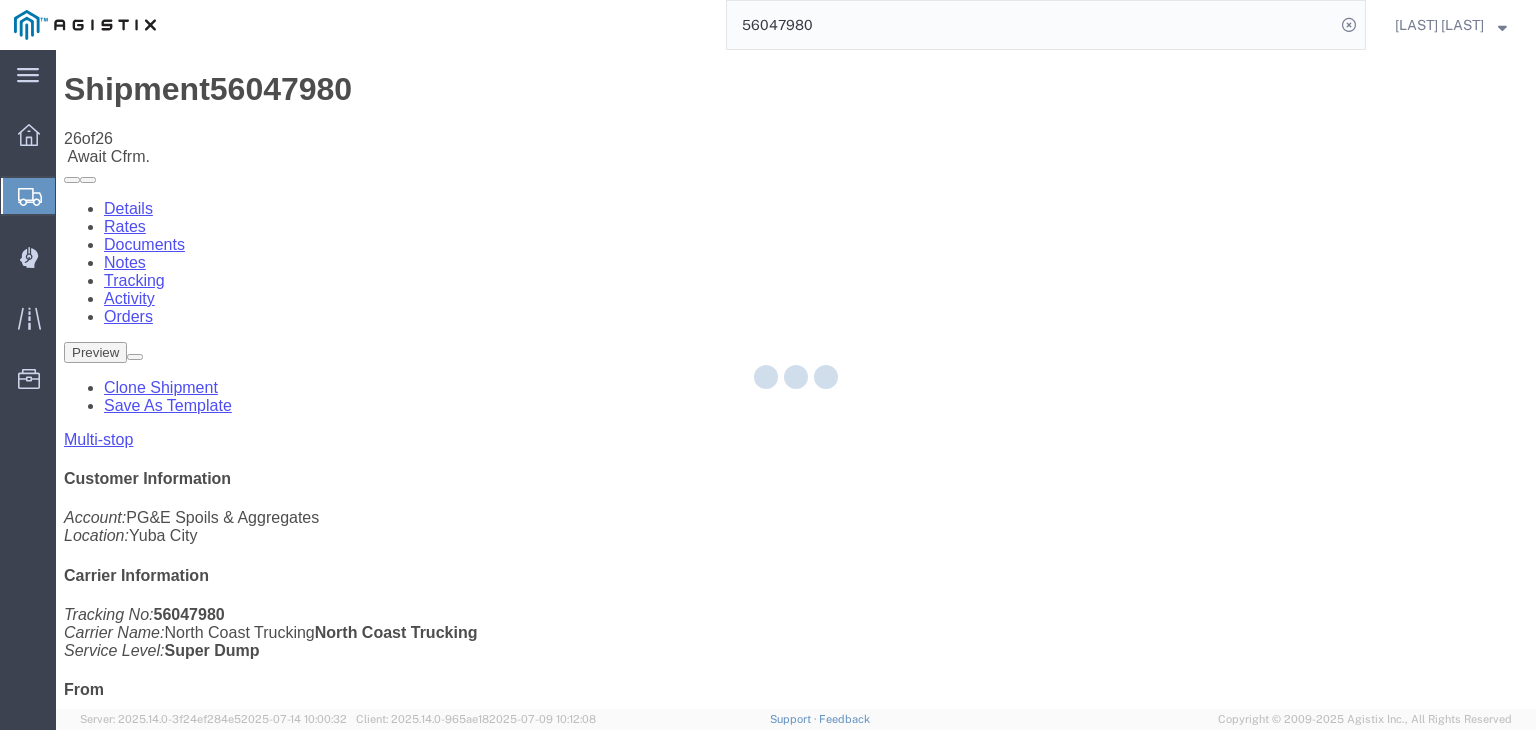 click 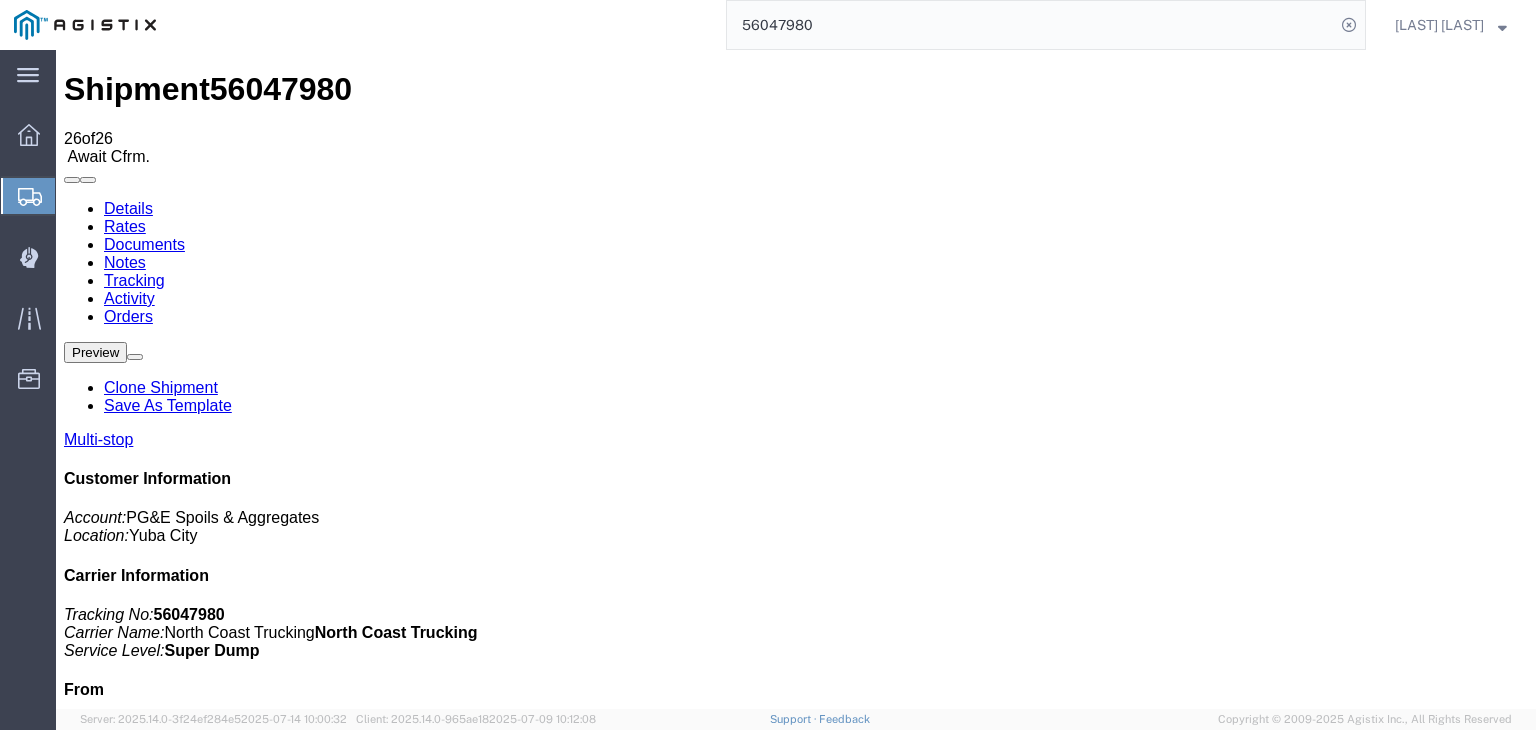 click on "Add New Tracking" at bounding box center (229, 1177) 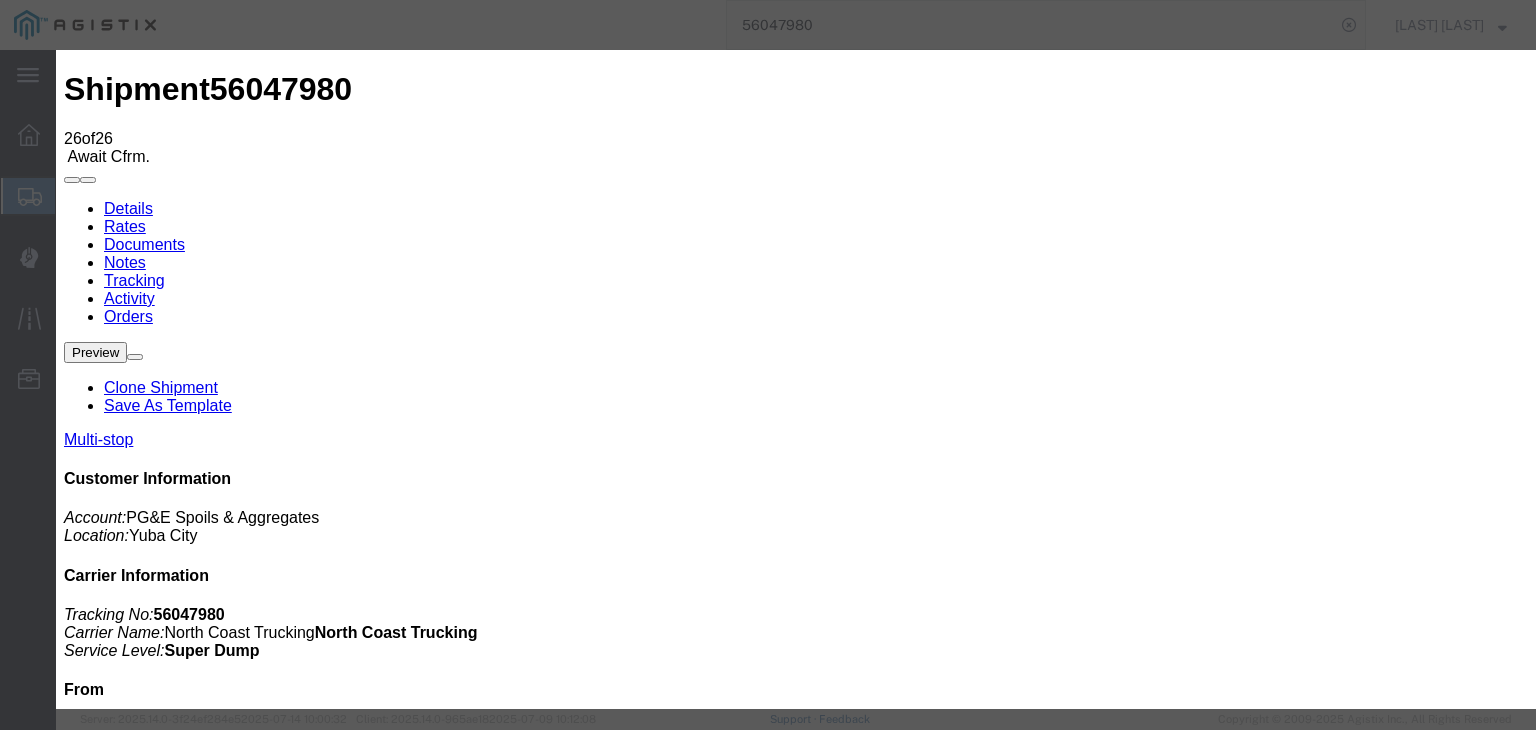 click on "07/15/2025" at bounding box center [168, 9120] 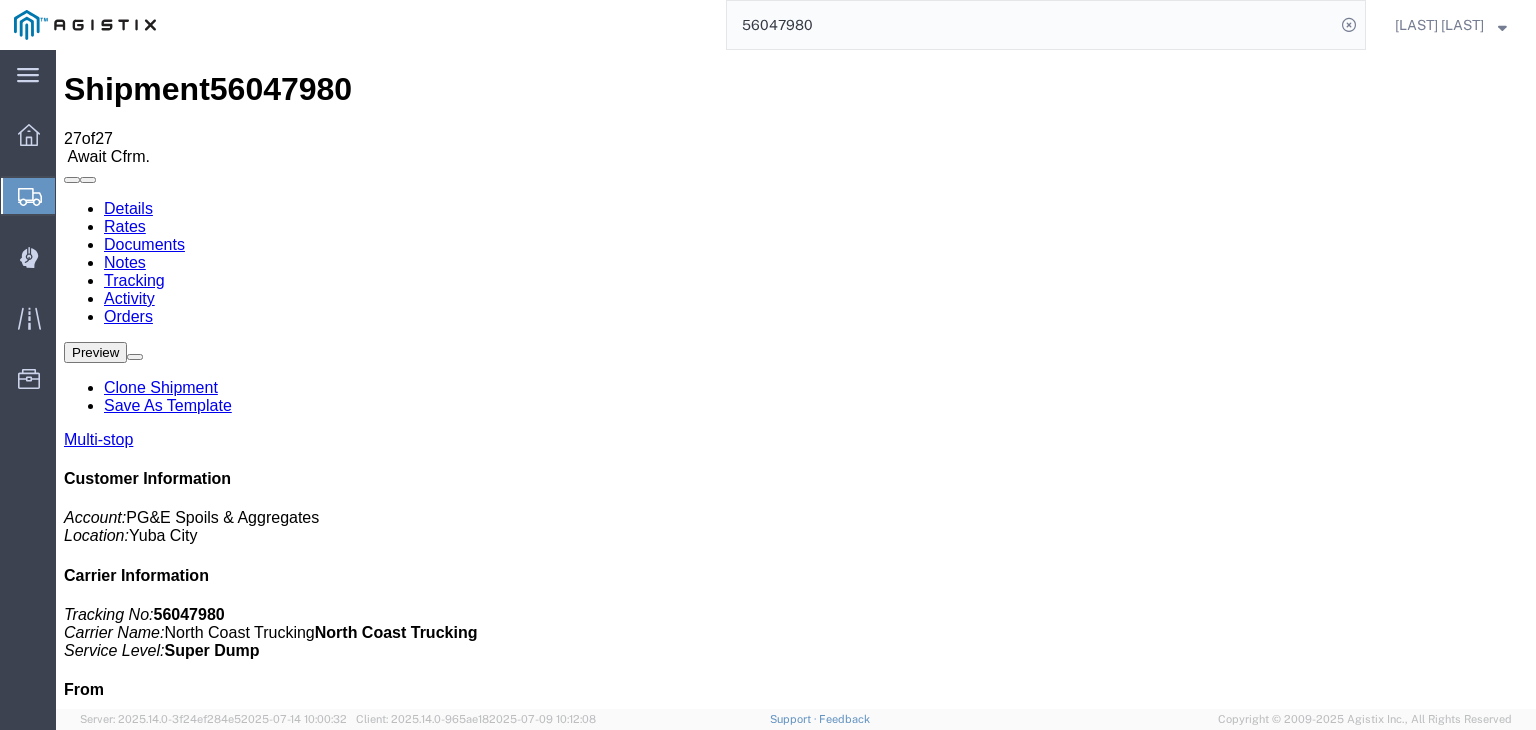 scroll, scrollTop: 0, scrollLeft: 0, axis: both 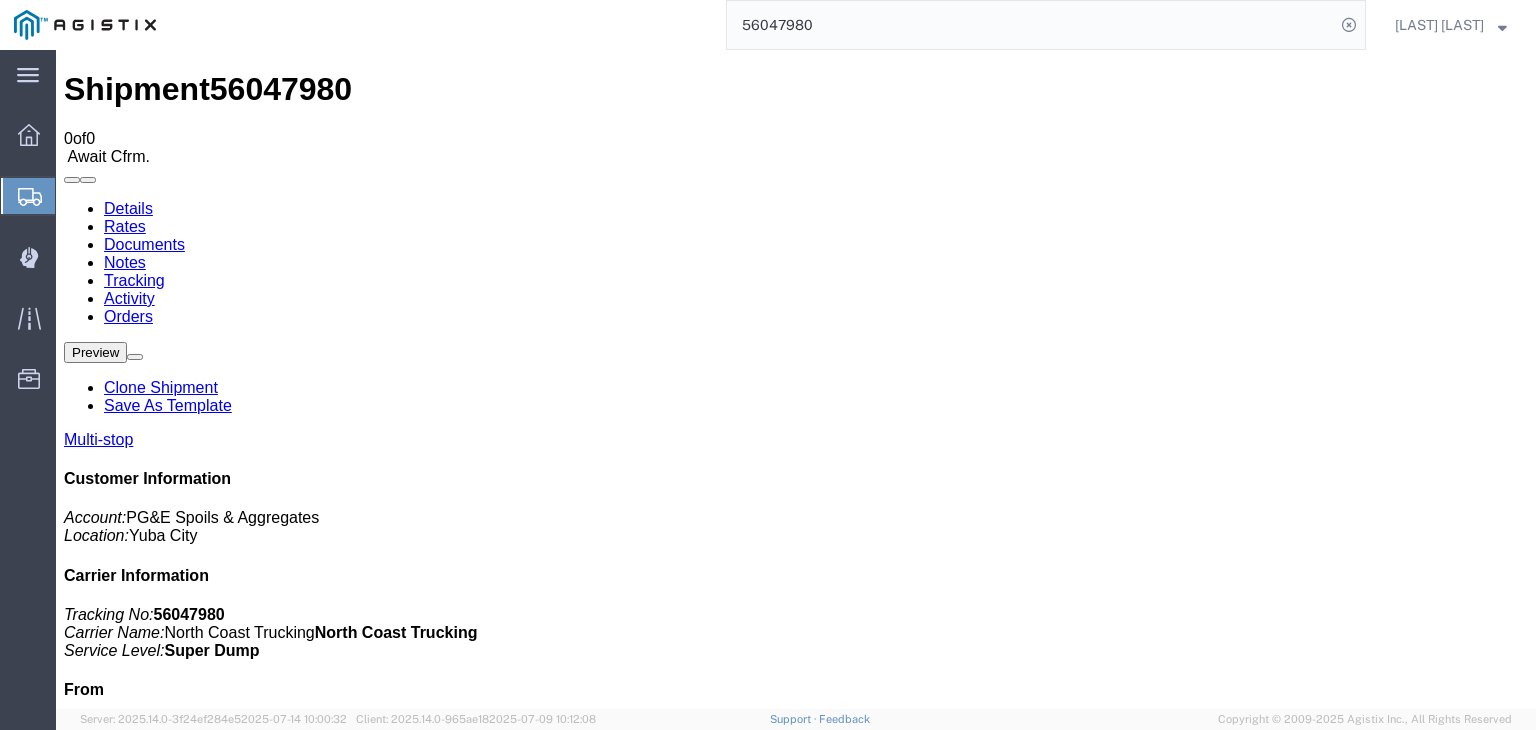 click on "Attach Documents" at bounding box center (126, 1157) 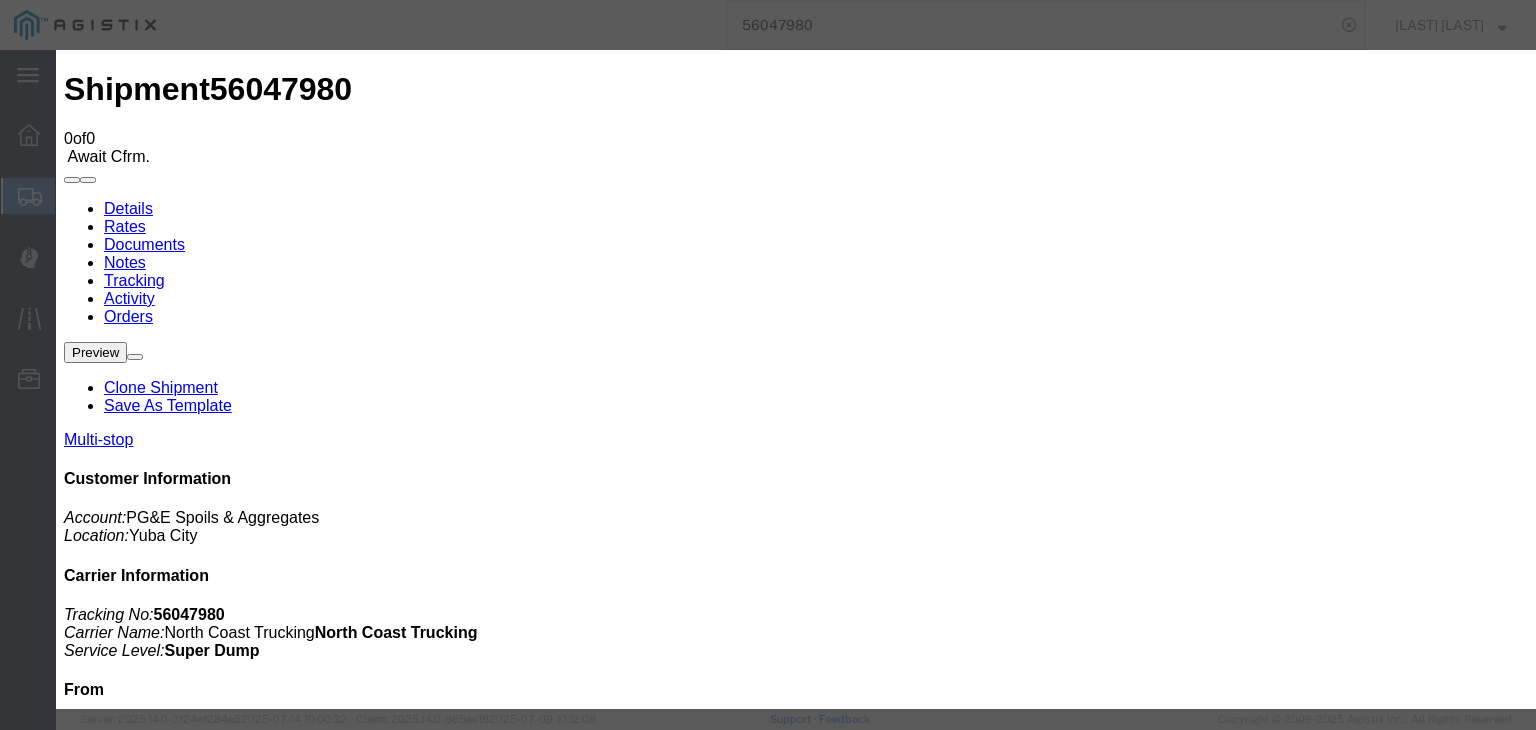 click on "No file chosen" at bounding box center [796, 1946] 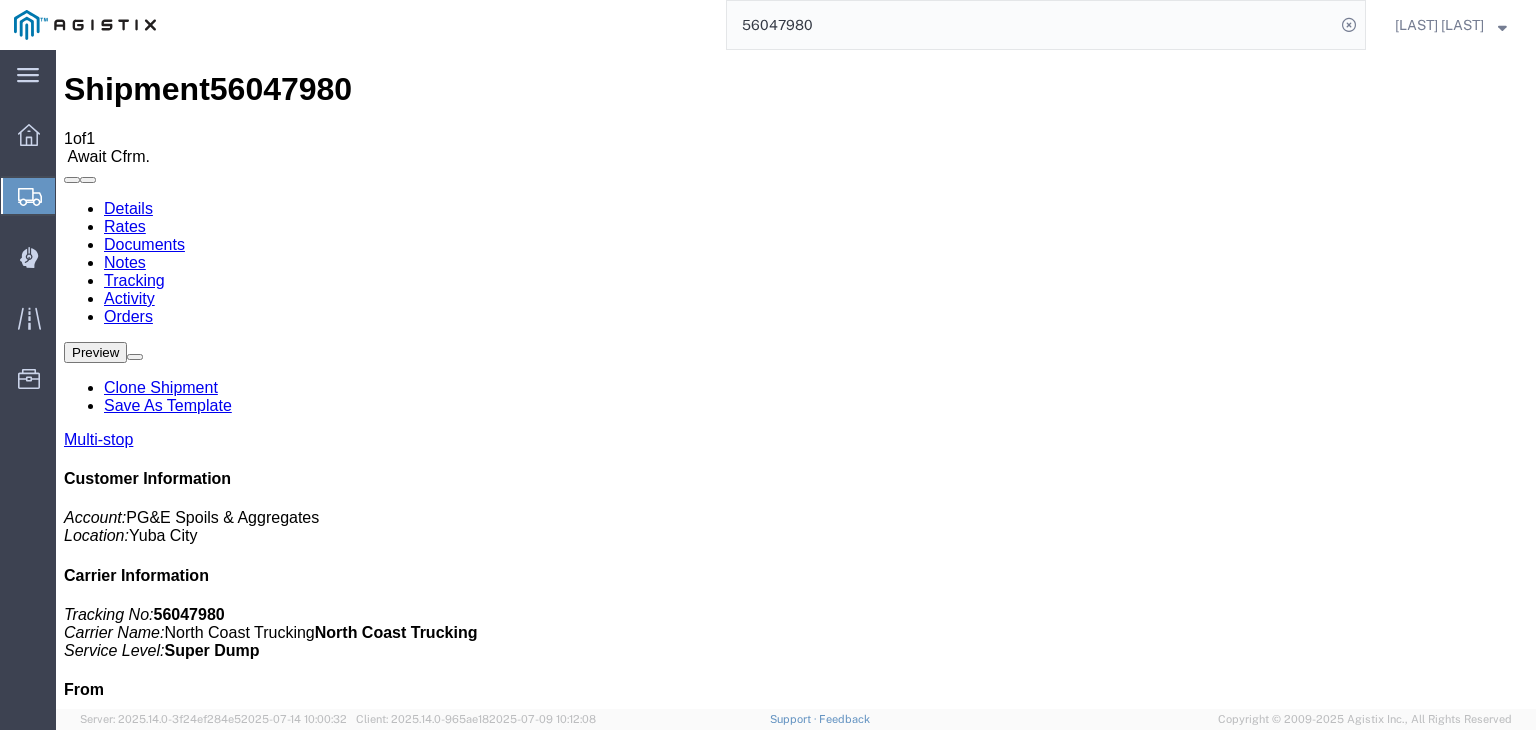 click on "Tracking" at bounding box center (134, 280) 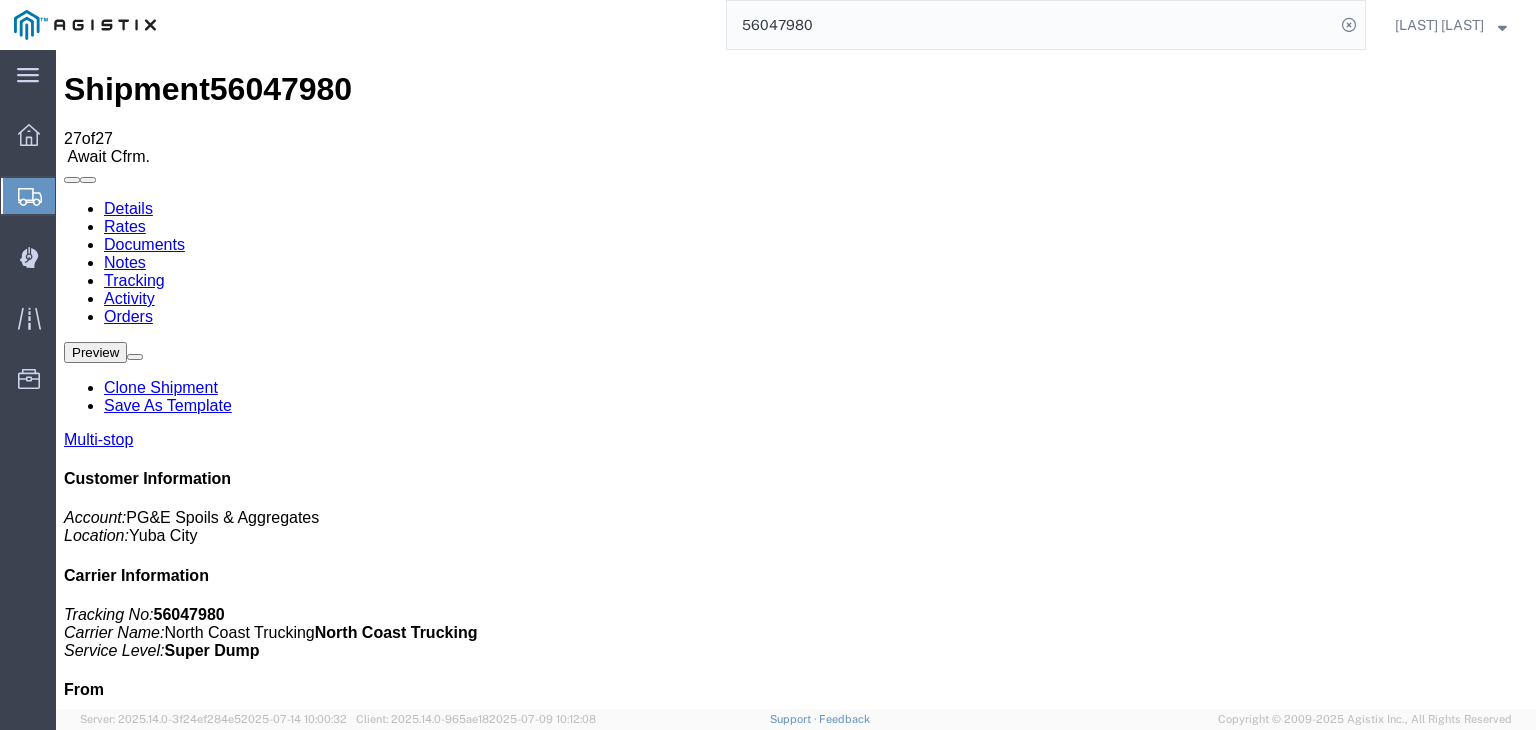 click on "Add New Tracking" at bounding box center [229, 1177] 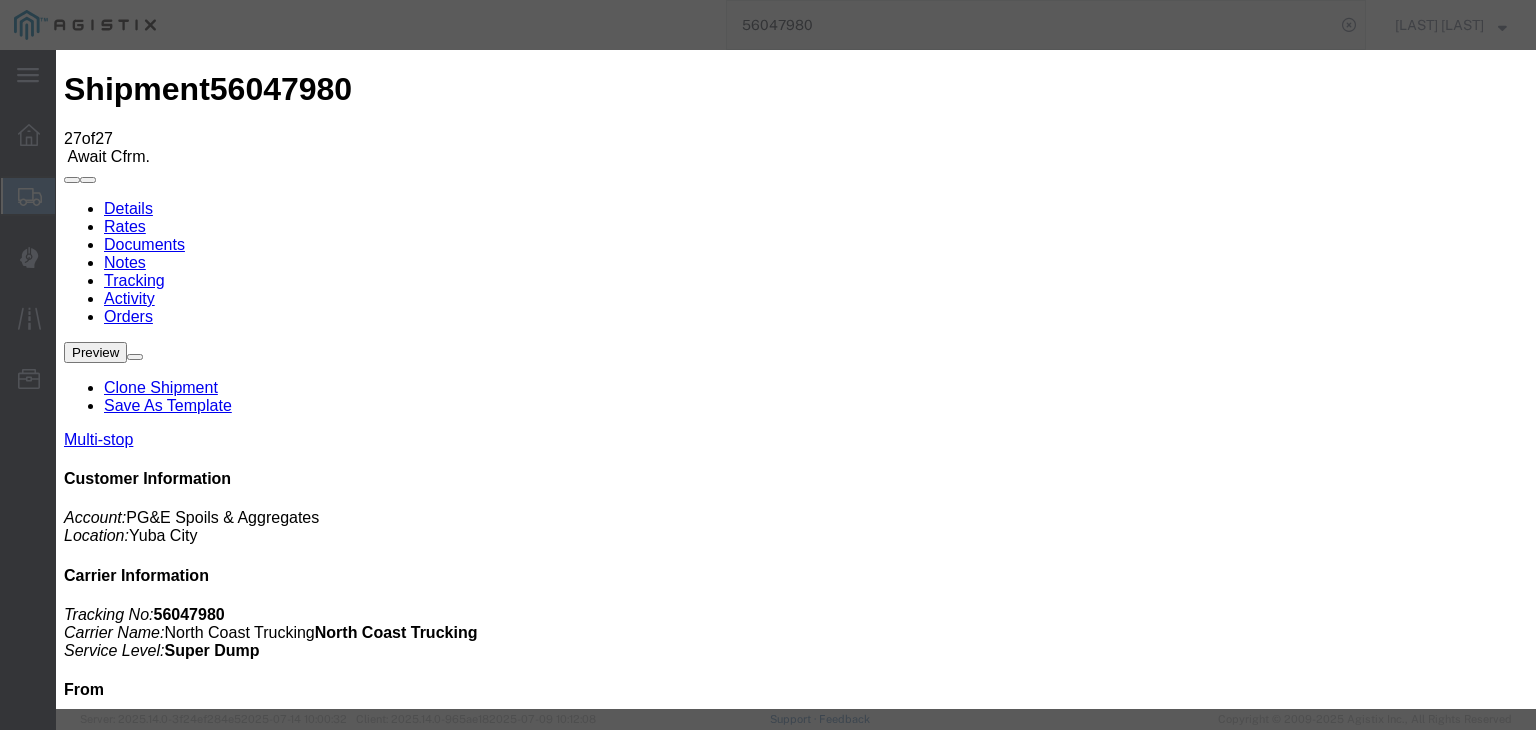 click on "07/15/2025" at bounding box center [168, 9363] 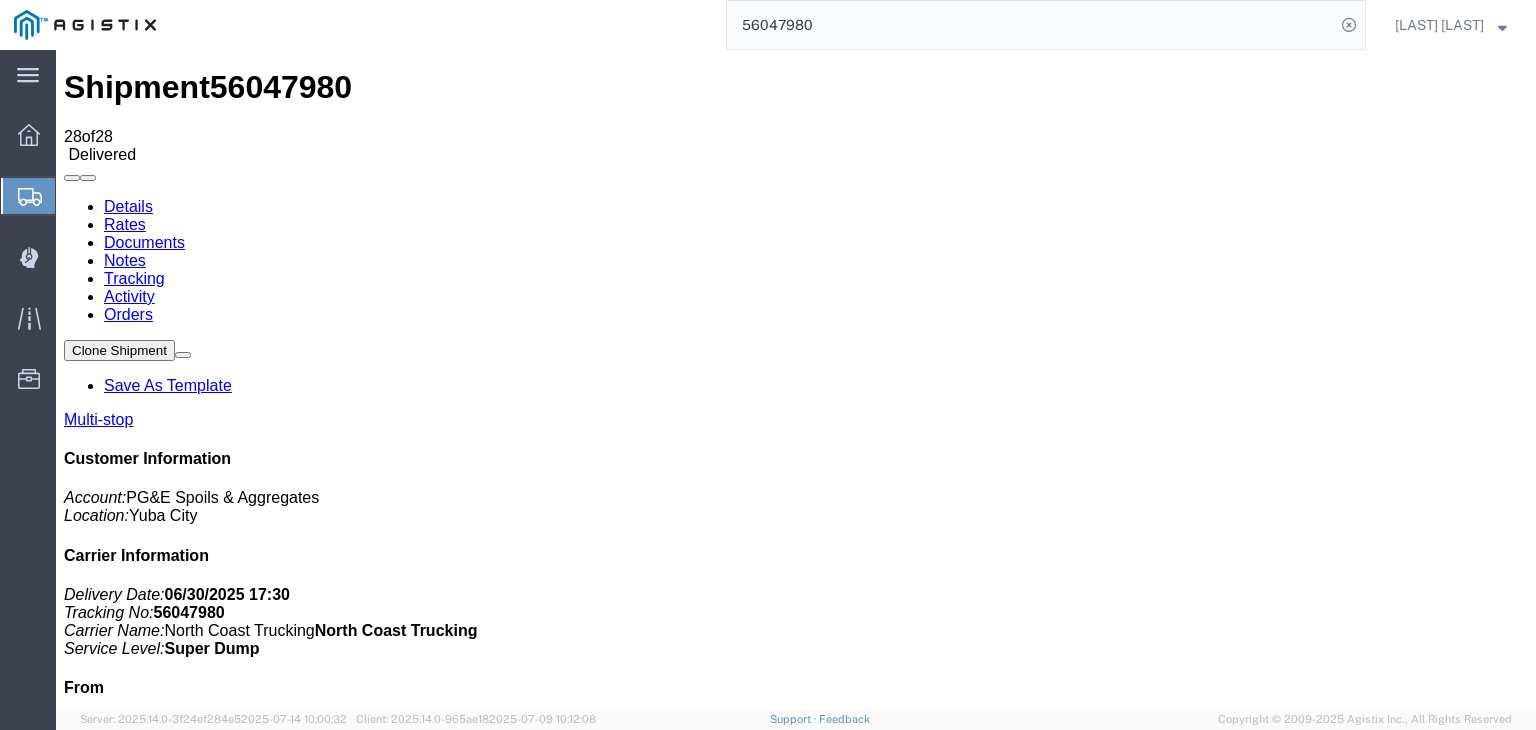 scroll, scrollTop: 0, scrollLeft: 0, axis: both 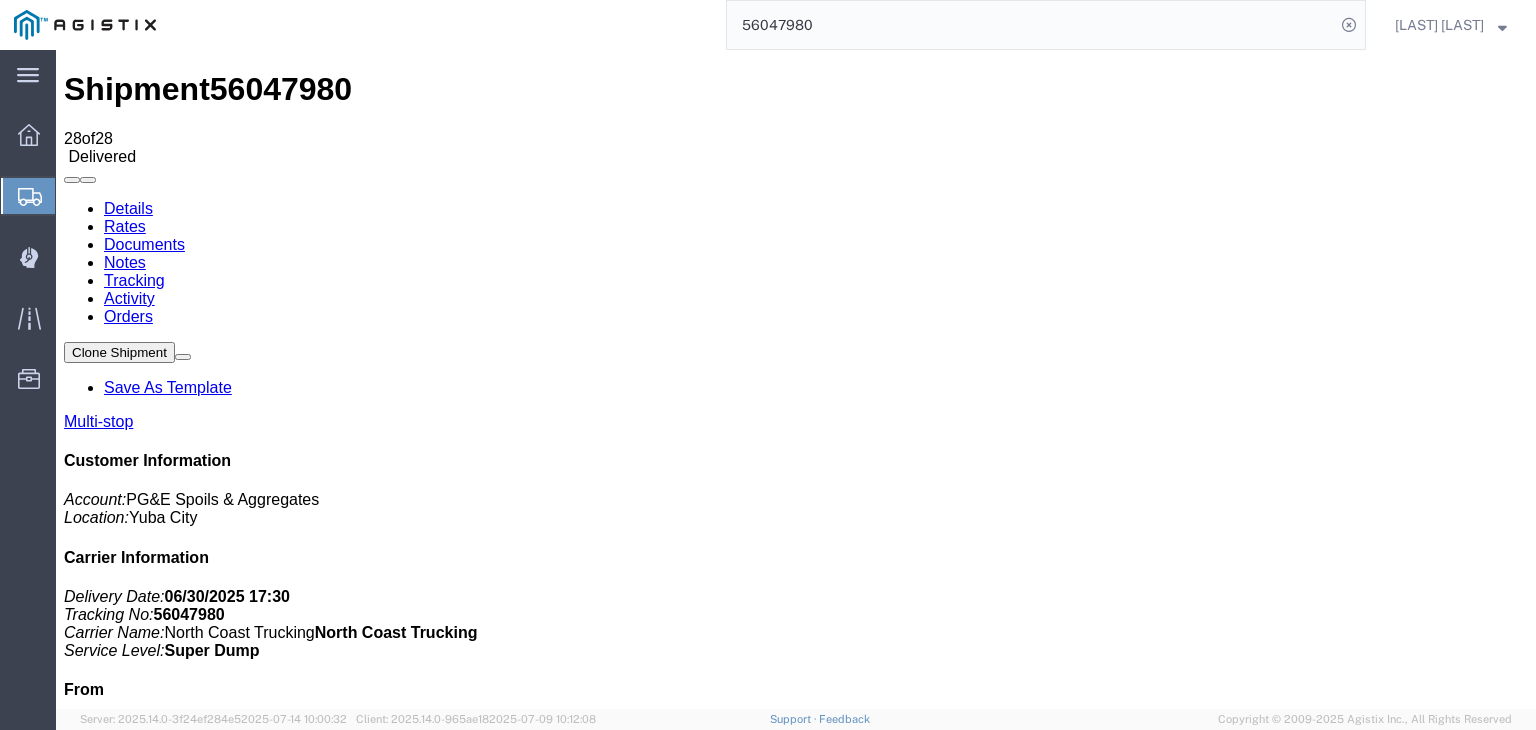 click on "Notes" at bounding box center (125, 262) 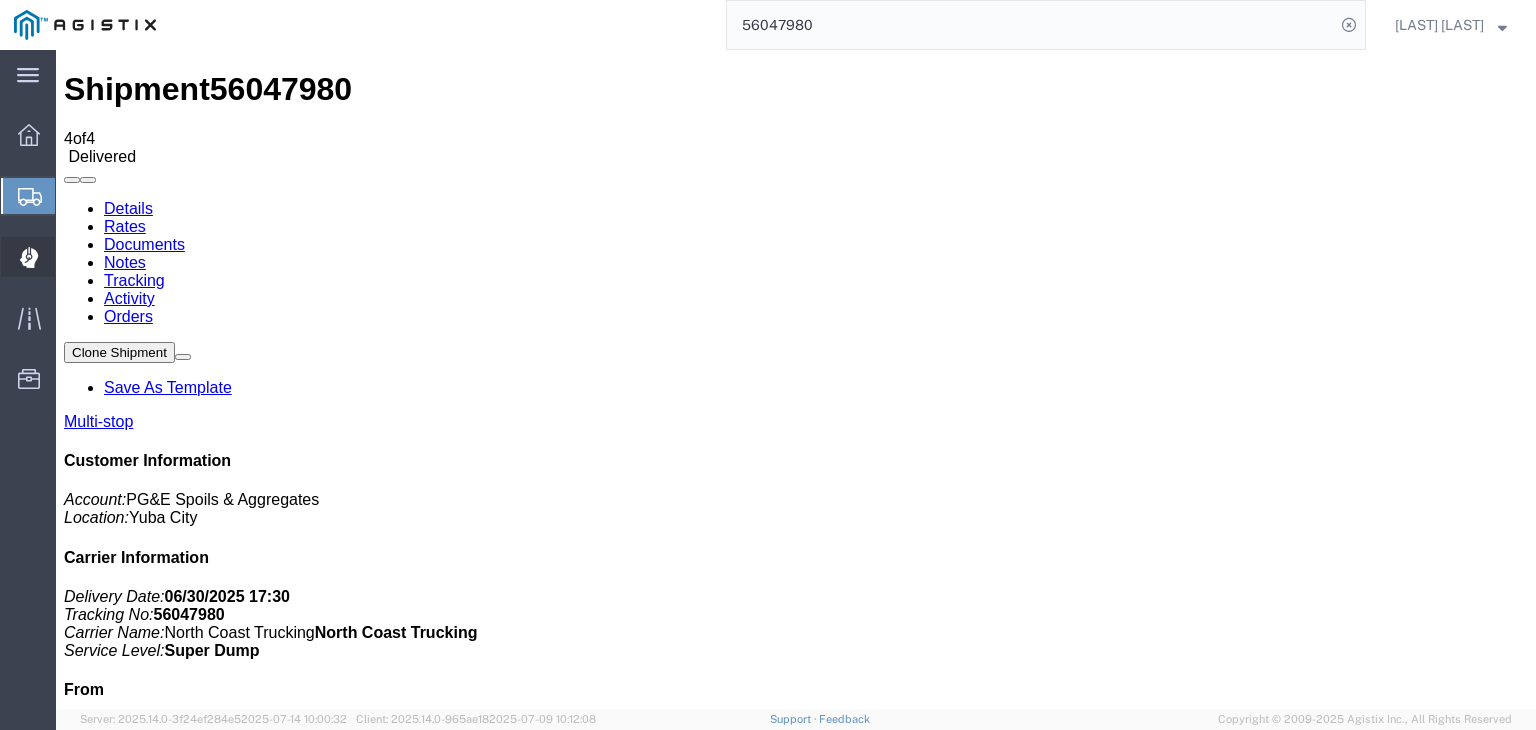 click 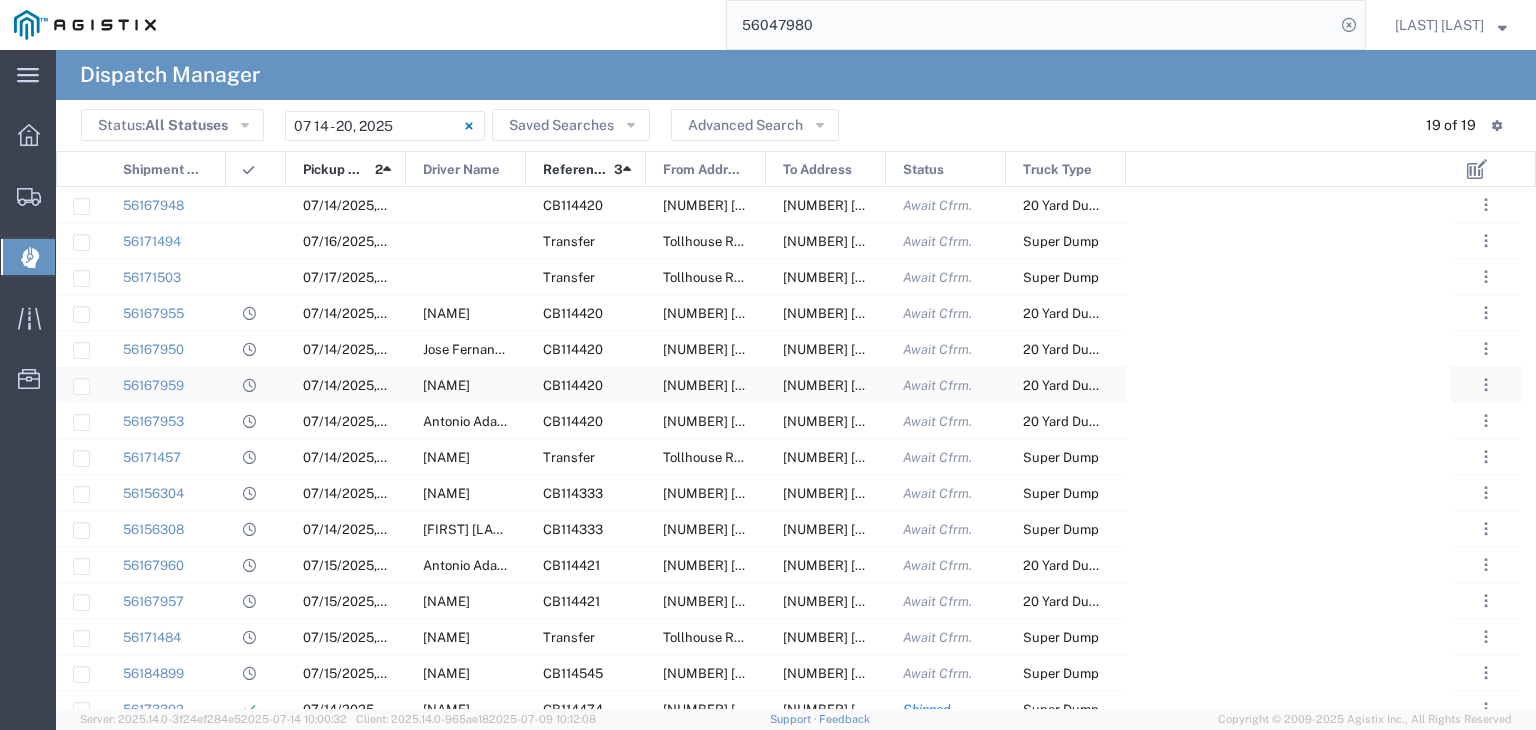 scroll, scrollTop: 136, scrollLeft: 0, axis: vertical 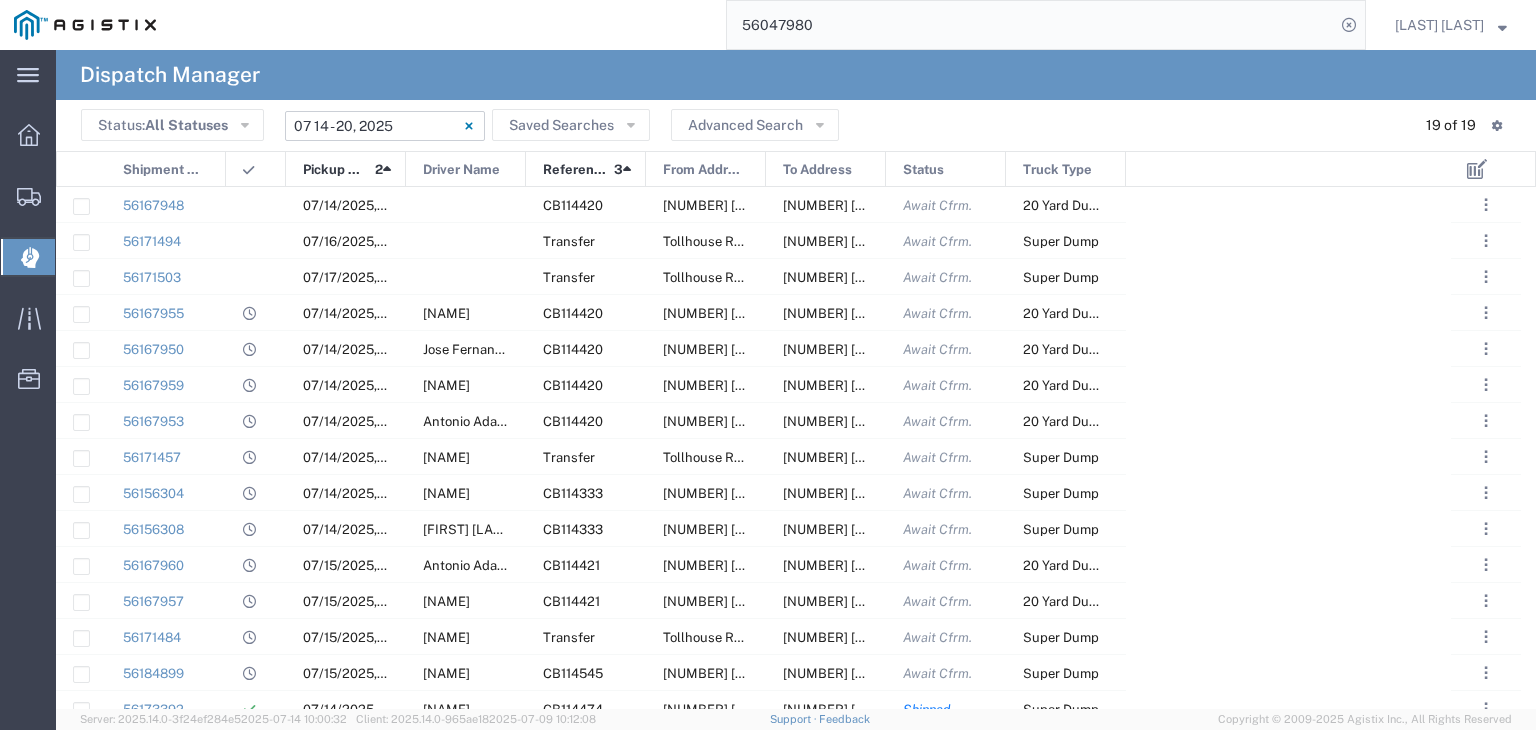 click on "MM/DD/YYYY - MM/DD/YYYY" 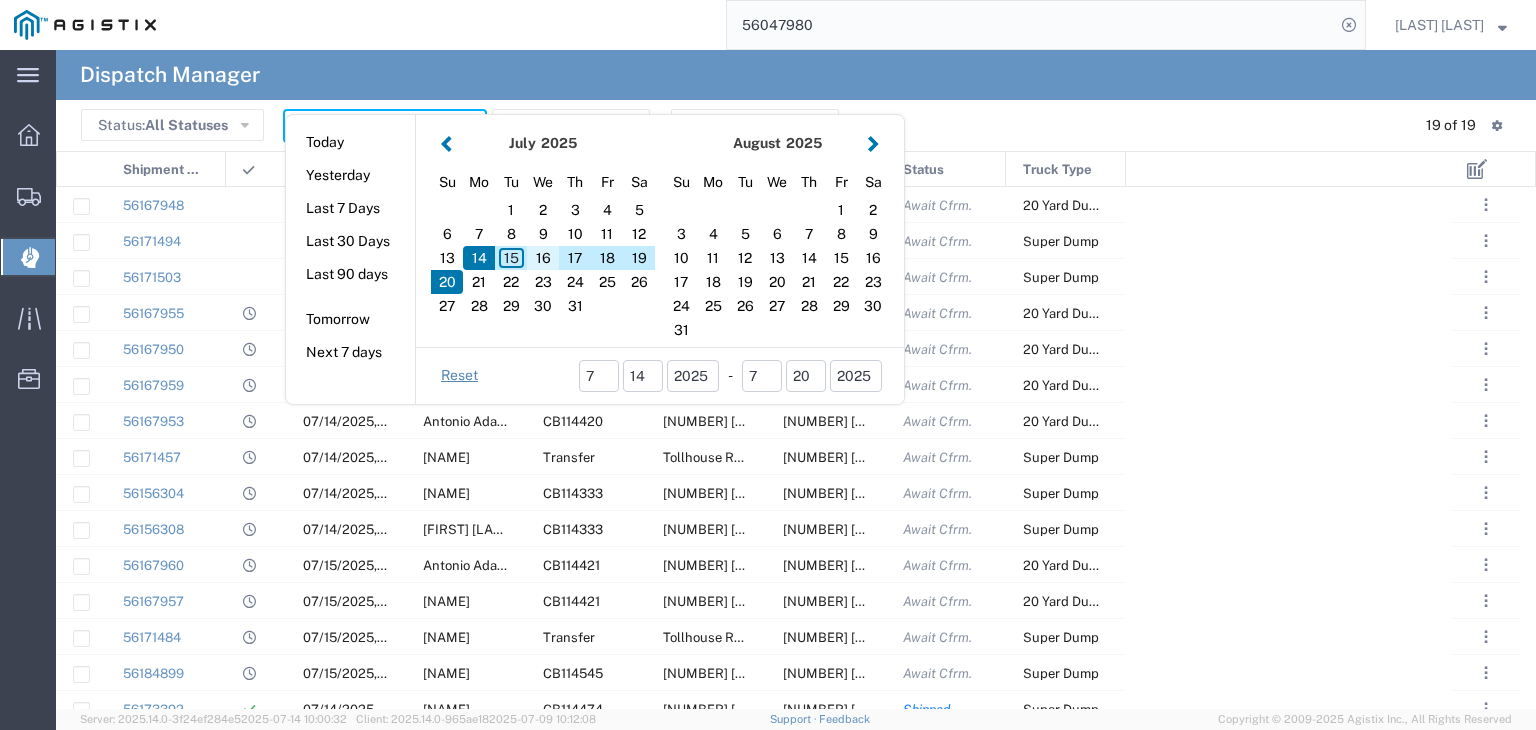 click on "16" 